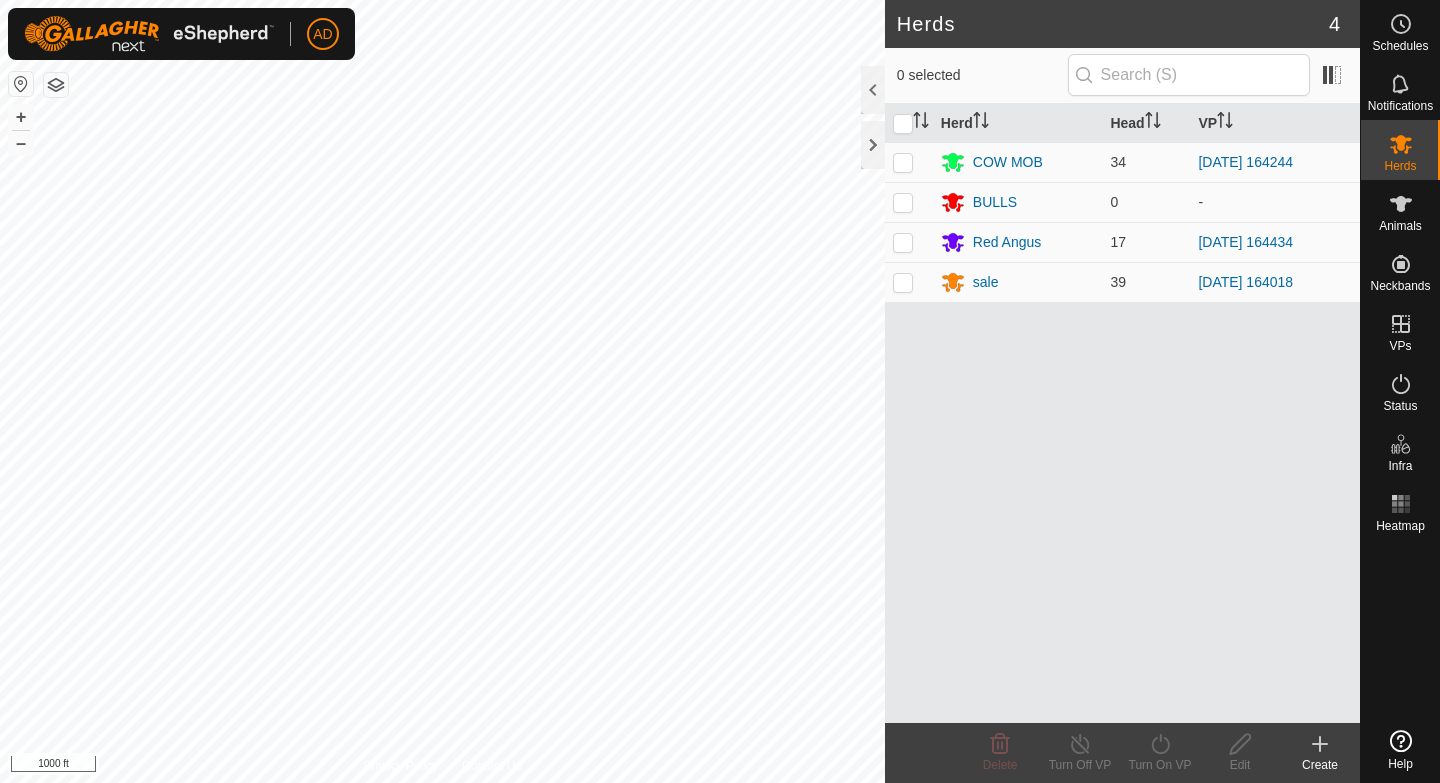 scroll, scrollTop: 0, scrollLeft: 0, axis: both 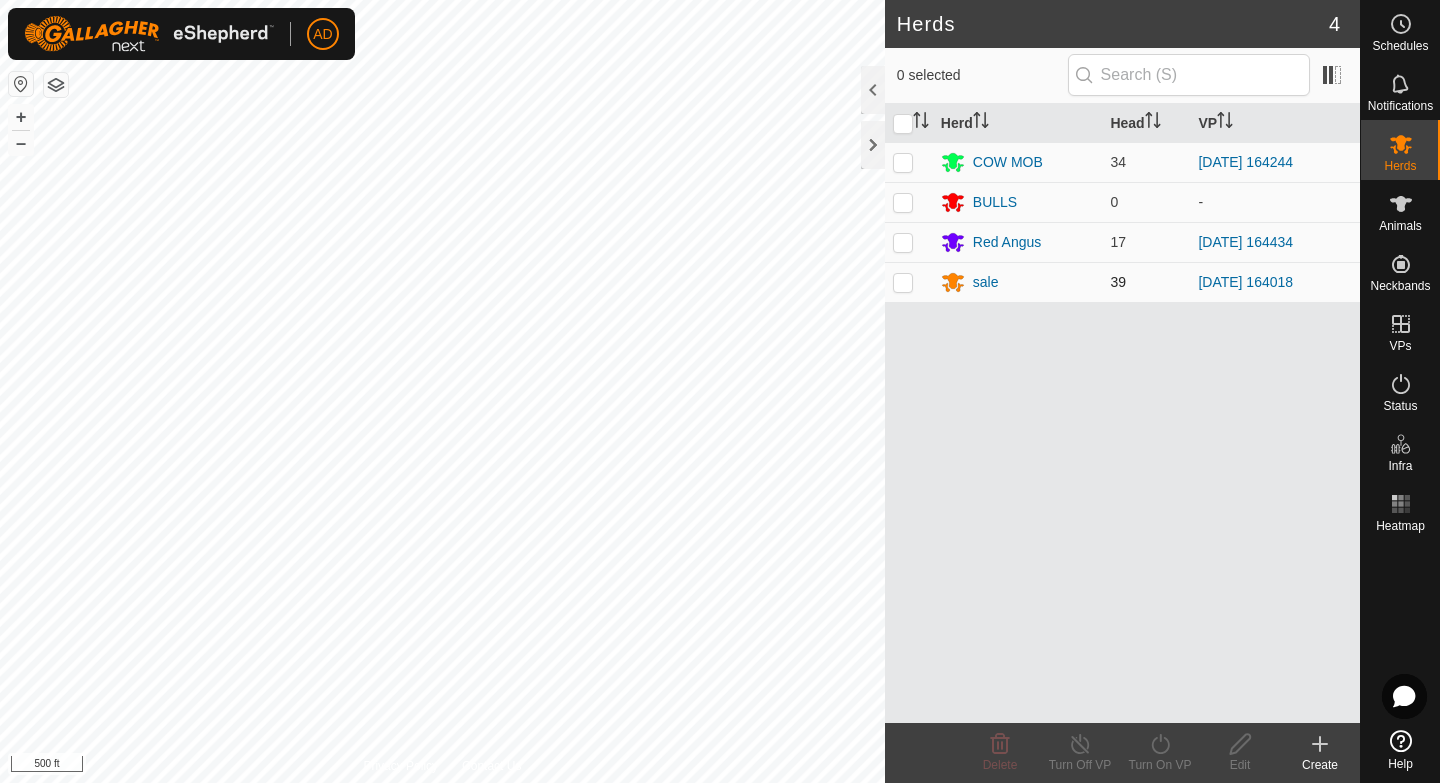click at bounding box center [903, 282] 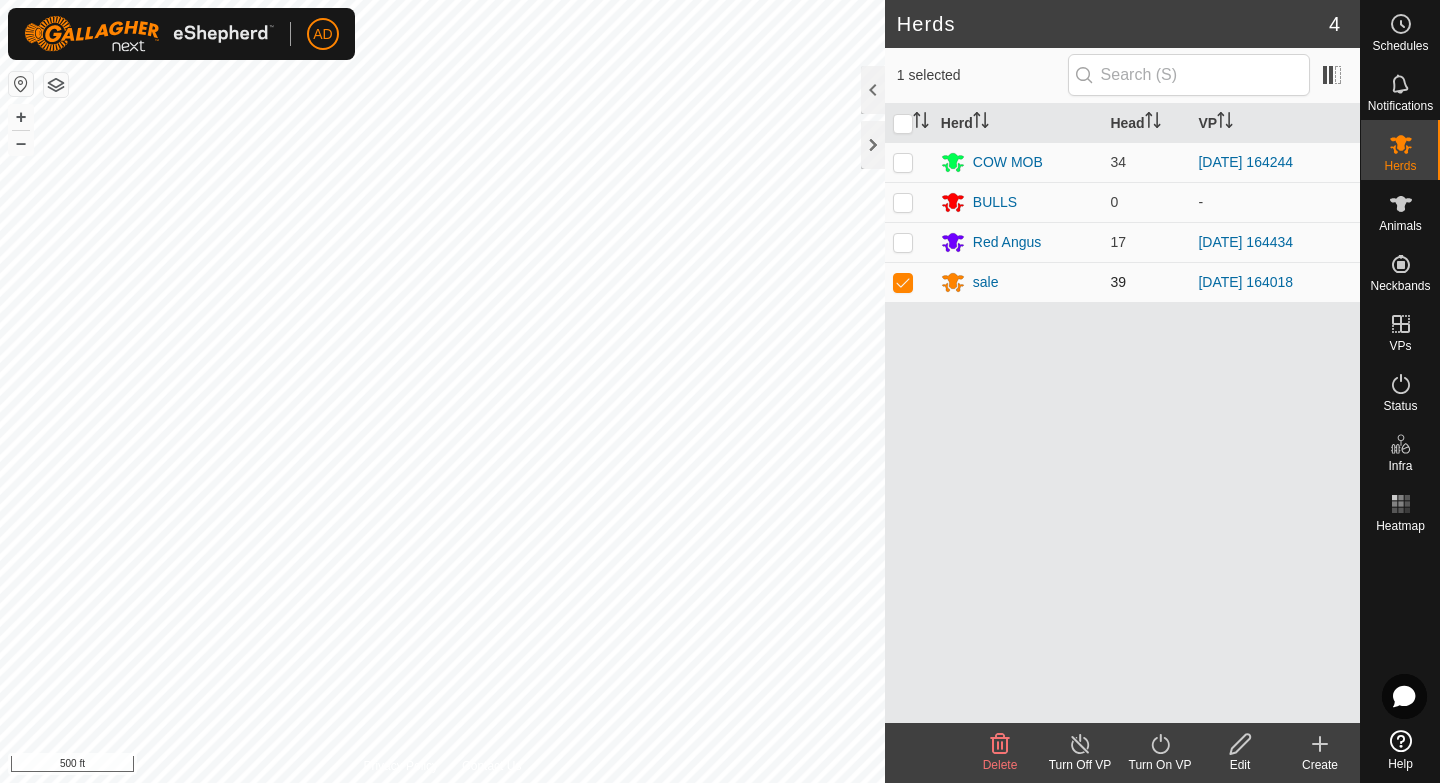 checkbox on "true" 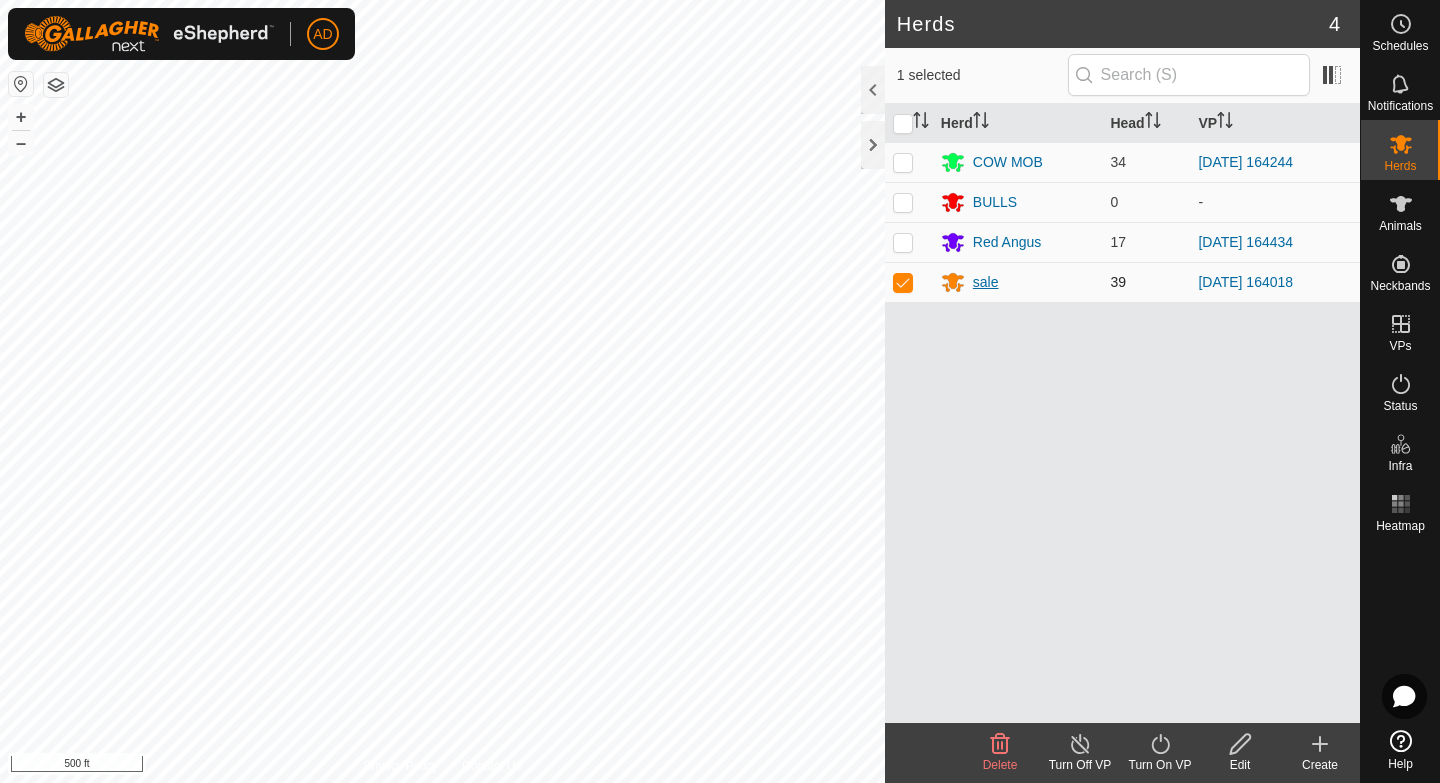 click on "sale" at bounding box center [986, 282] 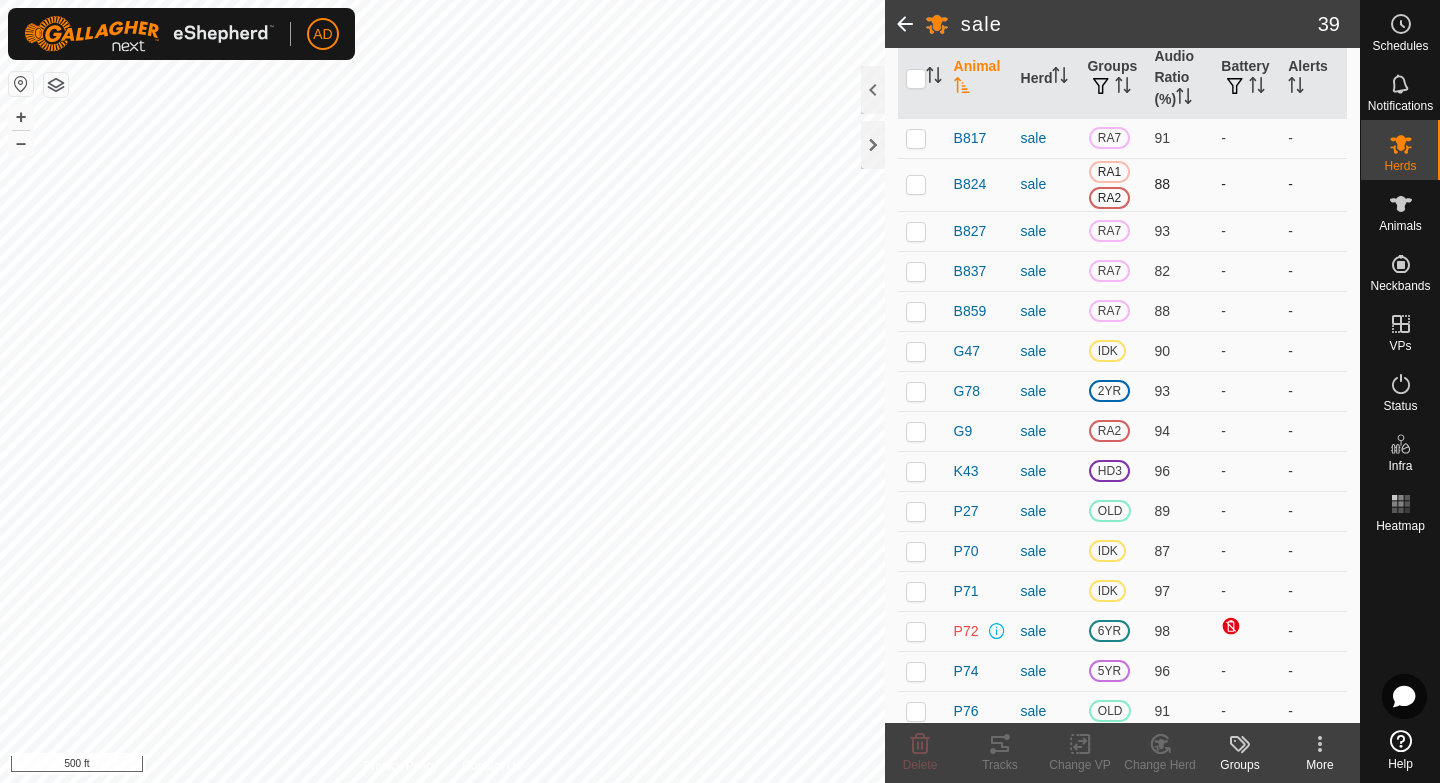 scroll, scrollTop: 222, scrollLeft: 0, axis: vertical 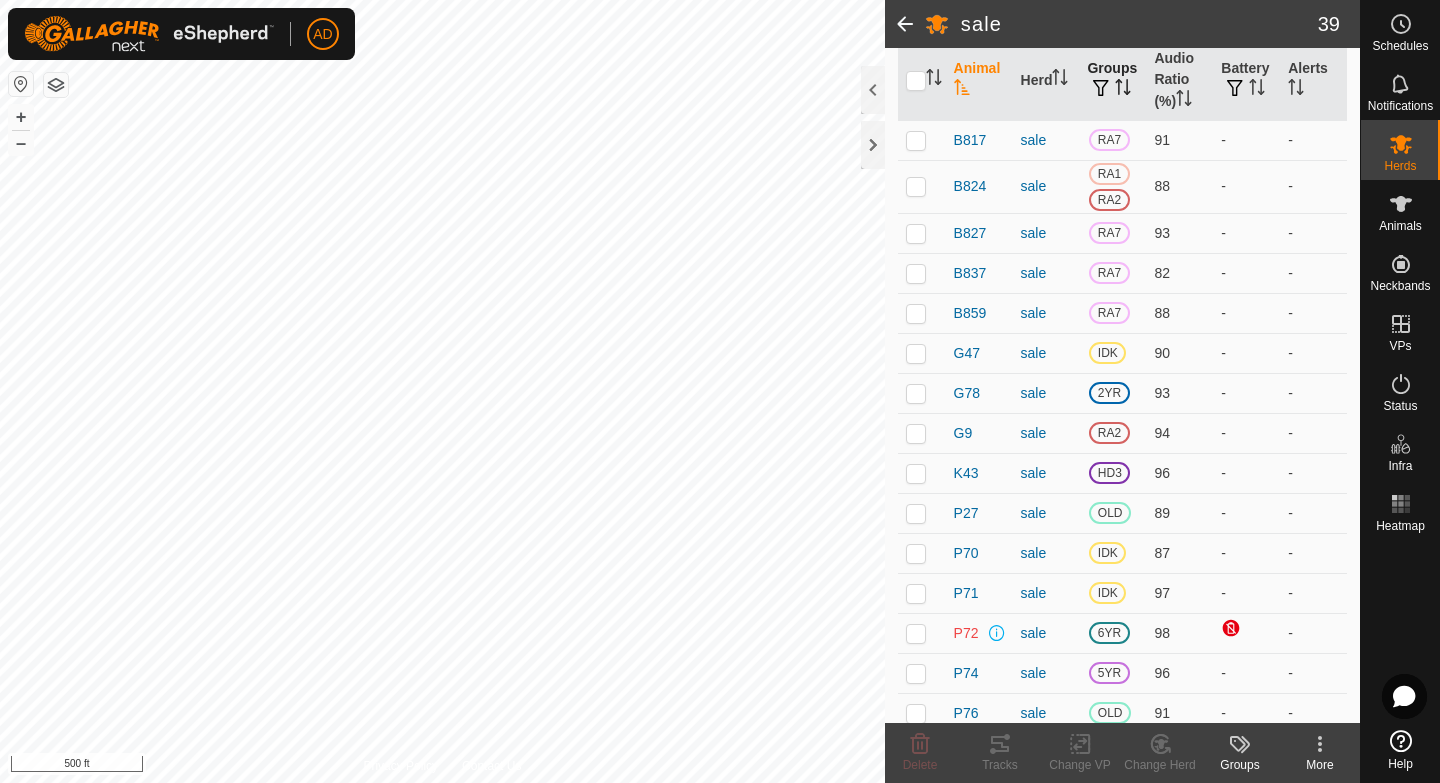 click 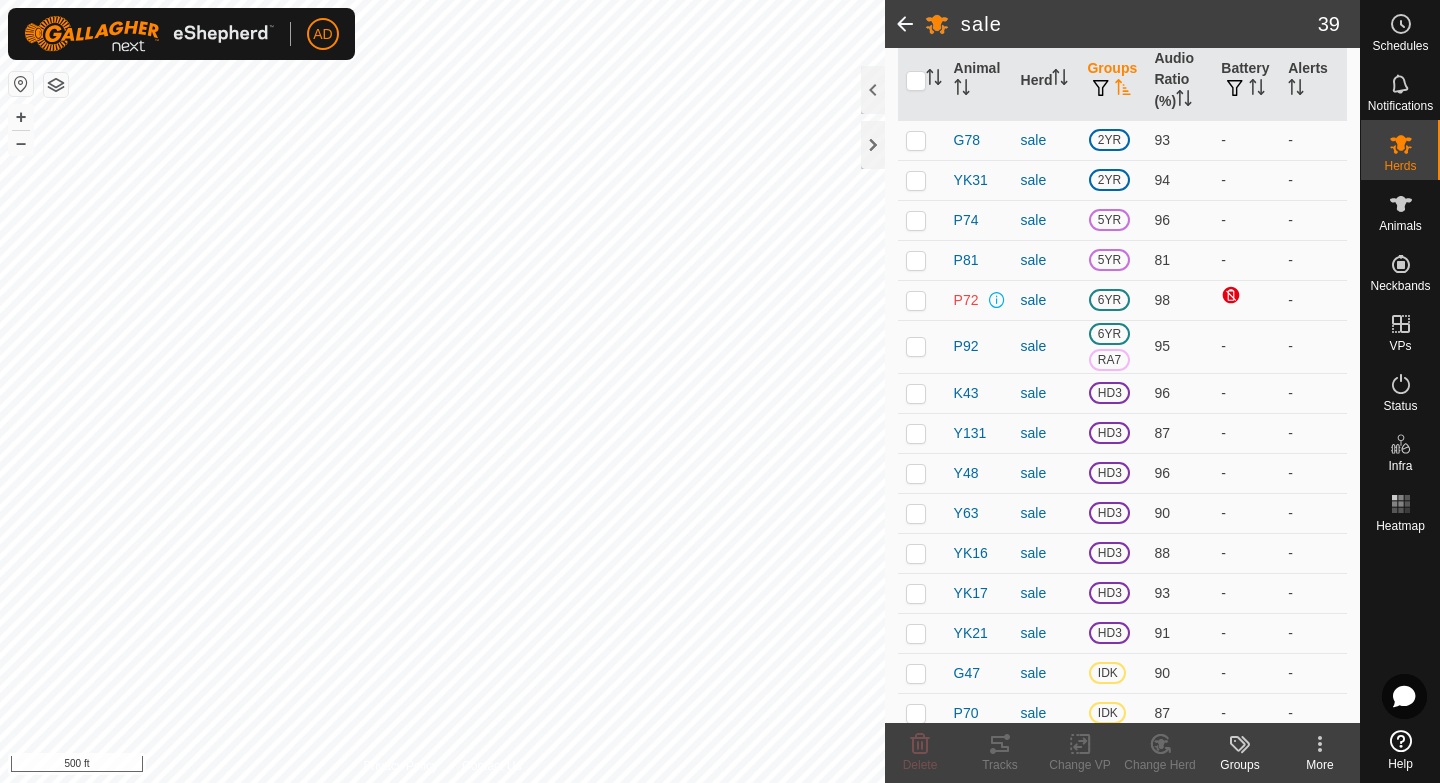 click 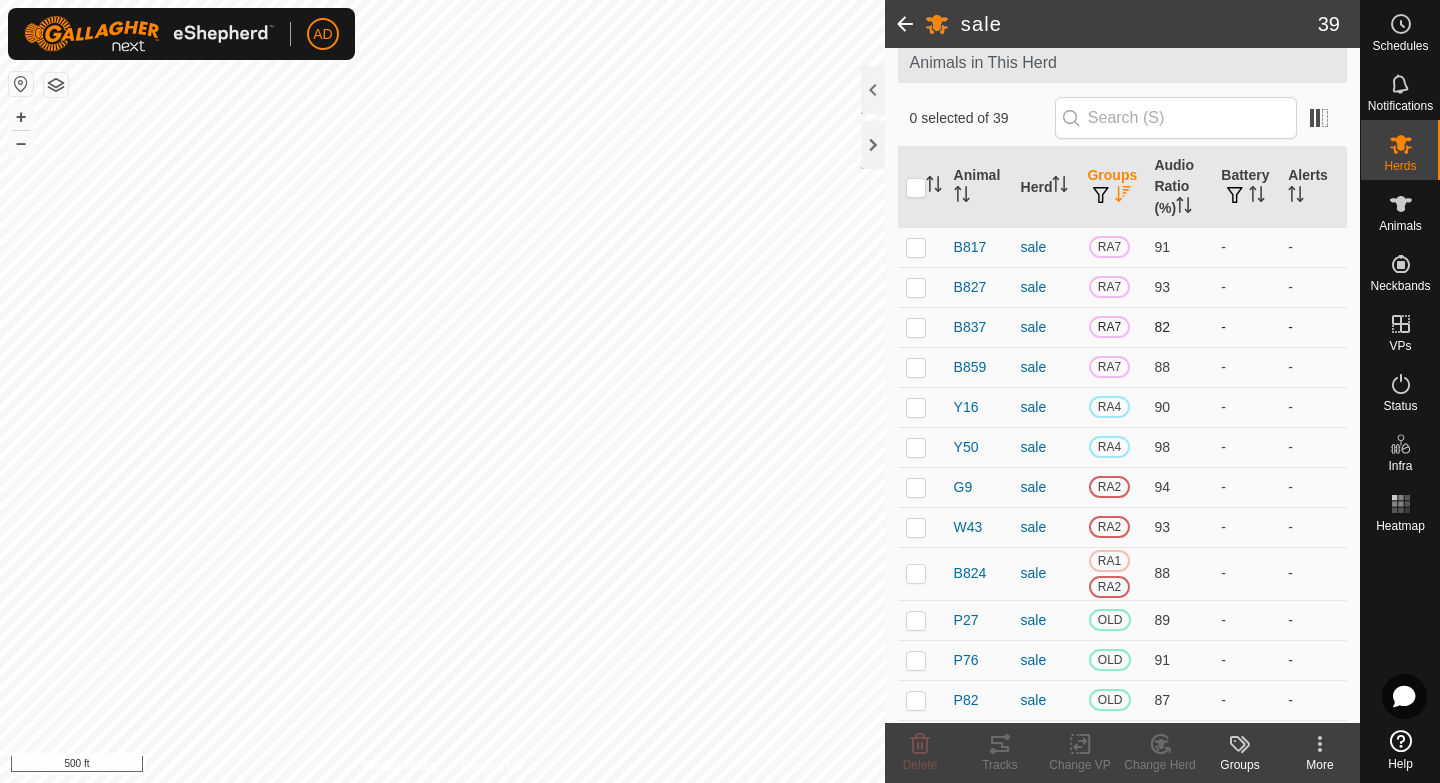 scroll, scrollTop: 0, scrollLeft: 0, axis: both 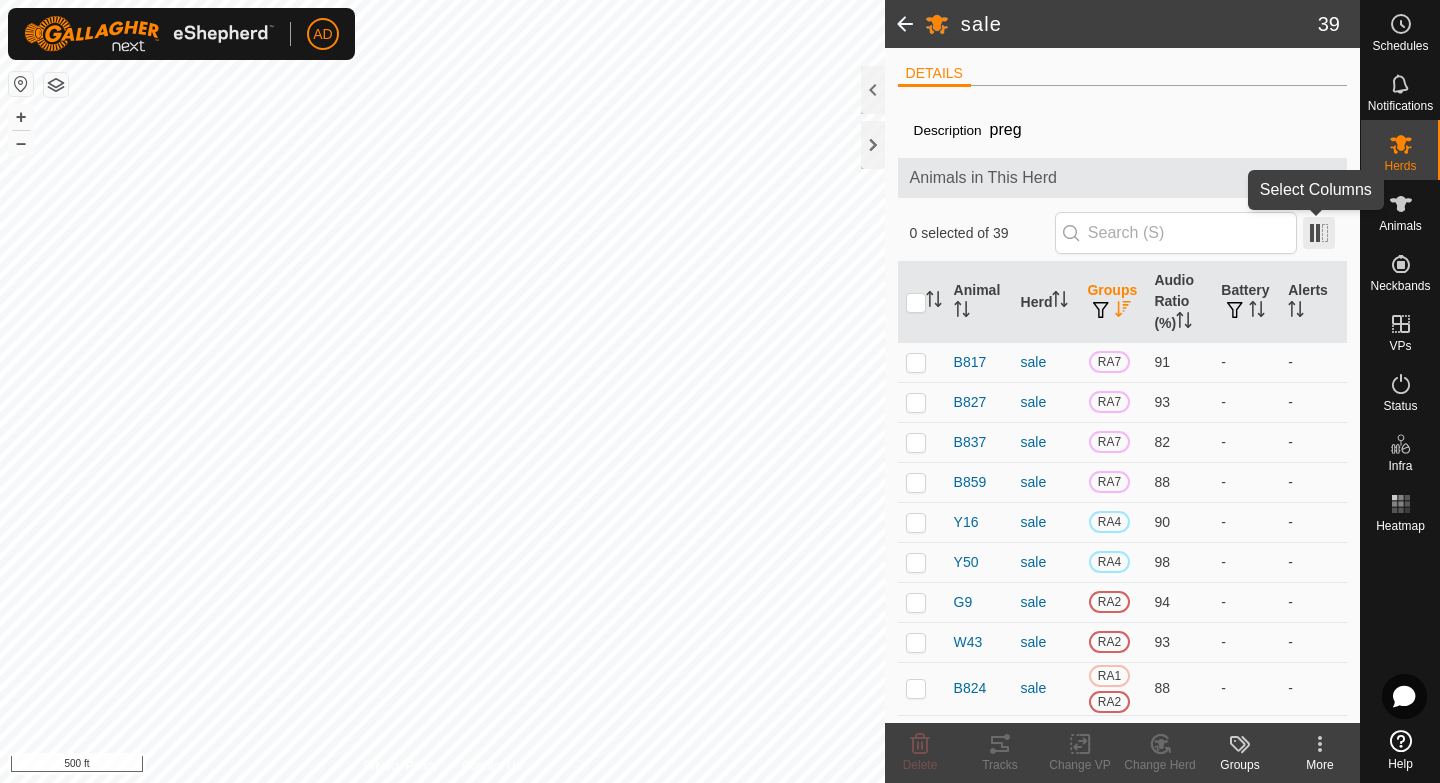 click at bounding box center [1319, 233] 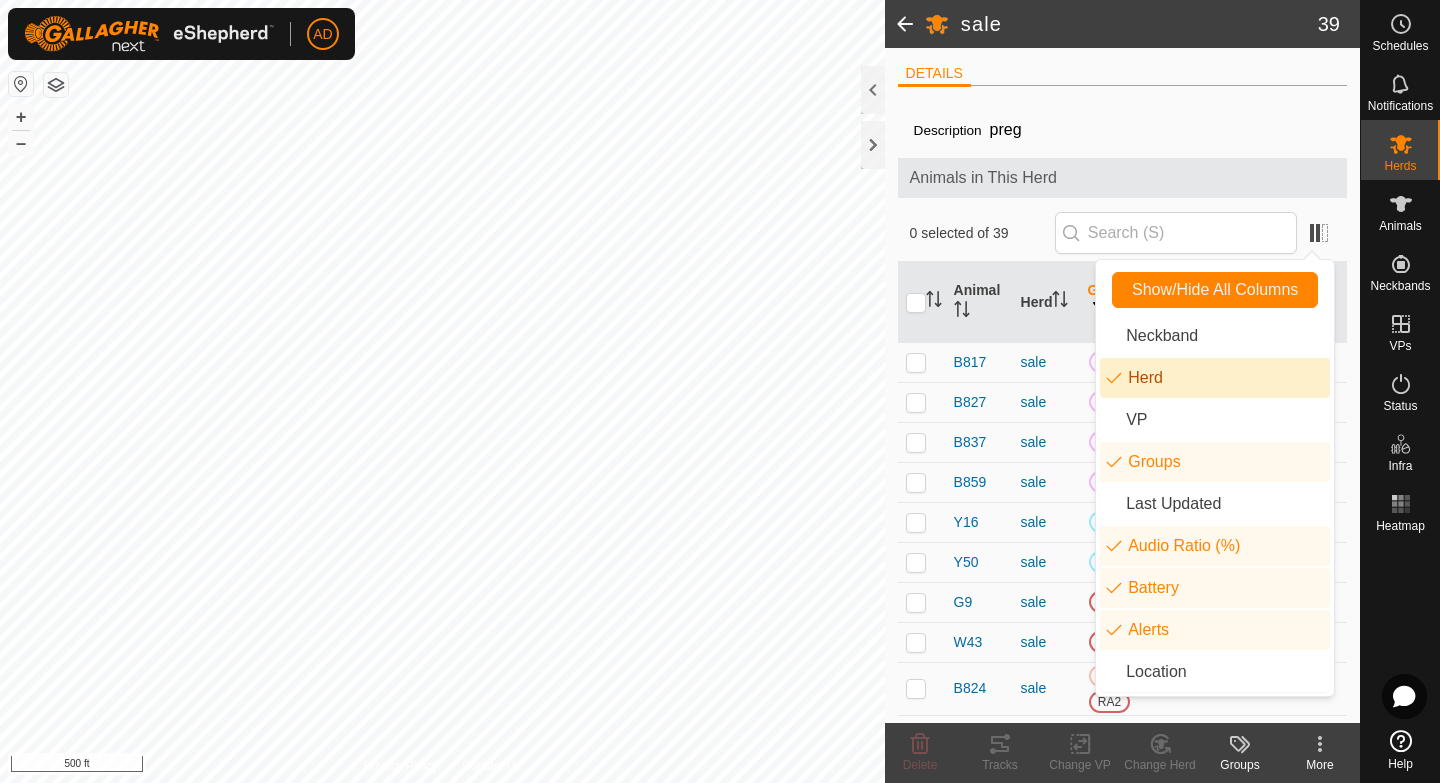 click on "Herd" at bounding box center [1215, 378] 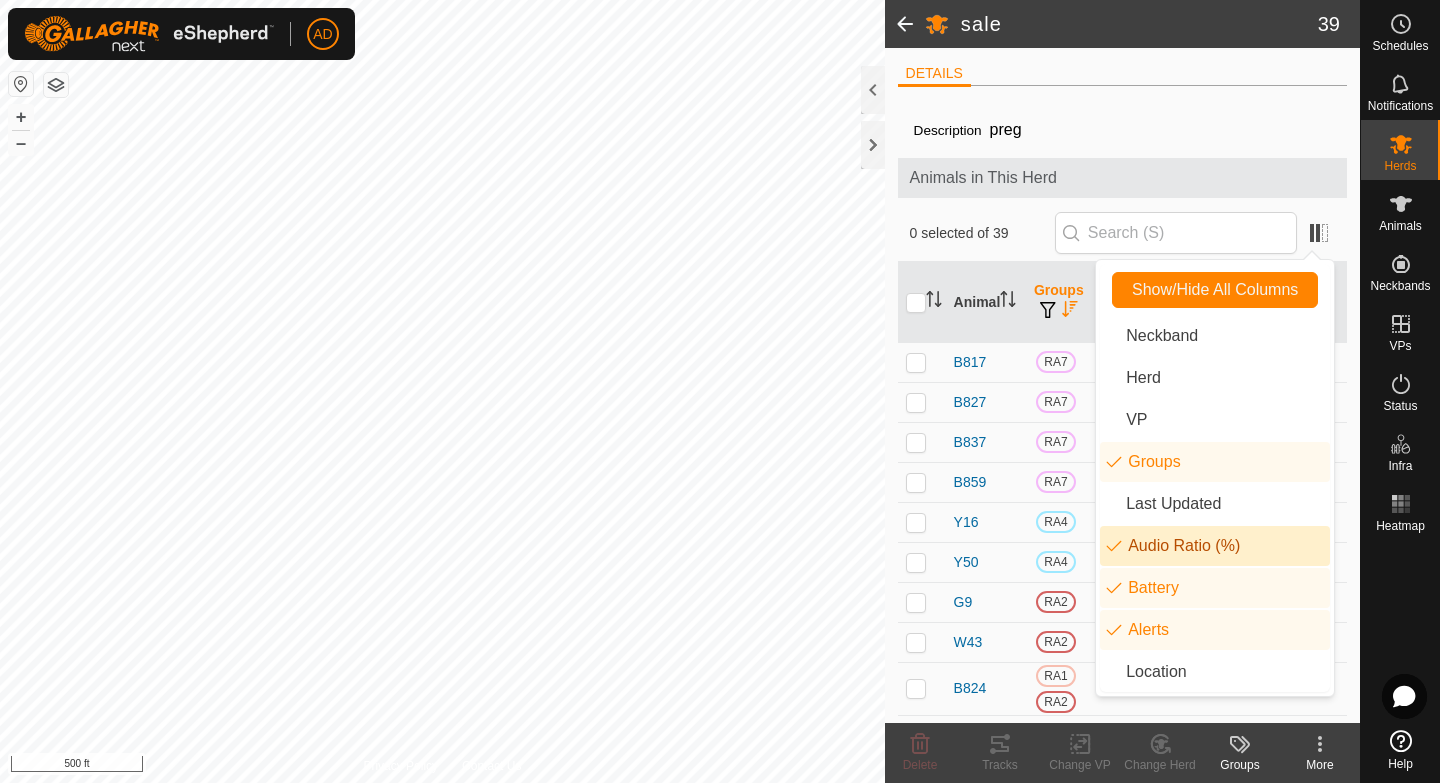 click on "Audio Ratio (%)" at bounding box center [1215, 546] 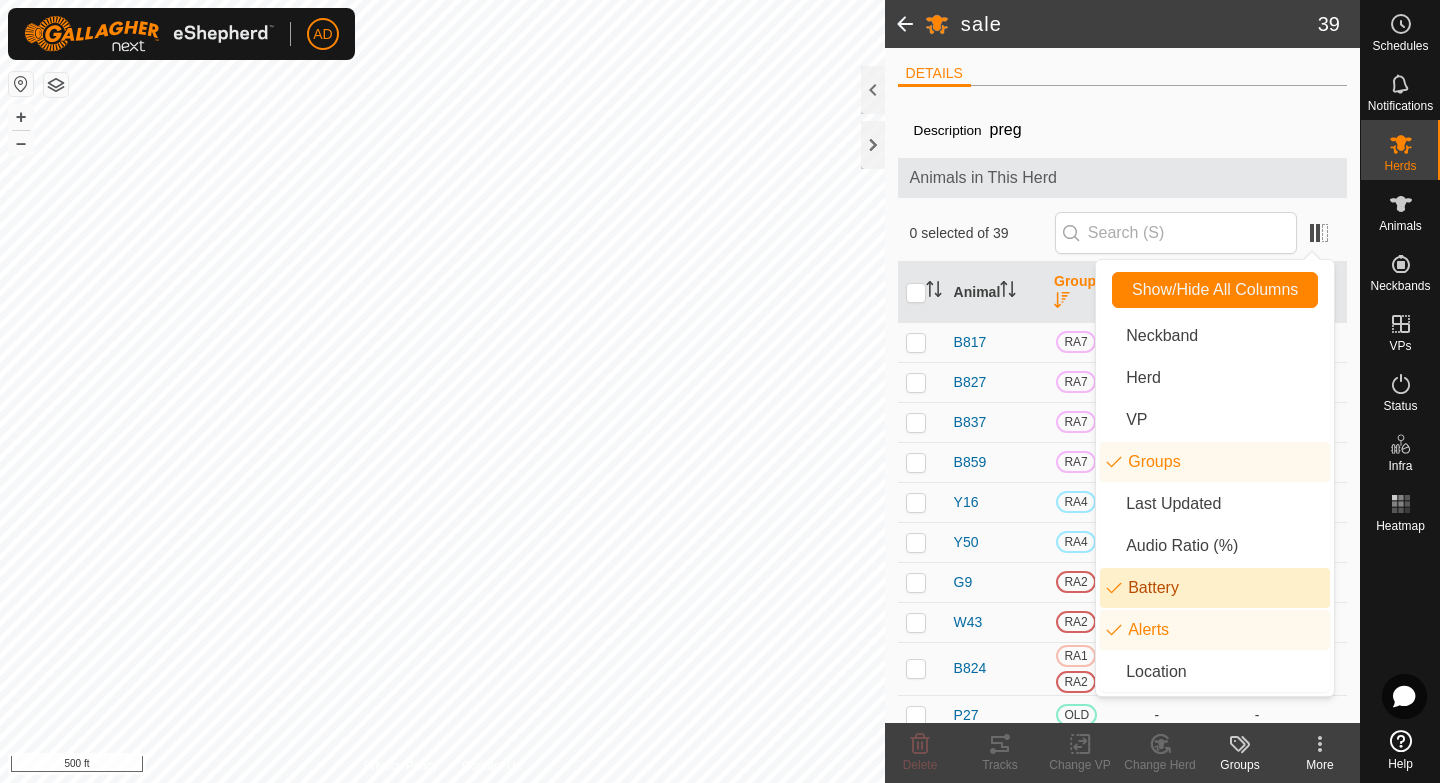 click on "Battery" at bounding box center (1215, 588) 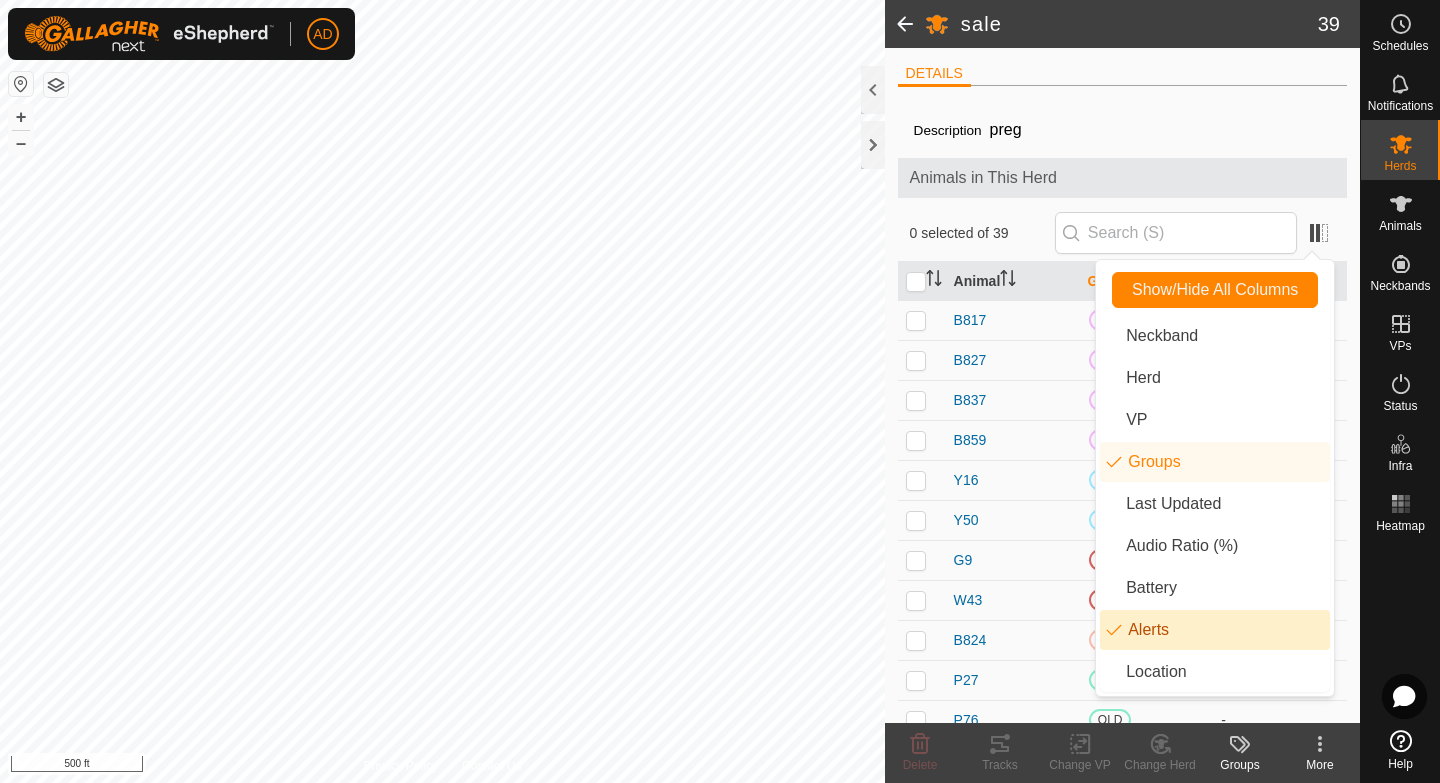 click on "Alerts" at bounding box center [1215, 630] 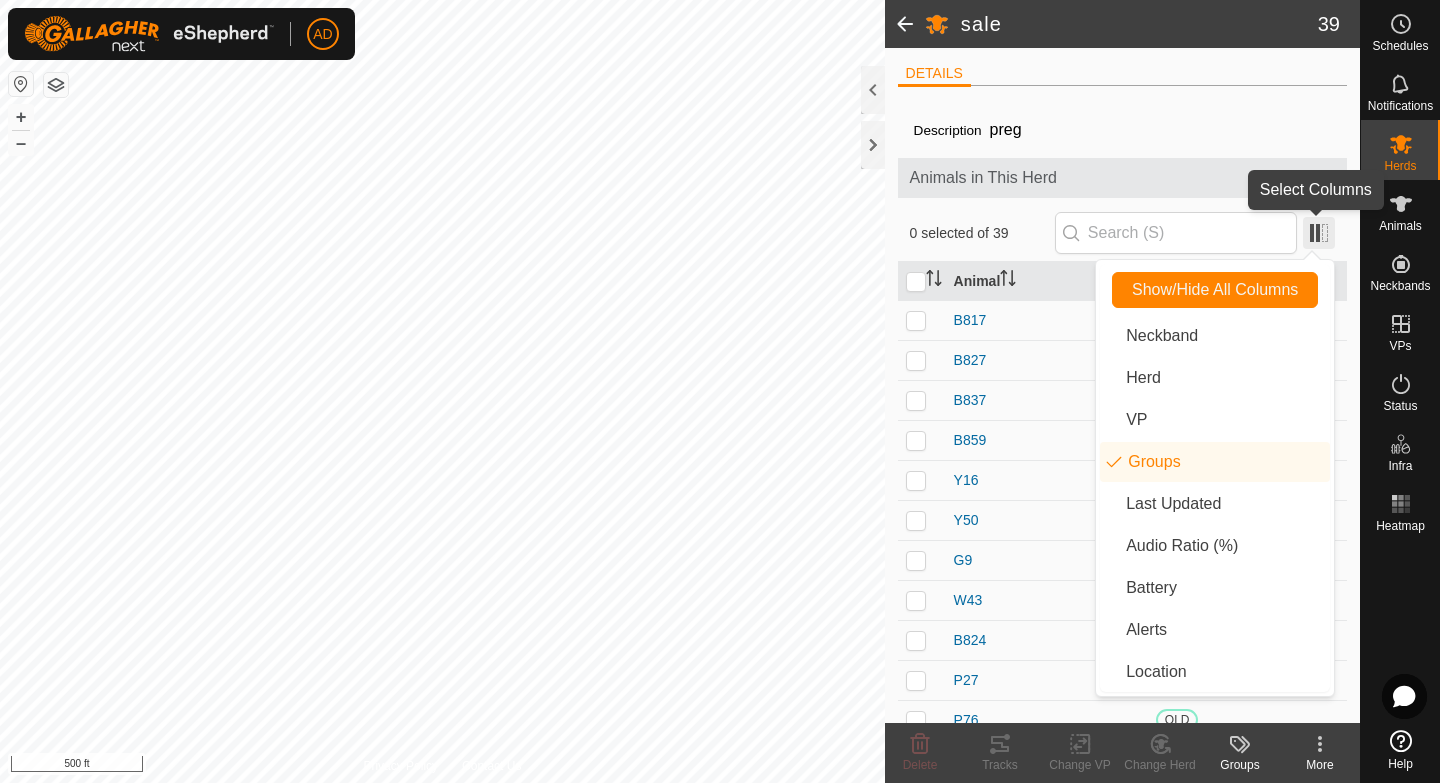 click at bounding box center [1319, 233] 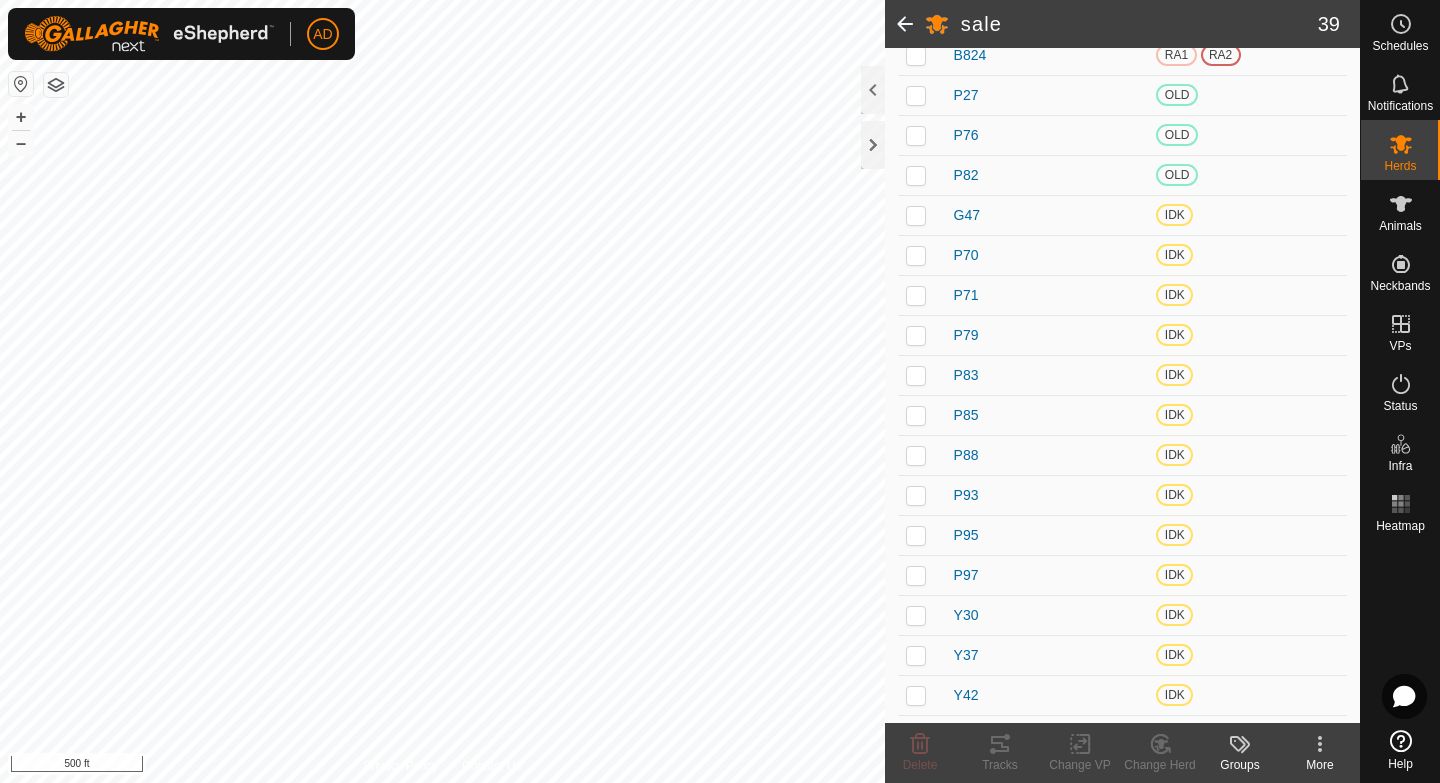 scroll, scrollTop: 0, scrollLeft: 0, axis: both 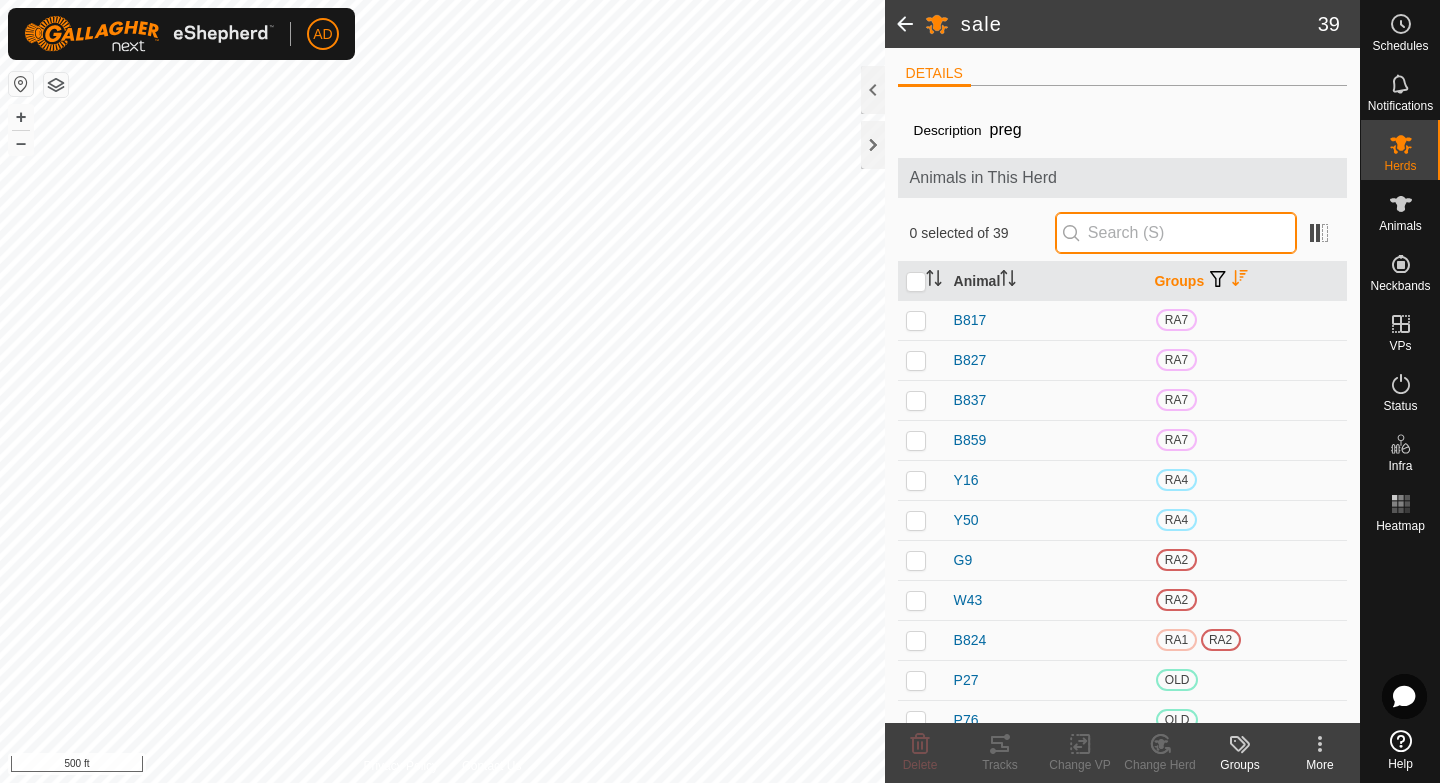 click at bounding box center [1176, 233] 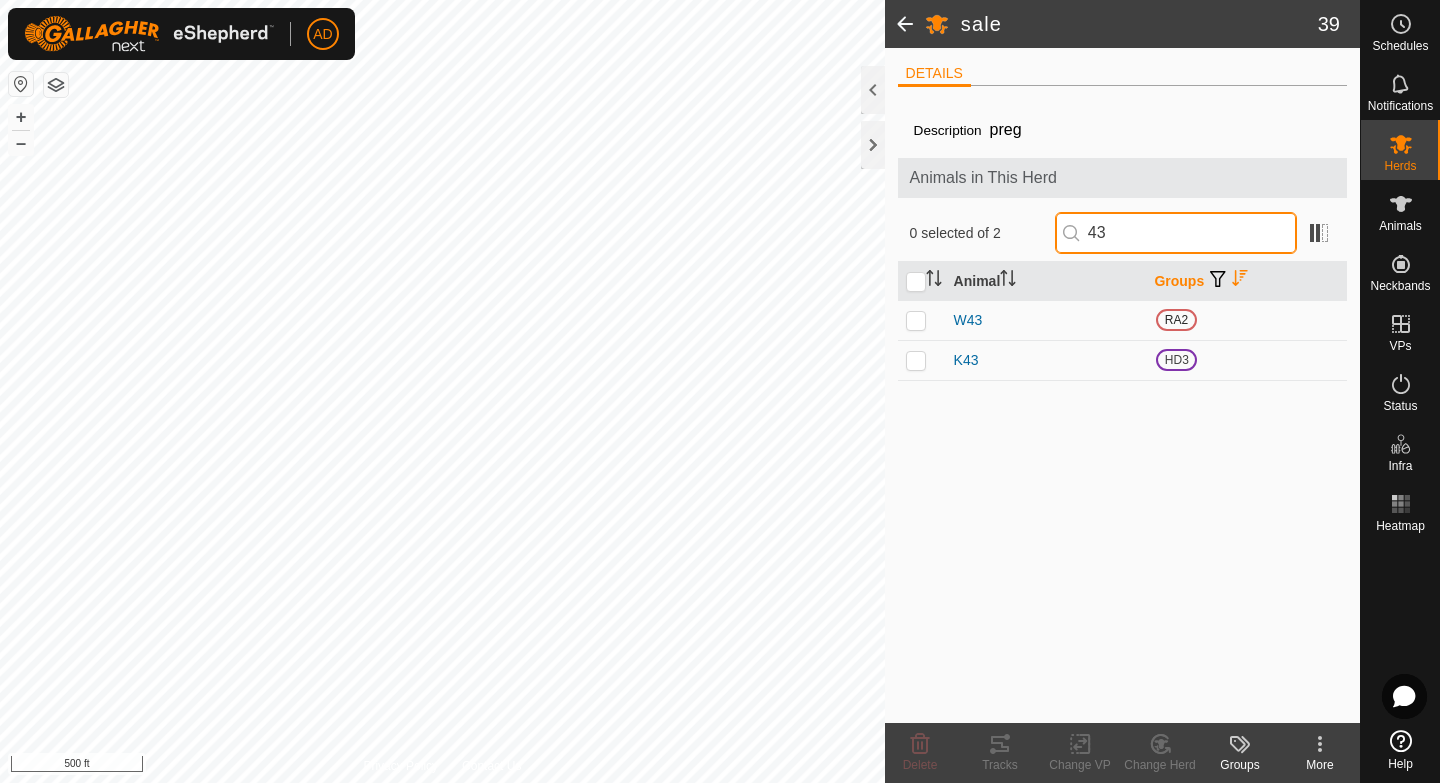type on "4" 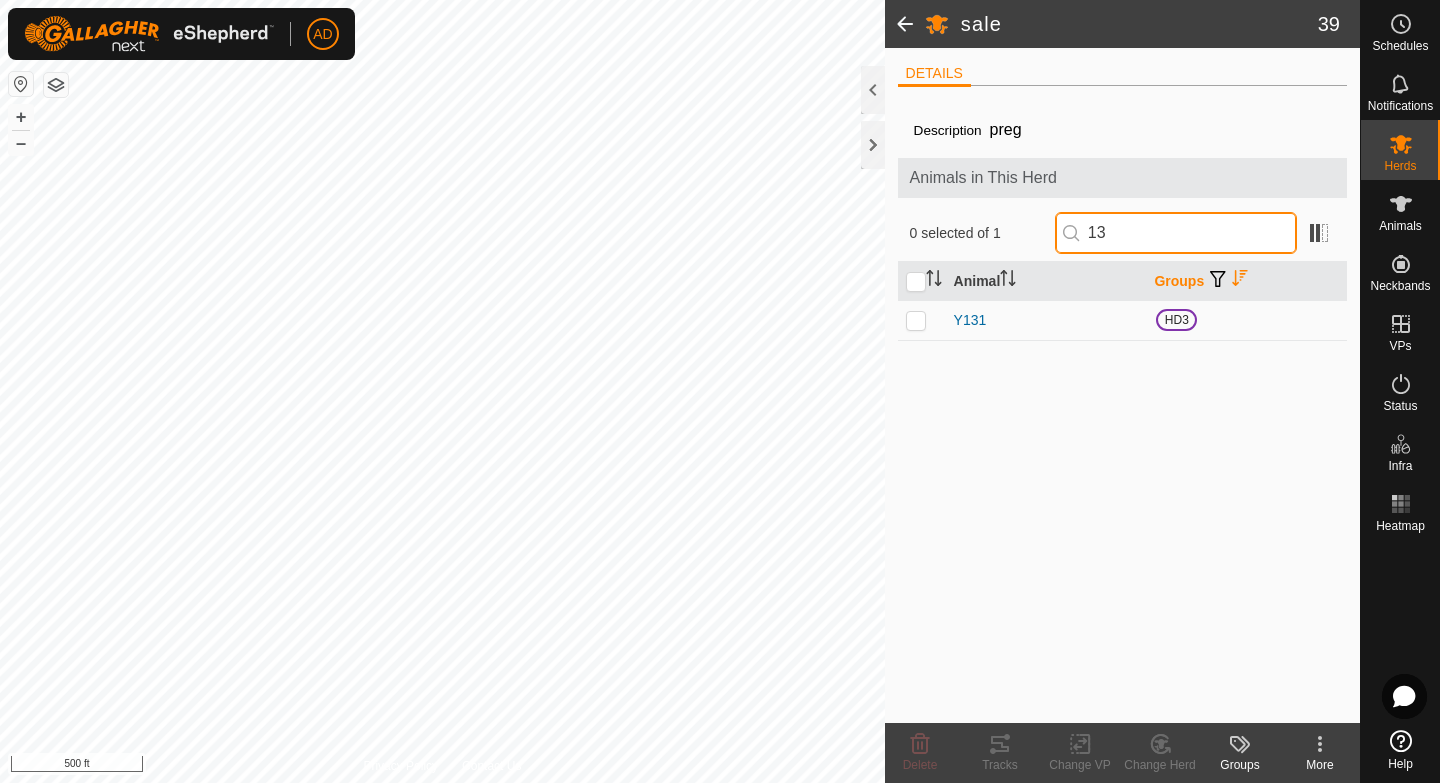 type on "1" 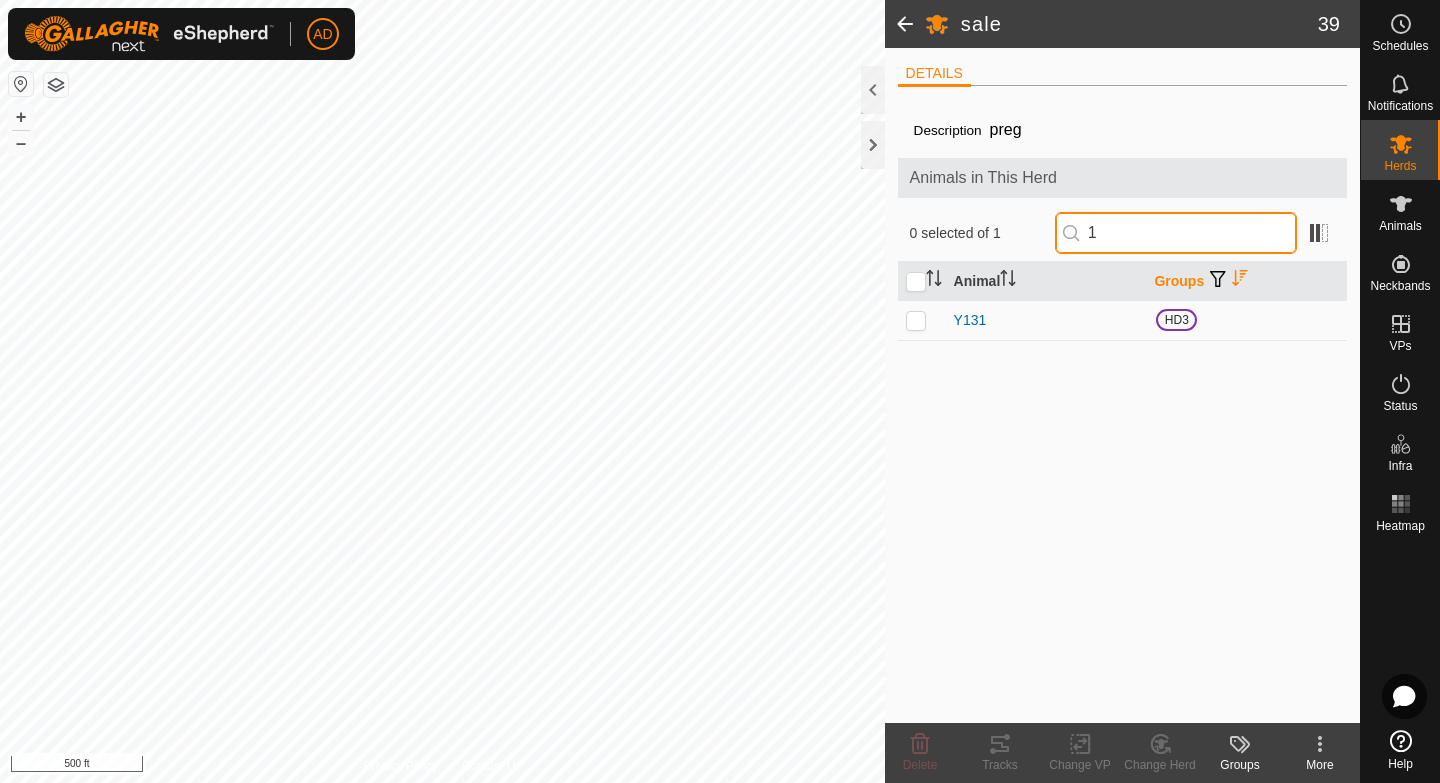 type 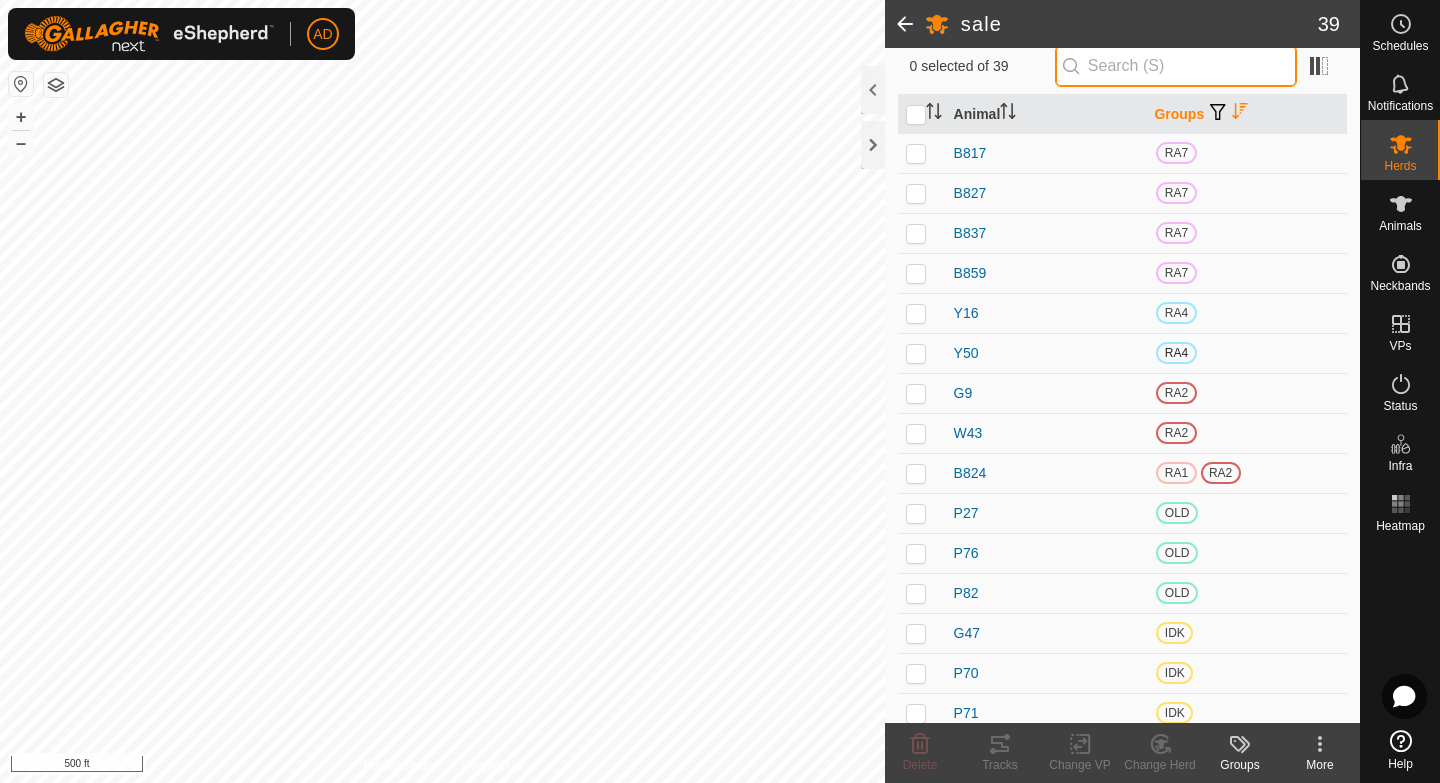 scroll, scrollTop: 177, scrollLeft: 0, axis: vertical 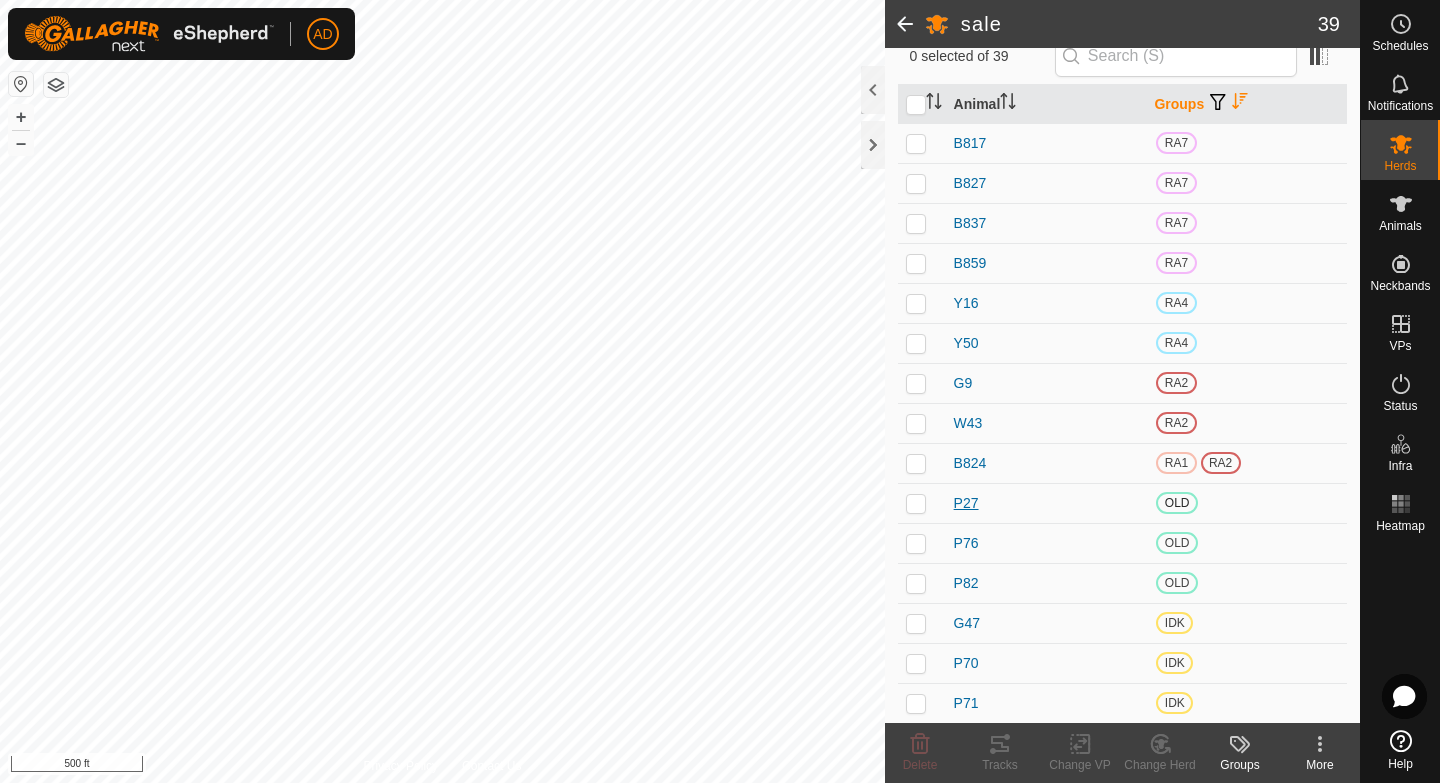 click on "P27" at bounding box center [966, 503] 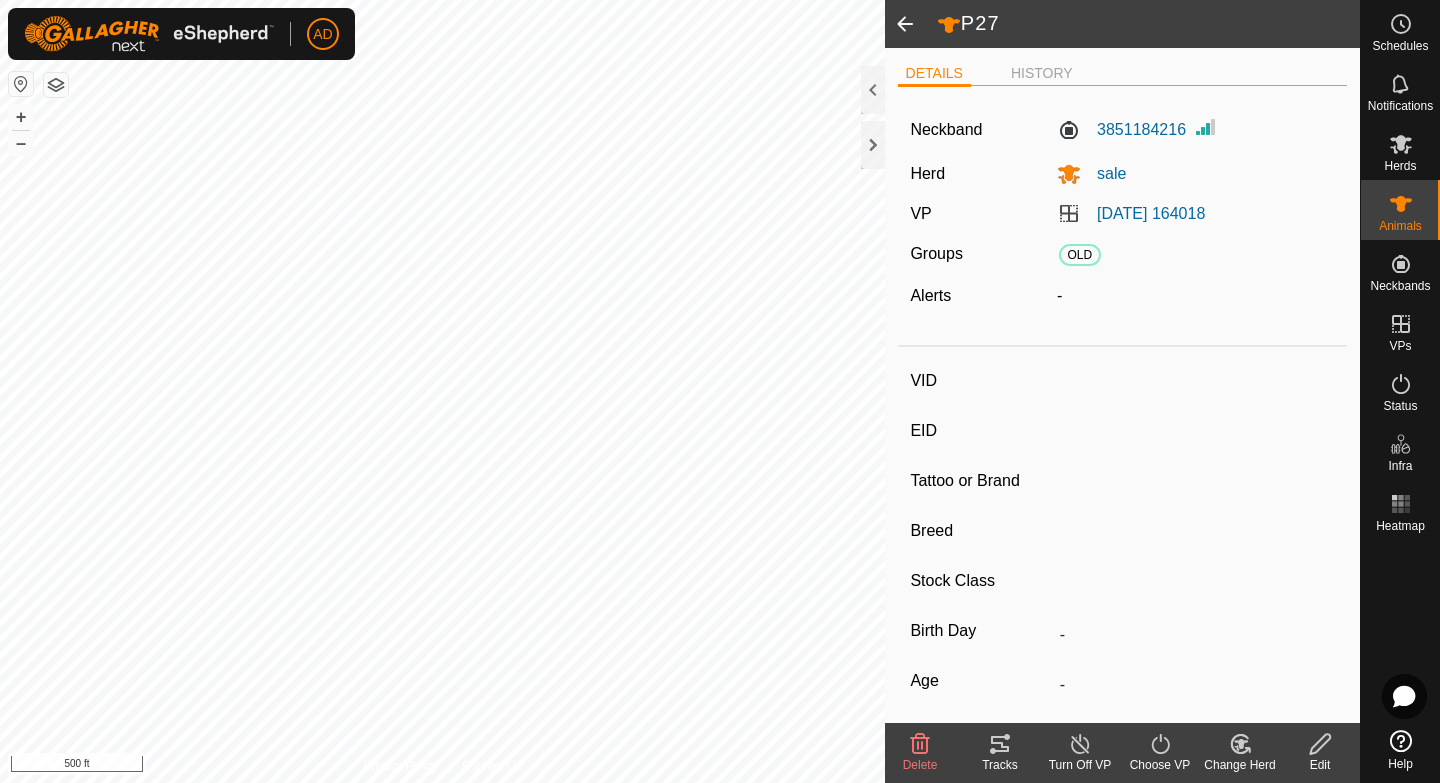 type on "P27" 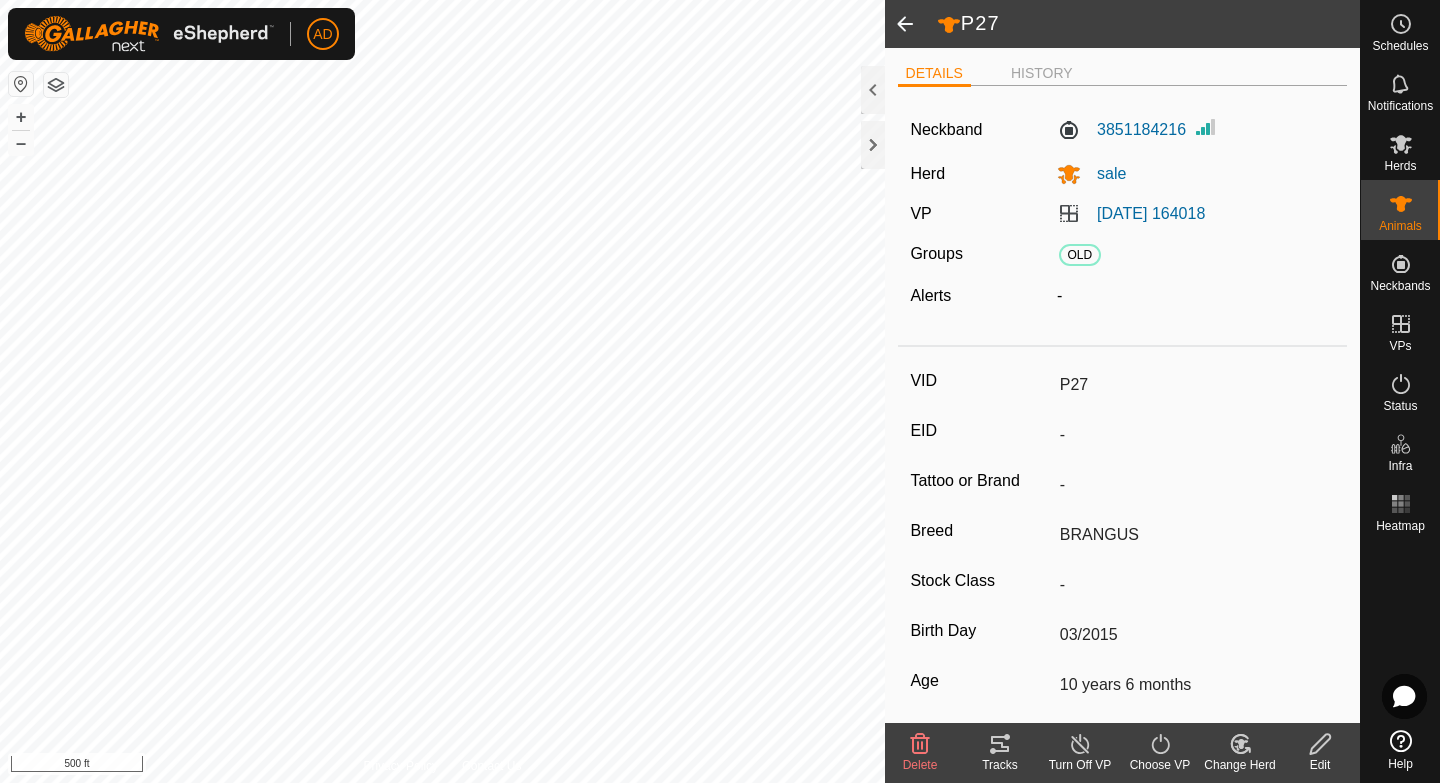 click 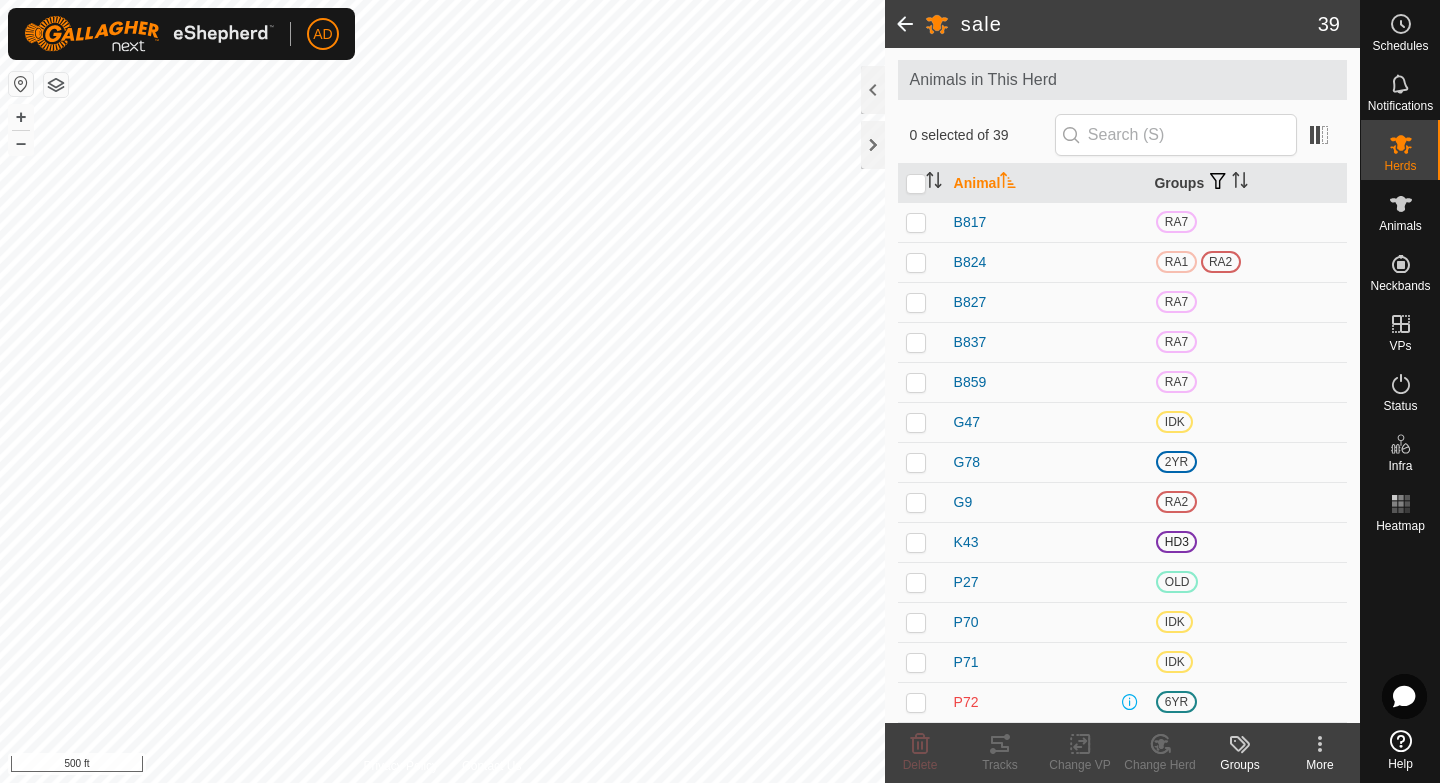 scroll, scrollTop: 95, scrollLeft: 0, axis: vertical 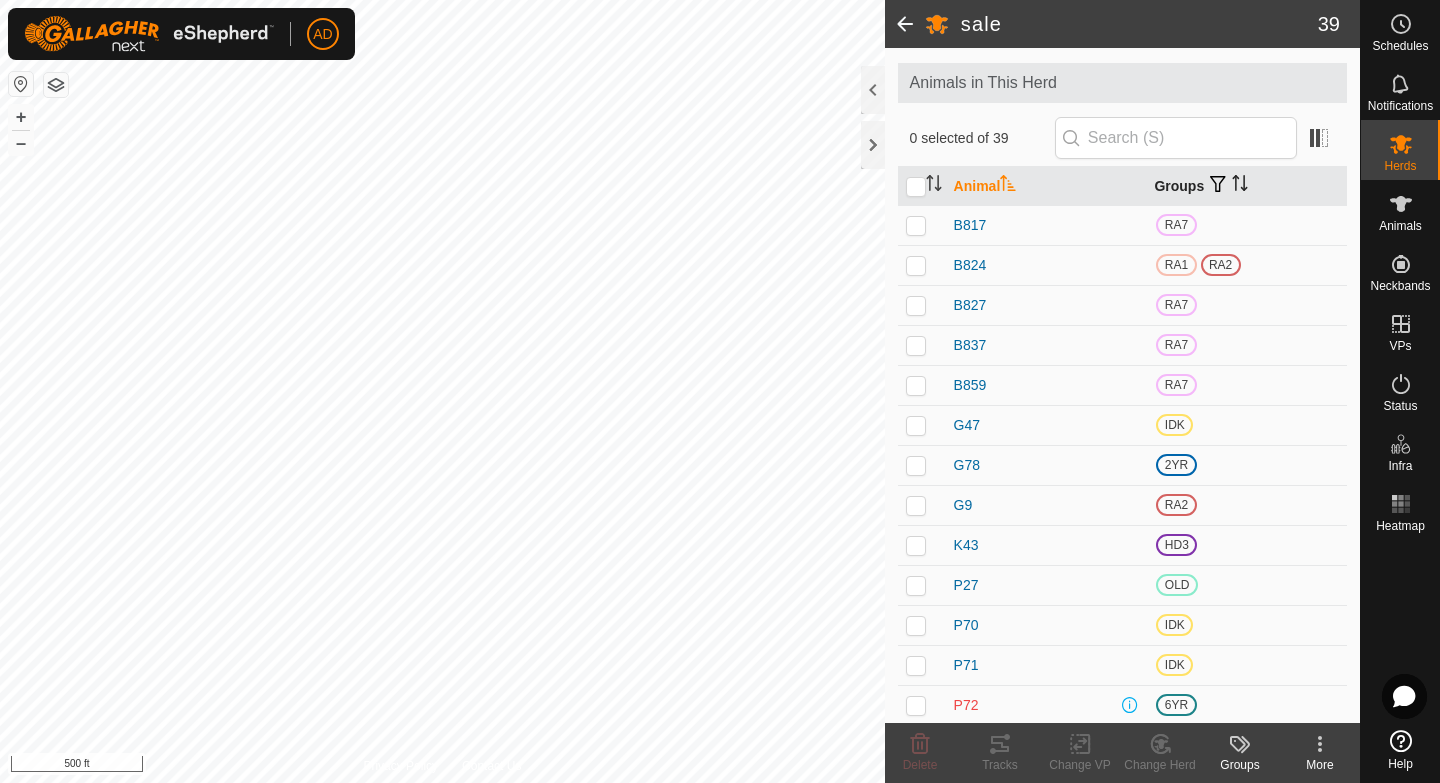 click at bounding box center [1218, 185] 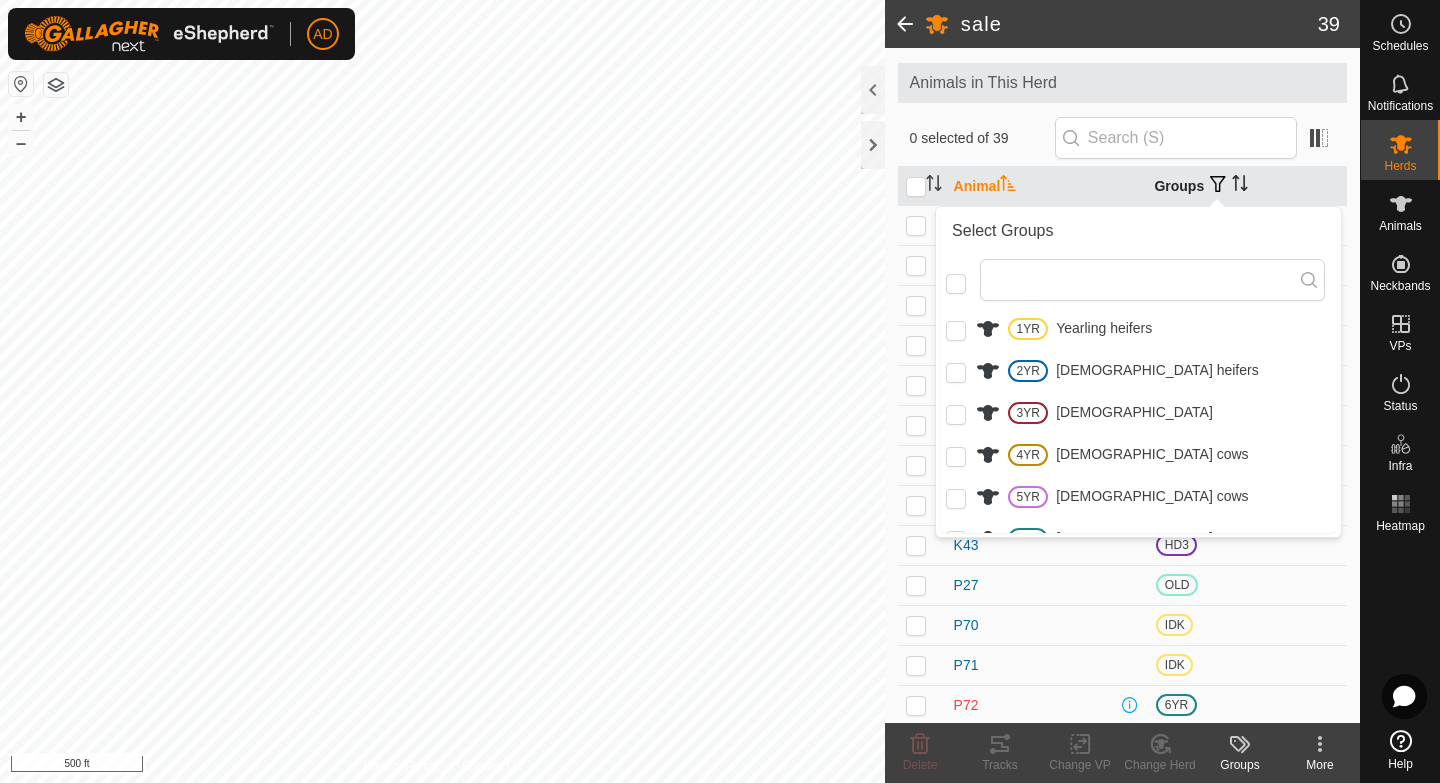click 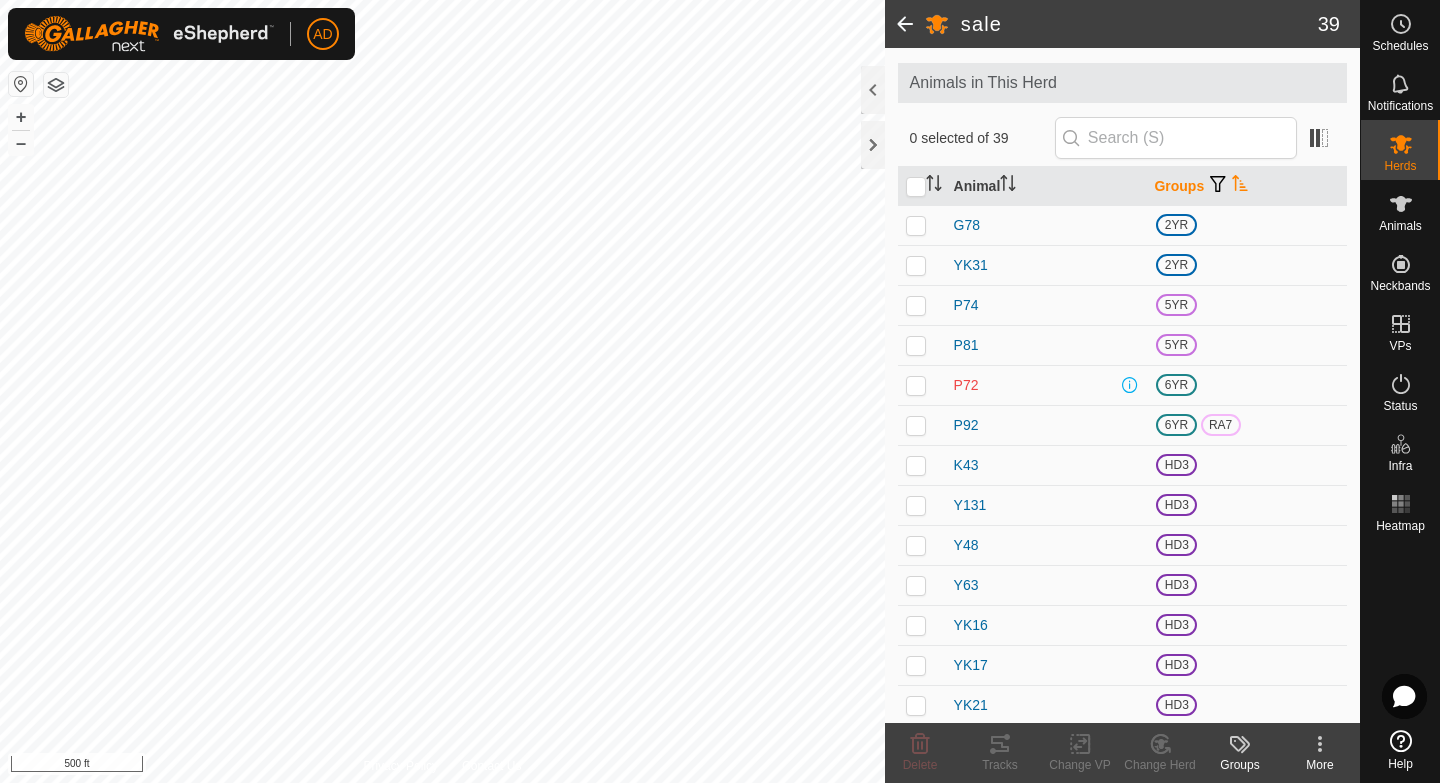 click 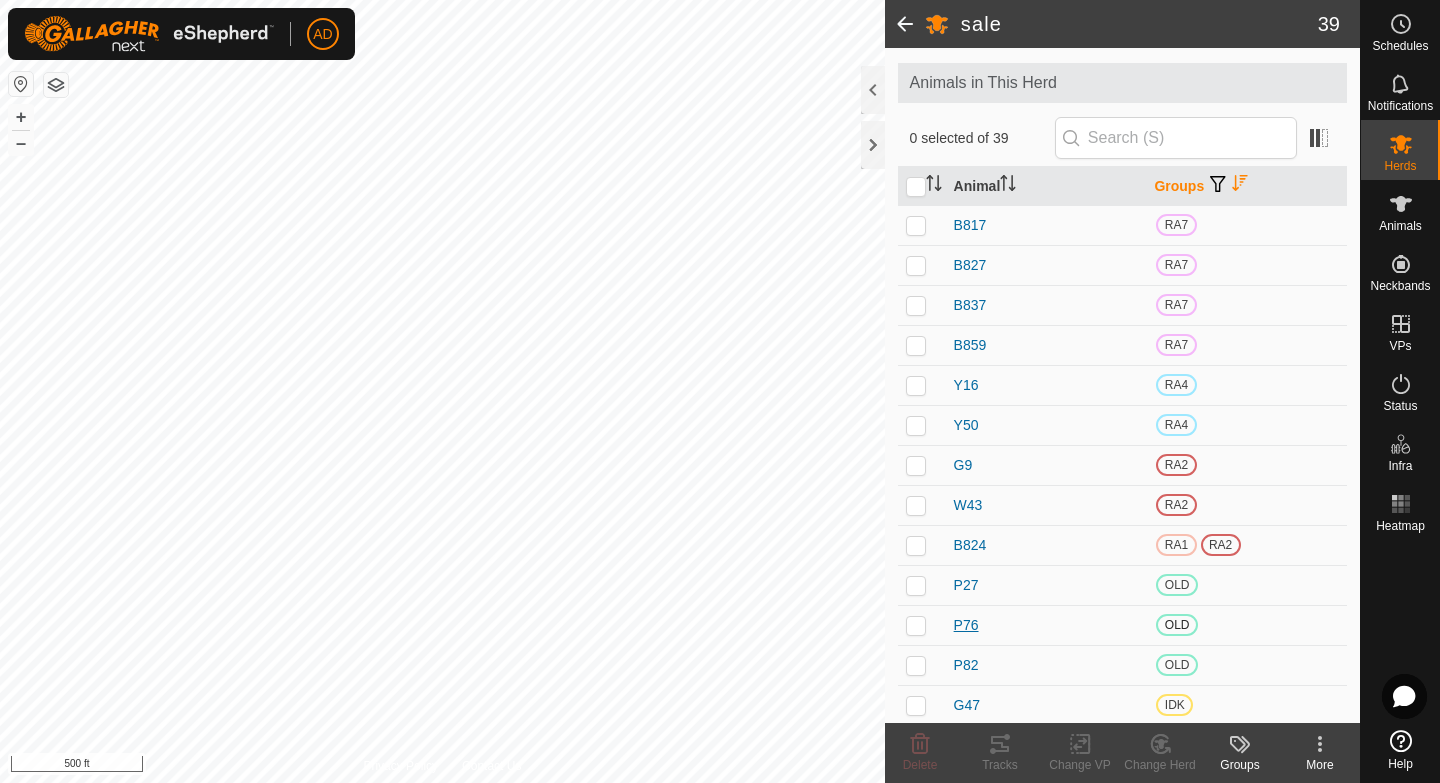 click on "P76" at bounding box center (966, 625) 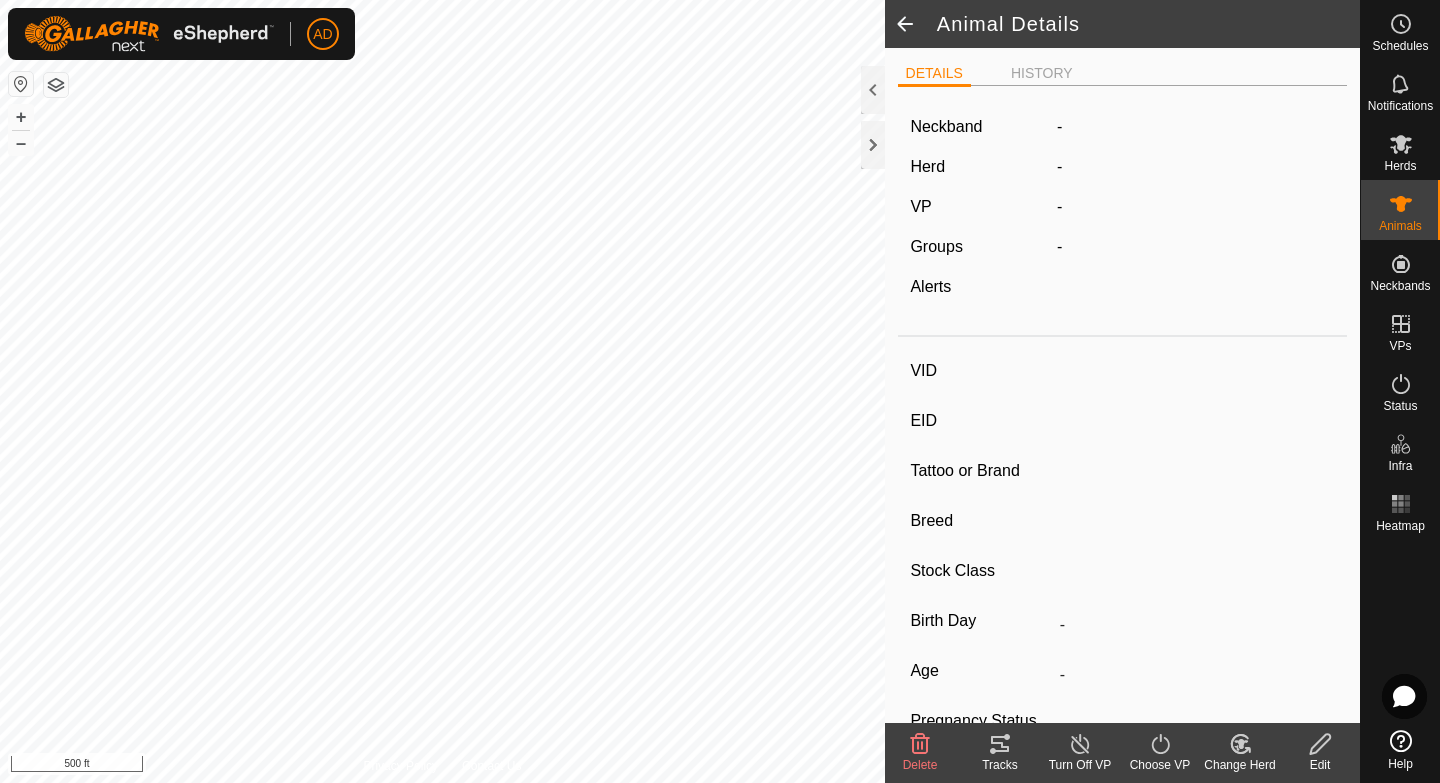 type on "P76" 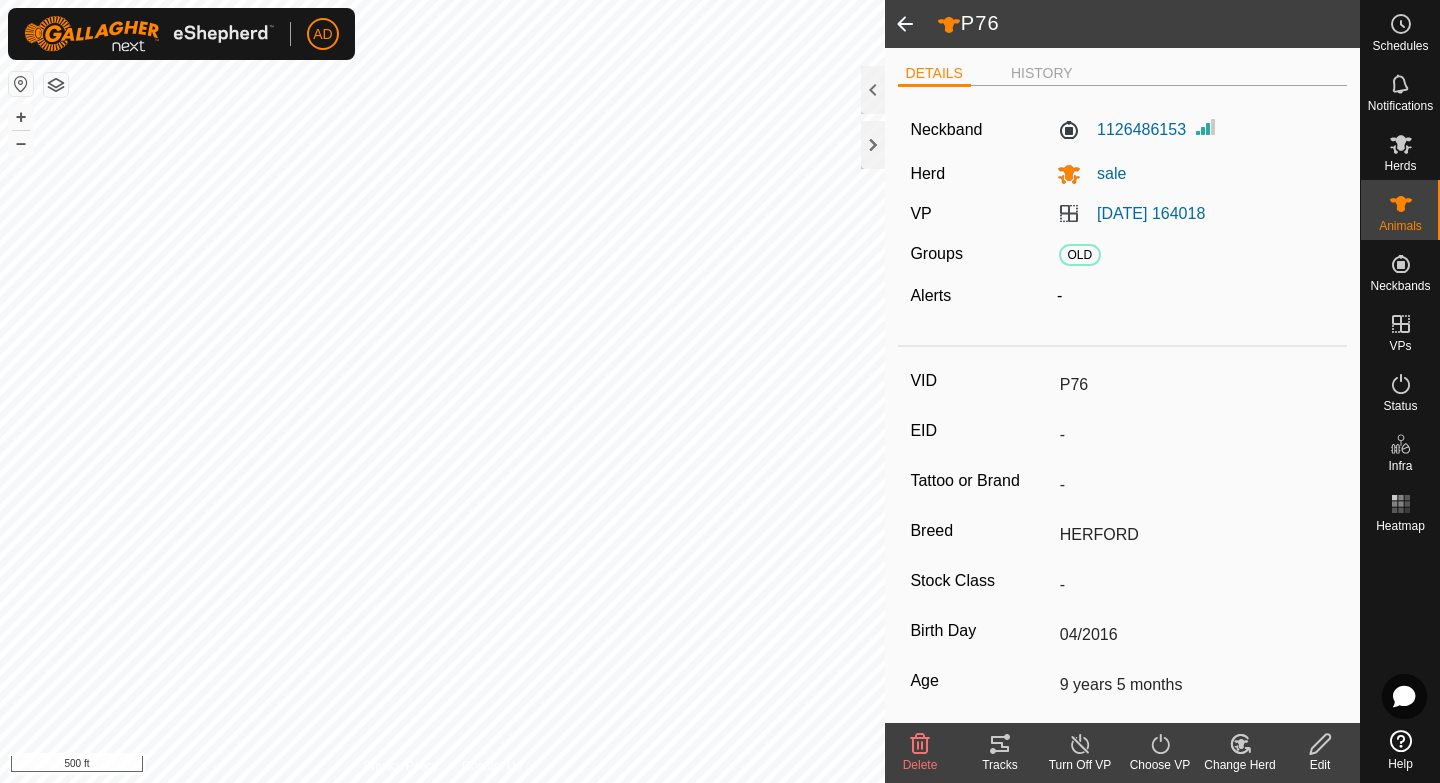 click 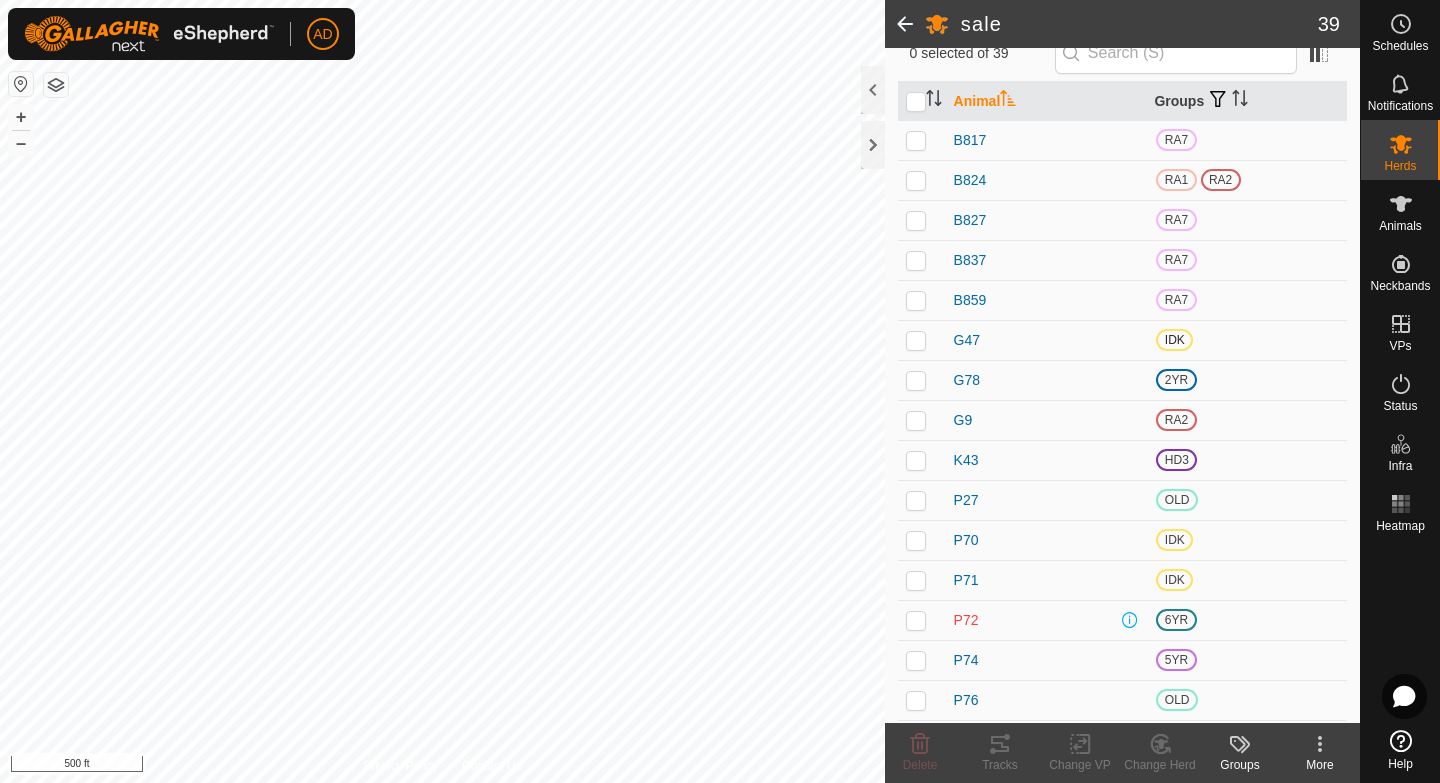 scroll, scrollTop: 181, scrollLeft: 0, axis: vertical 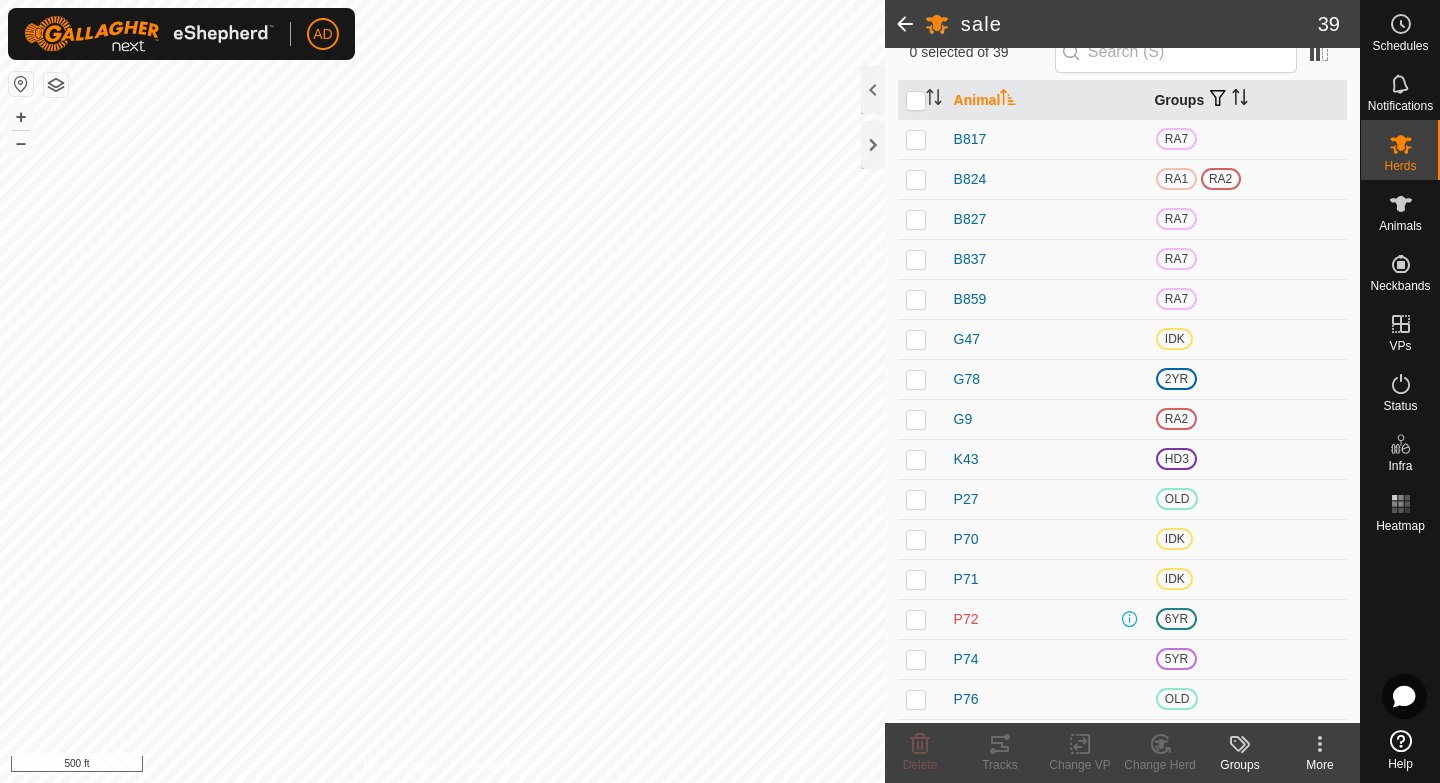 click 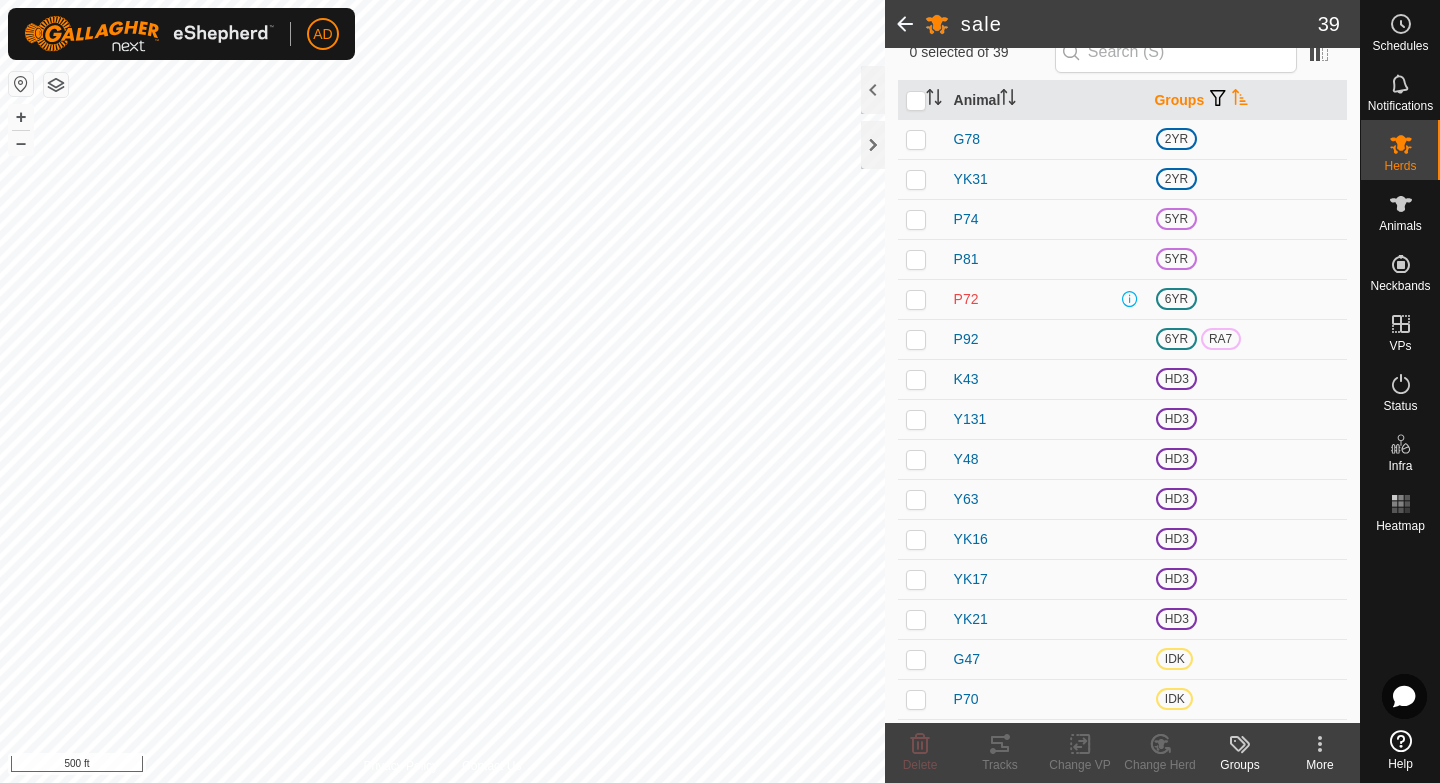 click 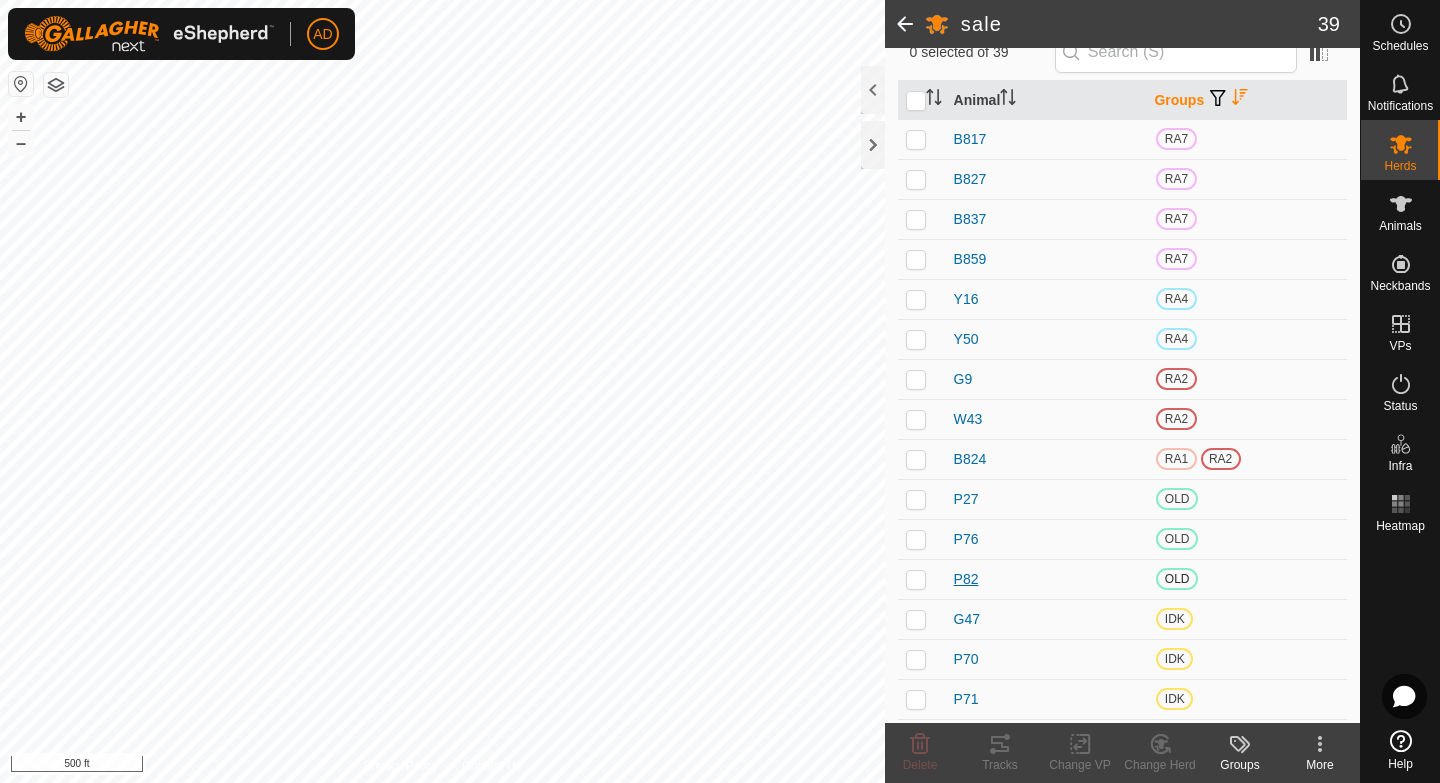 click on "P82" at bounding box center [966, 579] 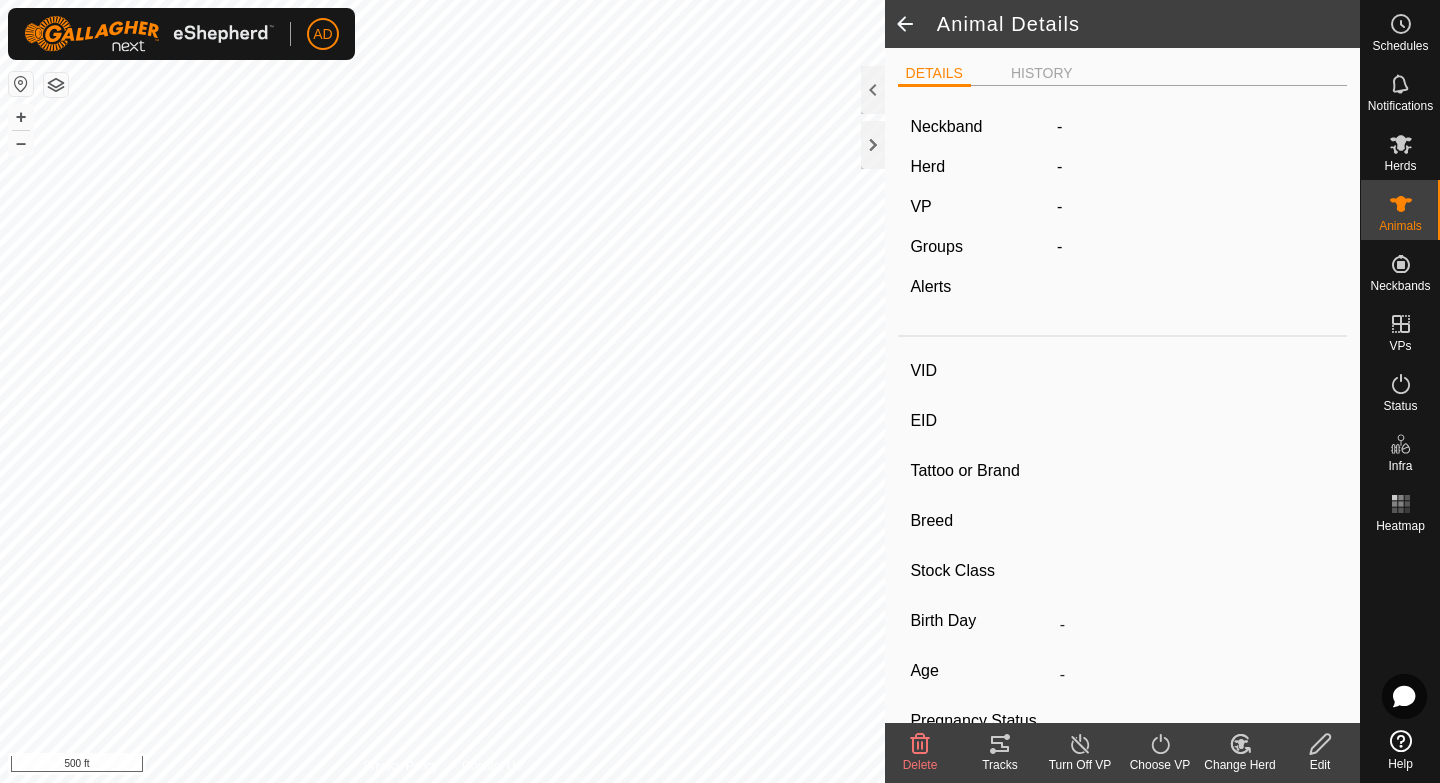 type on "P82" 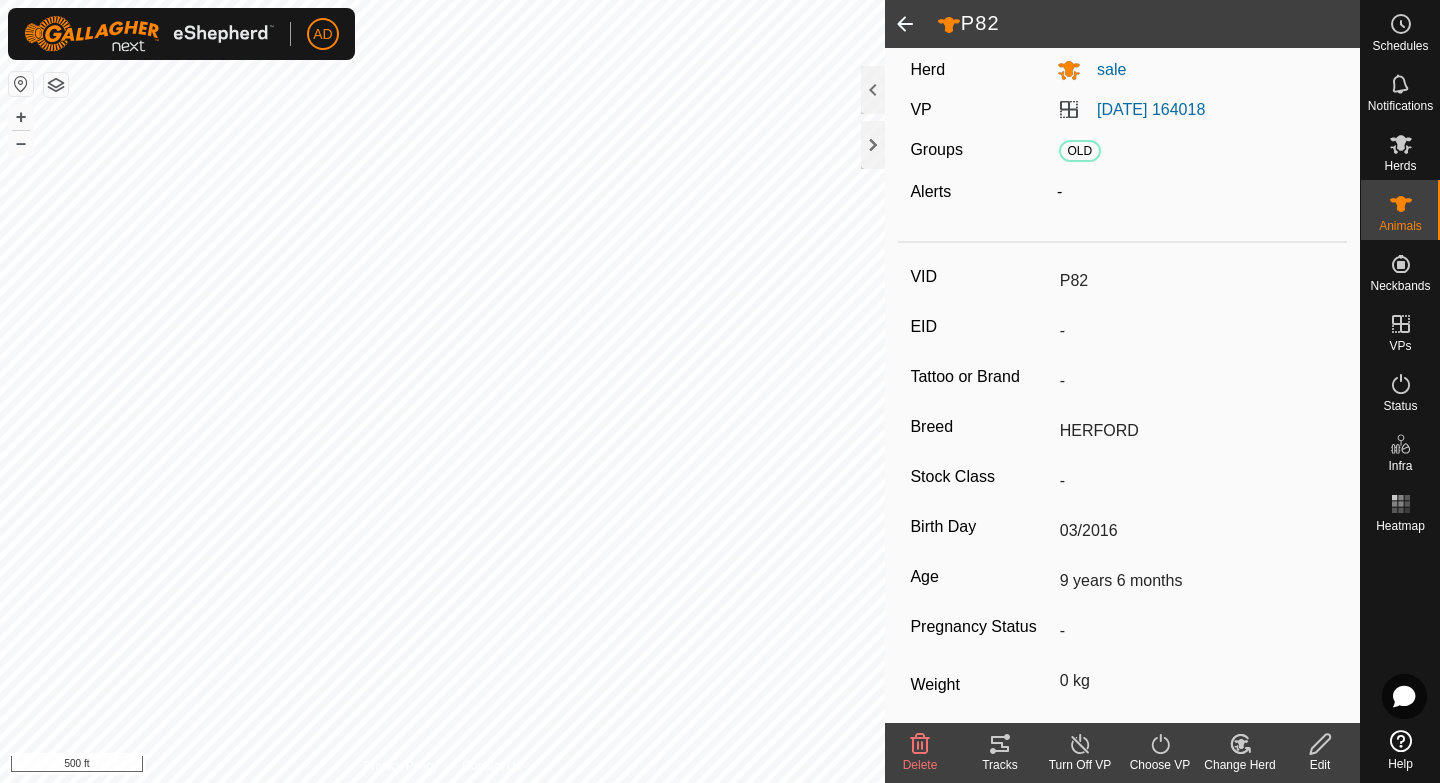 scroll, scrollTop: 0, scrollLeft: 0, axis: both 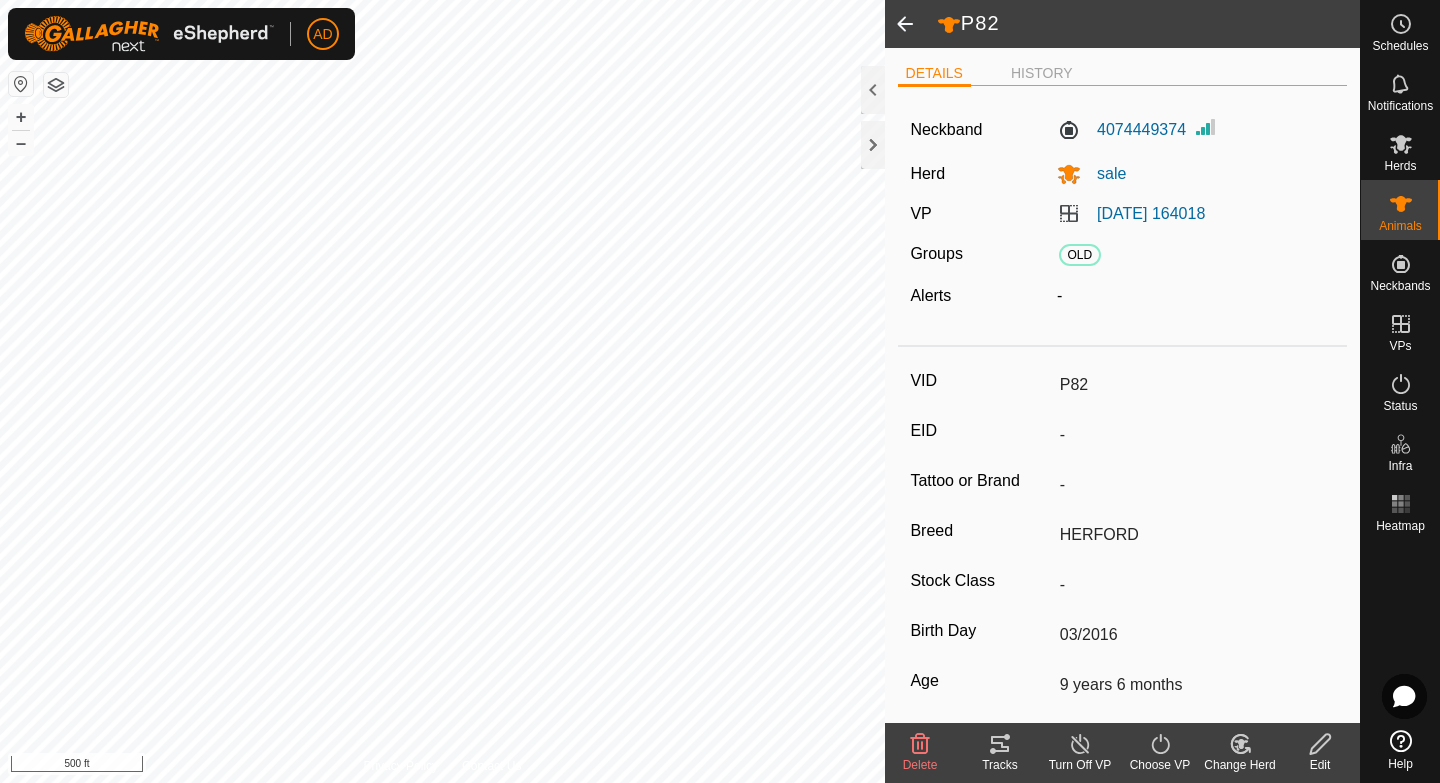click 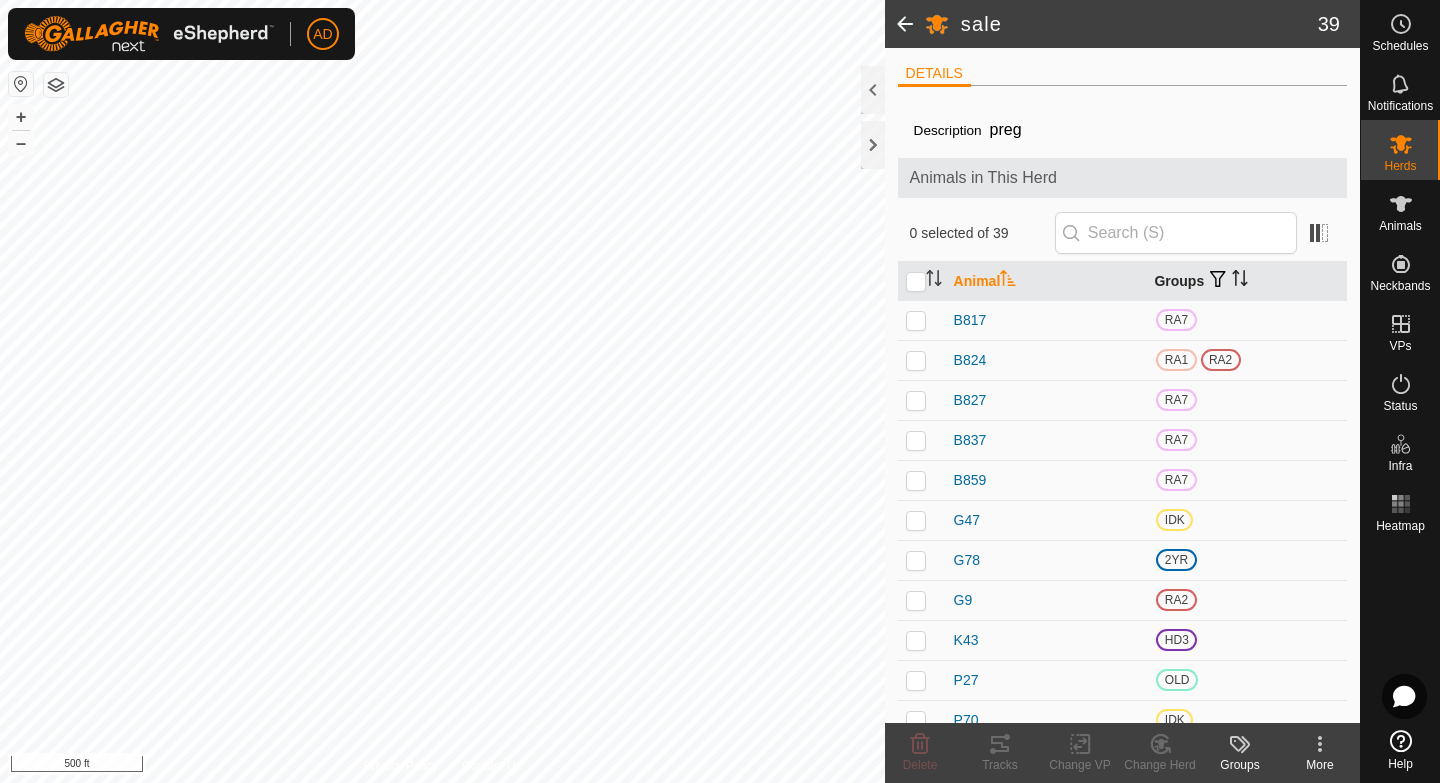 click 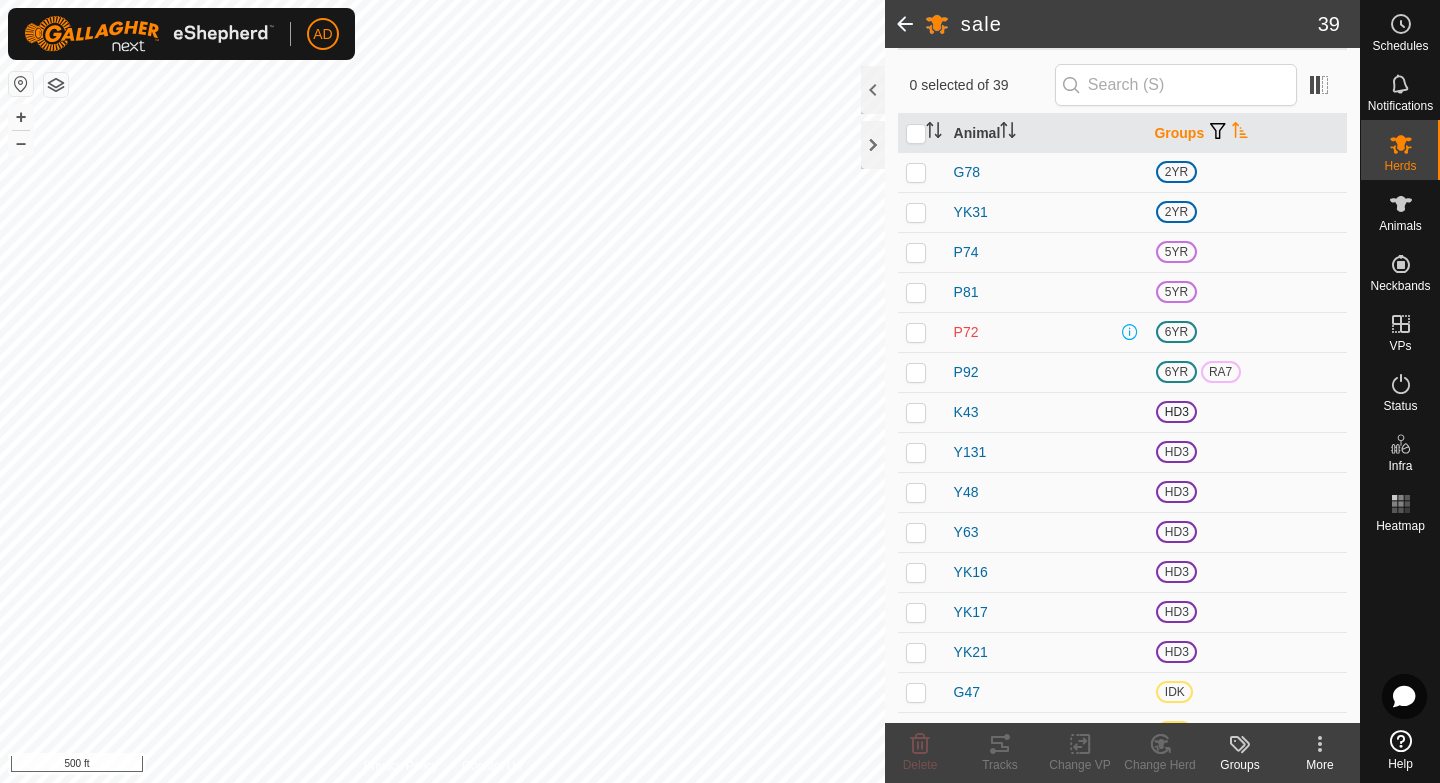 scroll, scrollTop: 143, scrollLeft: 0, axis: vertical 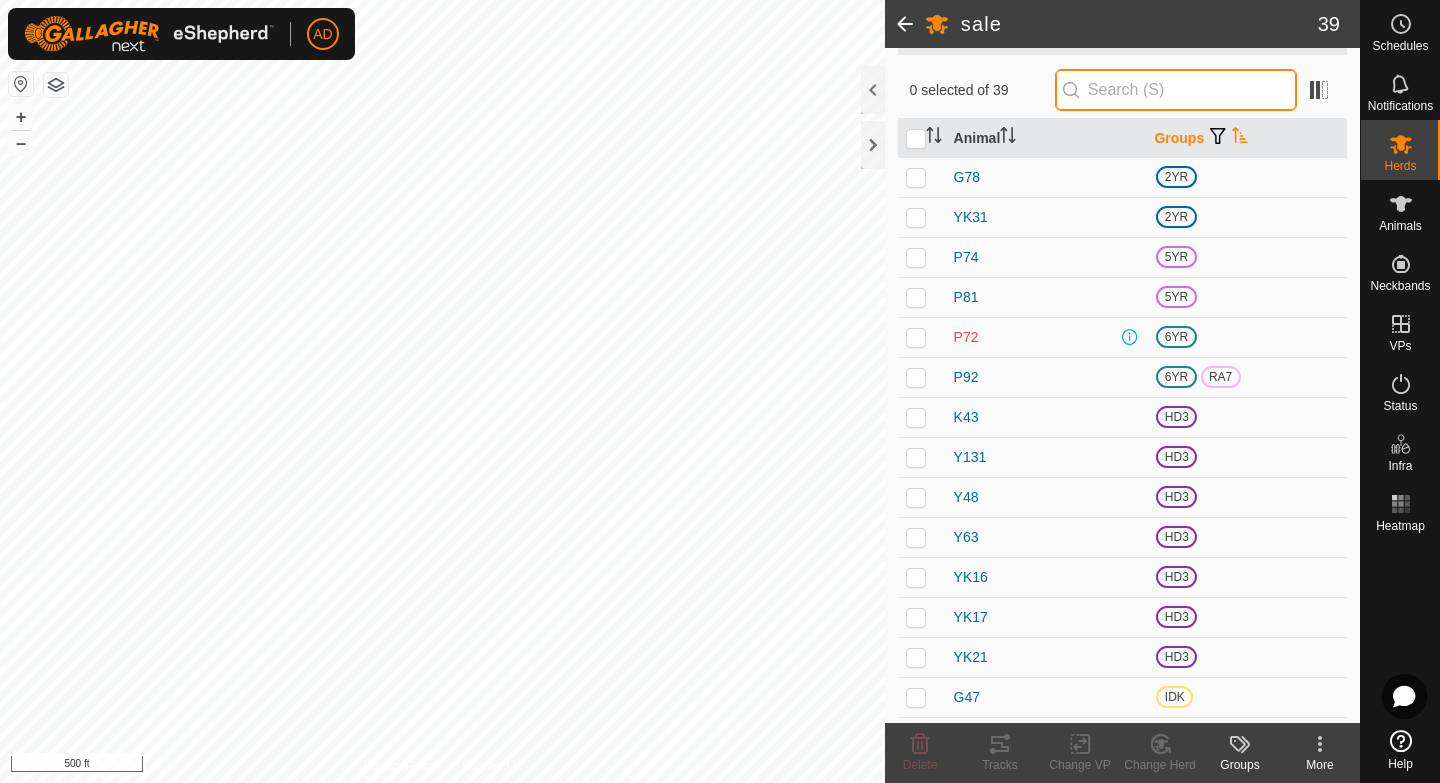 click at bounding box center (1176, 90) 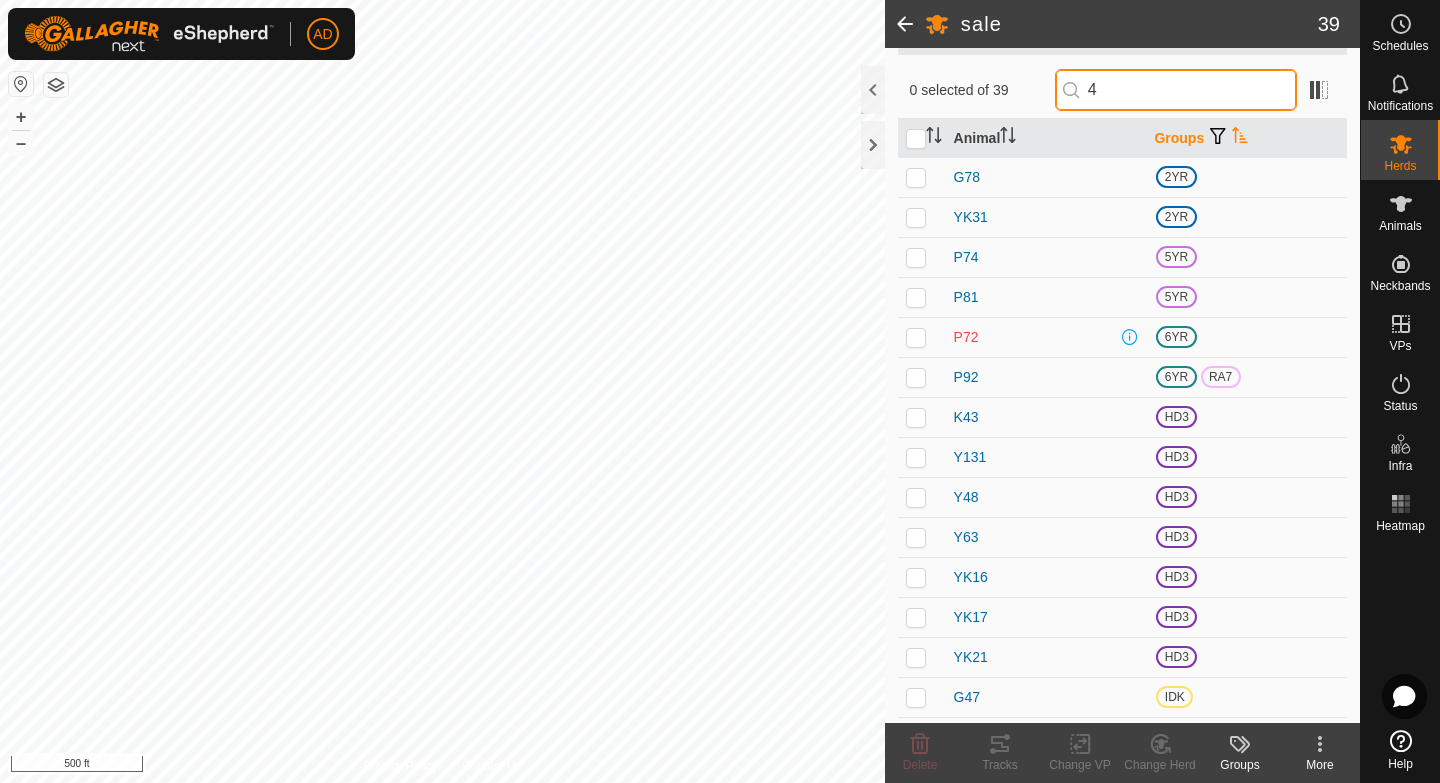 scroll, scrollTop: 0, scrollLeft: 0, axis: both 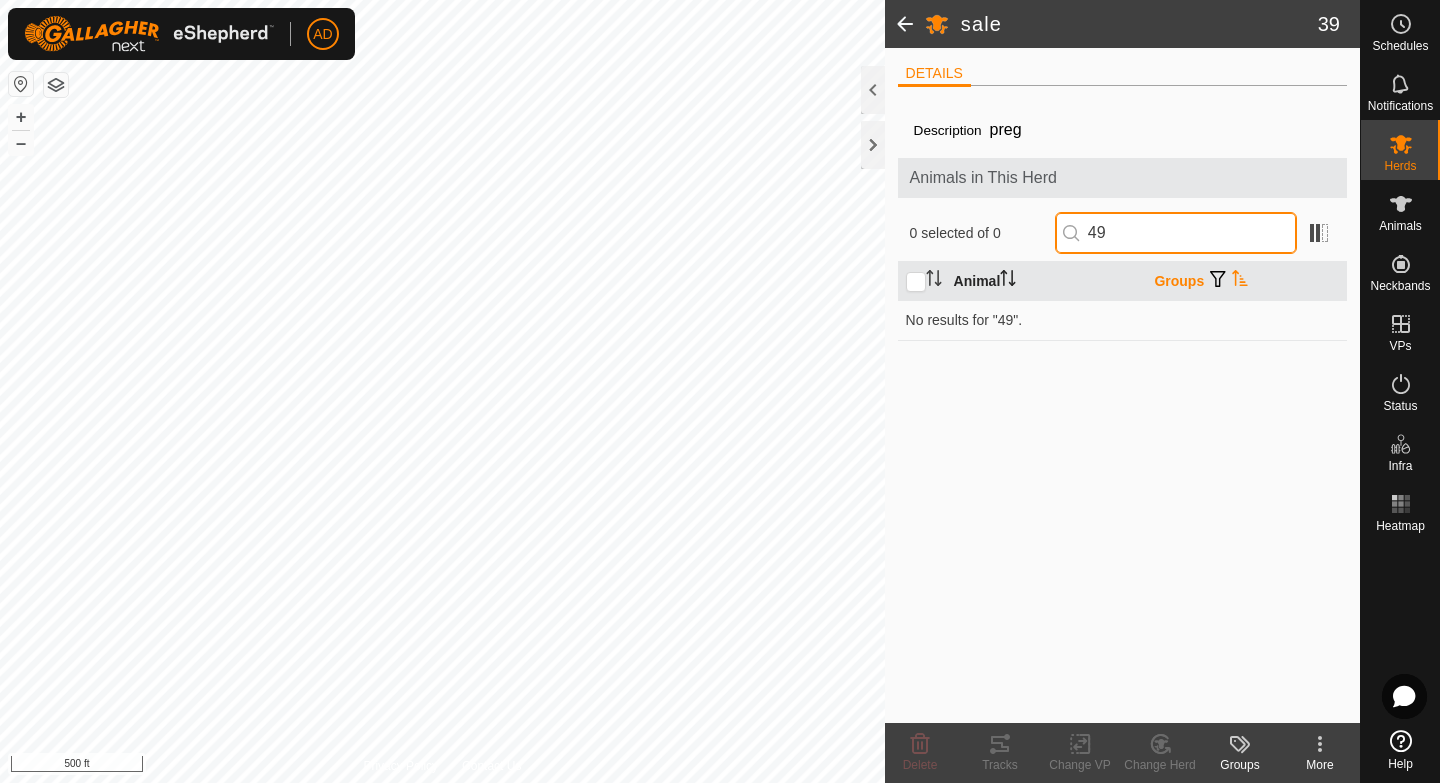 type on "4" 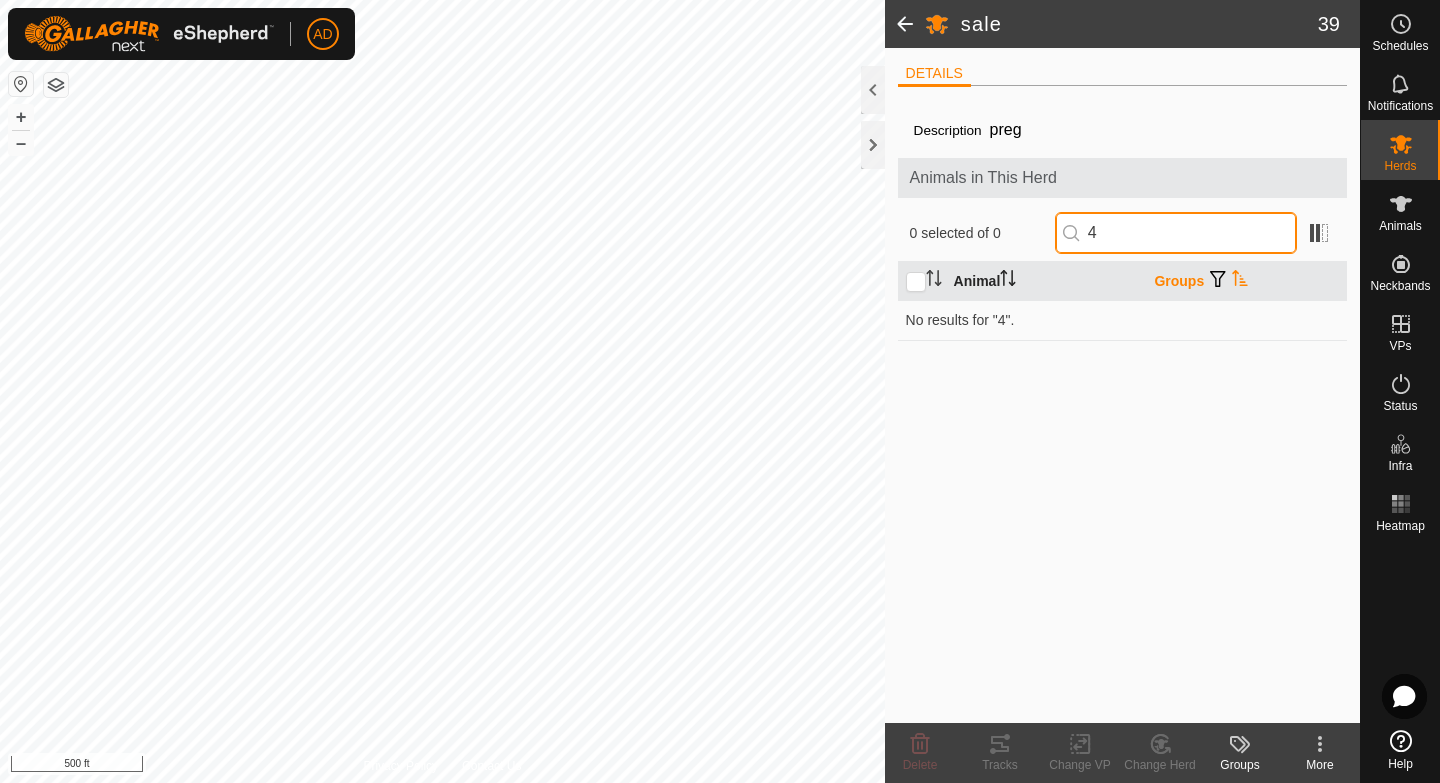 type 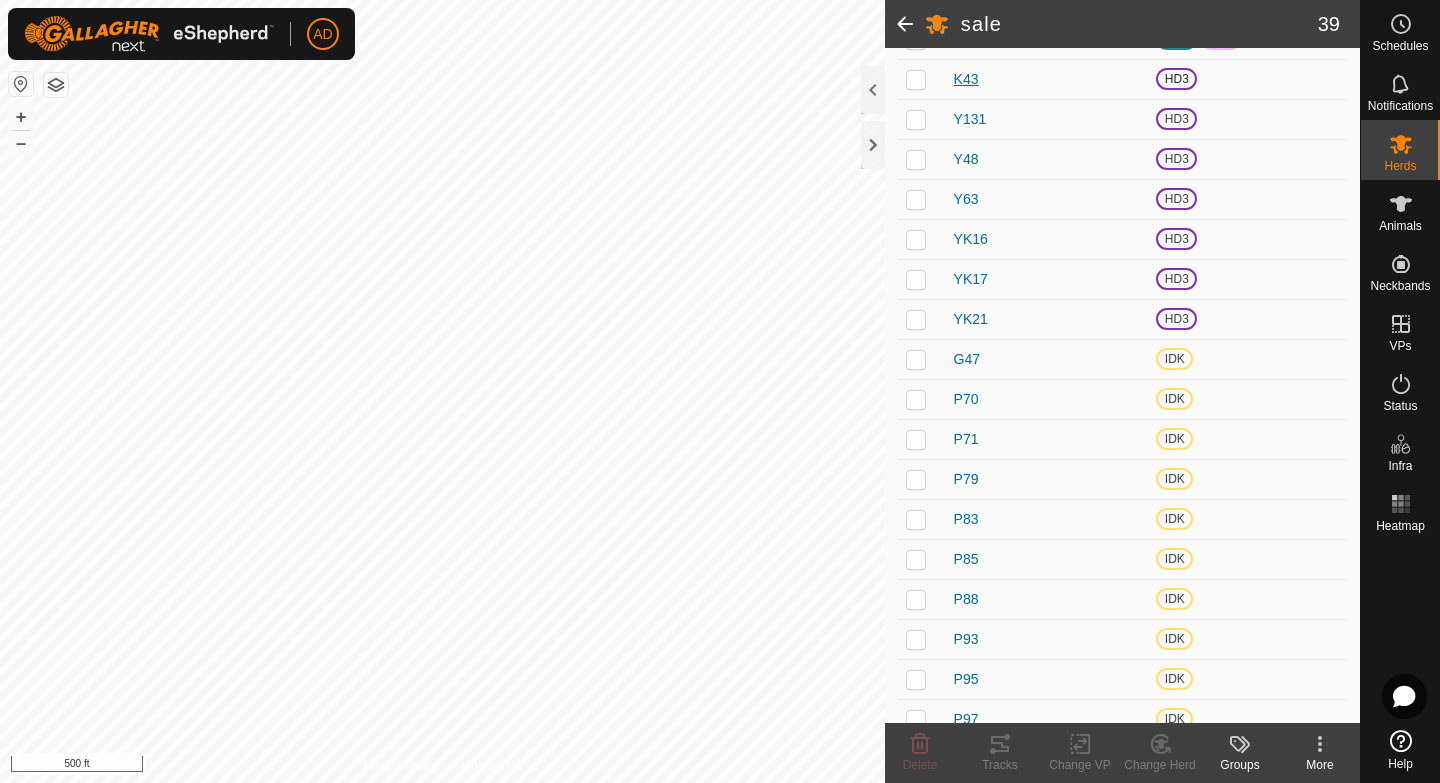 scroll, scrollTop: 507, scrollLeft: 0, axis: vertical 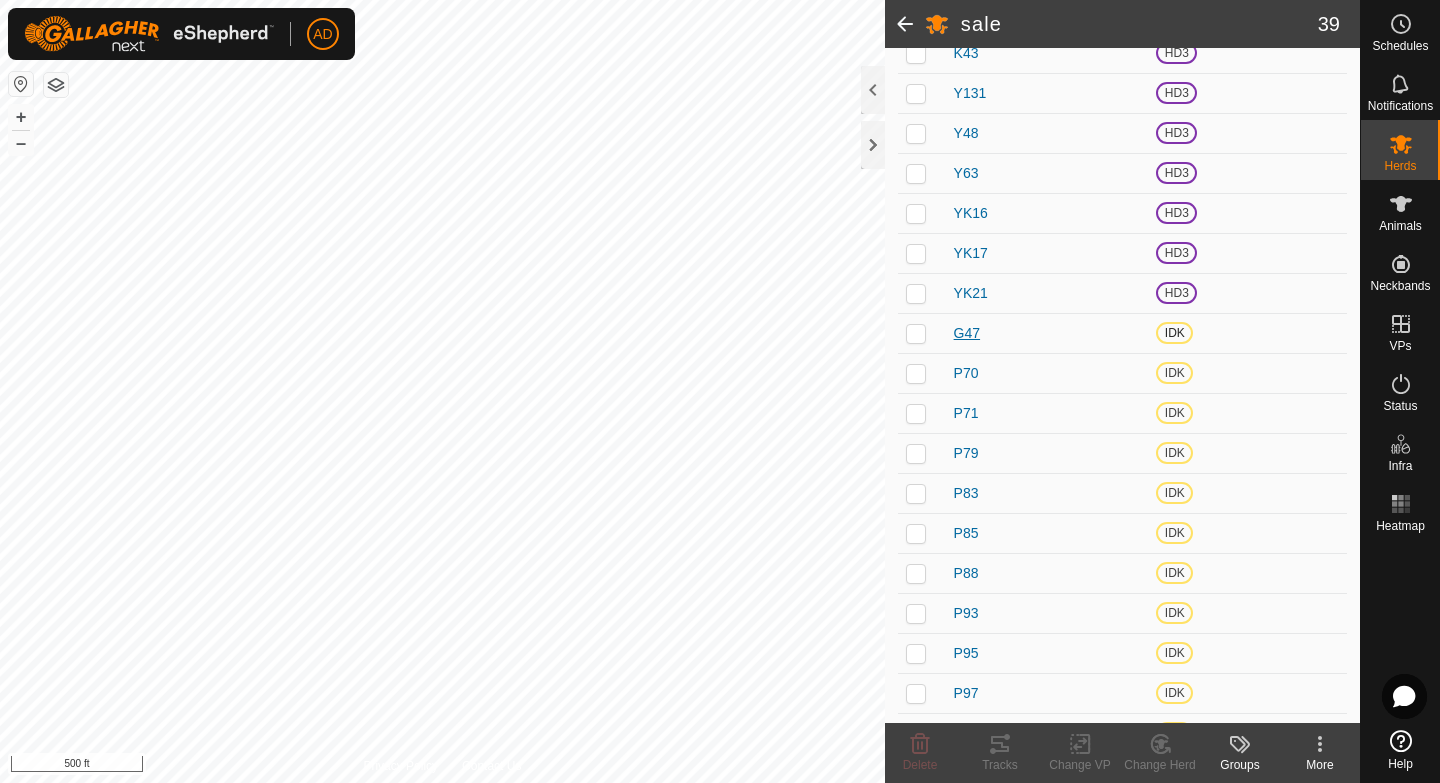 click on "G47" at bounding box center (967, 333) 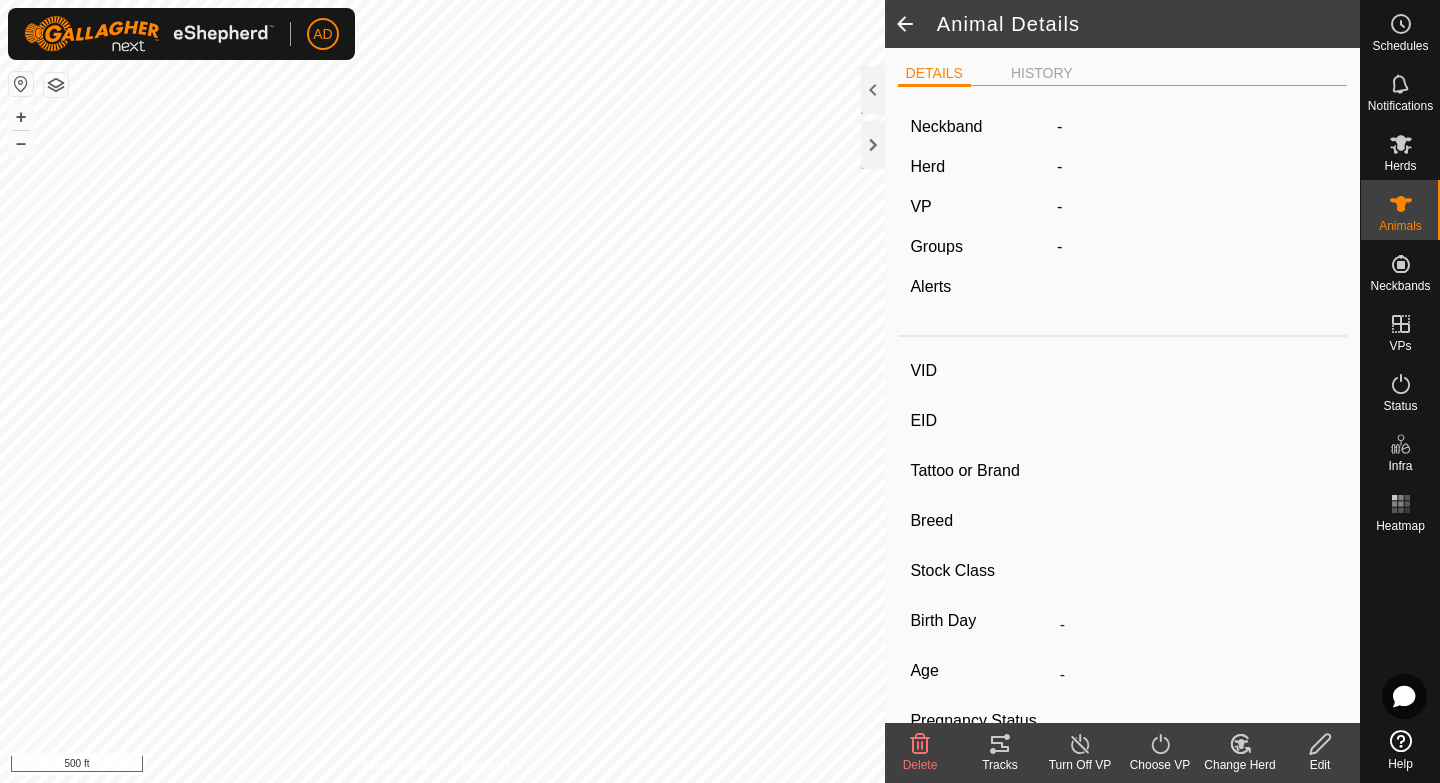 type on "G47" 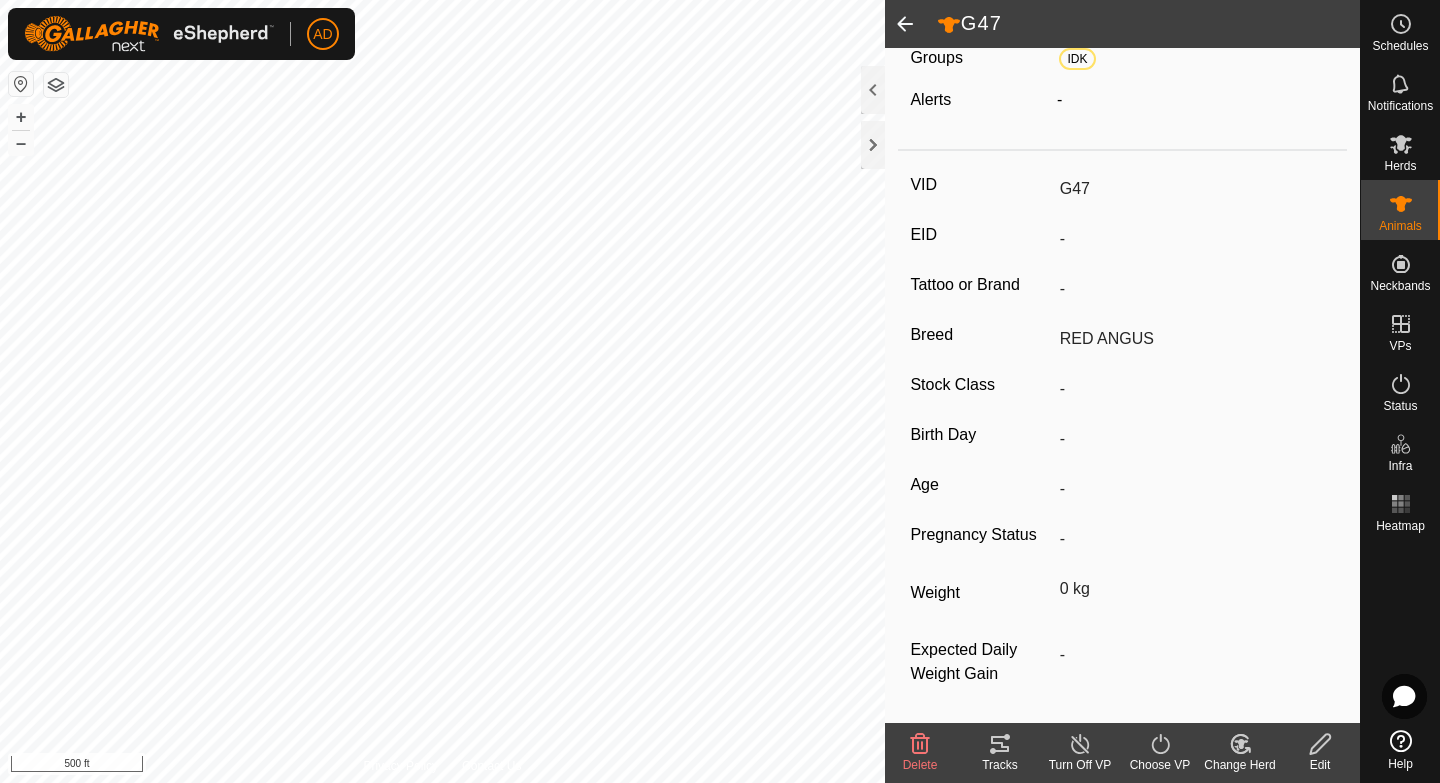 scroll, scrollTop: 0, scrollLeft: 0, axis: both 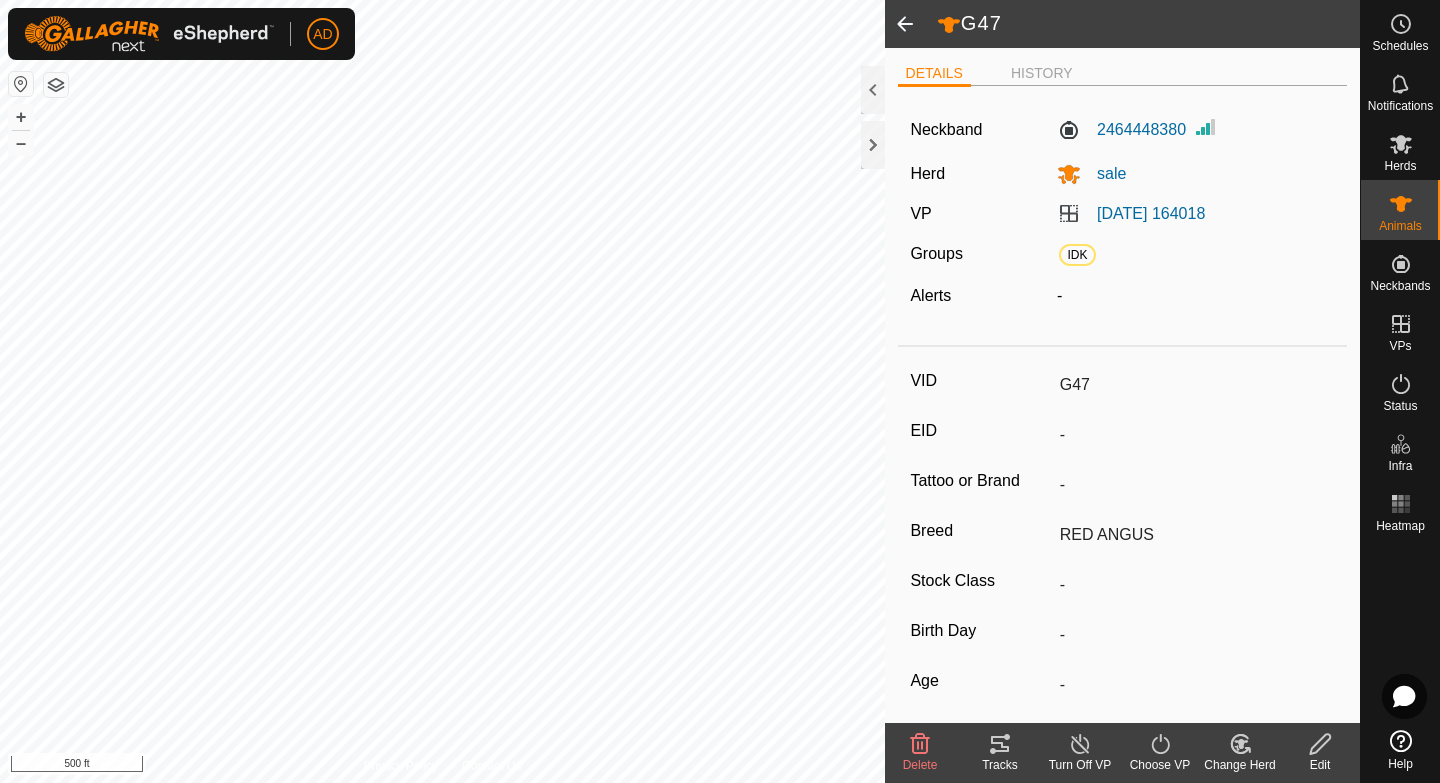 click 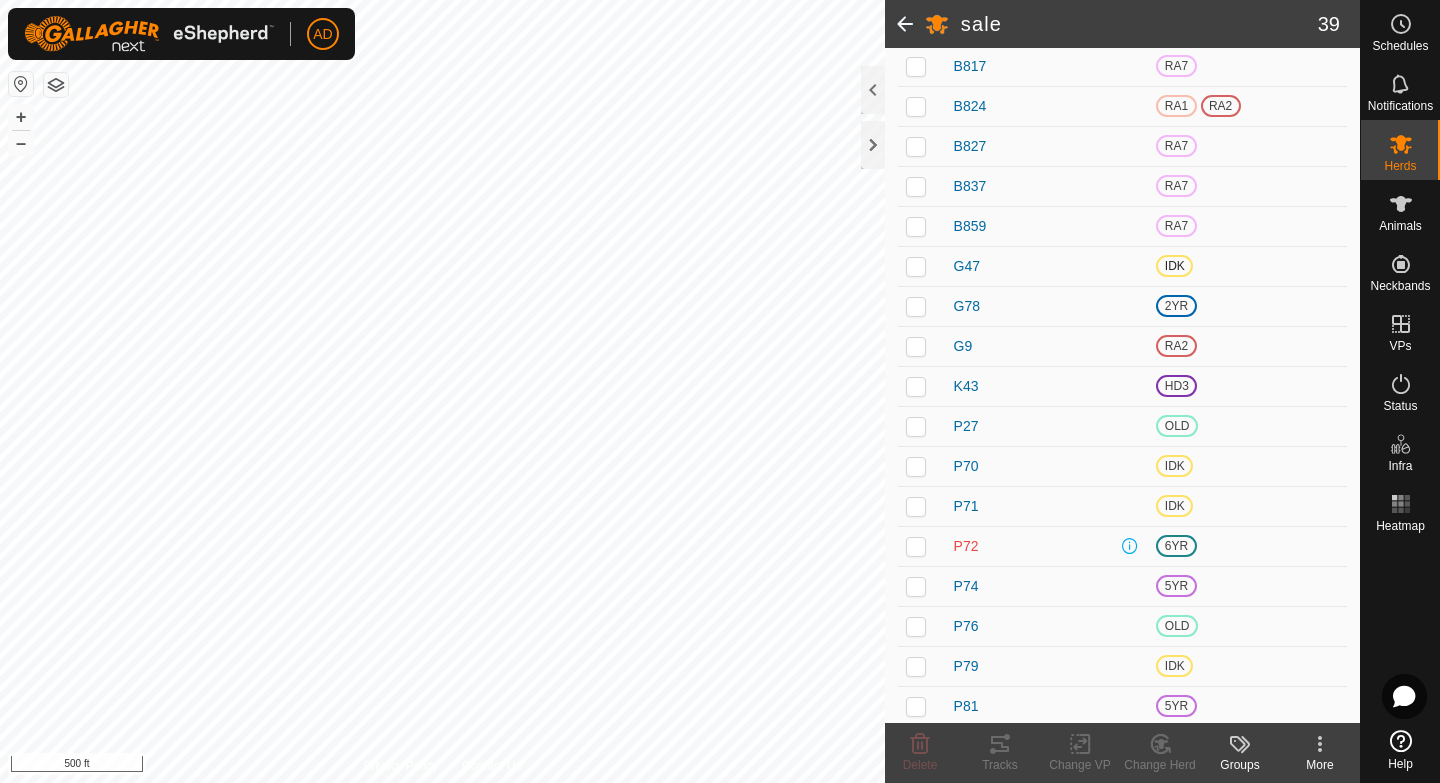scroll, scrollTop: 264, scrollLeft: 0, axis: vertical 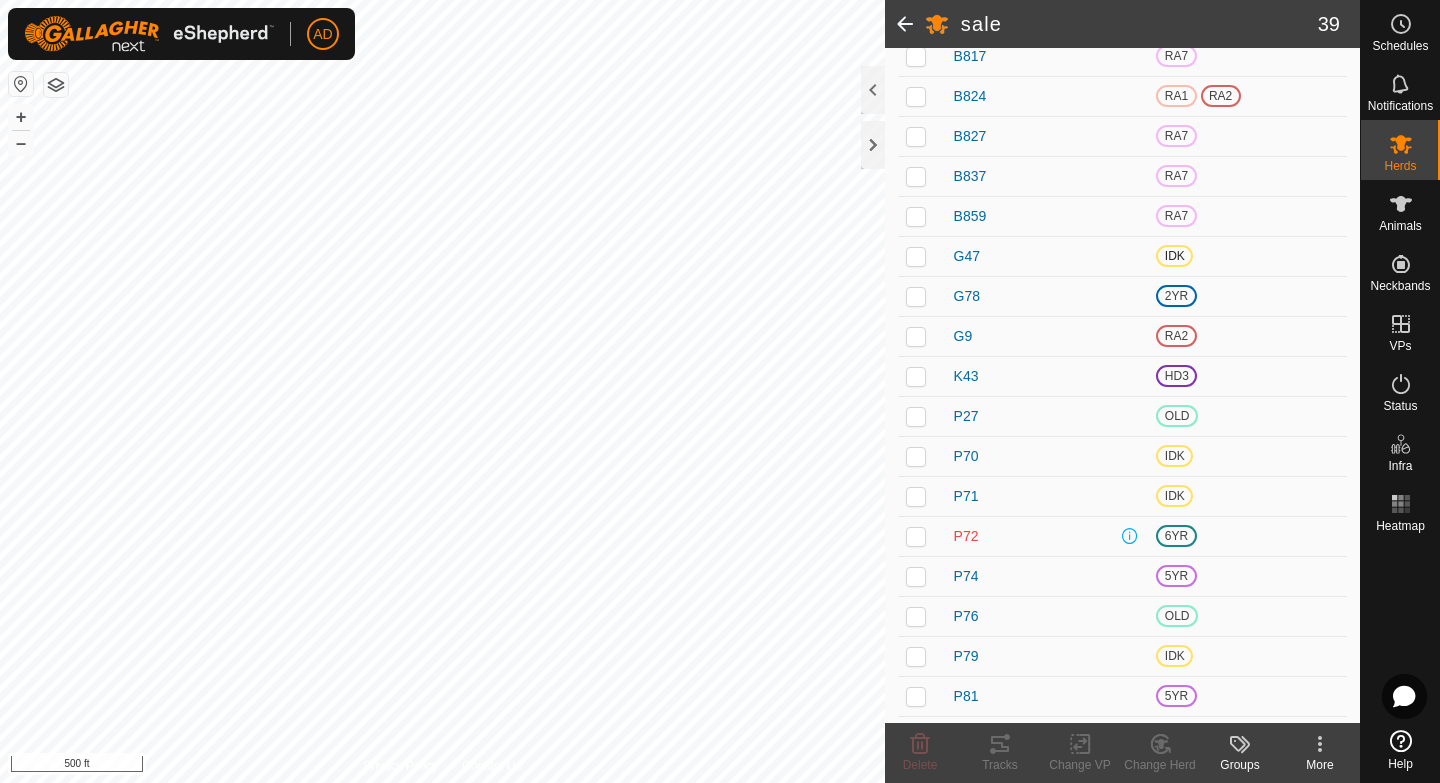 click at bounding box center (916, 256) 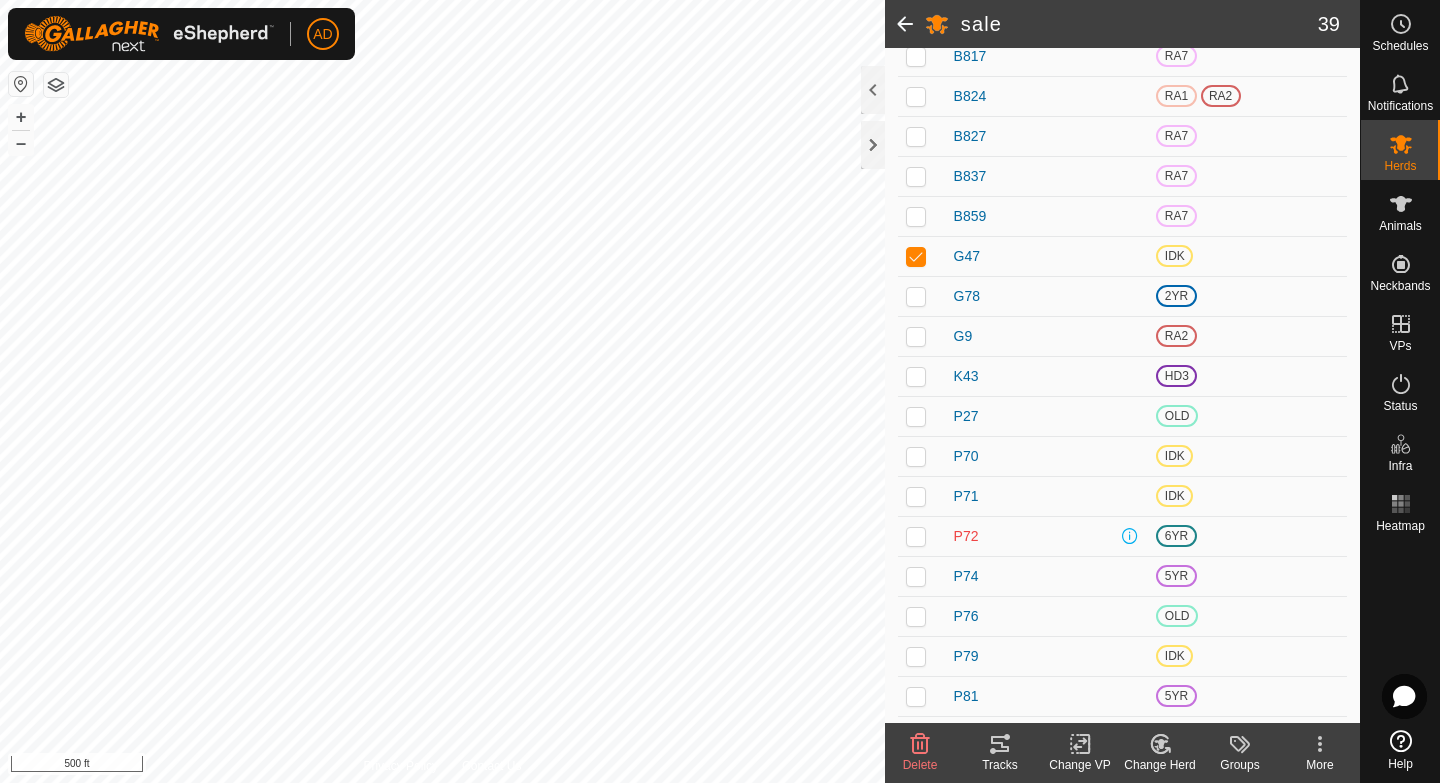 click 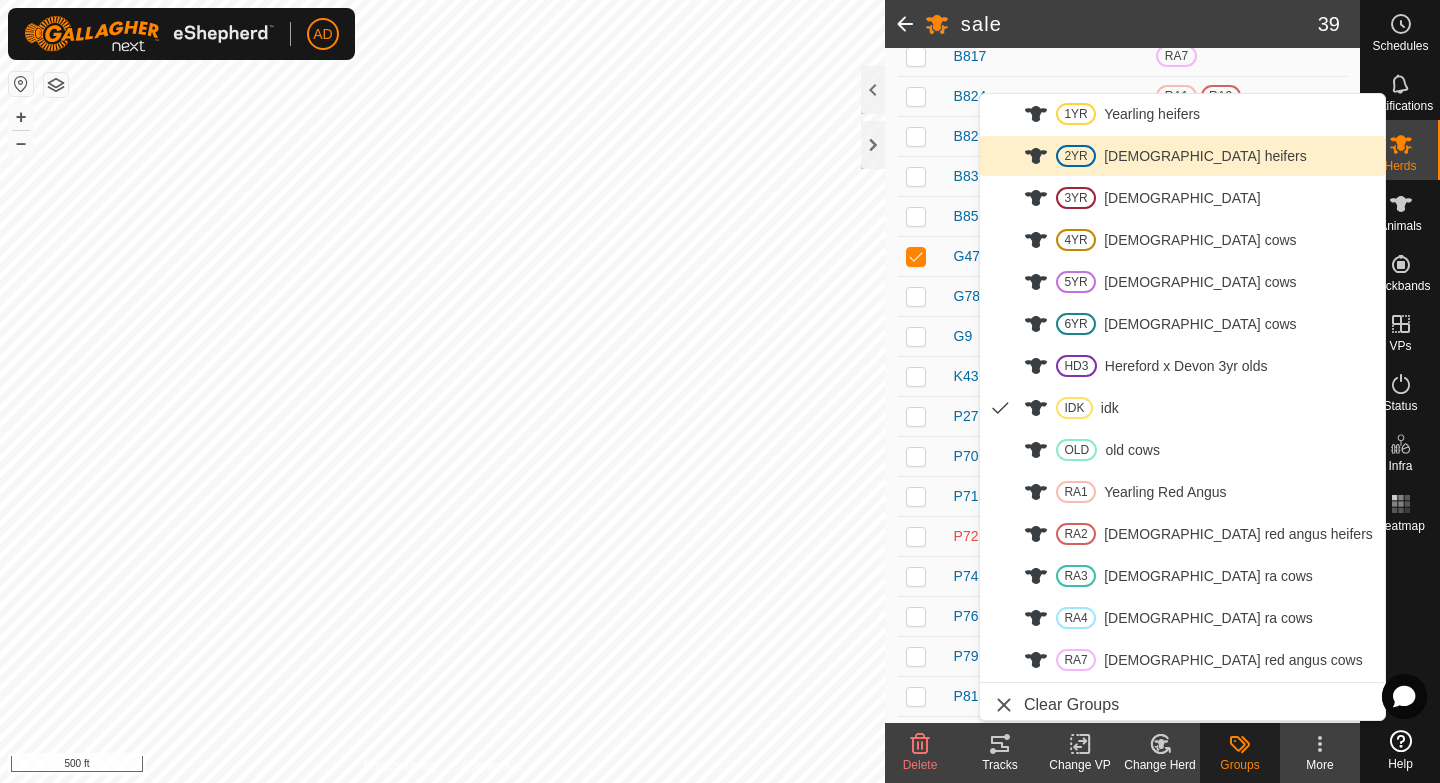 click on "2YR
[DEMOGRAPHIC_DATA] heifers" at bounding box center [1182, 156] 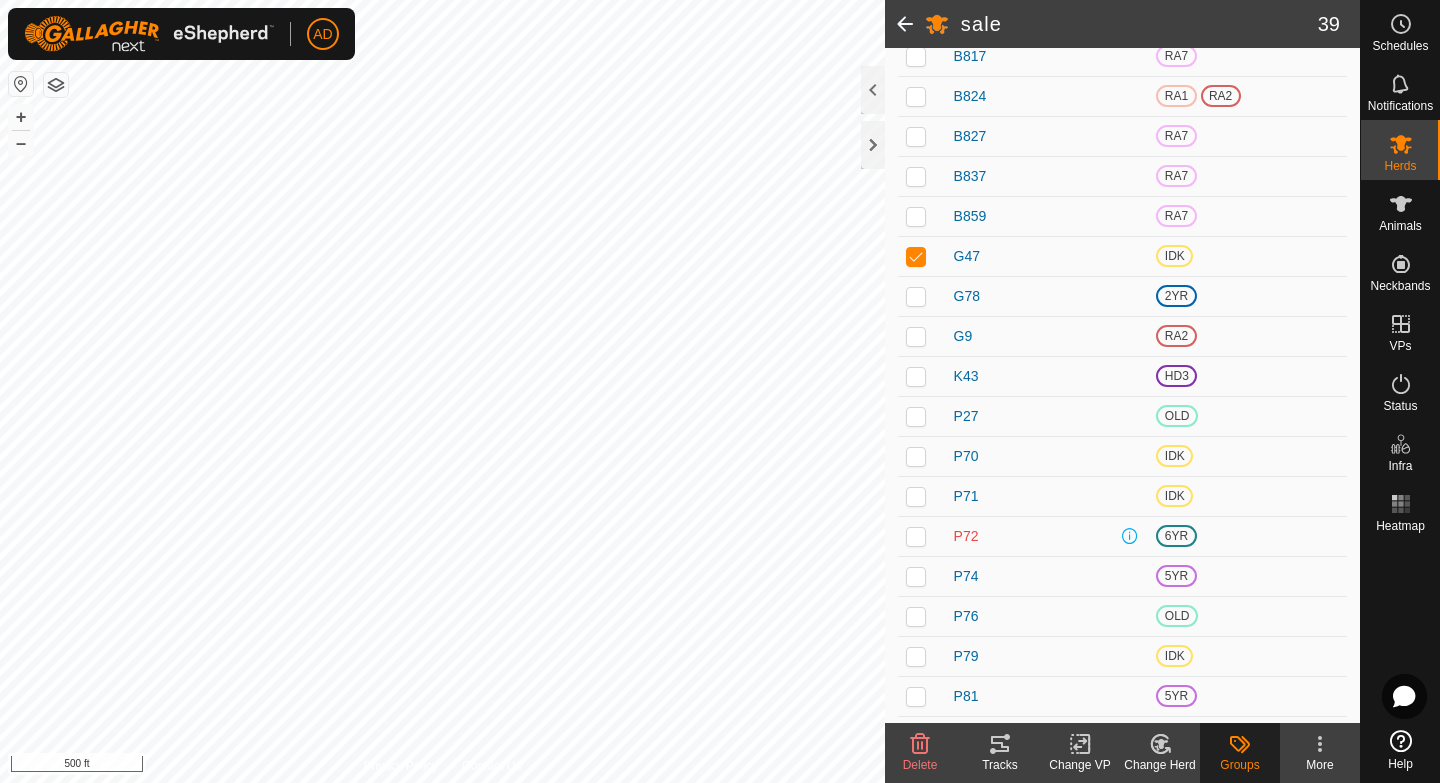 checkbox on "false" 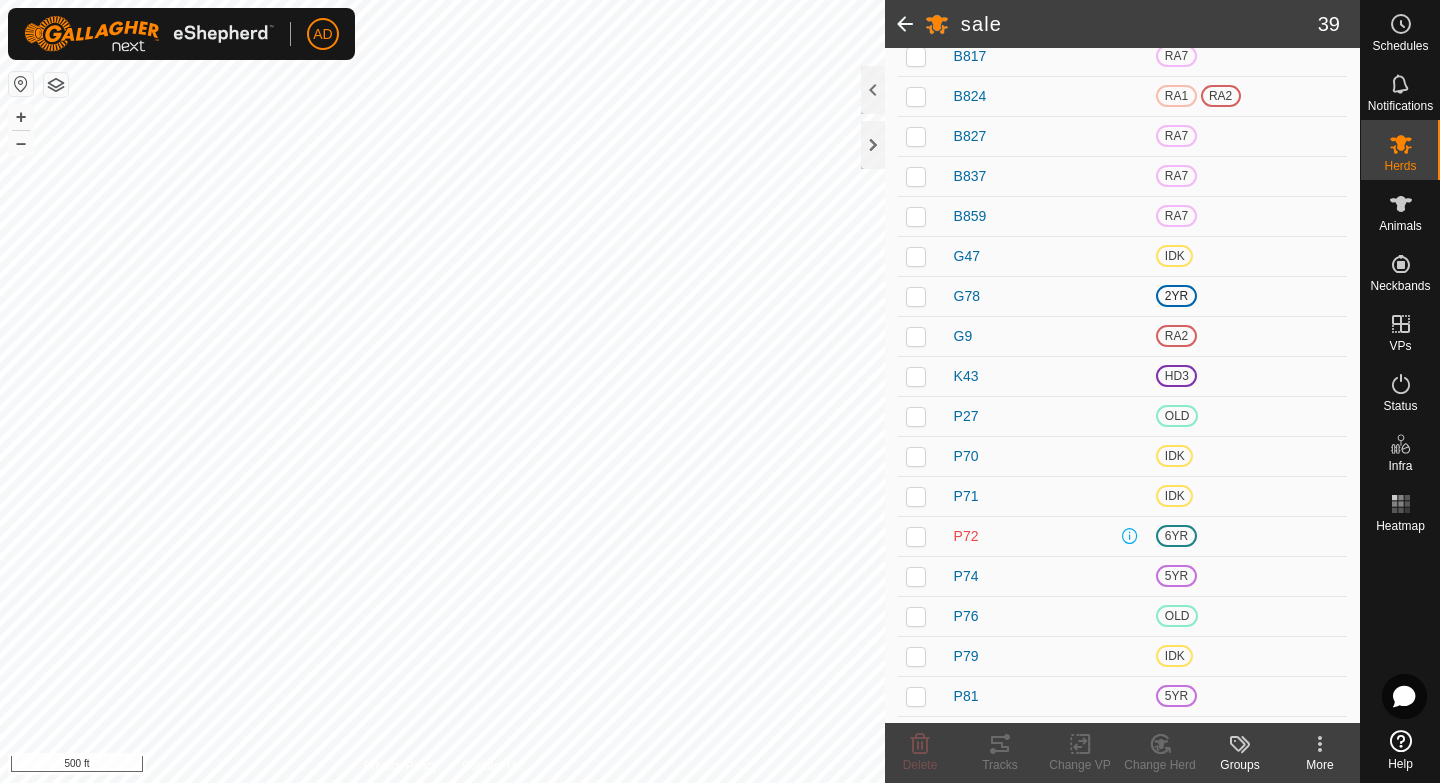 click at bounding box center [916, 296] 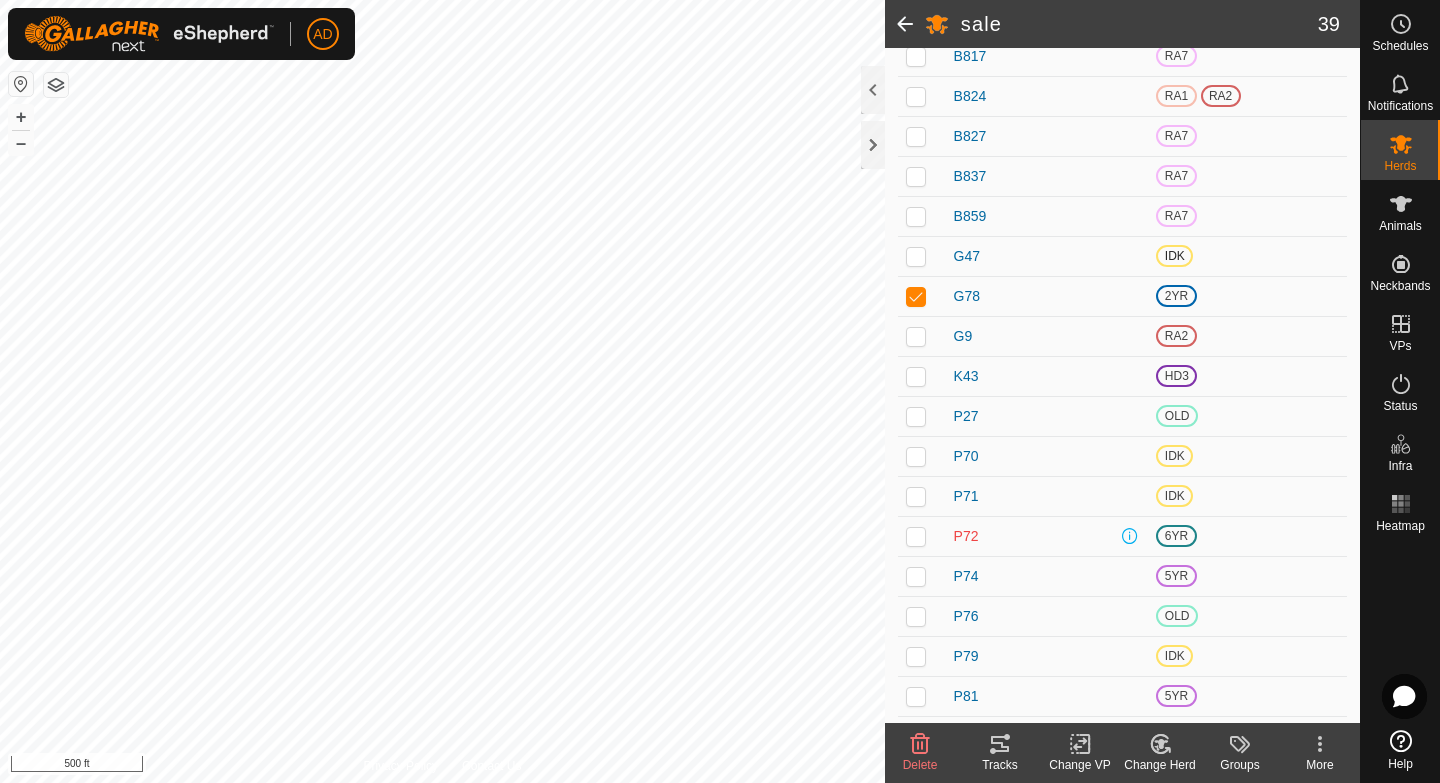 click at bounding box center (916, 256) 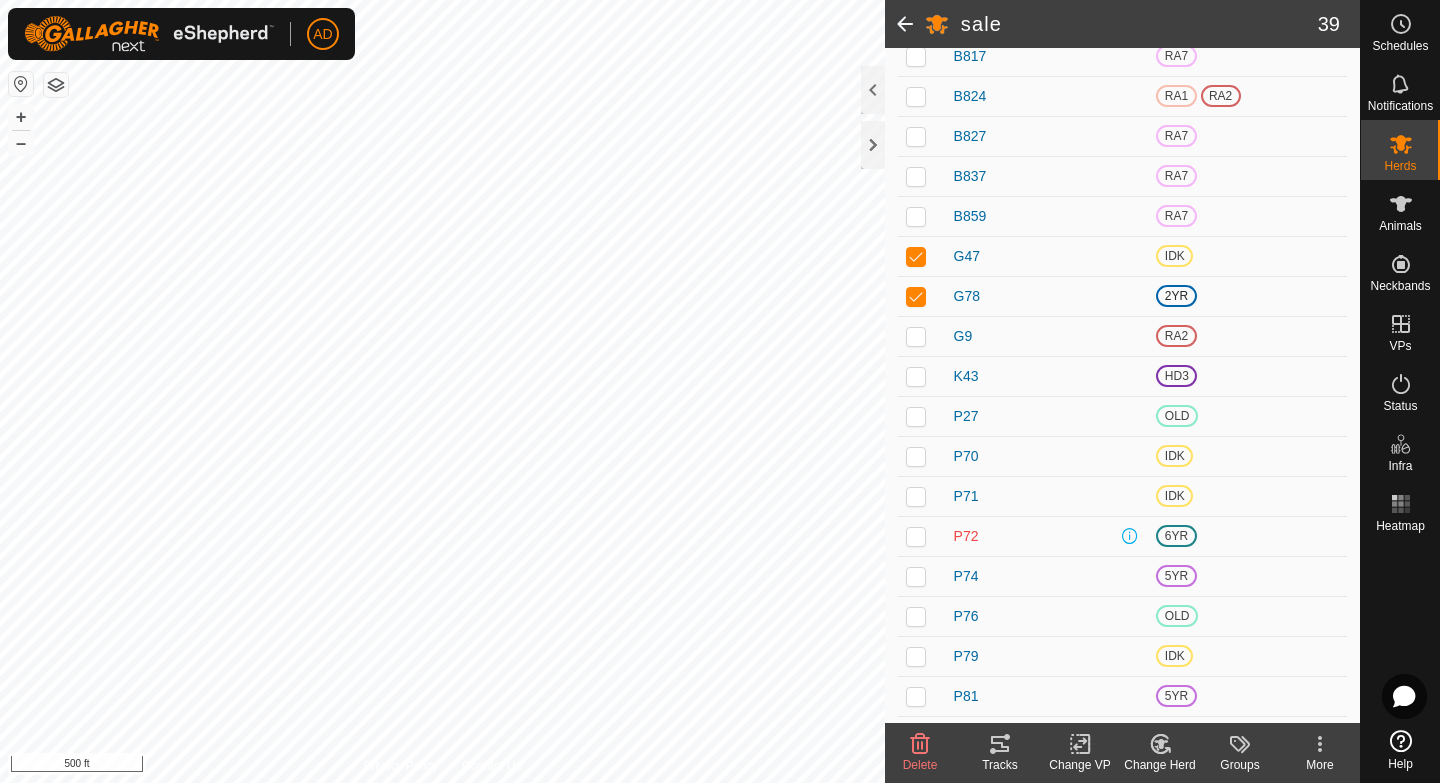 click at bounding box center [916, 296] 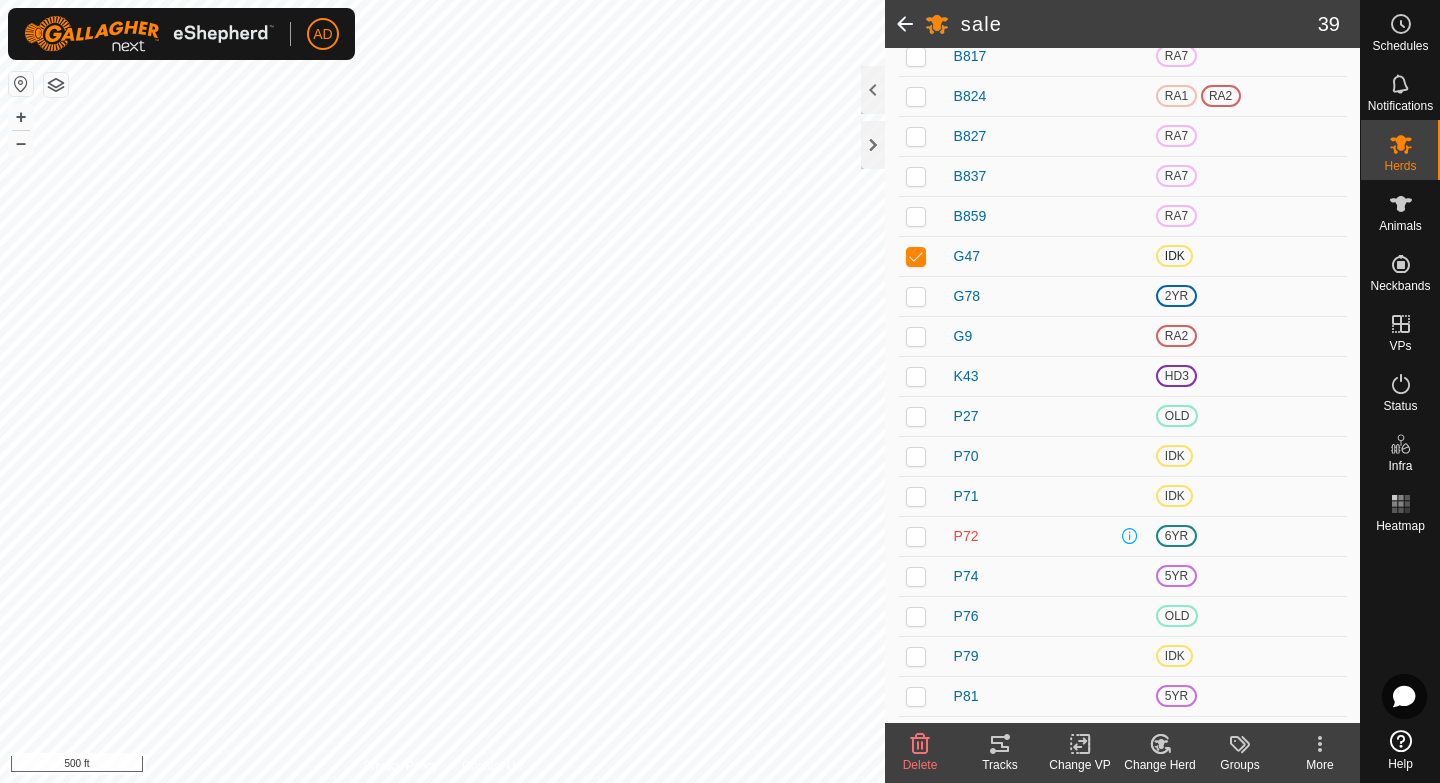 click at bounding box center (916, 256) 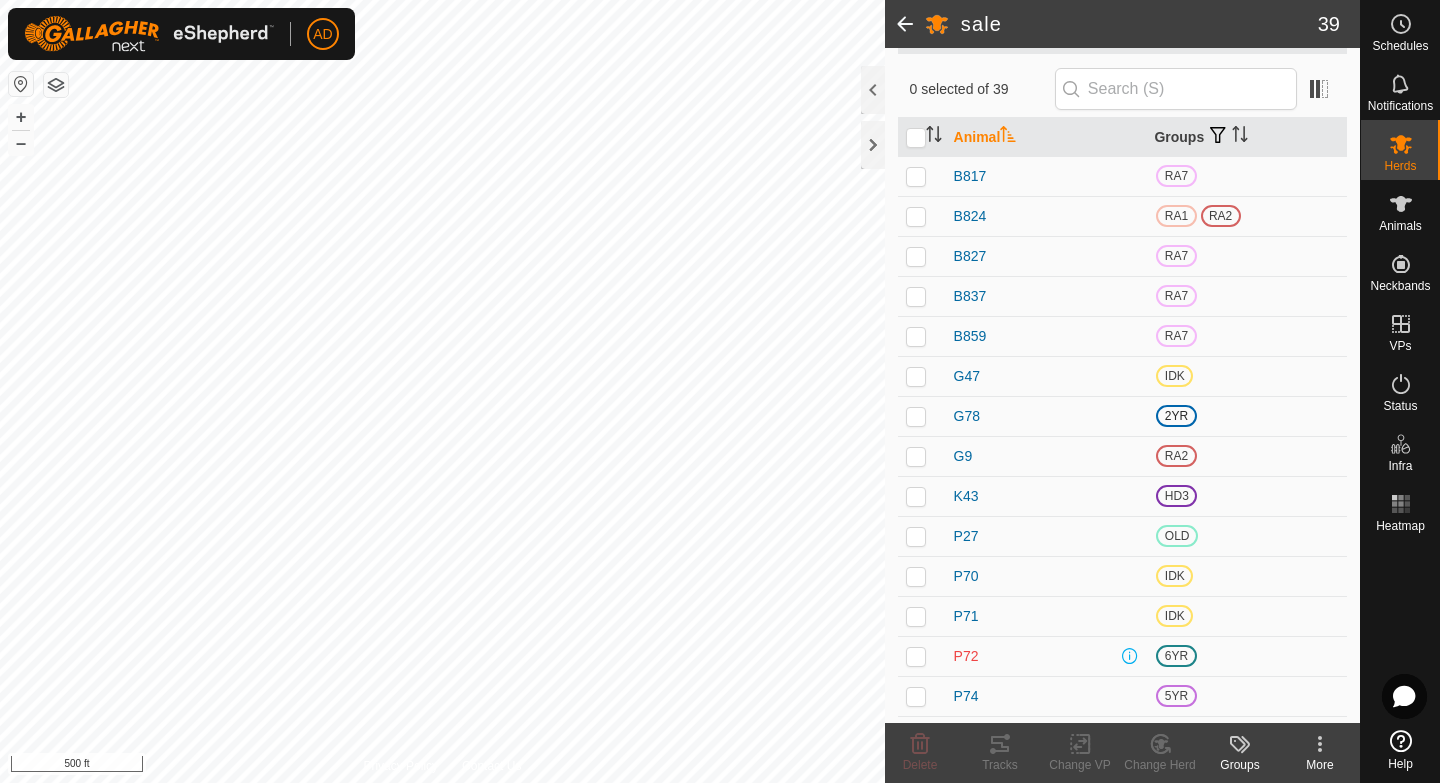 scroll, scrollTop: 178, scrollLeft: 0, axis: vertical 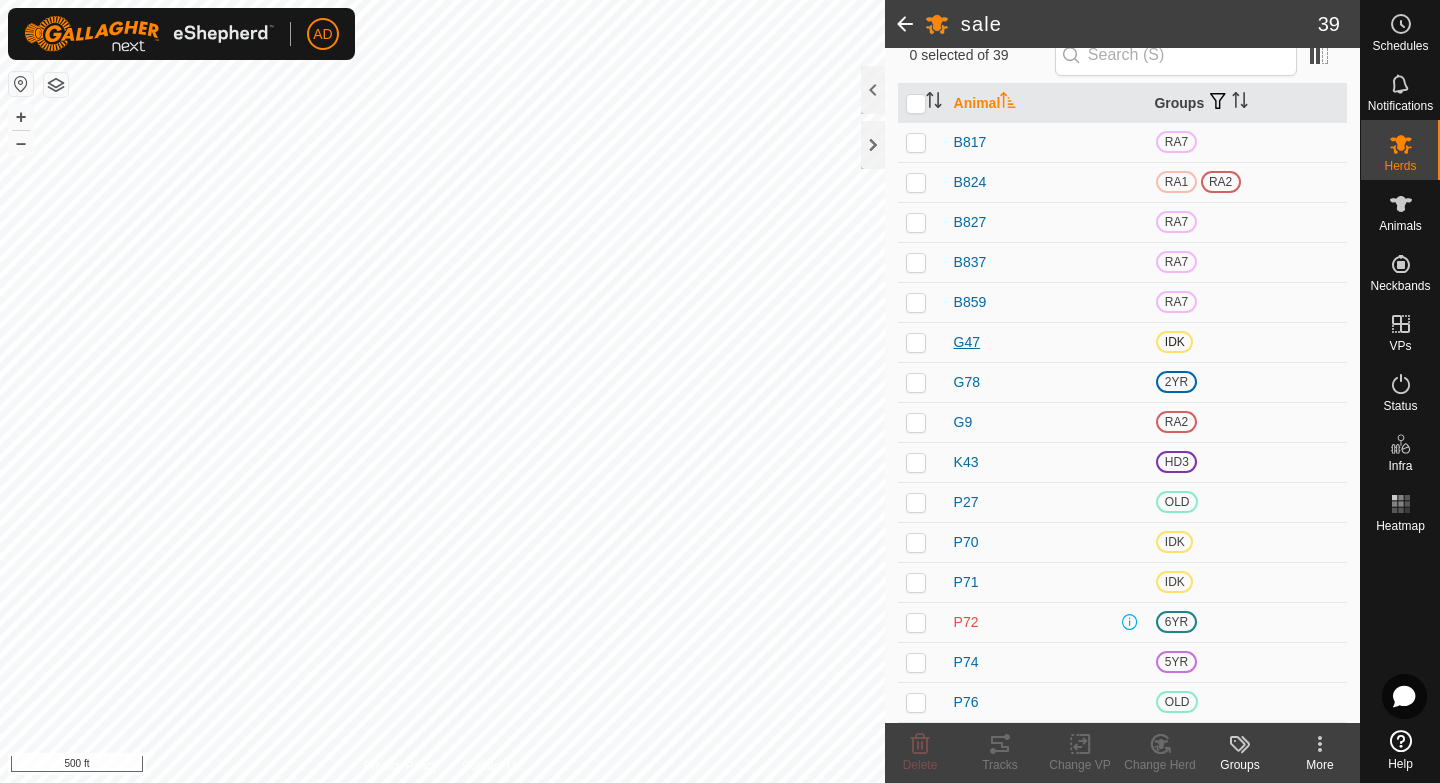 click on "G47" at bounding box center (967, 342) 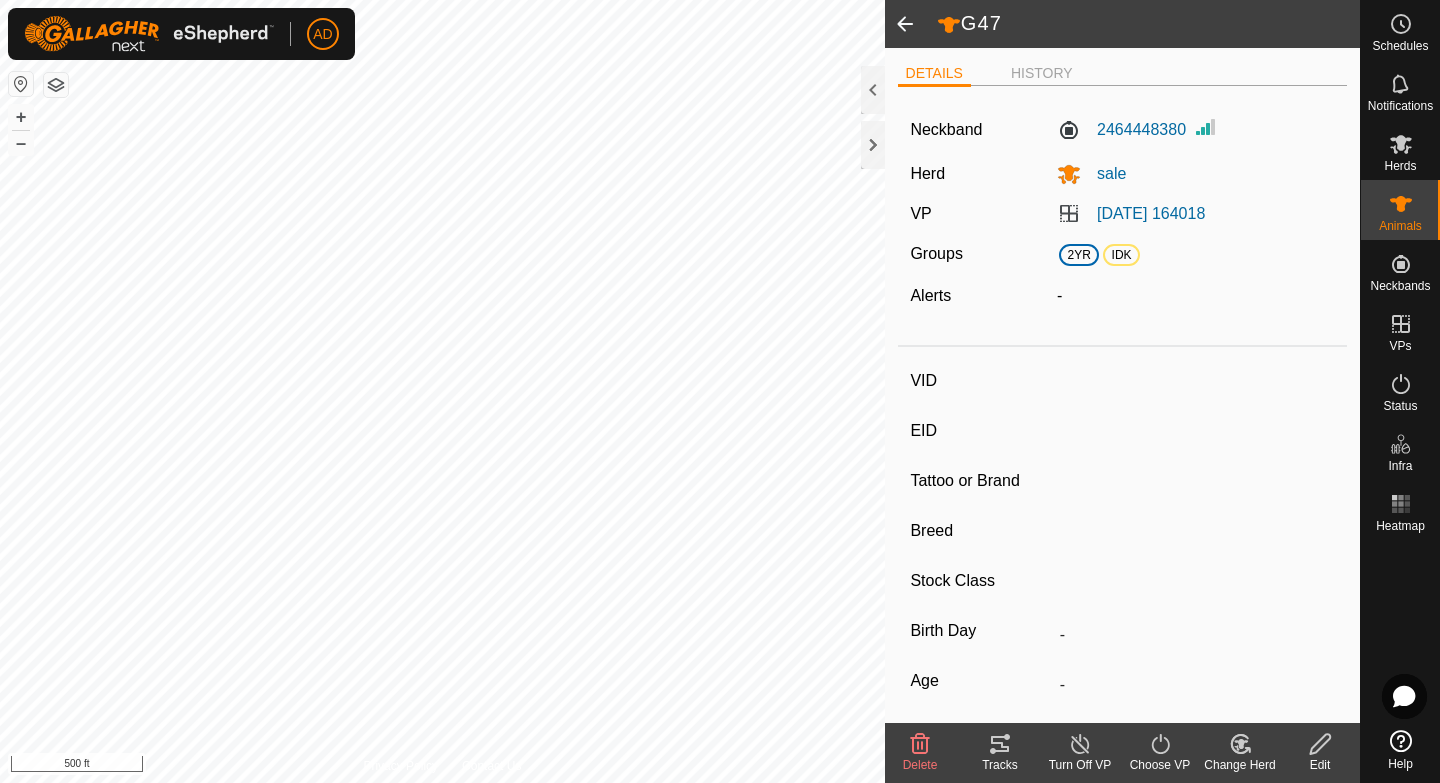 type on "G47" 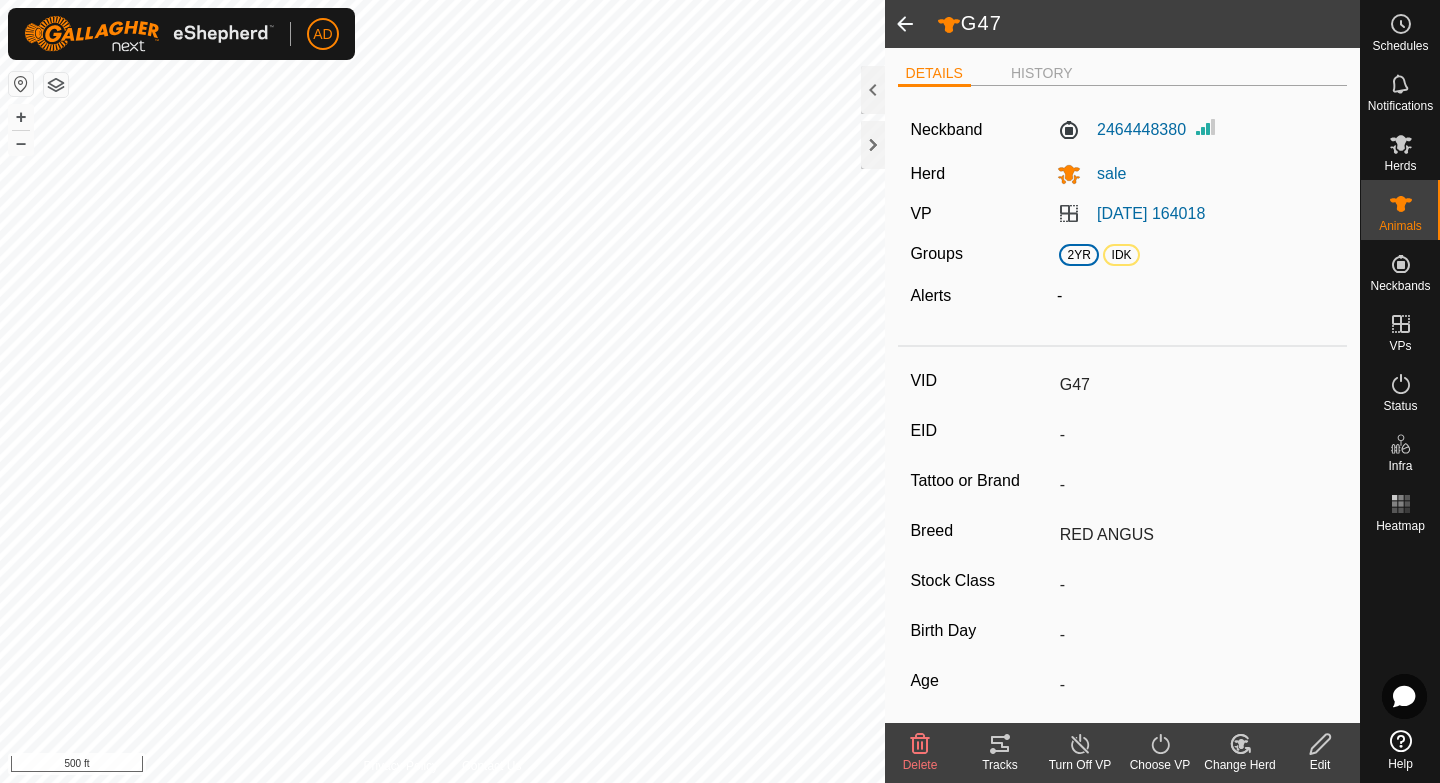 type on "-" 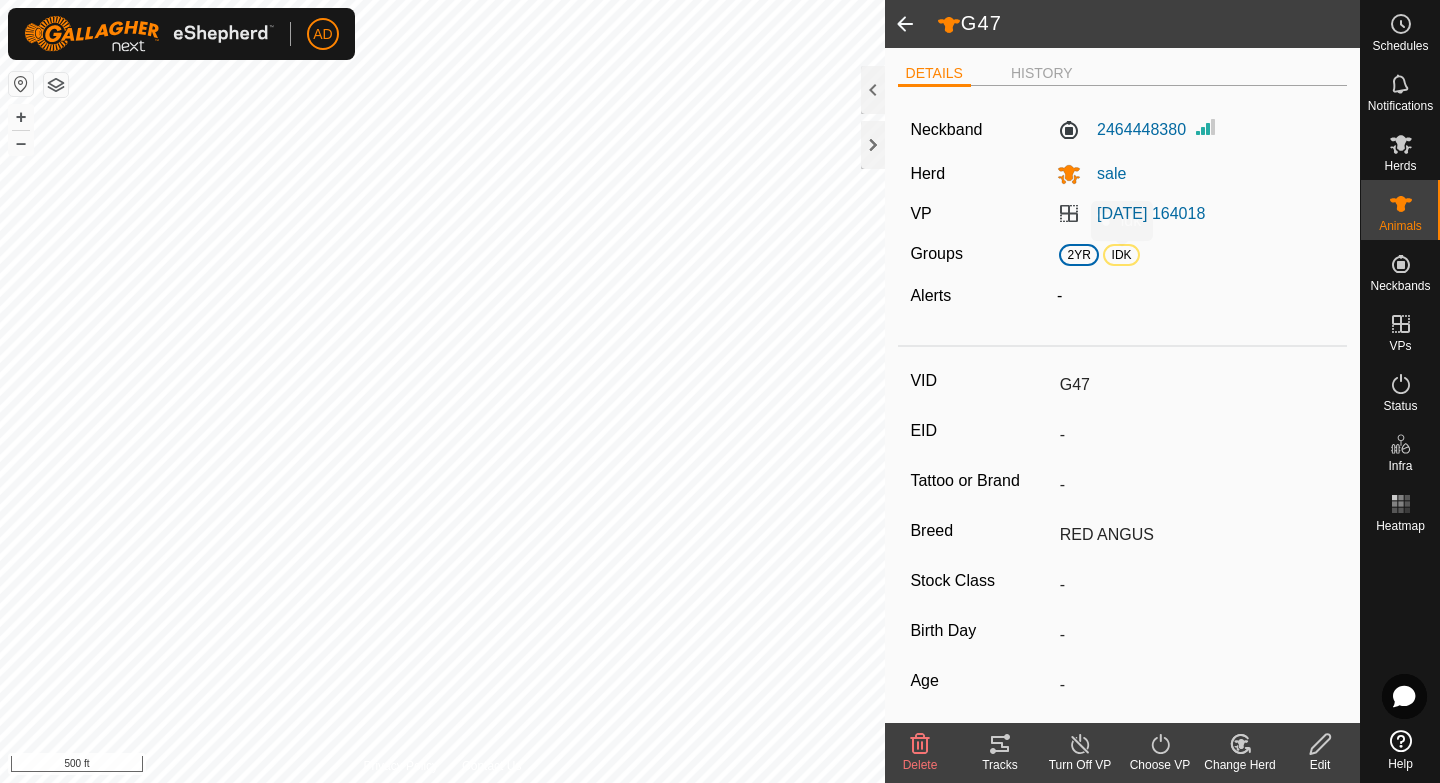 click on "IDK" 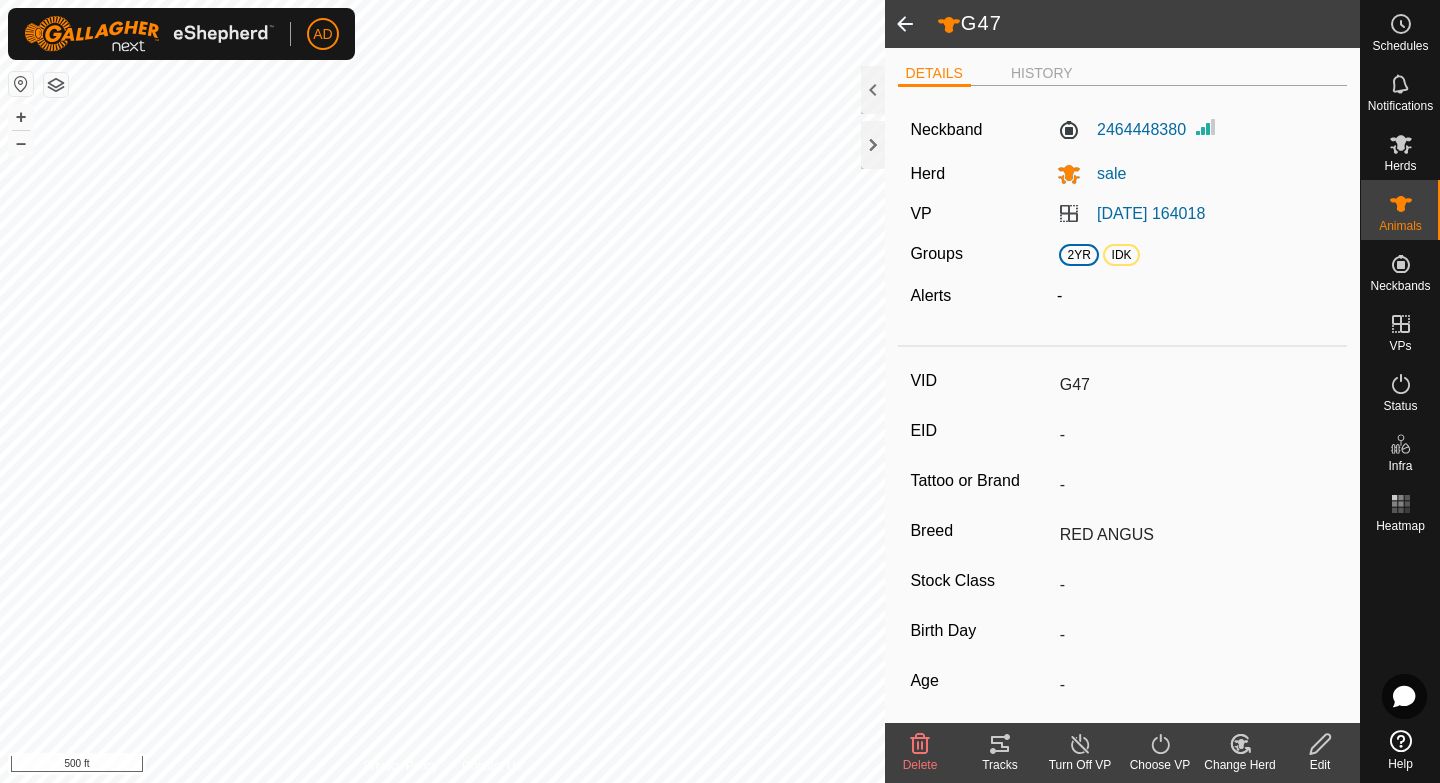 click 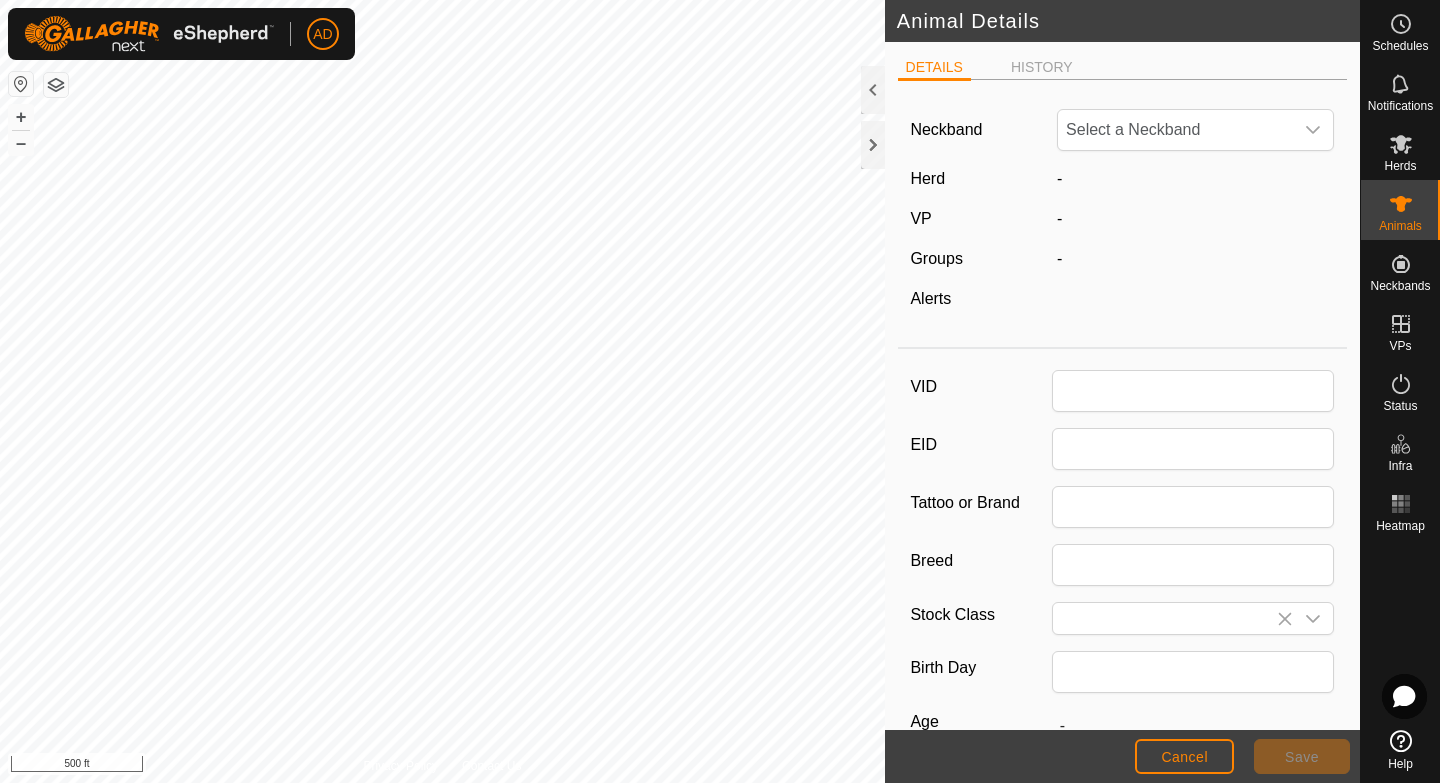 type on "G47" 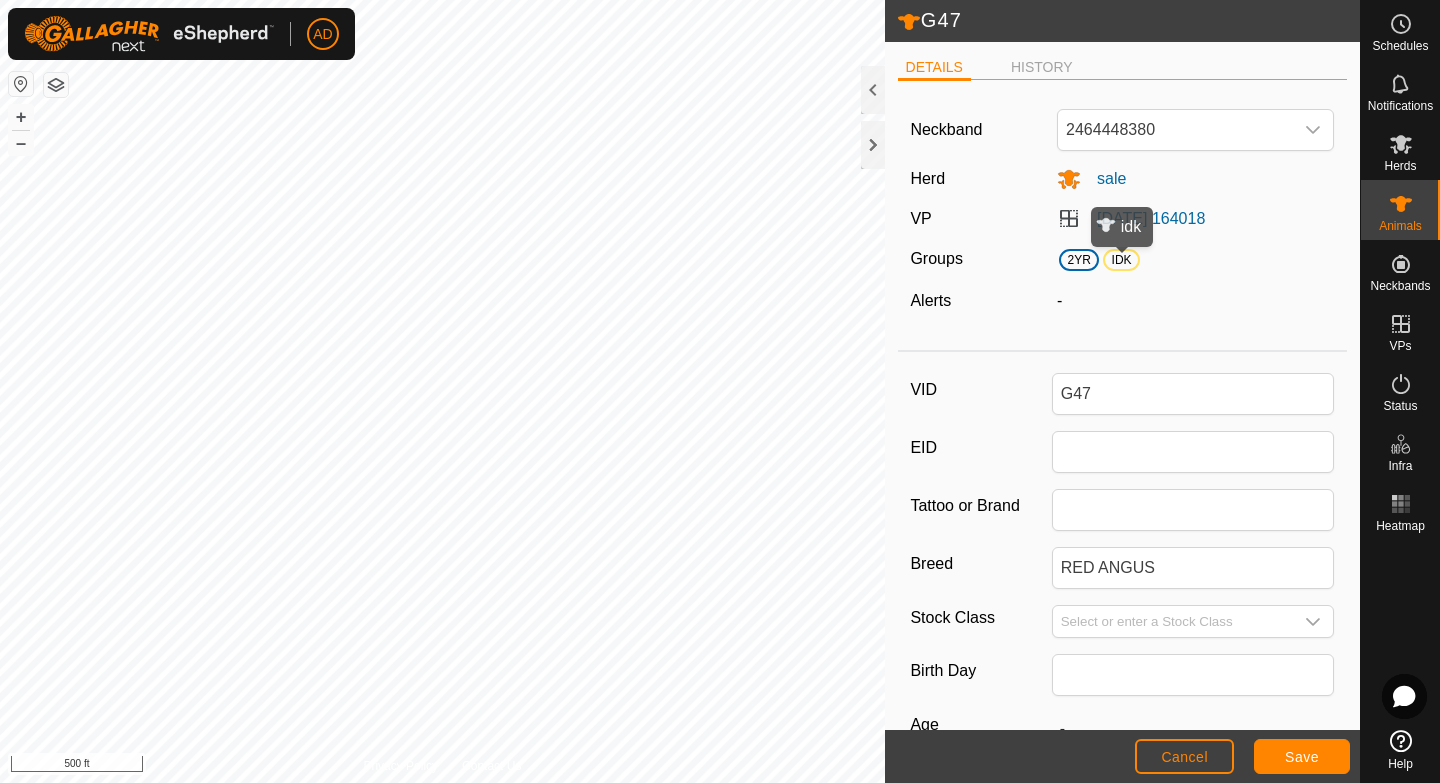 click on "IDK" 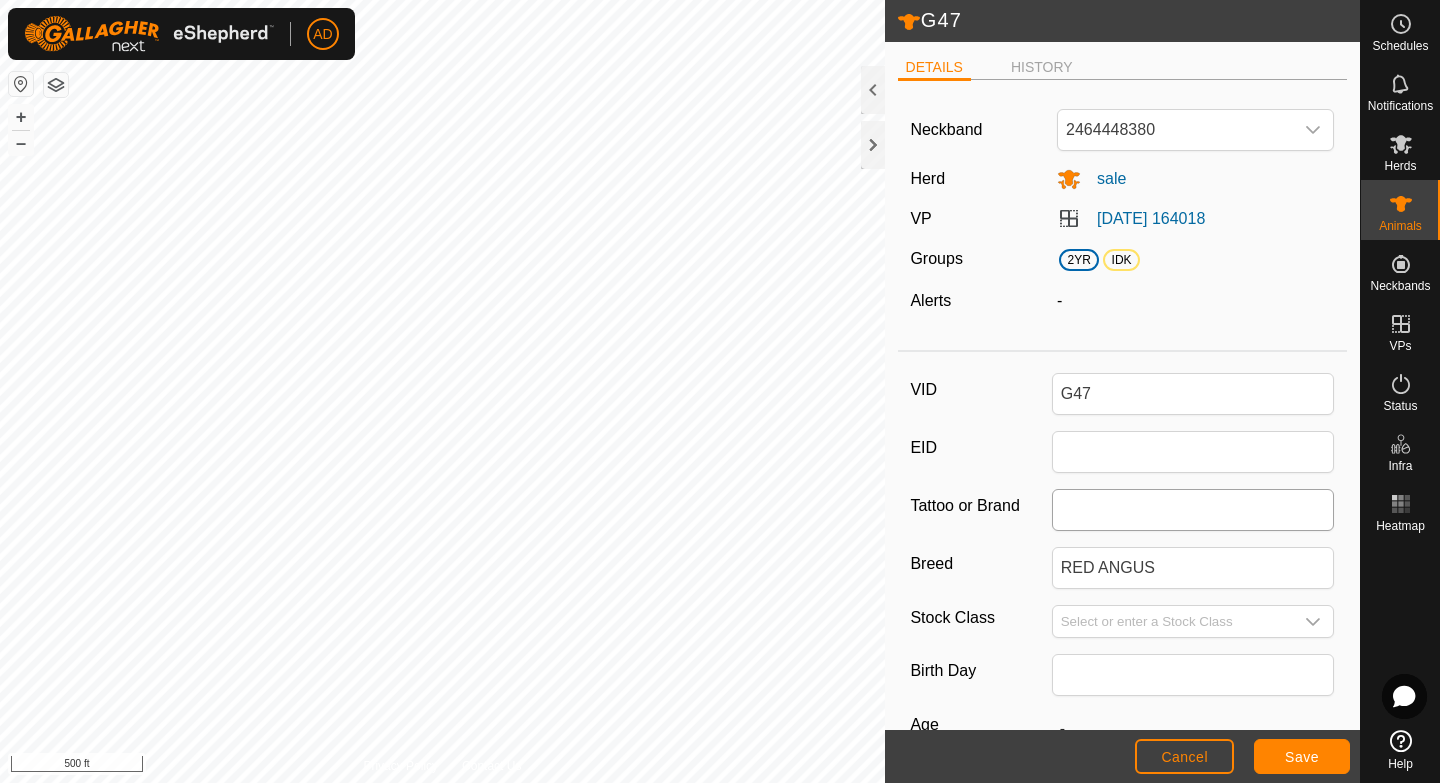 scroll, scrollTop: 250, scrollLeft: 0, axis: vertical 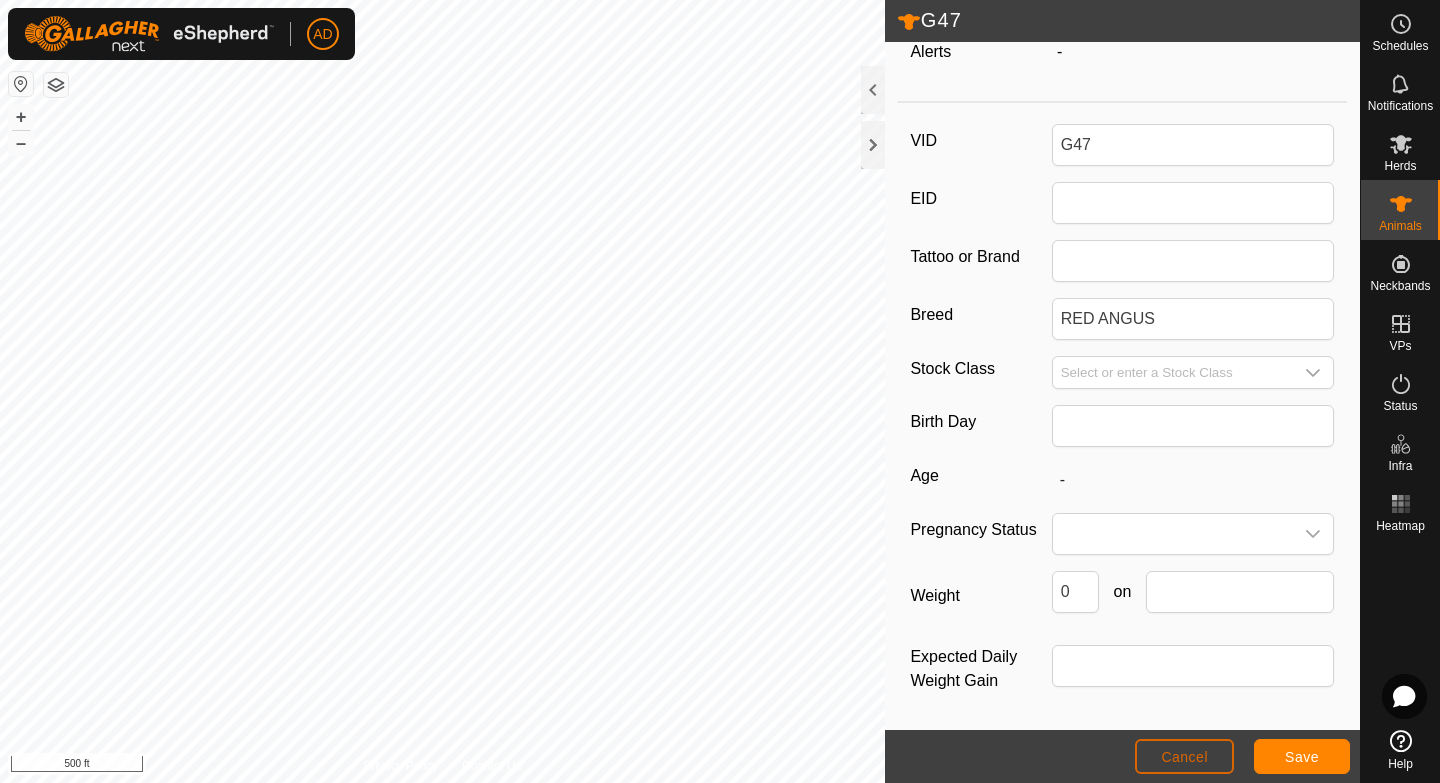 click on "Cancel" 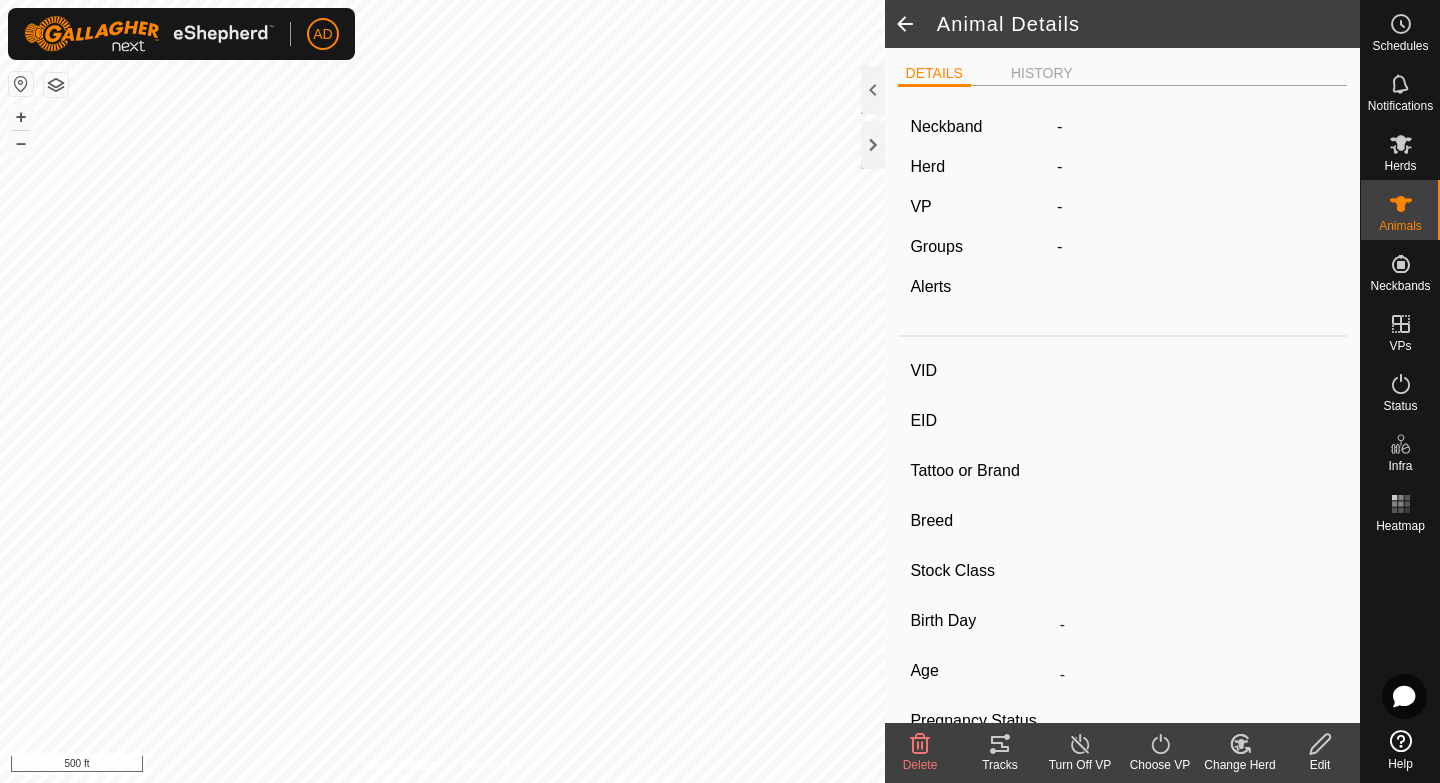 type on "G47" 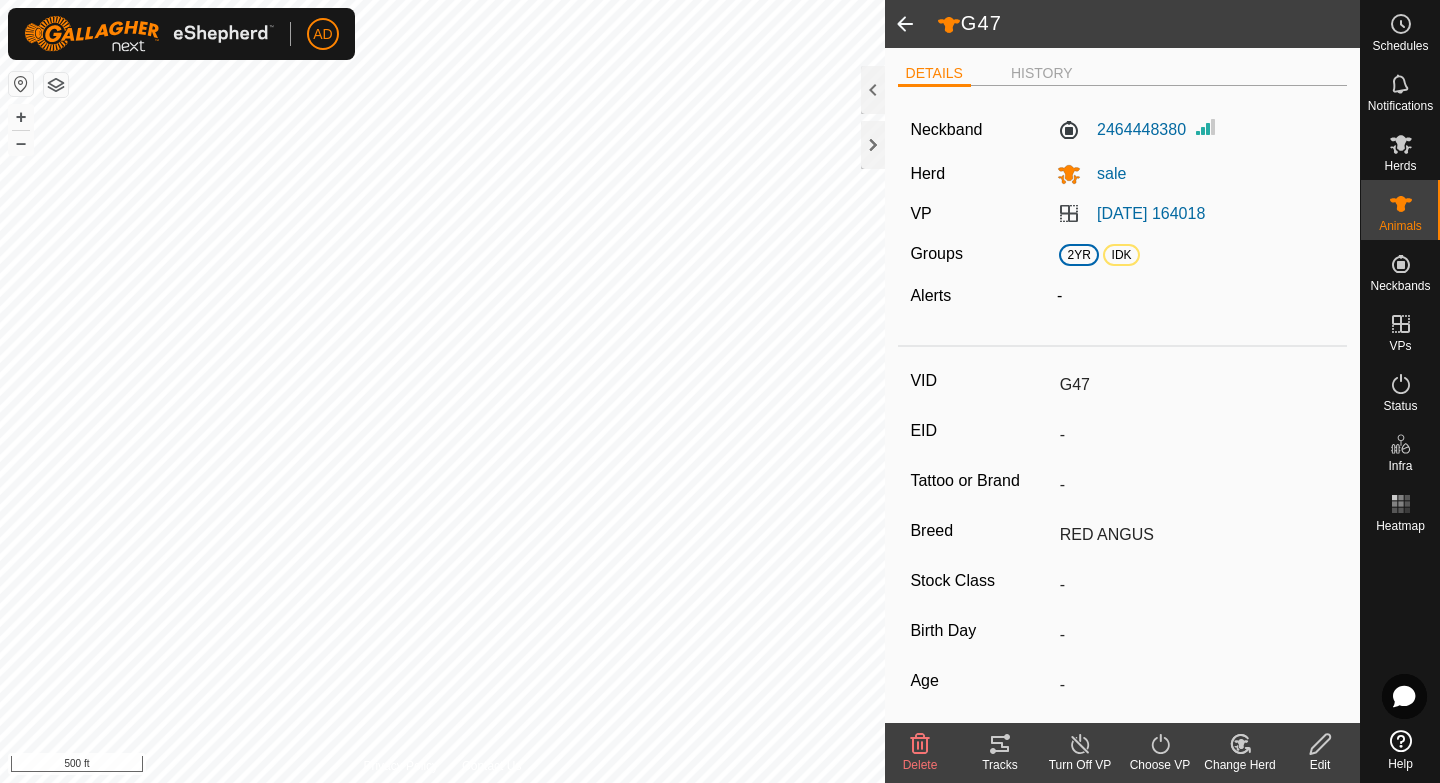 click 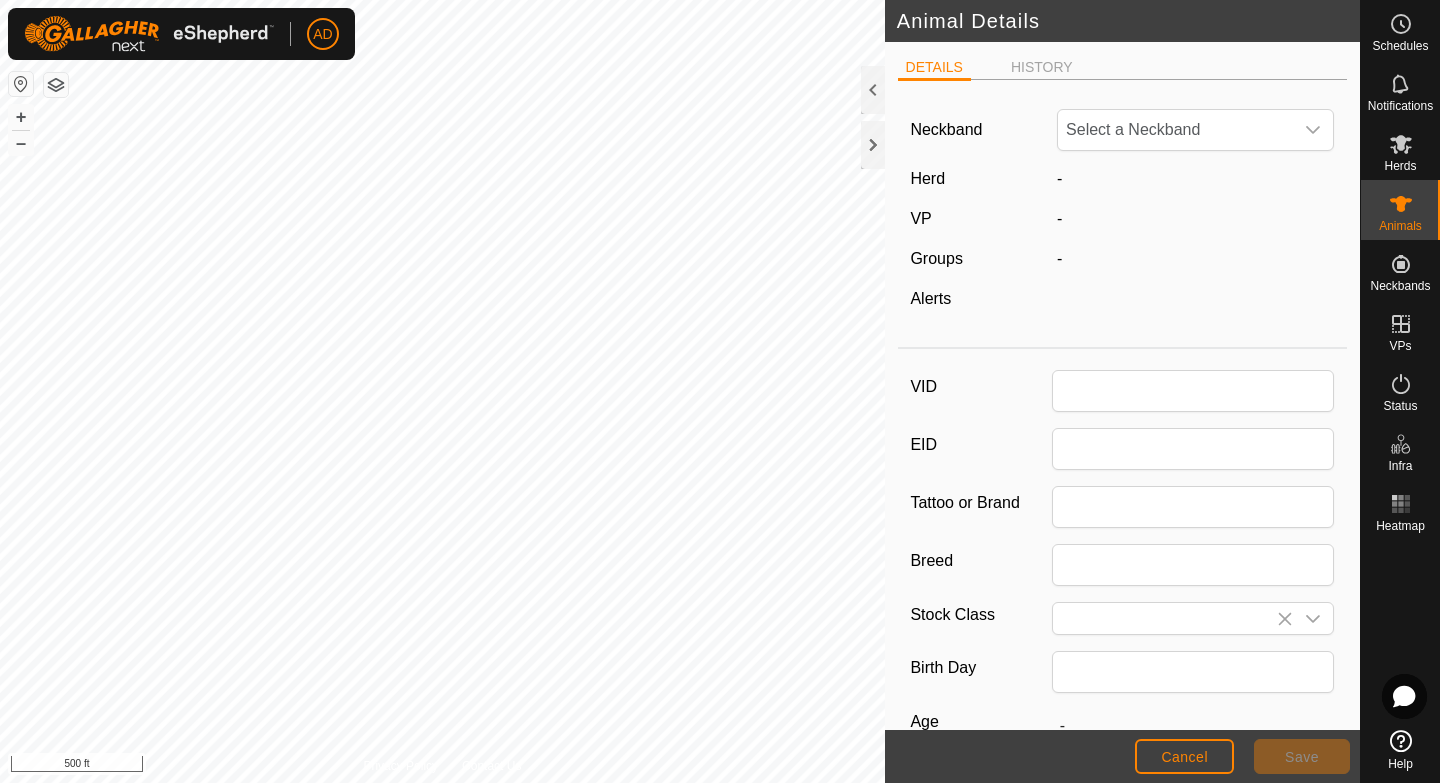type on "G47" 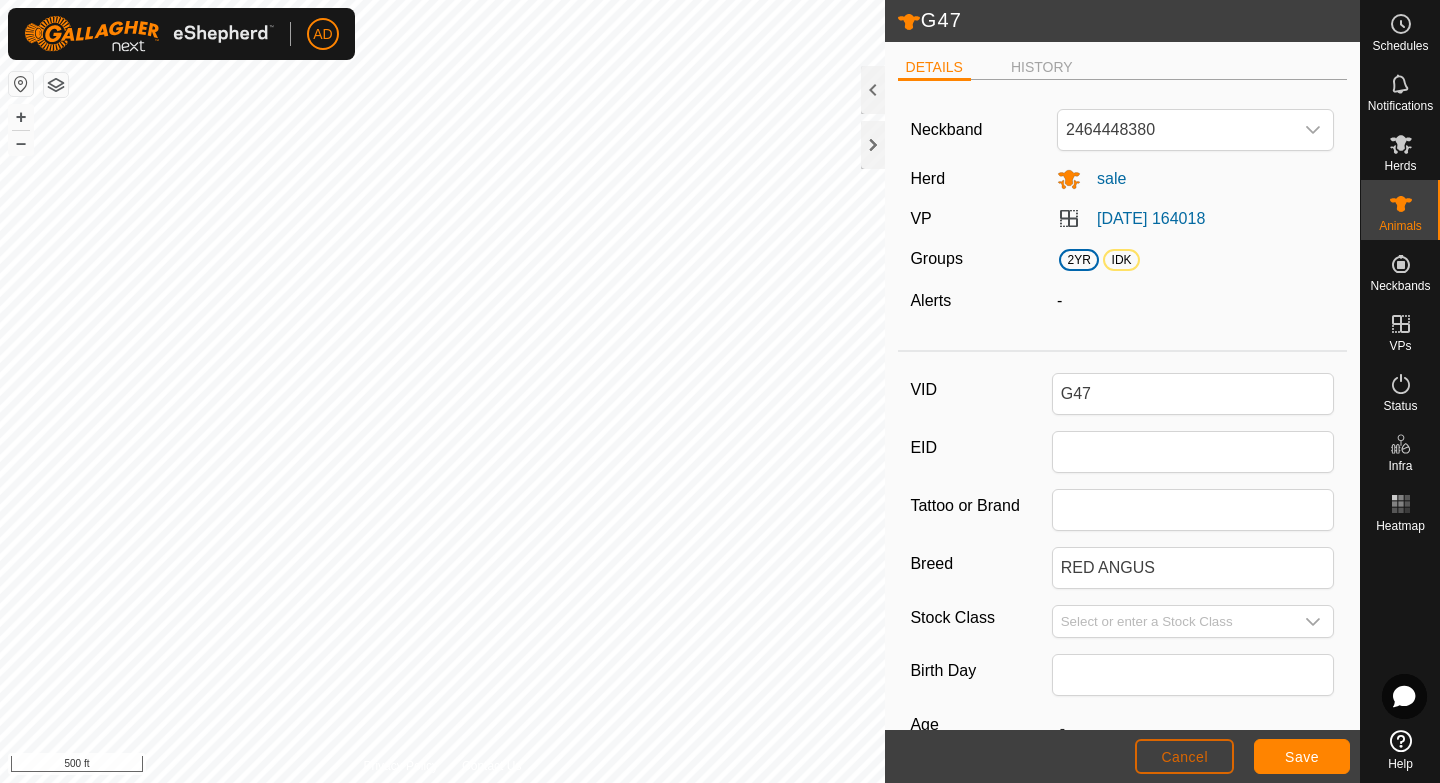 click on "Cancel" 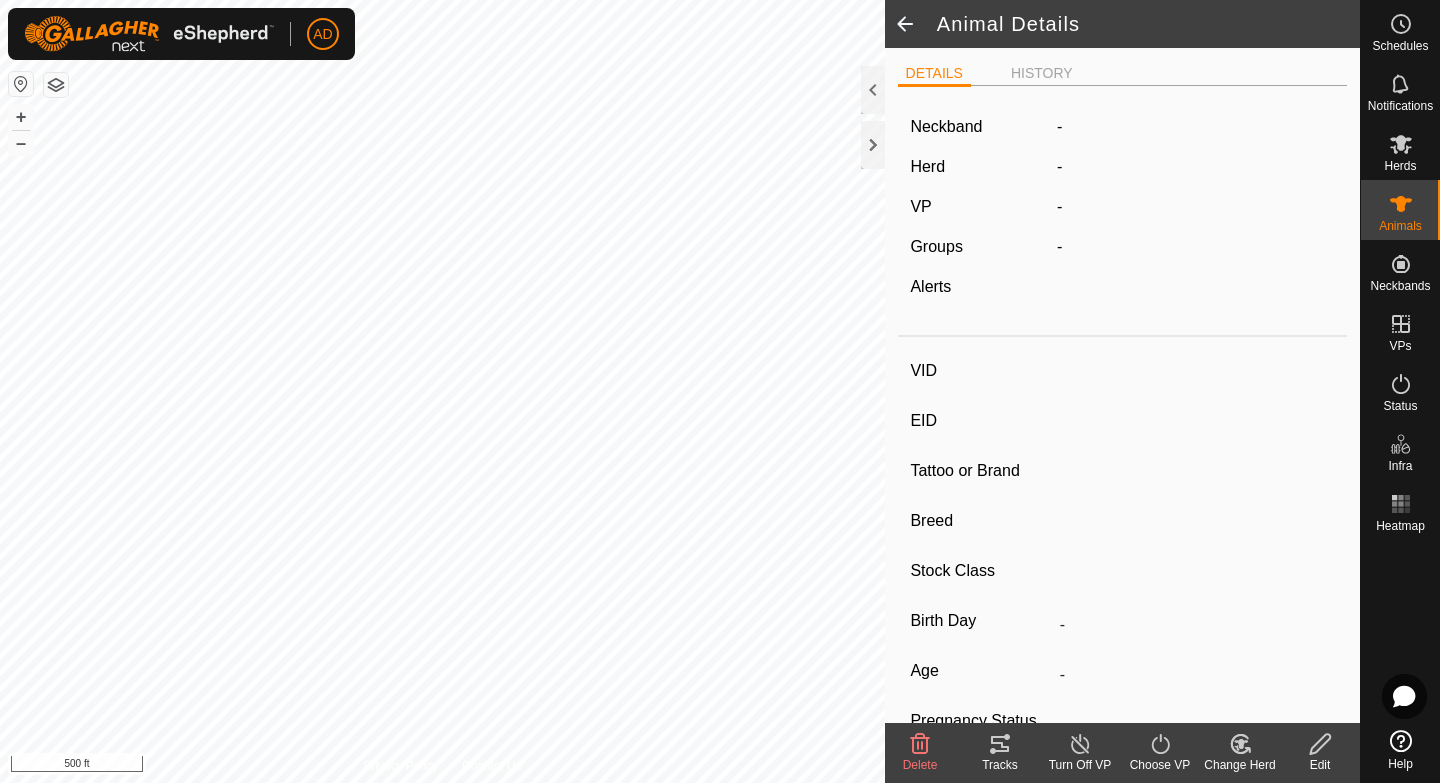 type on "G47" 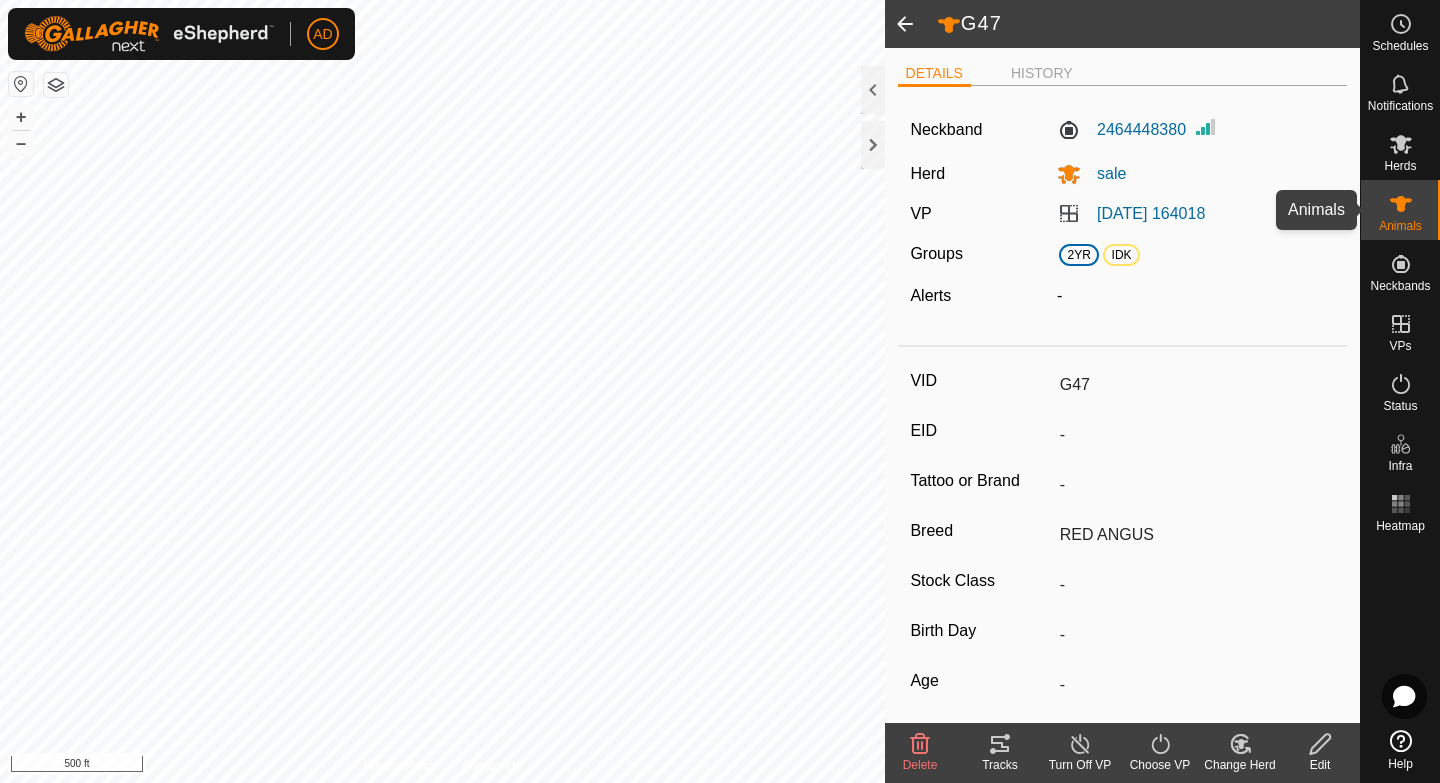 click 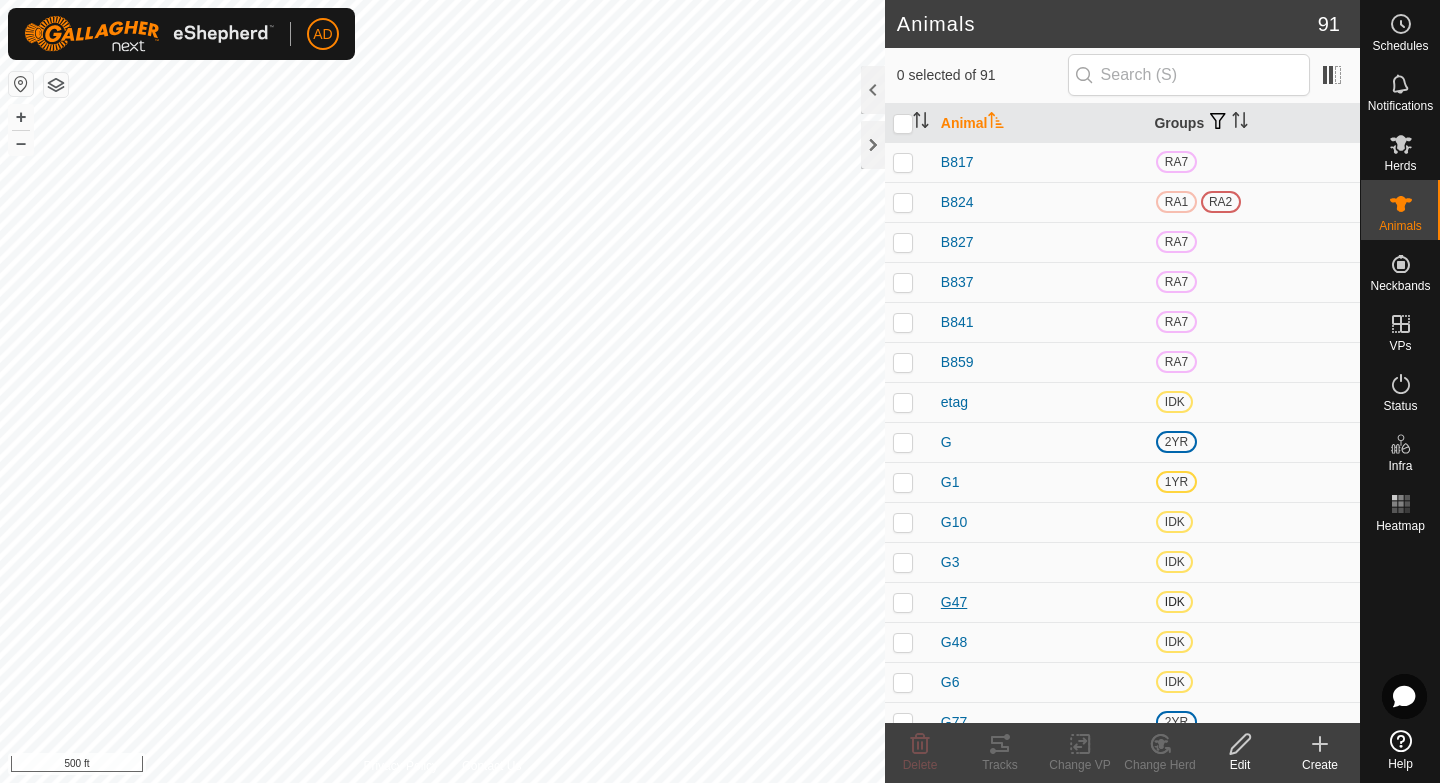click on "G47" at bounding box center (954, 602) 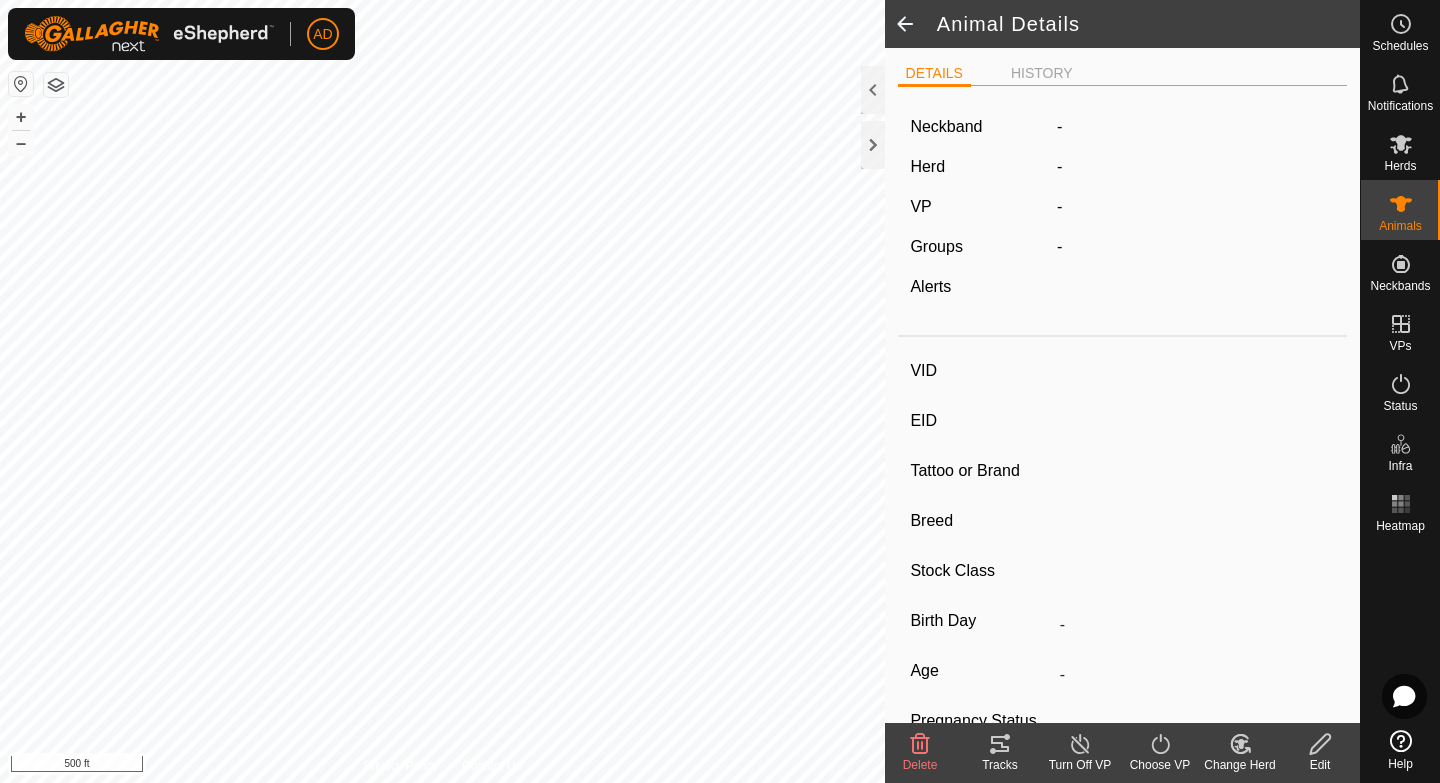 type on "G47" 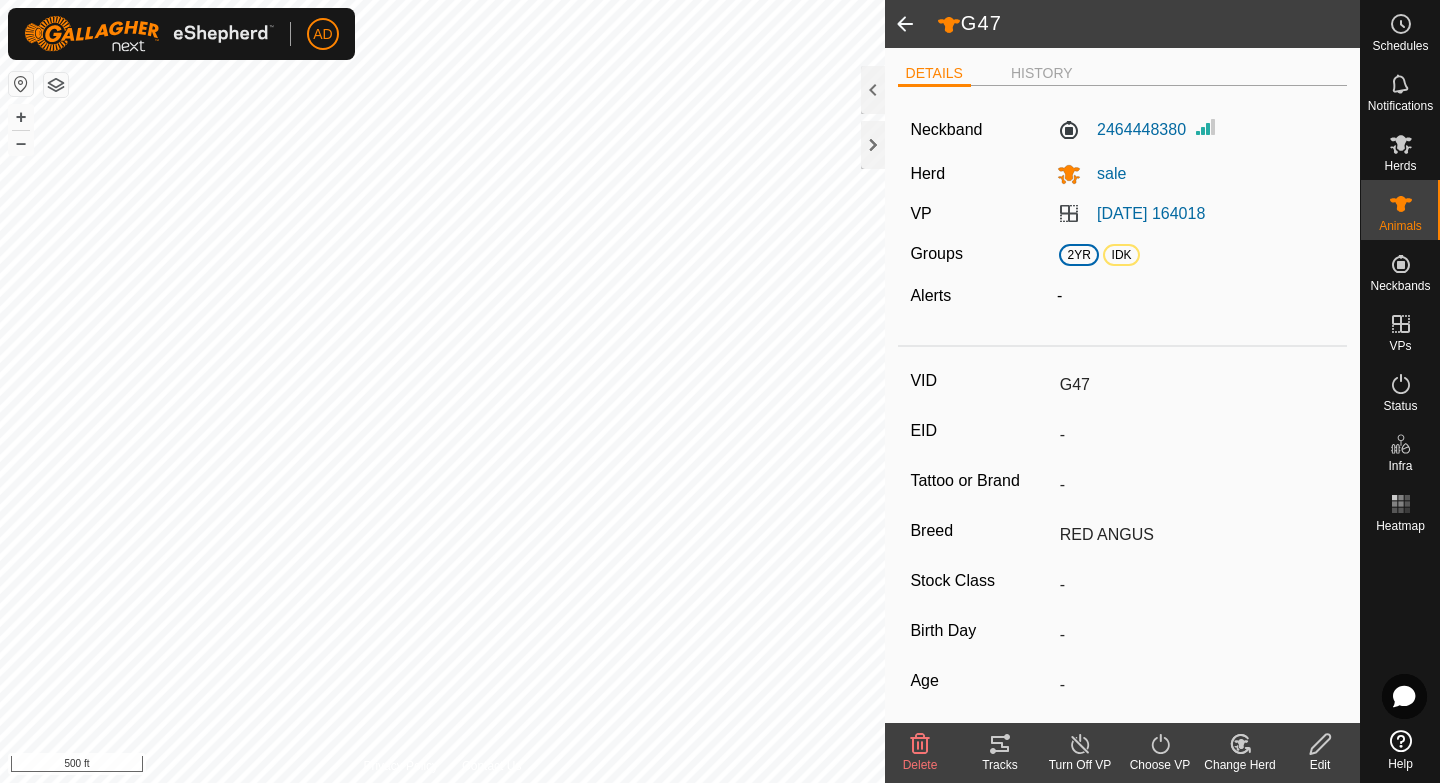 click 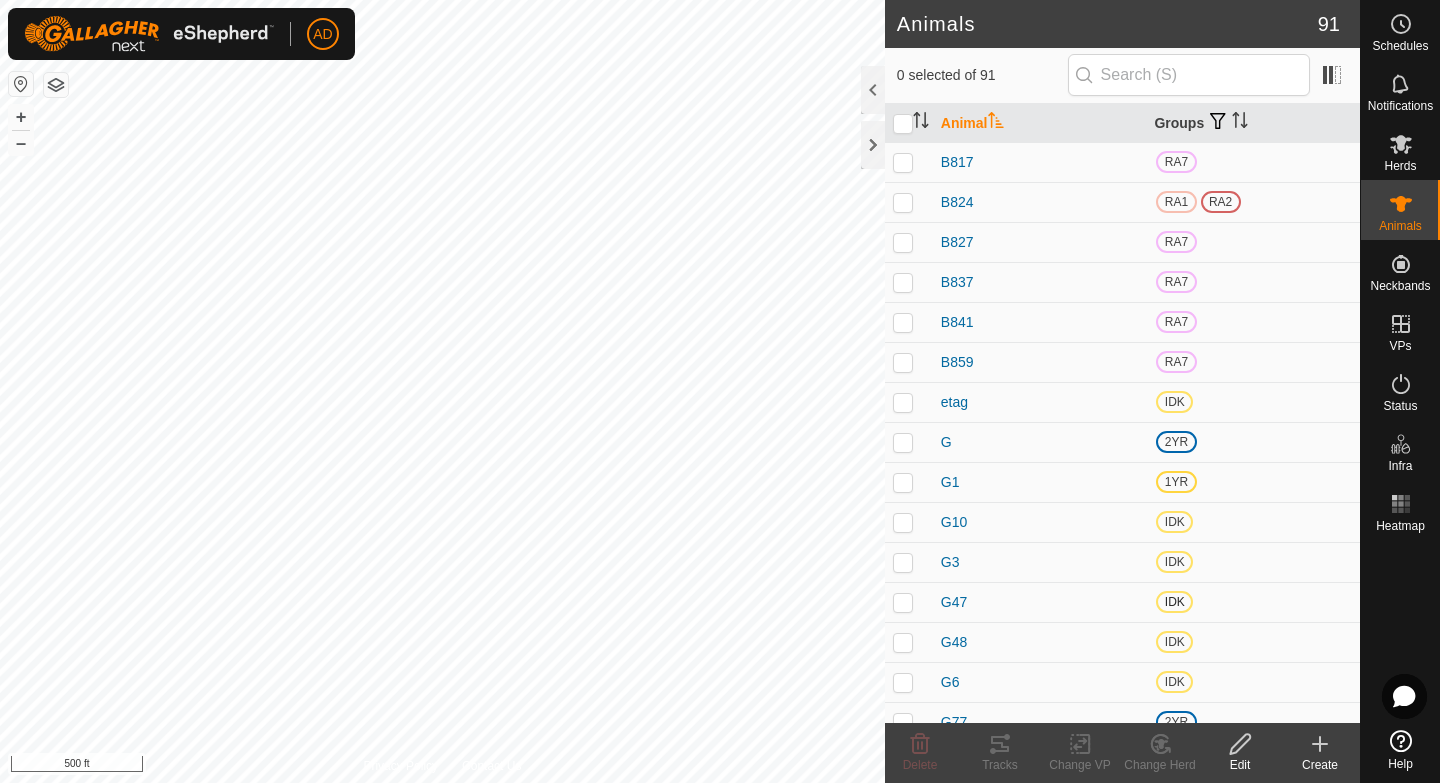 click at bounding box center (903, 602) 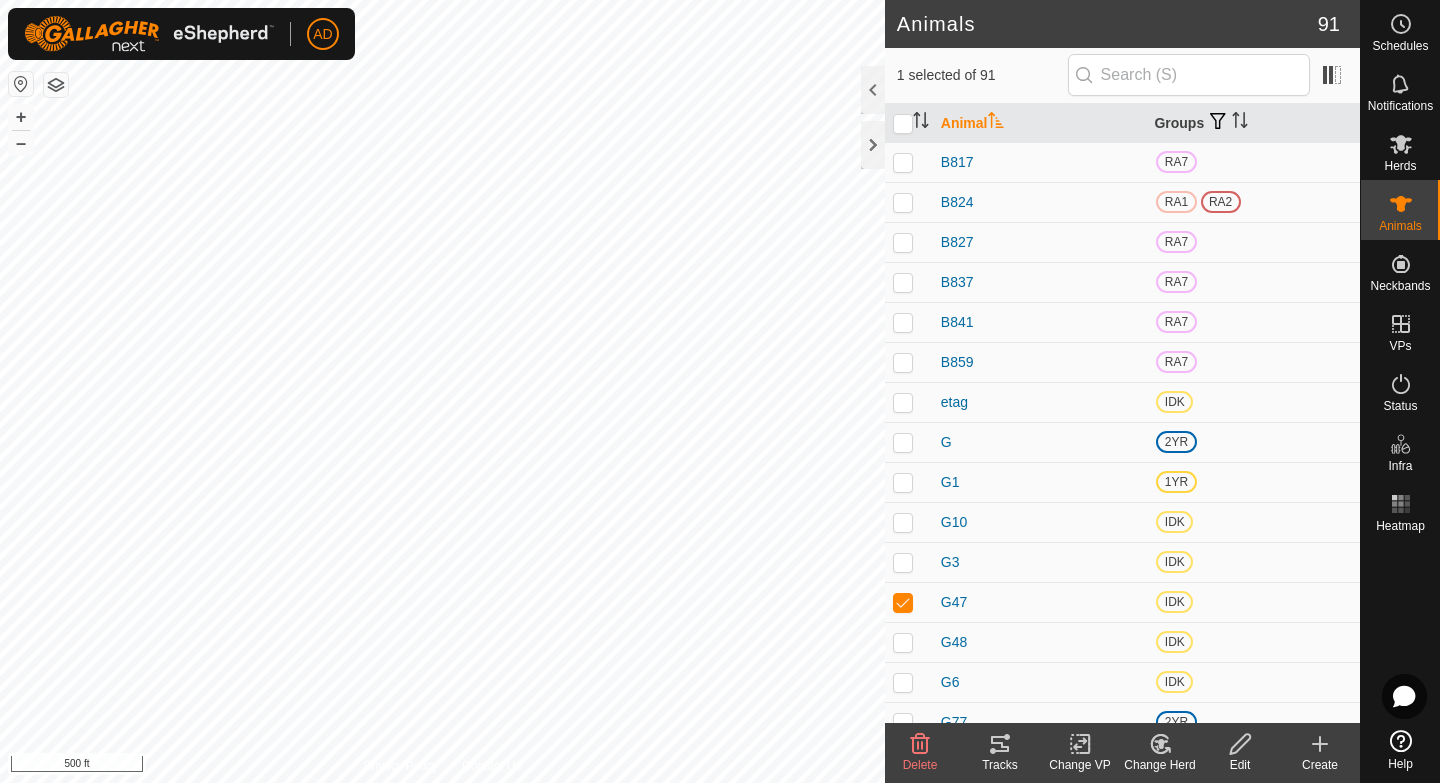 click 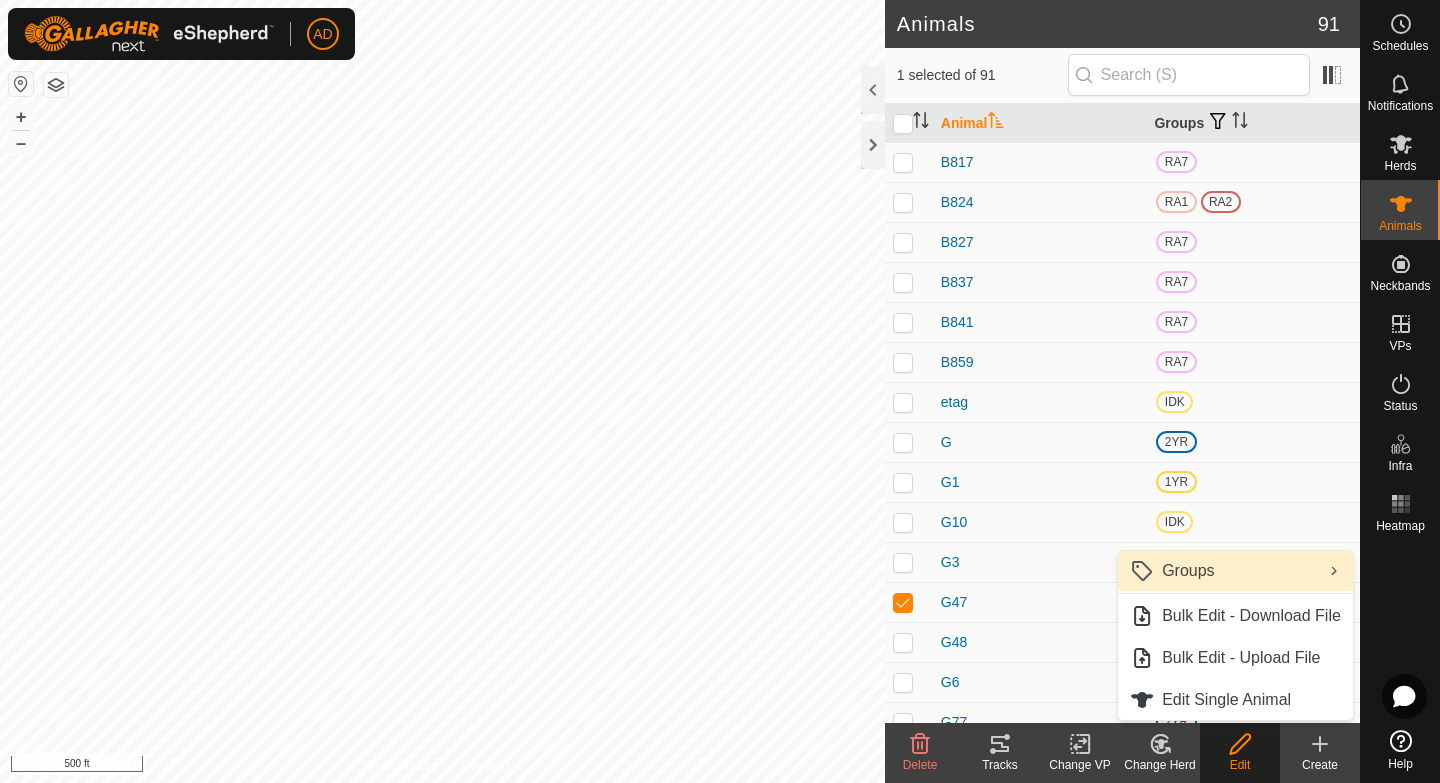 click on "Groups" at bounding box center [1235, 571] 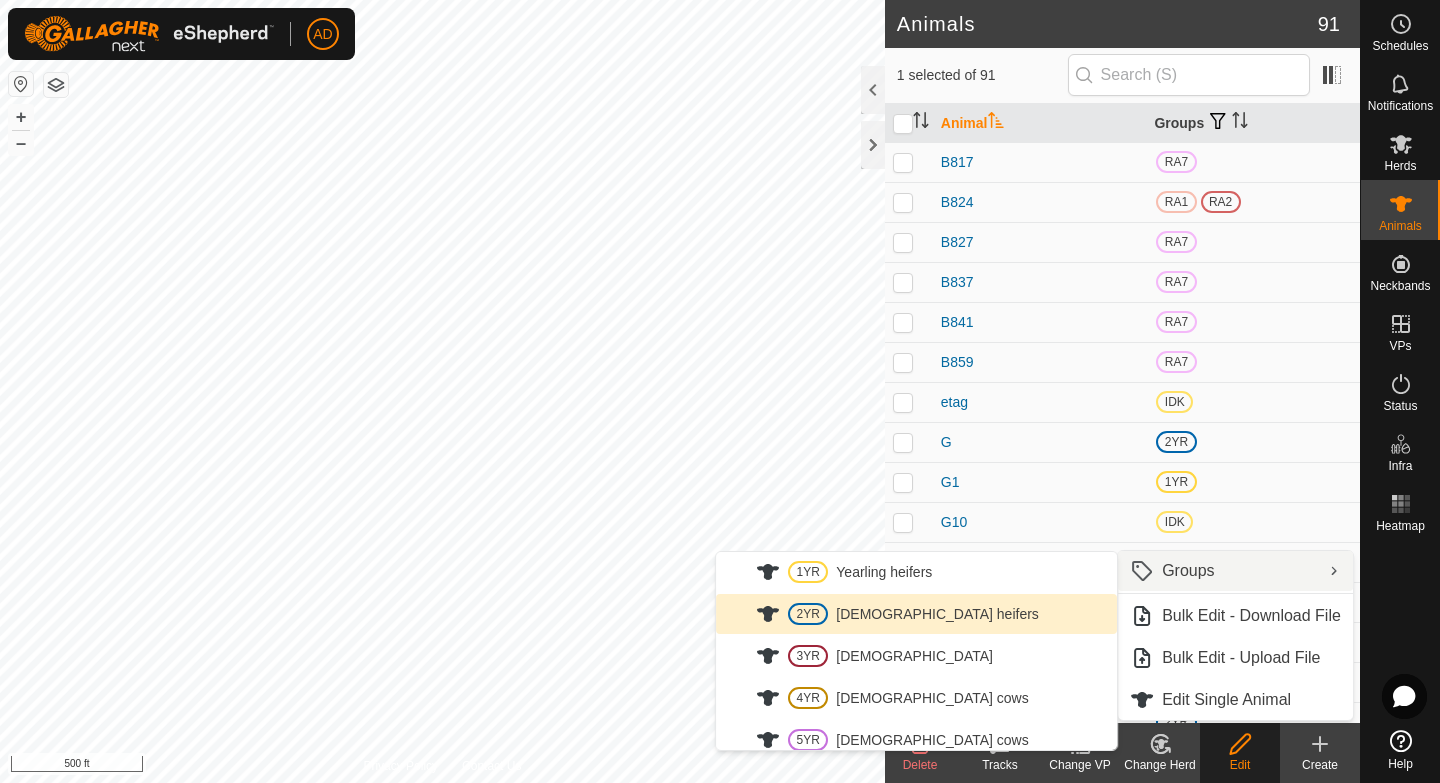 click on "2YR
[DEMOGRAPHIC_DATA] heifers" at bounding box center [916, 614] 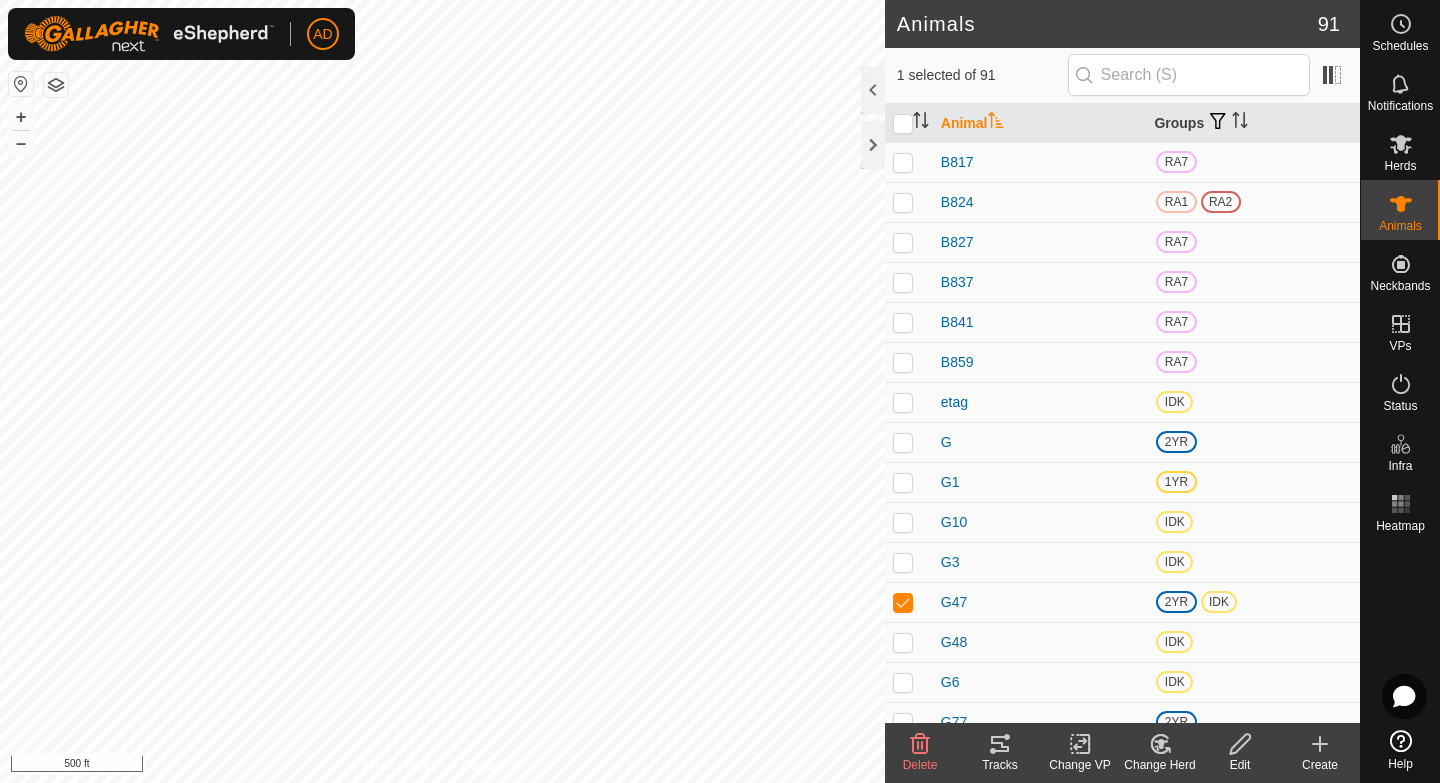 click 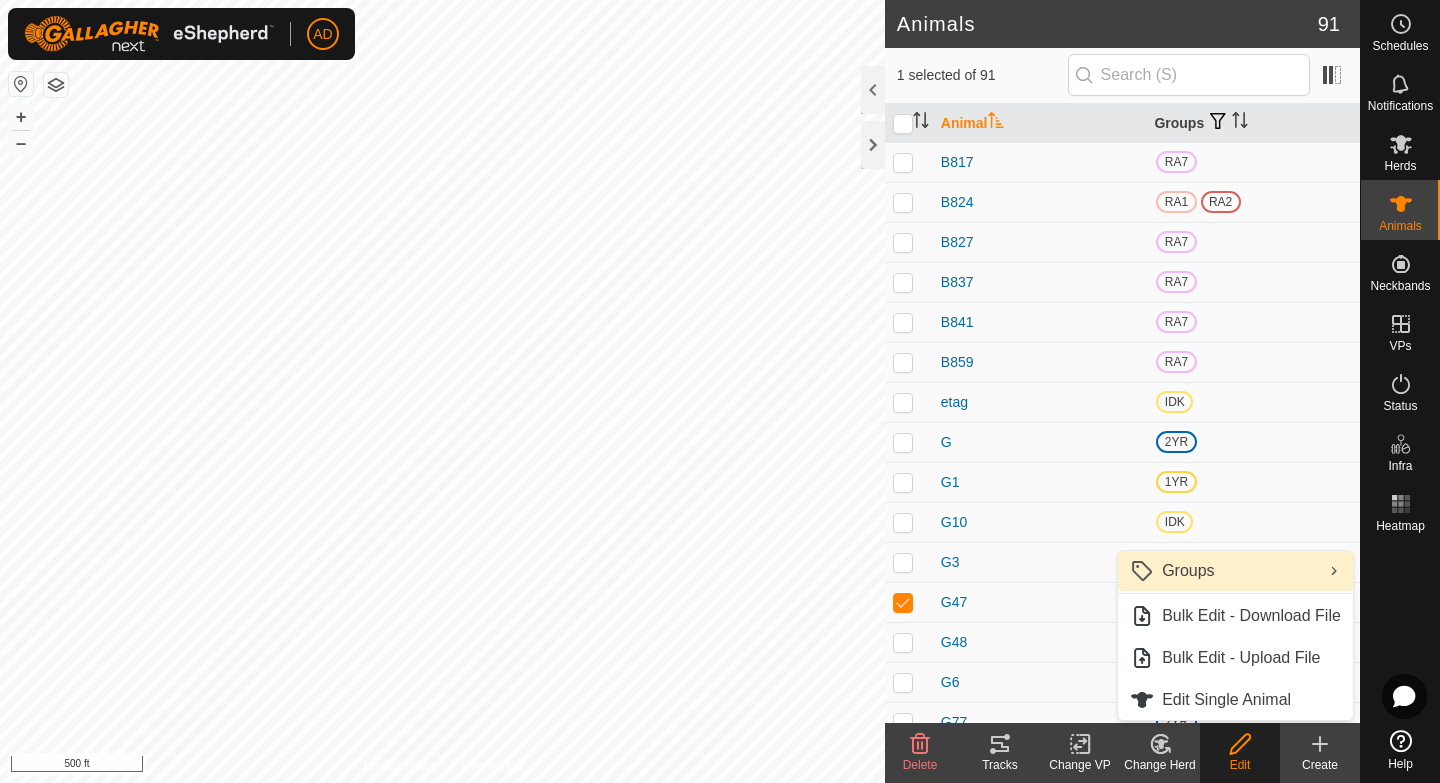 click on "Groups" at bounding box center [1188, 571] 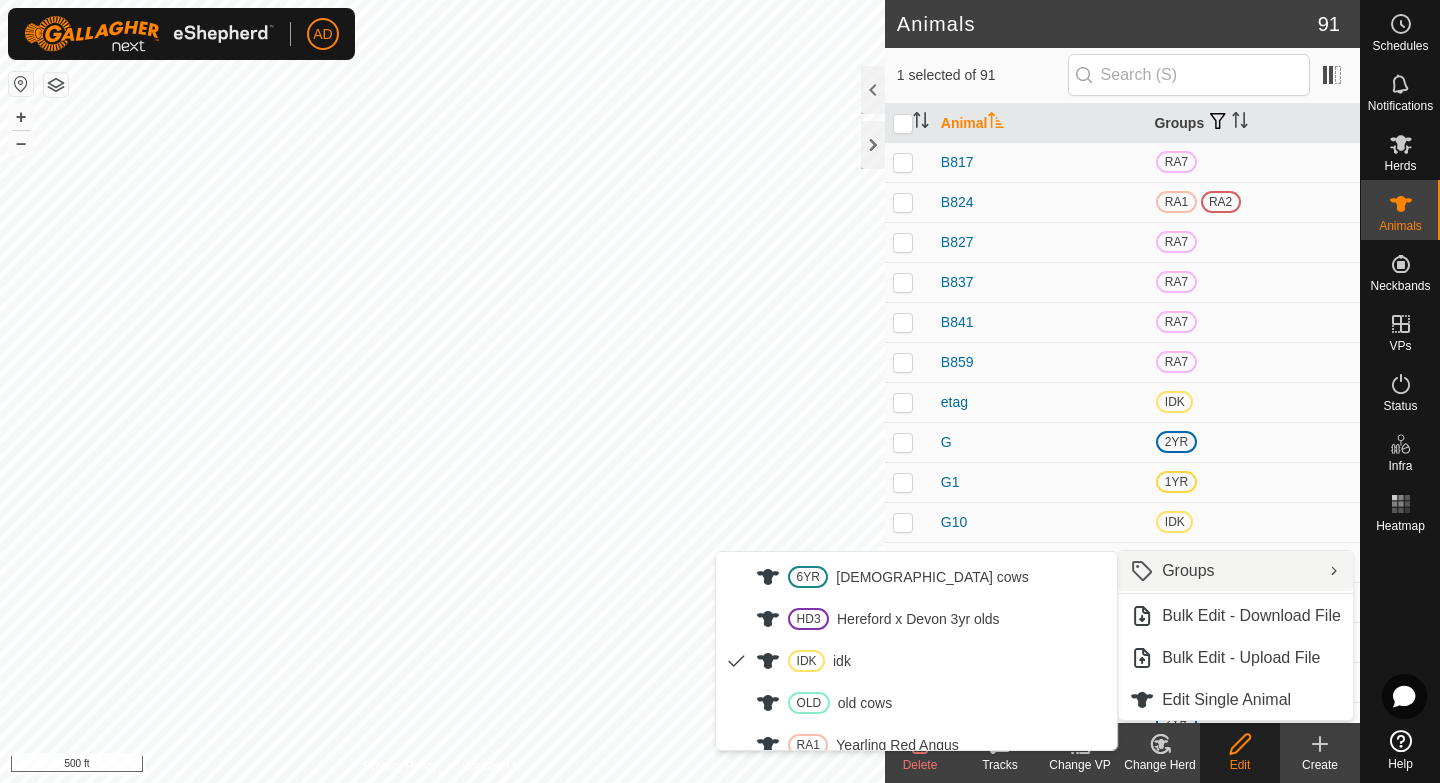 scroll, scrollTop: 206, scrollLeft: 0, axis: vertical 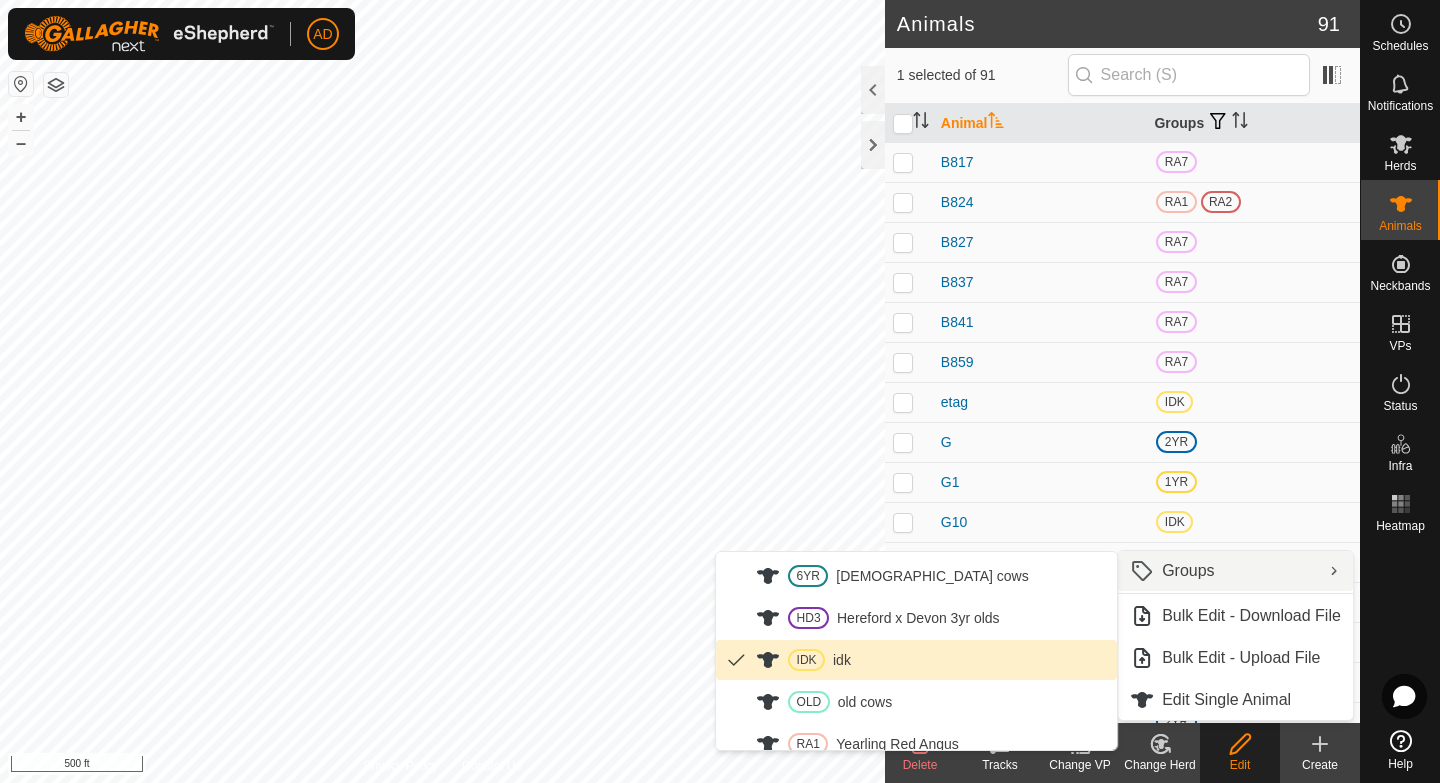 click on "IDK
idk" at bounding box center [916, 660] 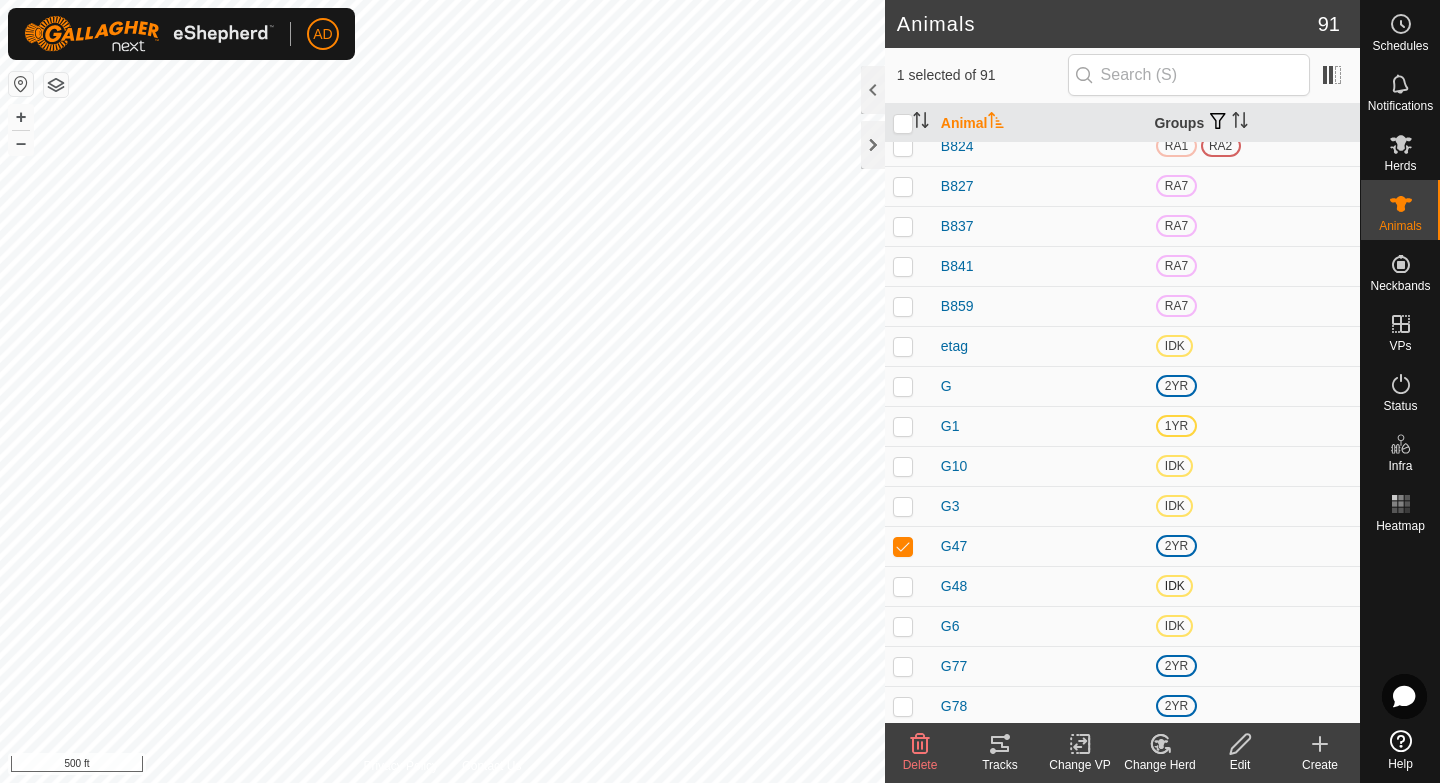 scroll, scrollTop: 78, scrollLeft: 0, axis: vertical 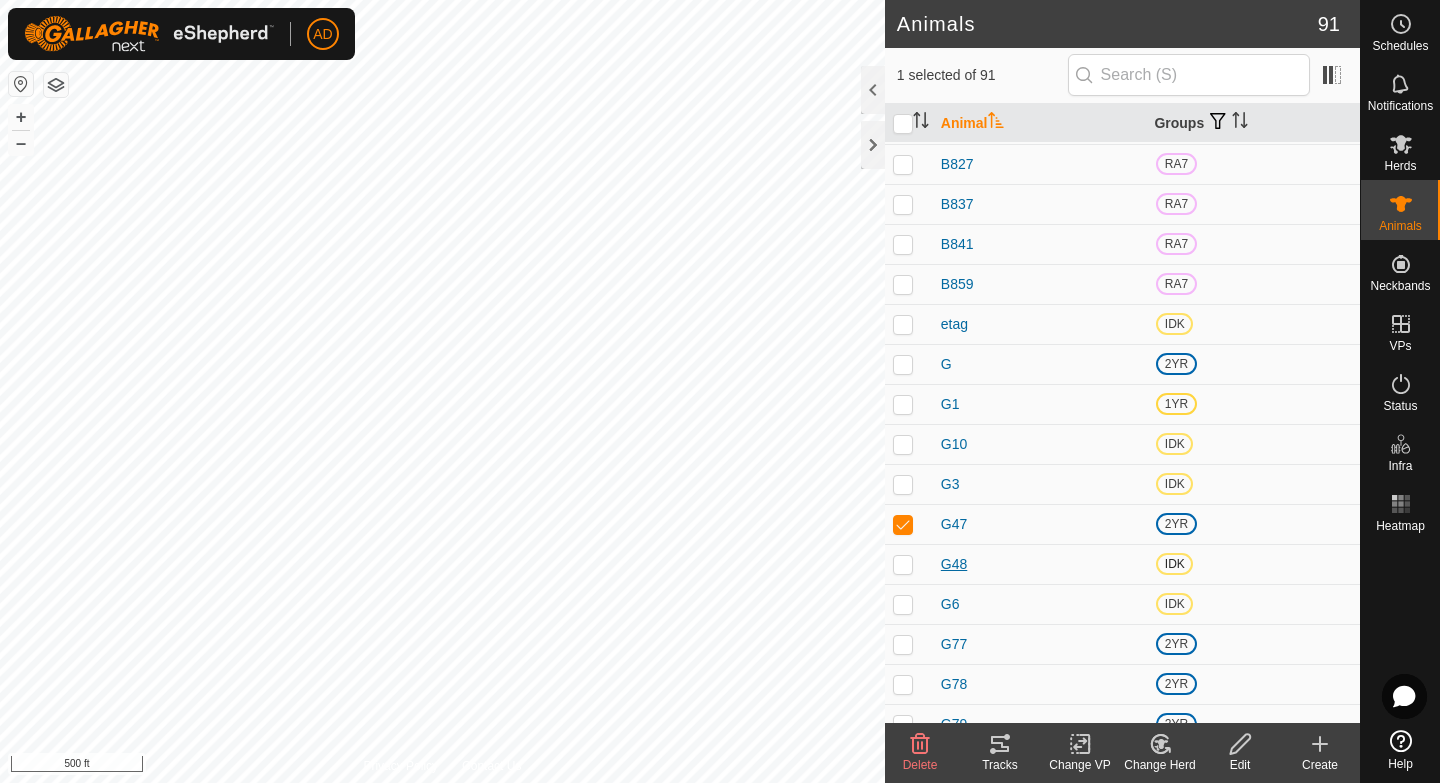 click on "G48" at bounding box center (954, 564) 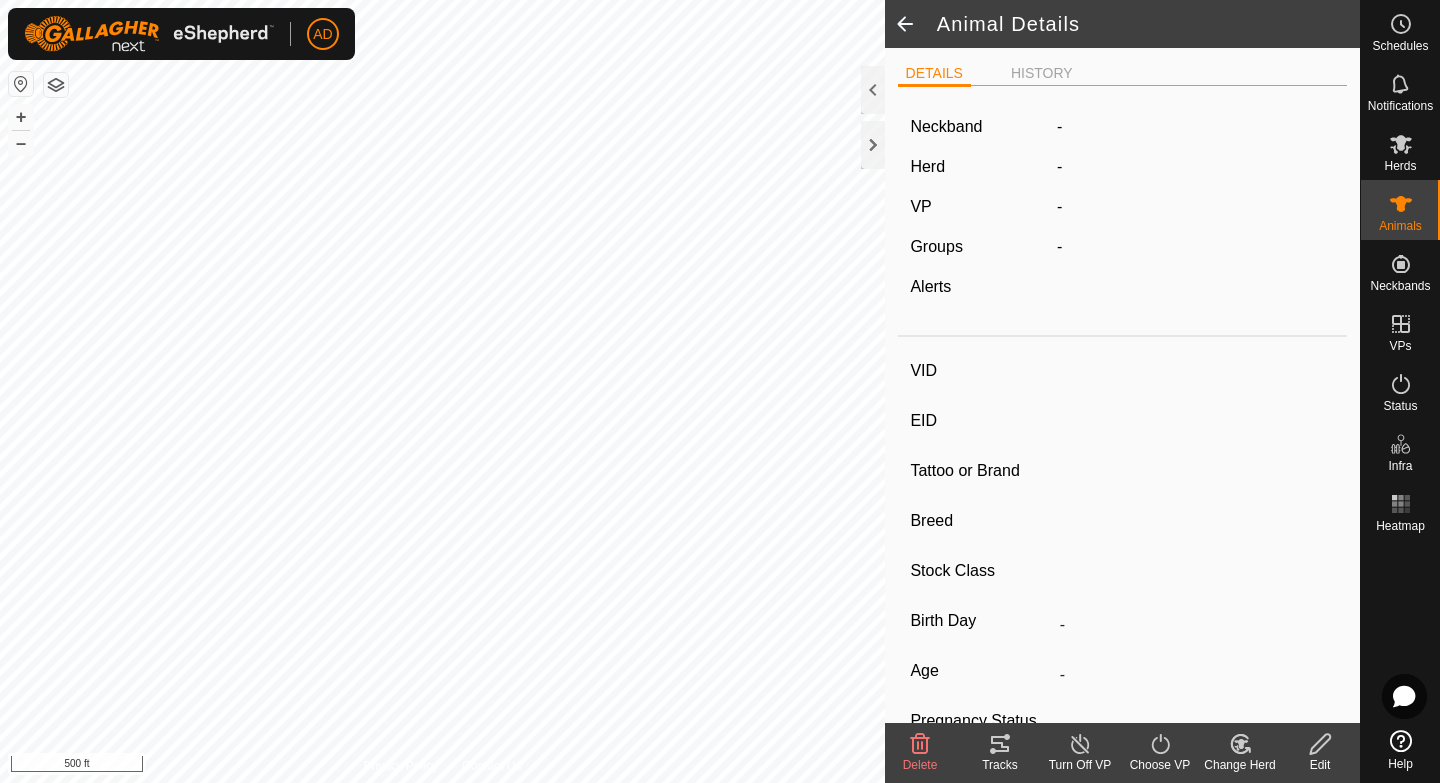 type on "G48" 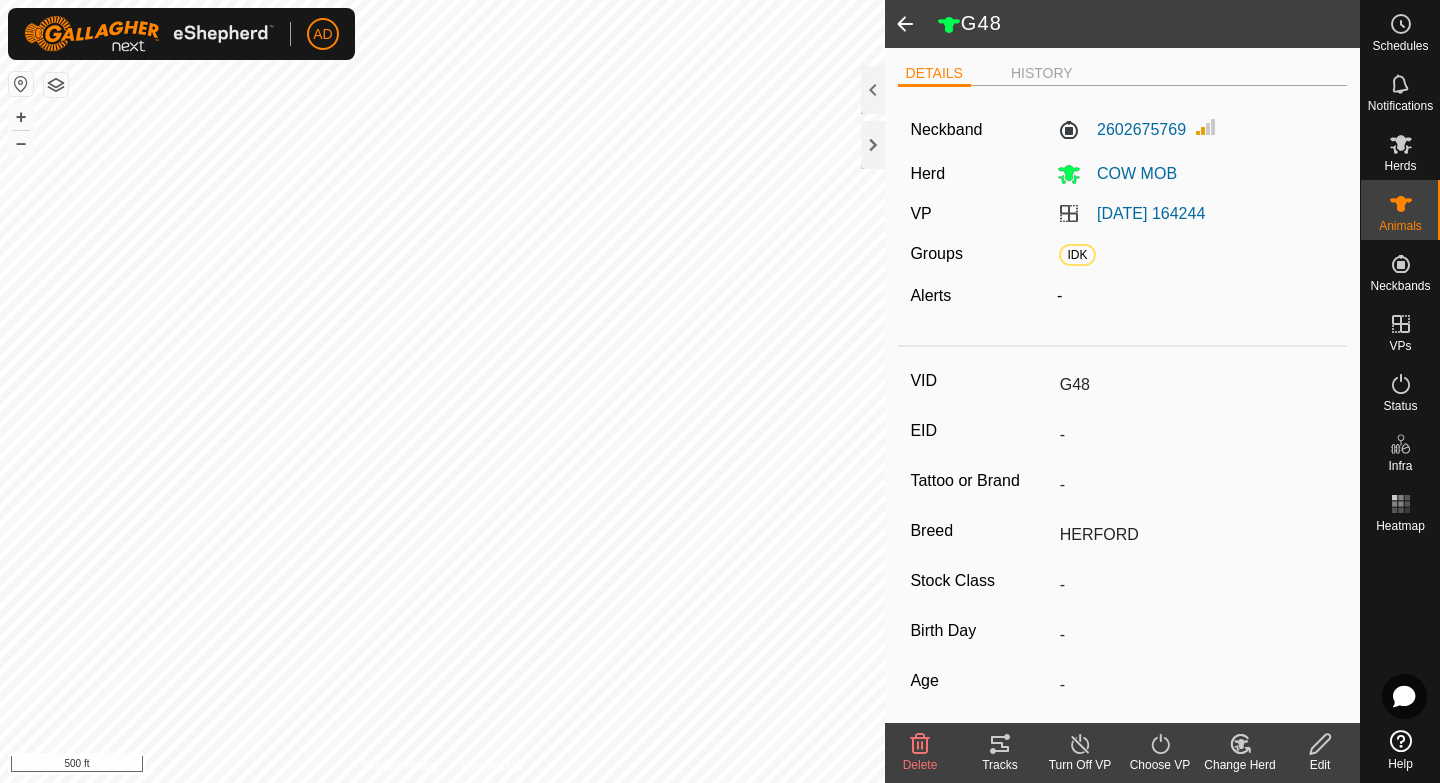 click 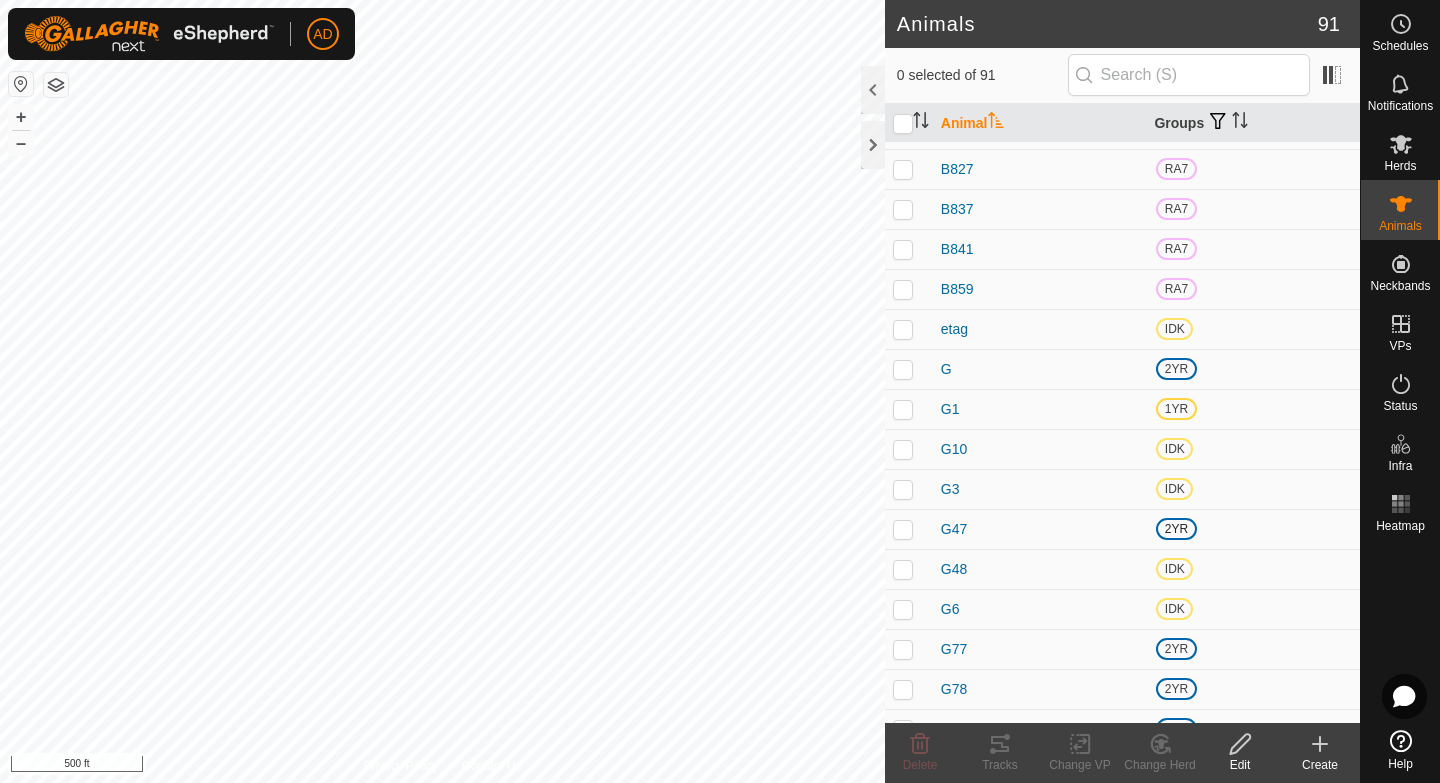 scroll, scrollTop: 0, scrollLeft: 0, axis: both 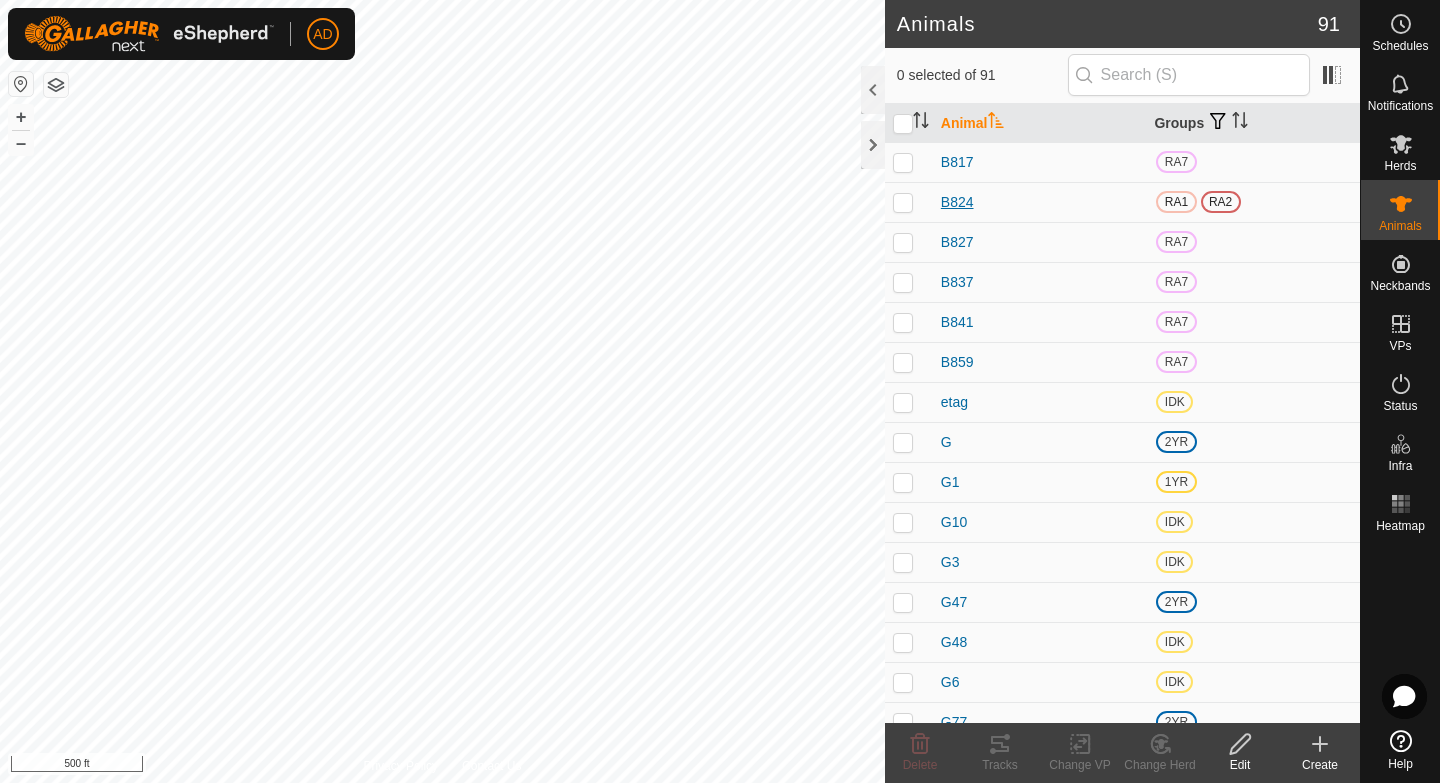 click on "B824" at bounding box center [957, 202] 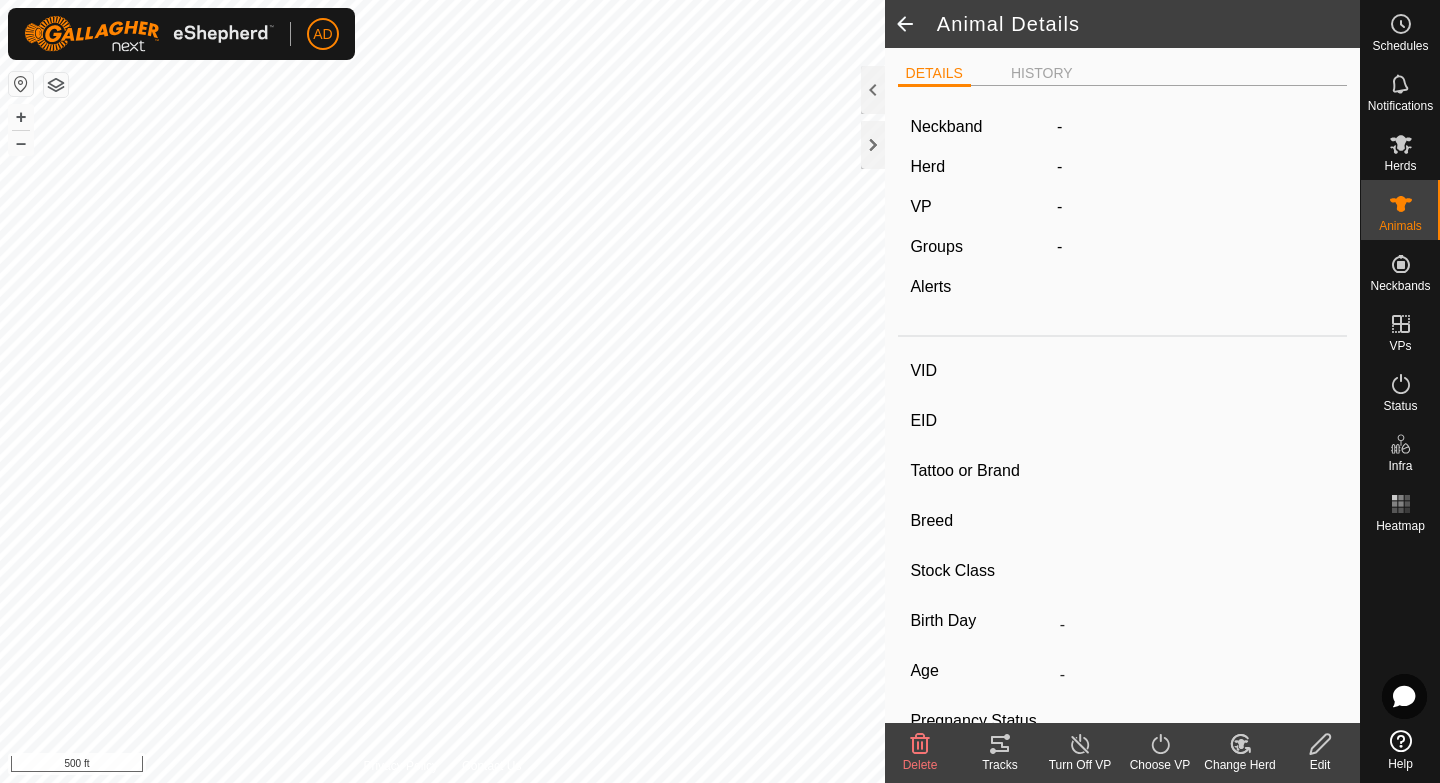 type on "B824" 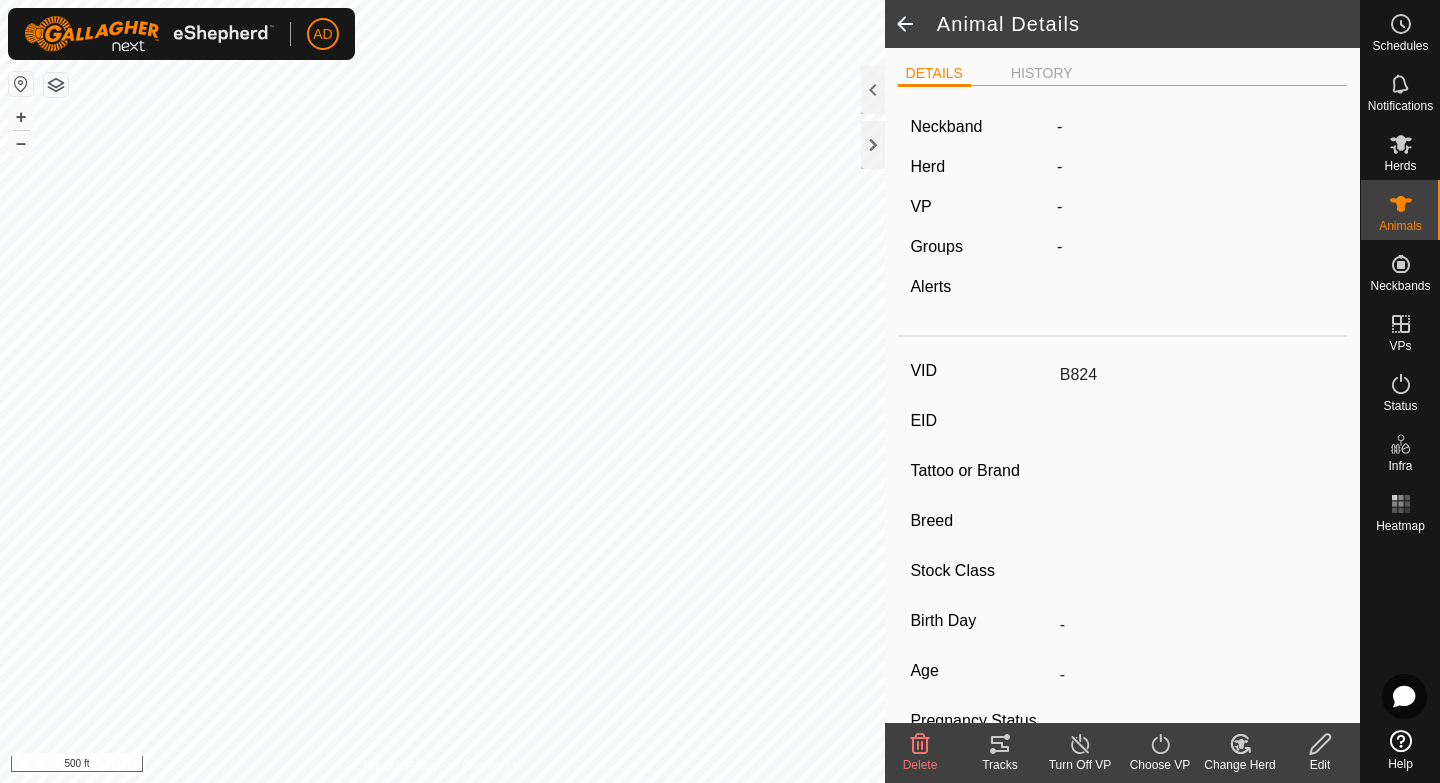 type on "-" 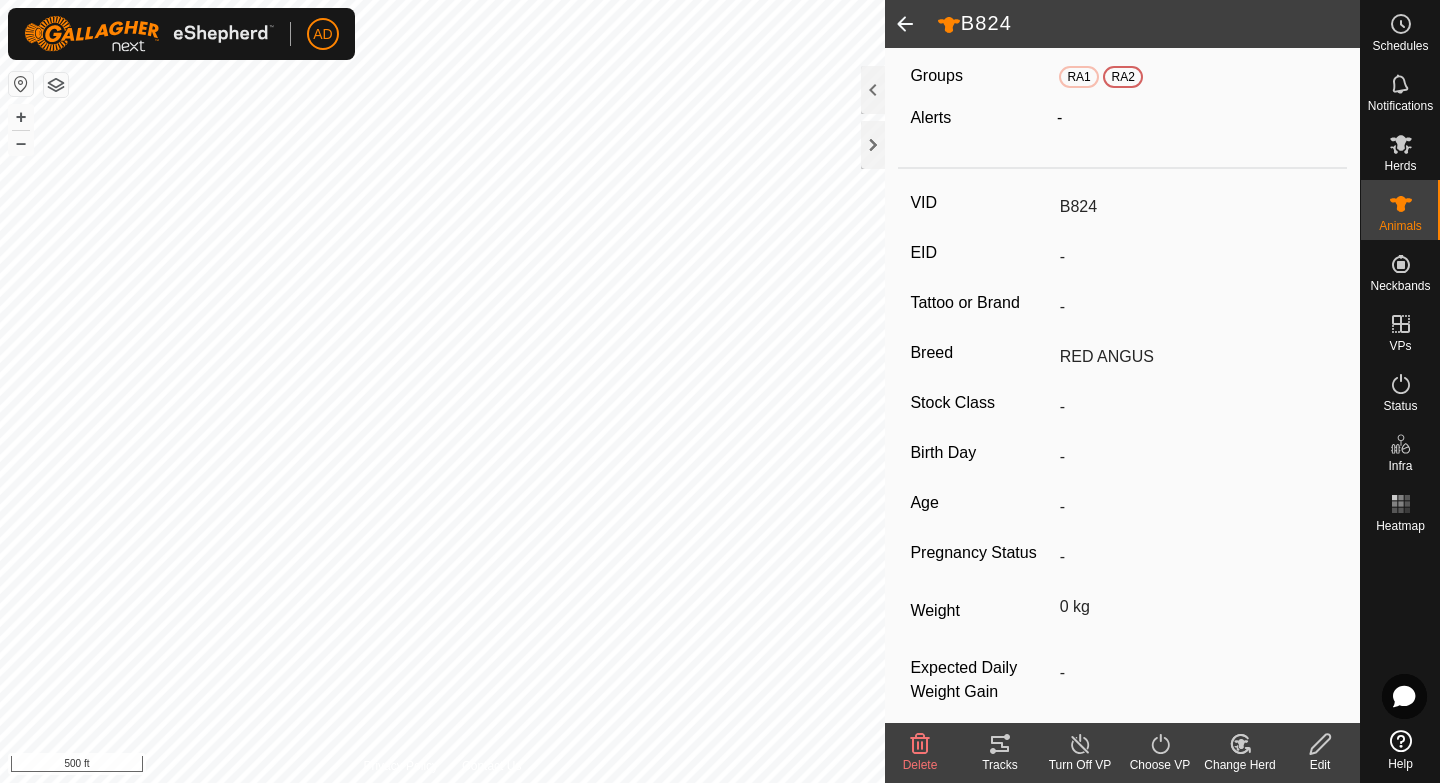 scroll, scrollTop: 201, scrollLeft: 0, axis: vertical 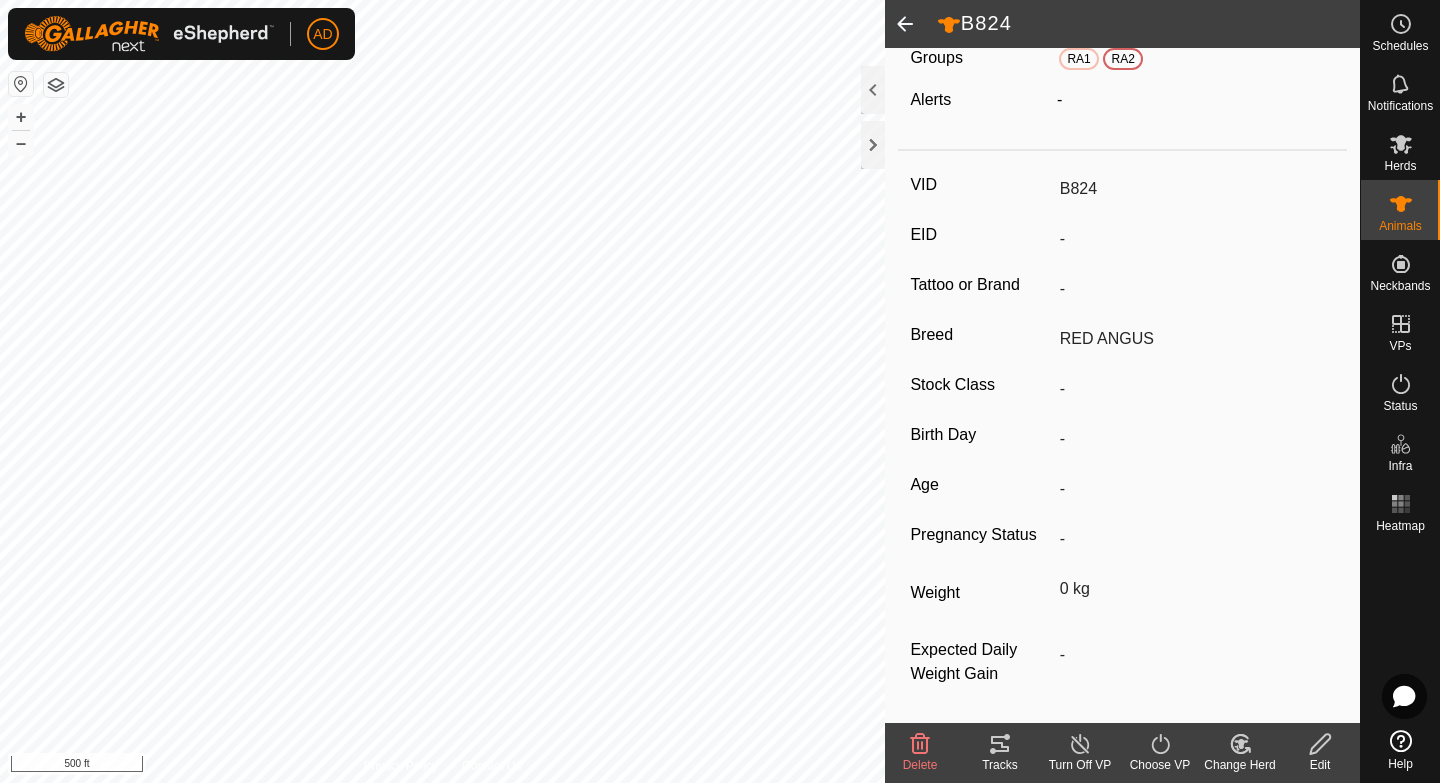 click 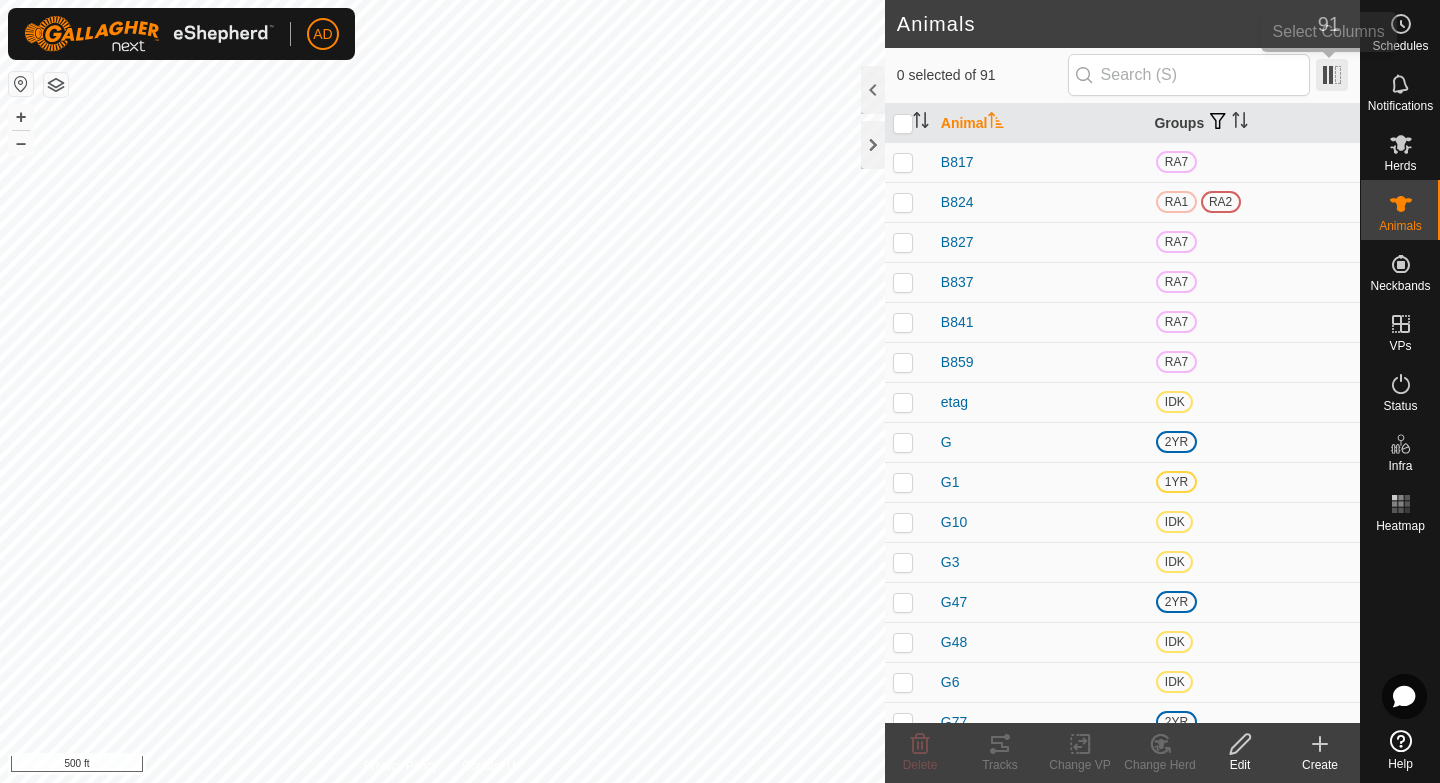 click at bounding box center [1332, 75] 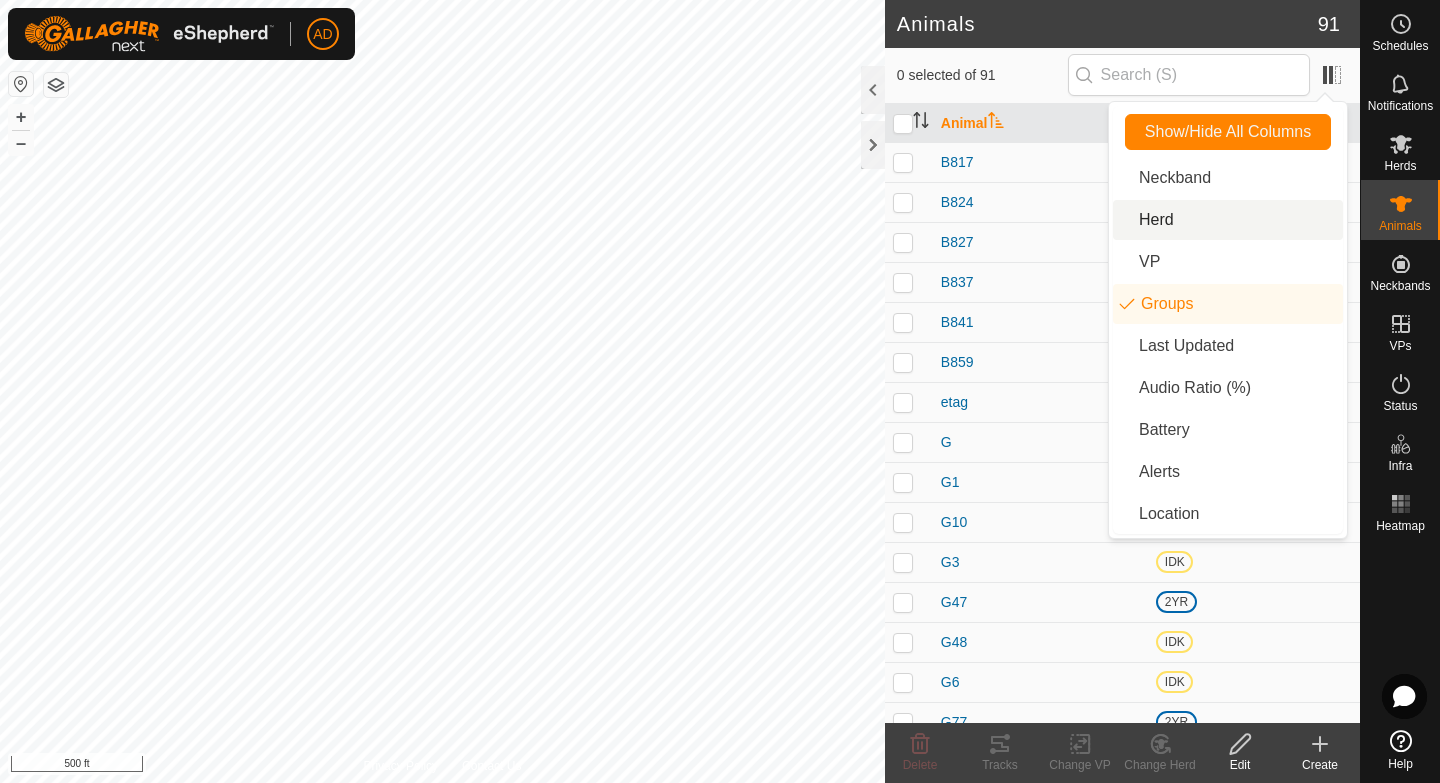 click on "Herd" at bounding box center (1228, 220) 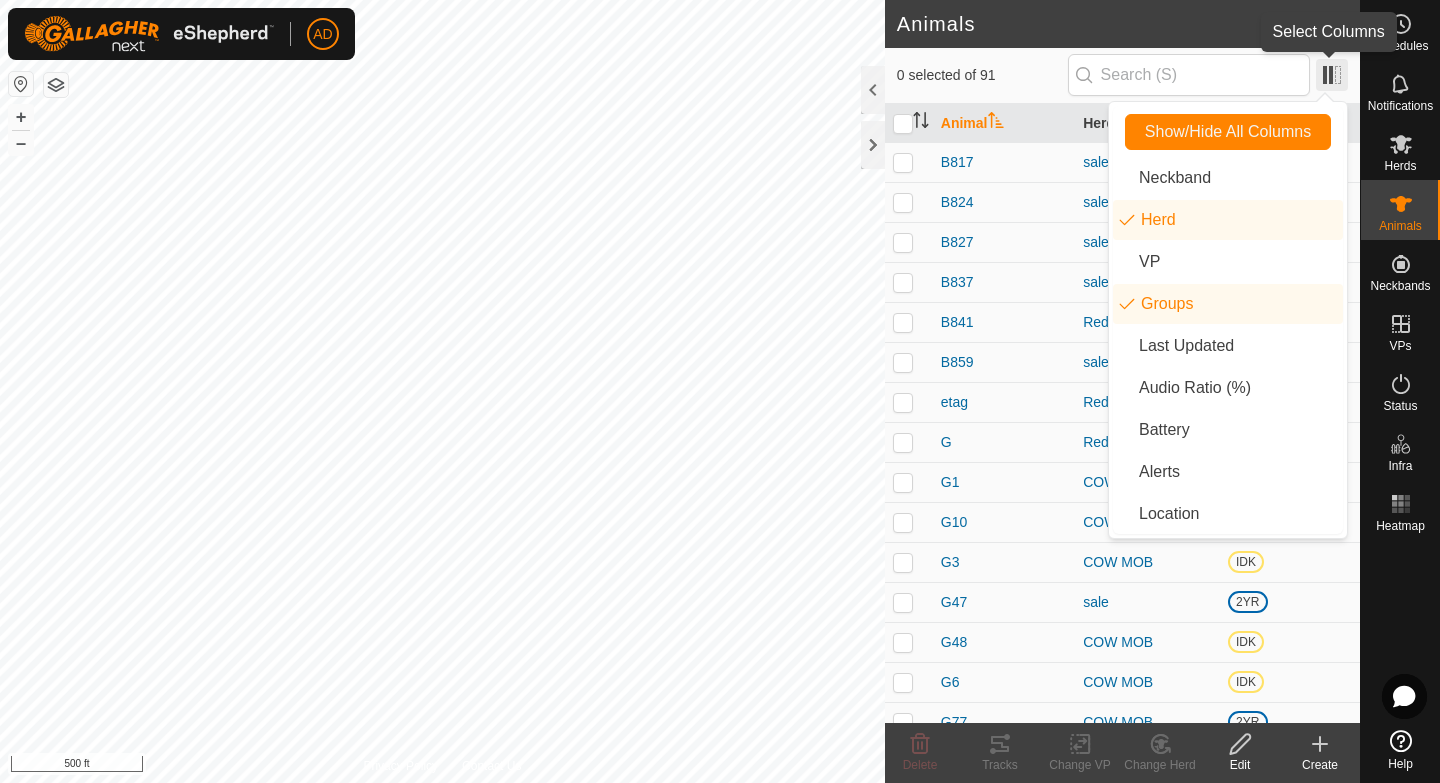 click at bounding box center (1332, 75) 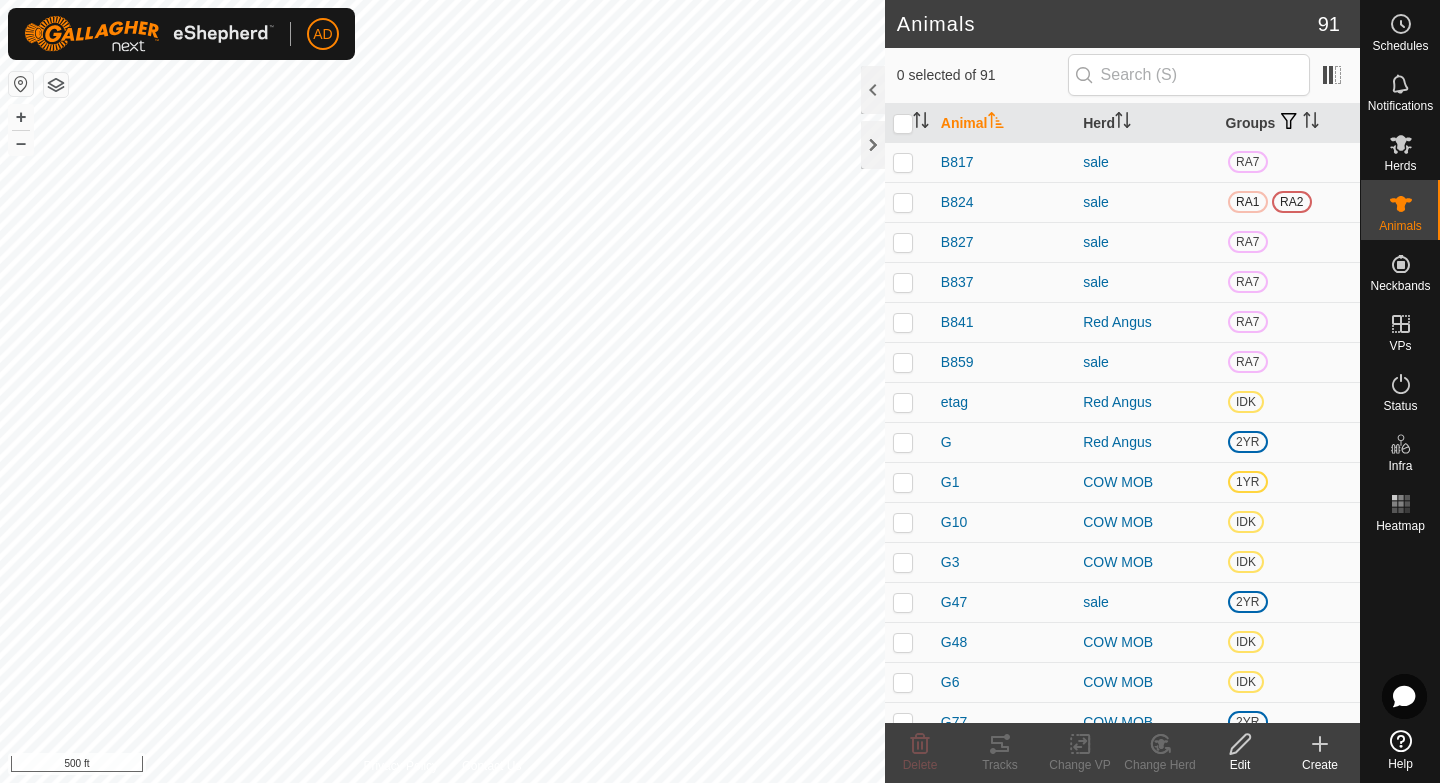 click on "B824" at bounding box center (1004, 202) 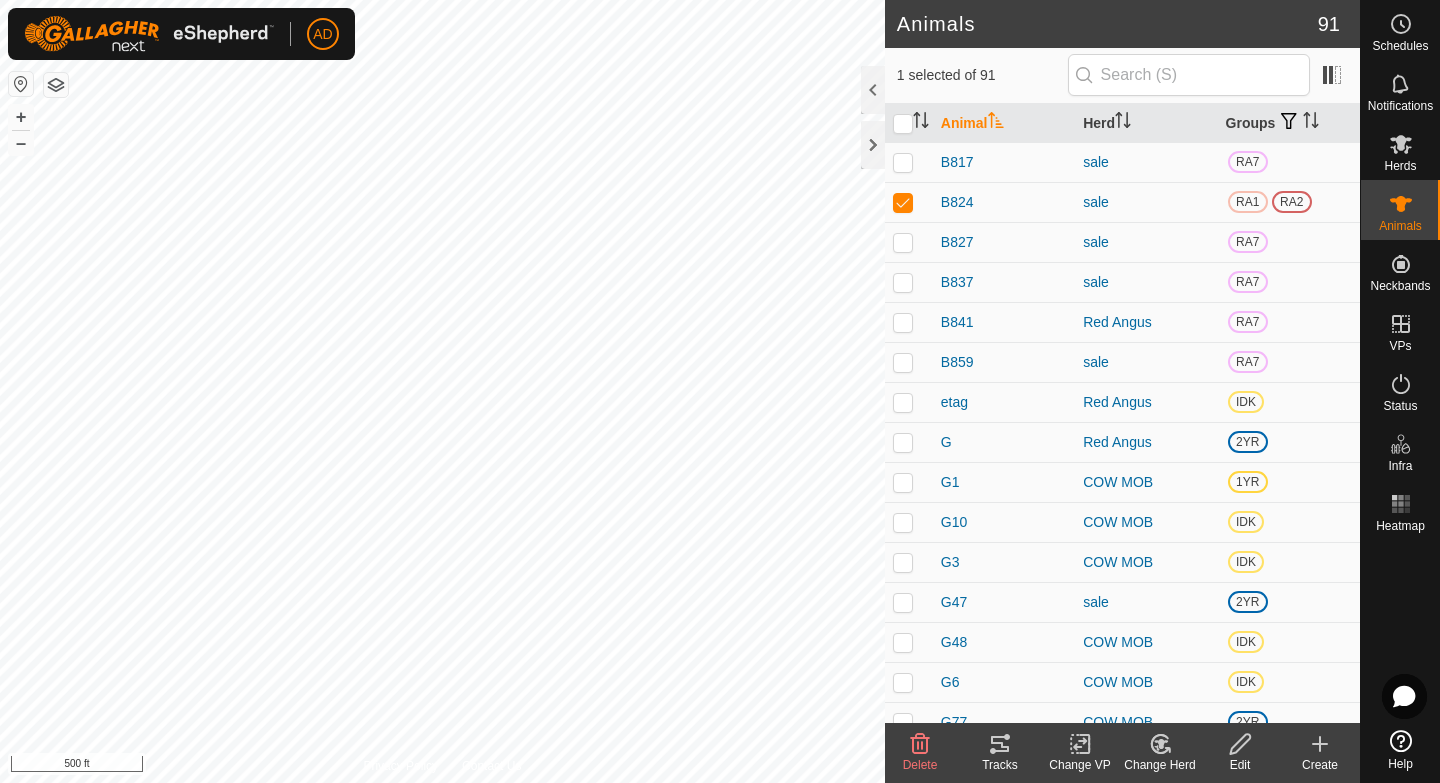 click 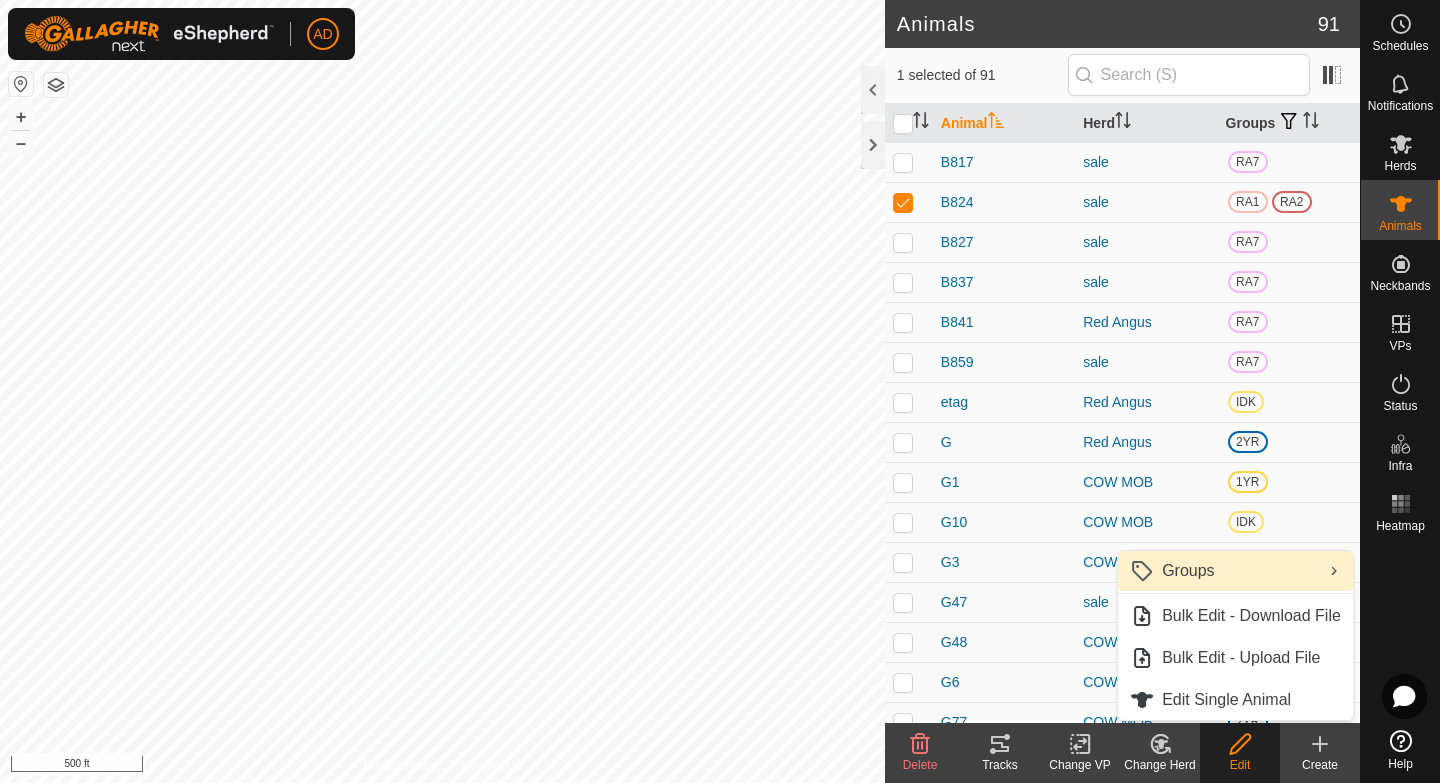 click on "Groups" at bounding box center [1235, 571] 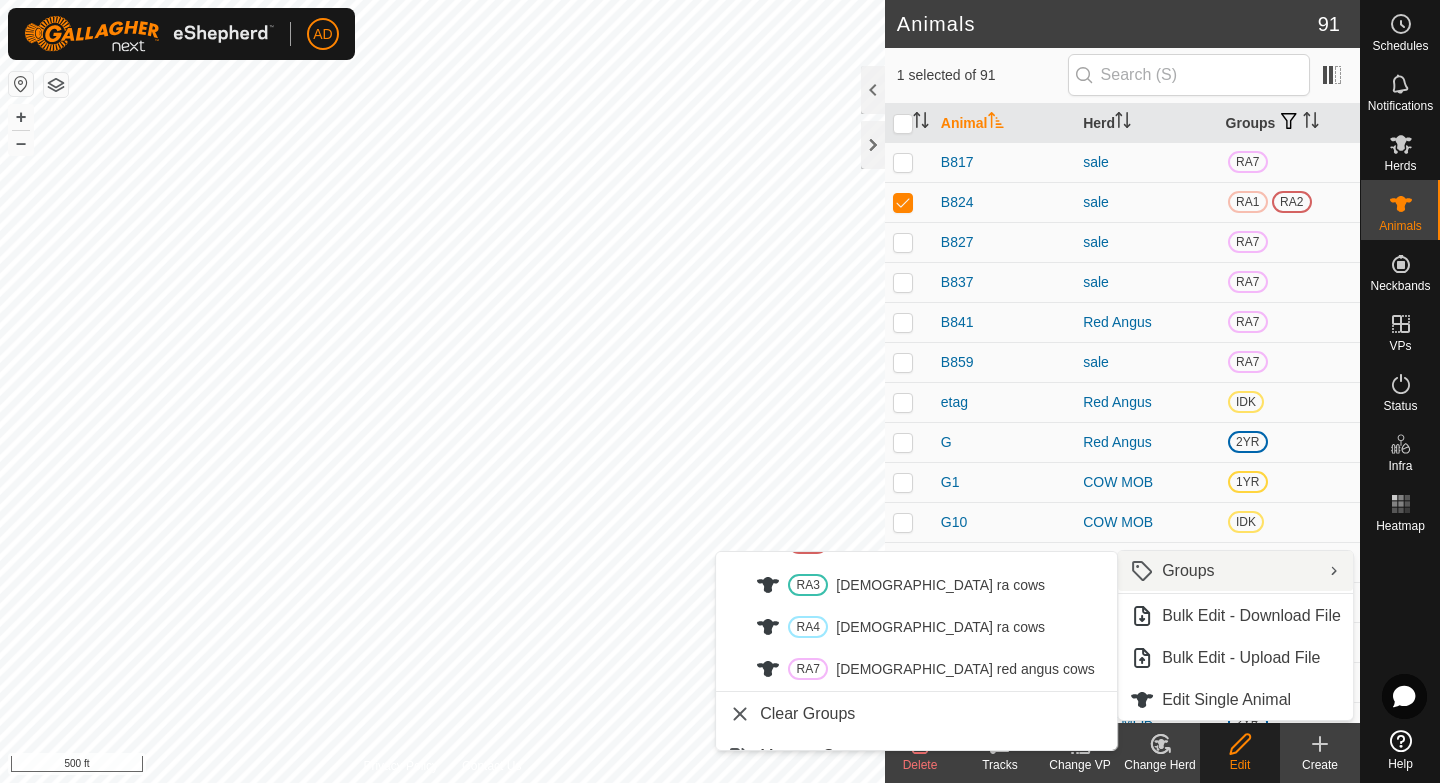 scroll, scrollTop: 475, scrollLeft: 0, axis: vertical 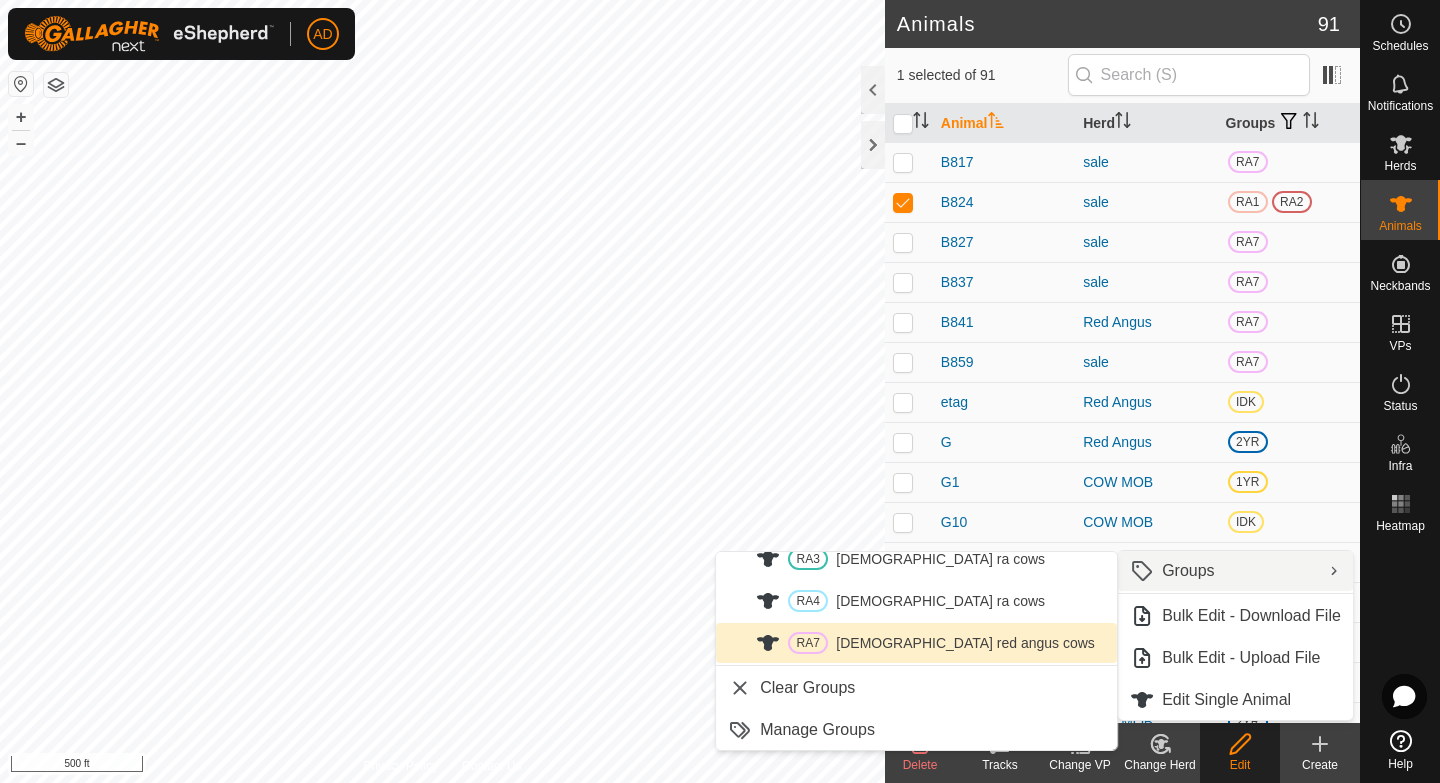 click on "RA7
[DEMOGRAPHIC_DATA] red angus cows" at bounding box center (916, 643) 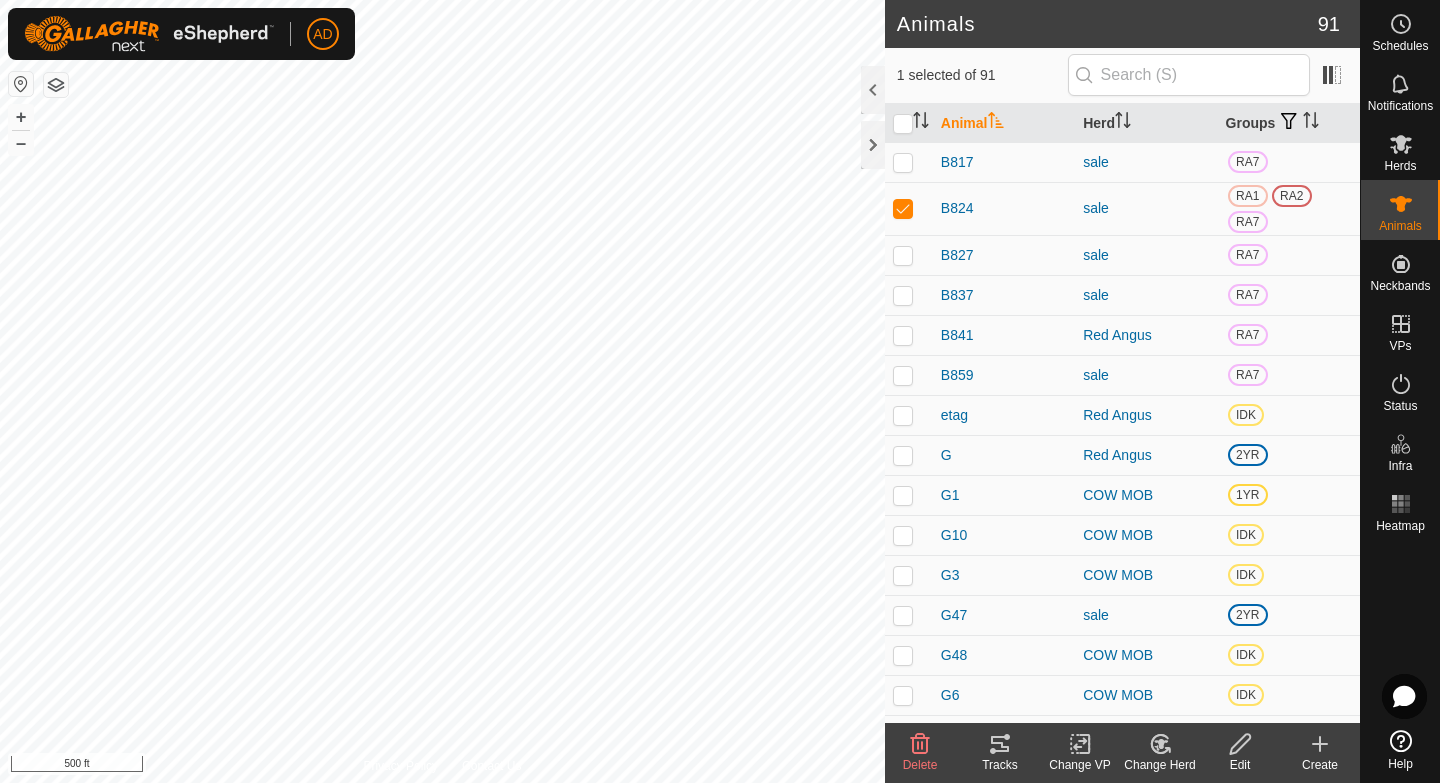 click on "Edit" 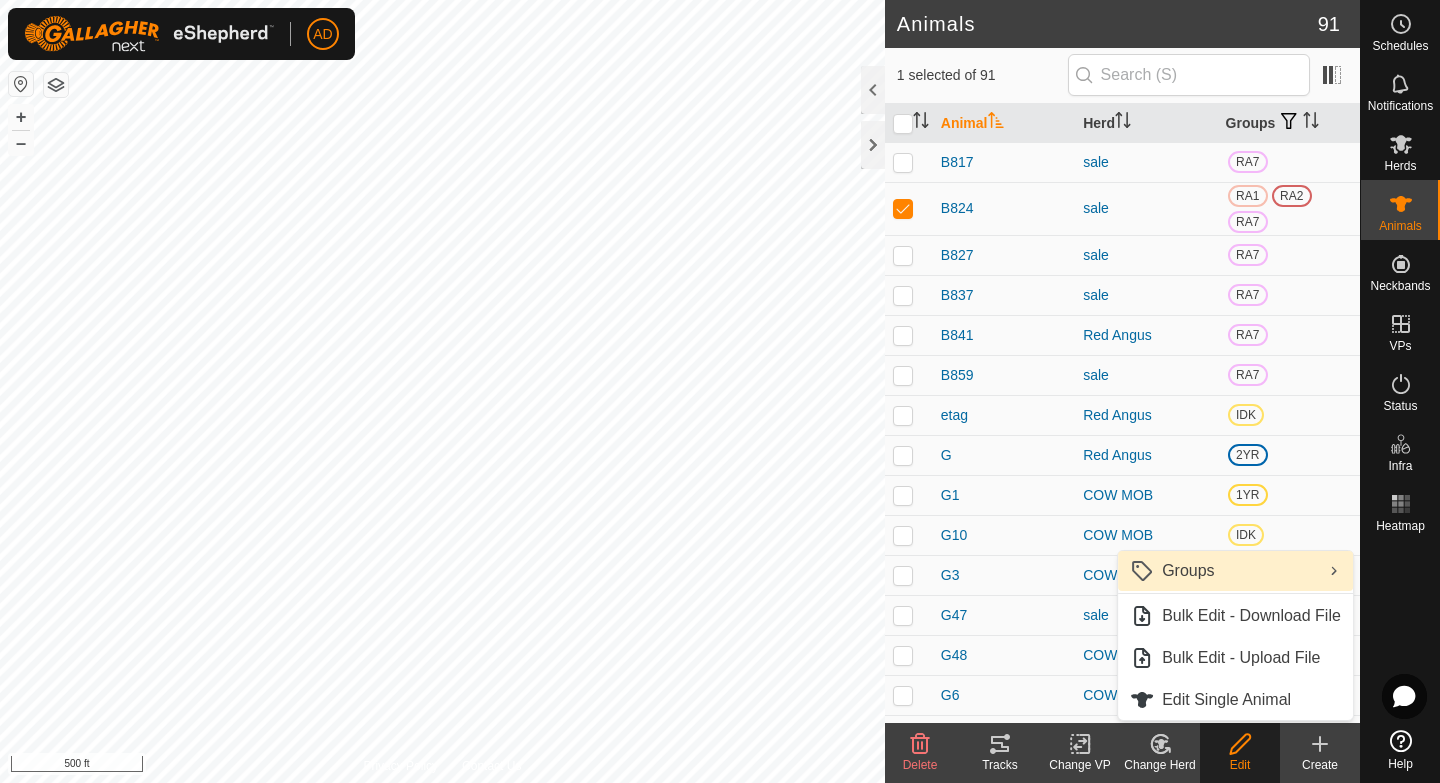 click on "Groups" at bounding box center [1188, 571] 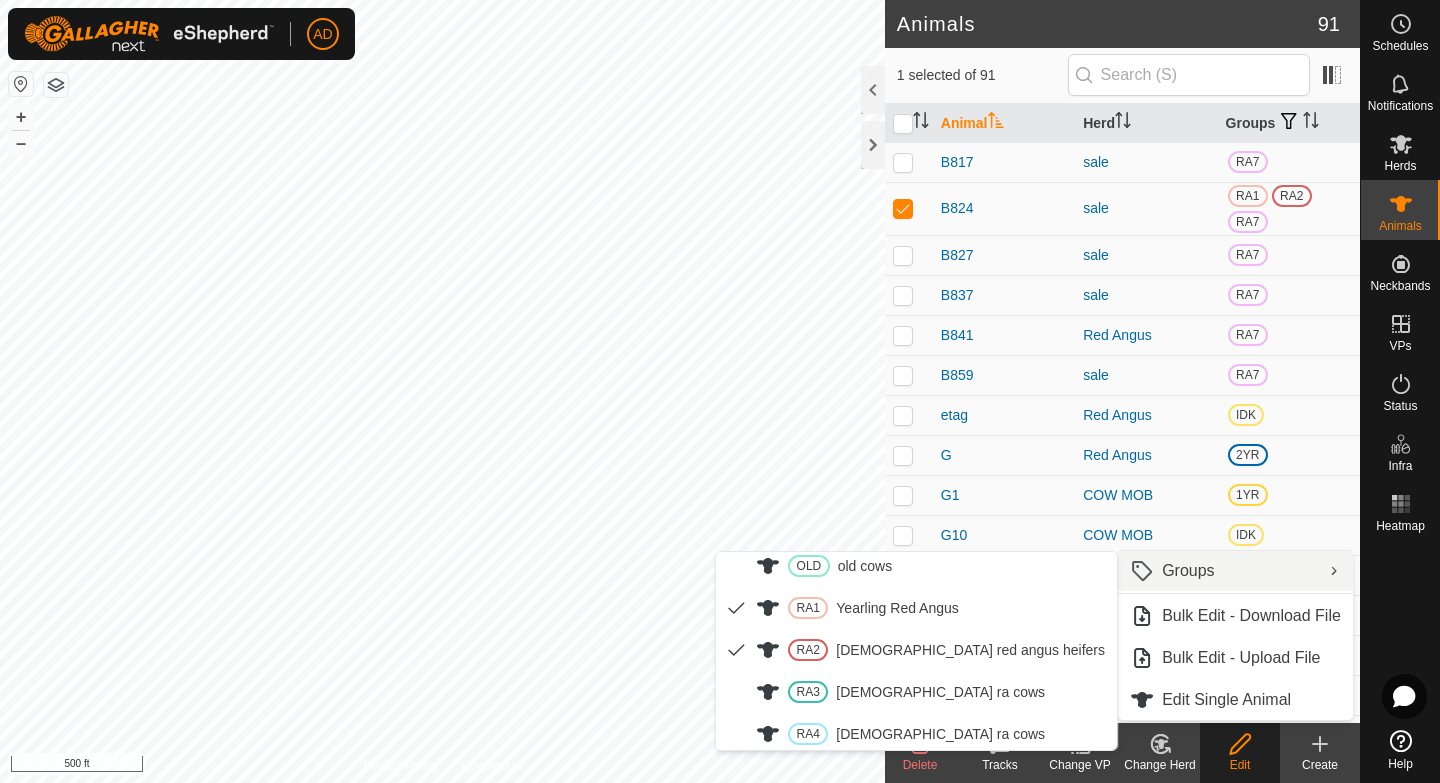 scroll, scrollTop: 350, scrollLeft: 0, axis: vertical 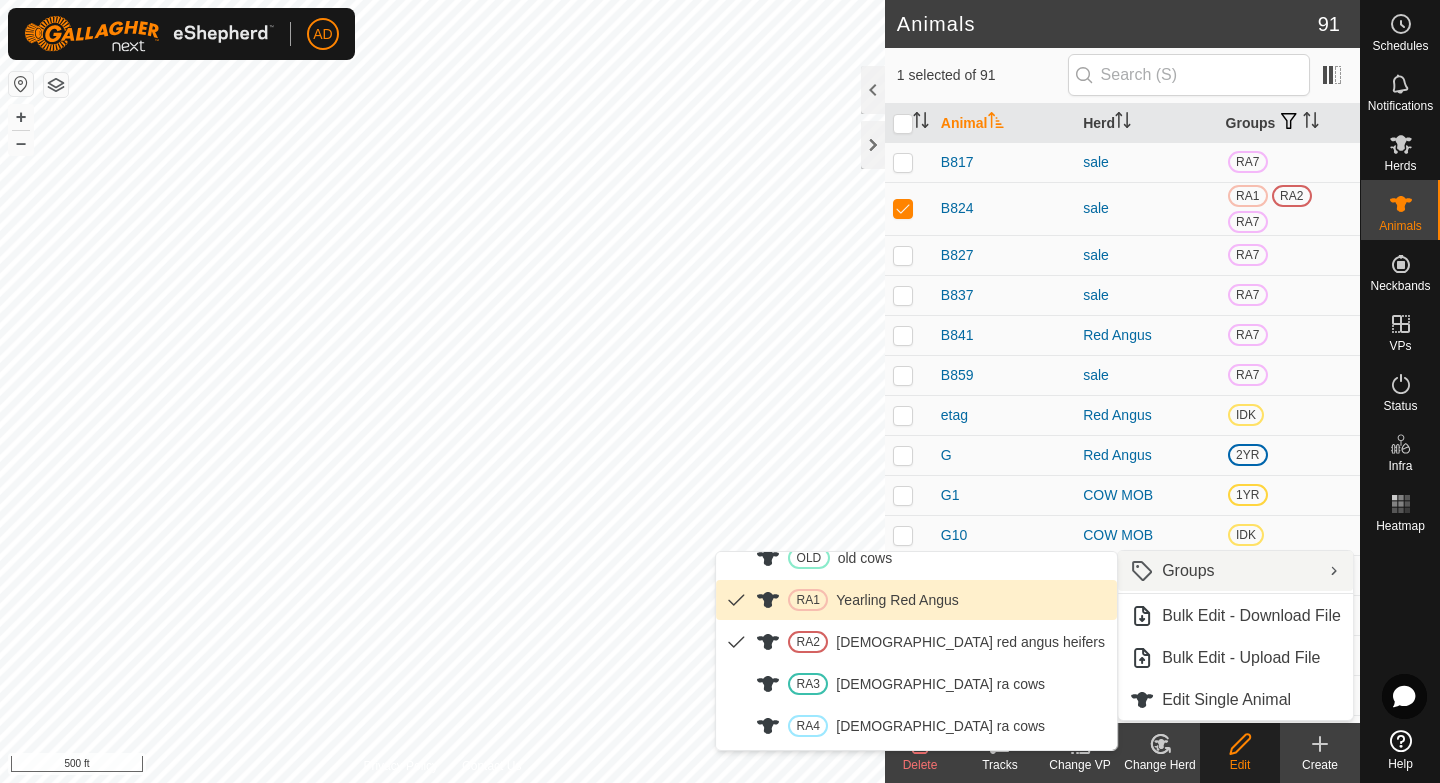 click on "RA1
Yearling Red Angus" at bounding box center (916, 600) 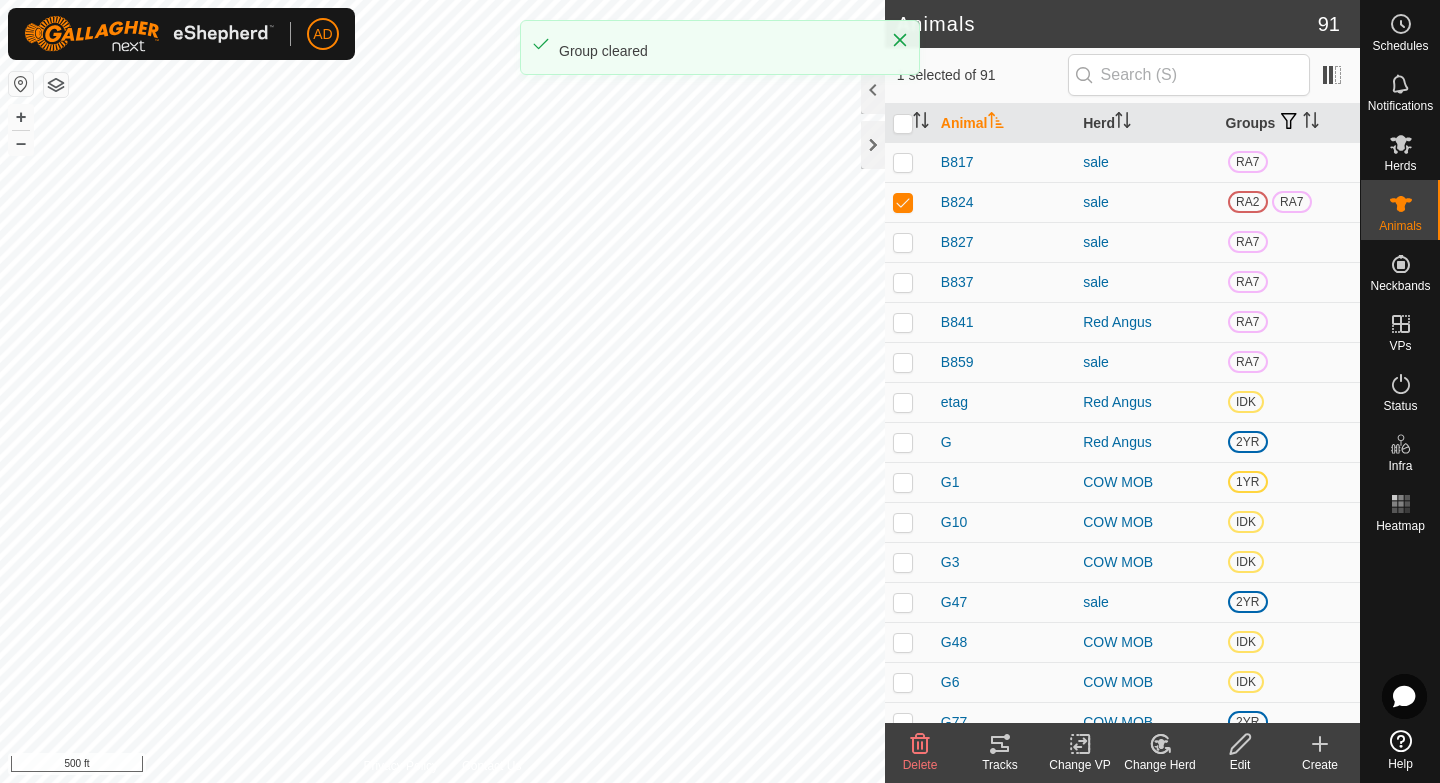 click 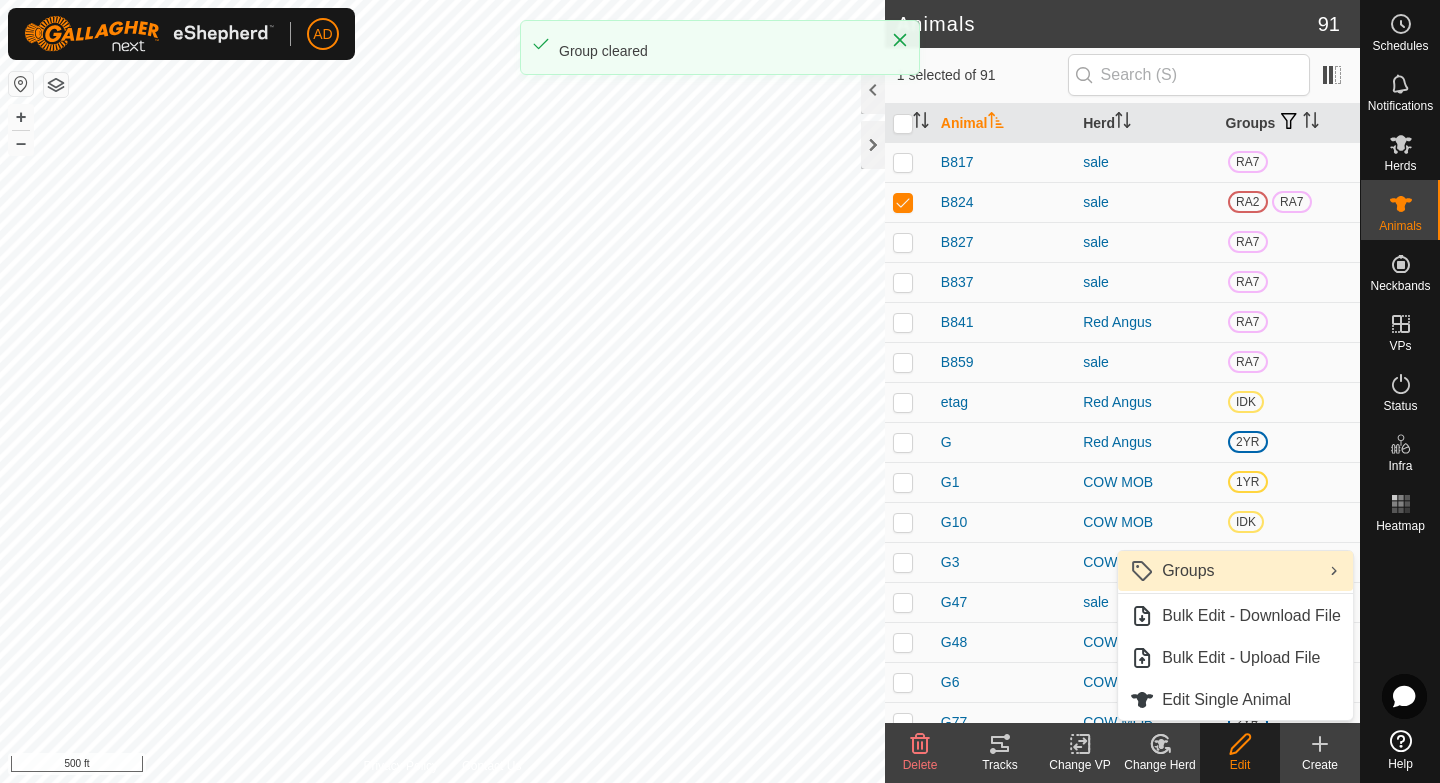 click on "Groups" at bounding box center [1188, 571] 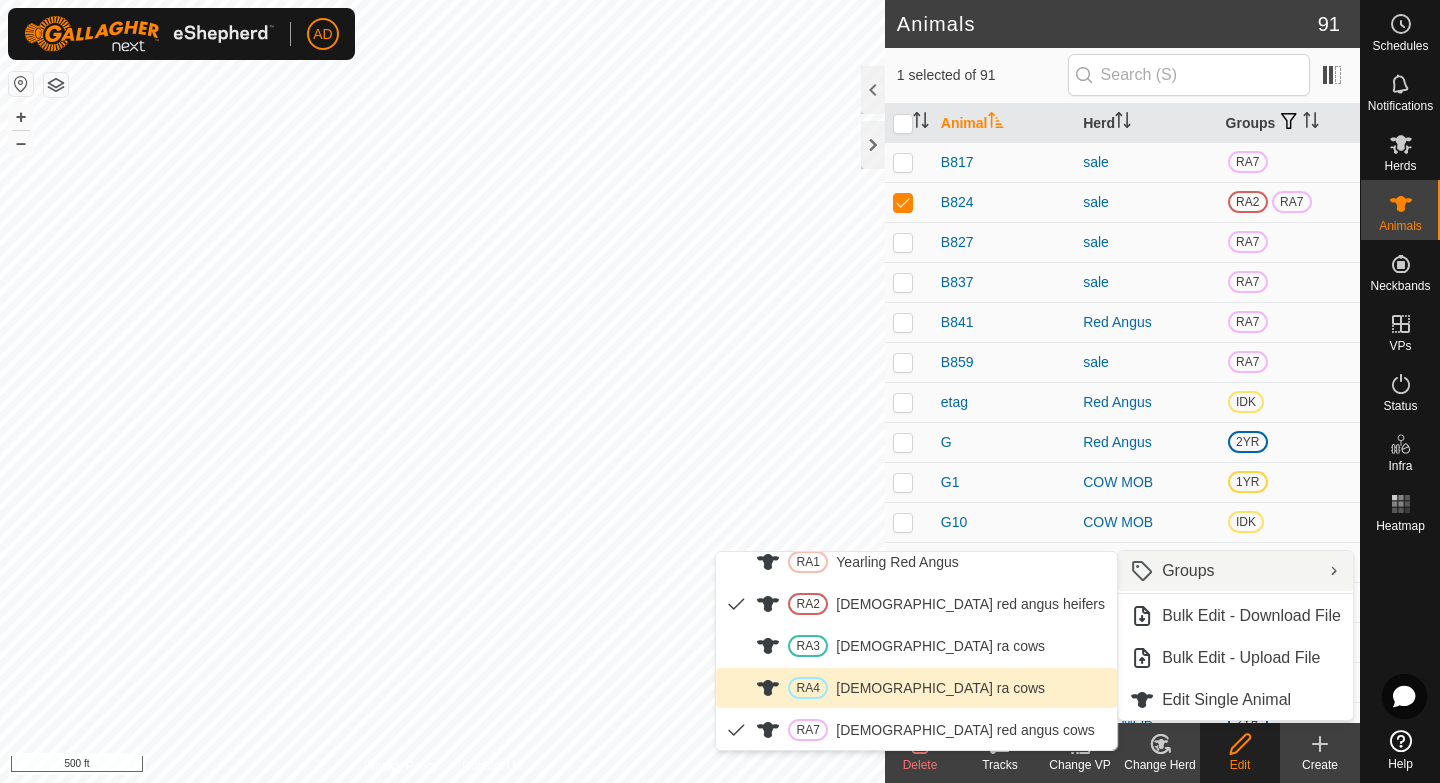 scroll, scrollTop: 382, scrollLeft: 0, axis: vertical 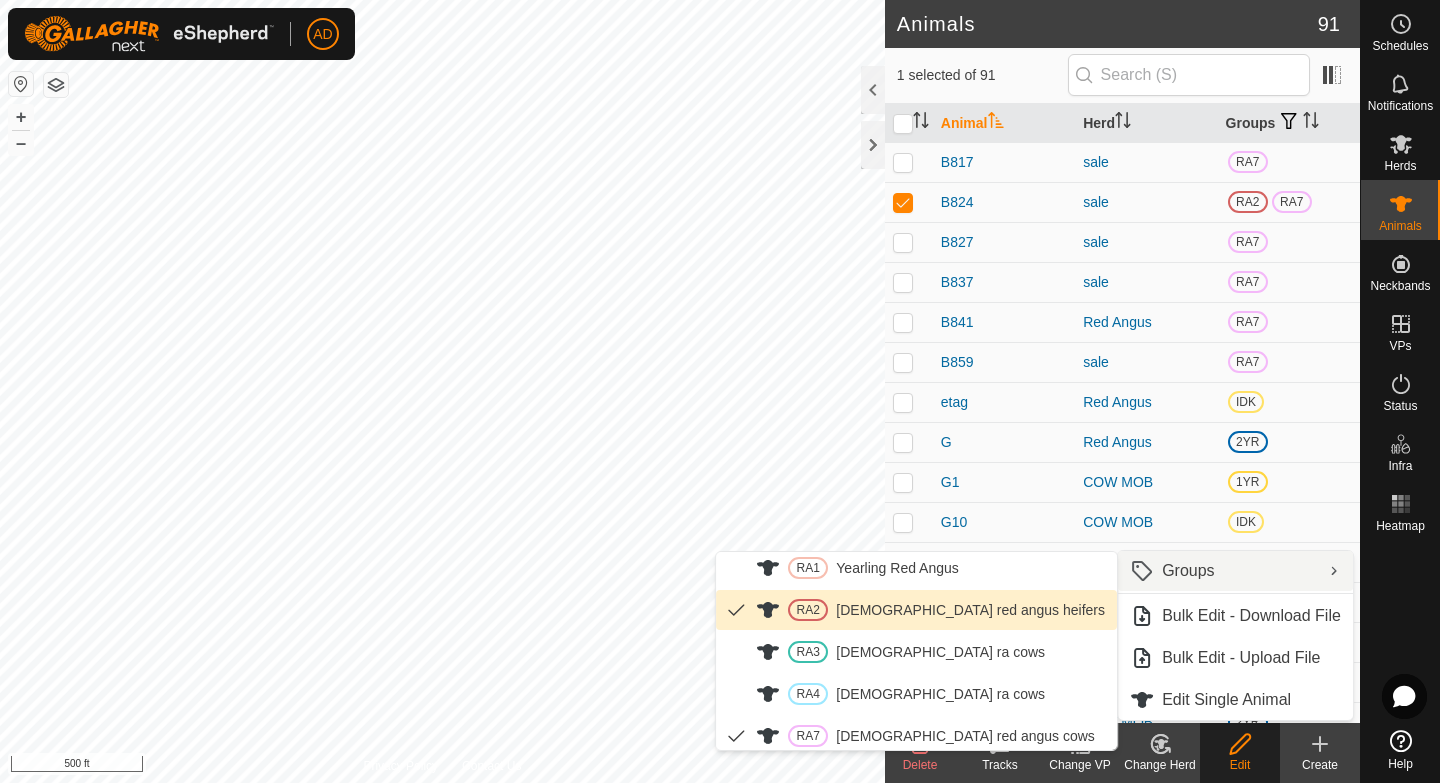 click on "RA2
[DEMOGRAPHIC_DATA] red angus heifers" at bounding box center [916, 610] 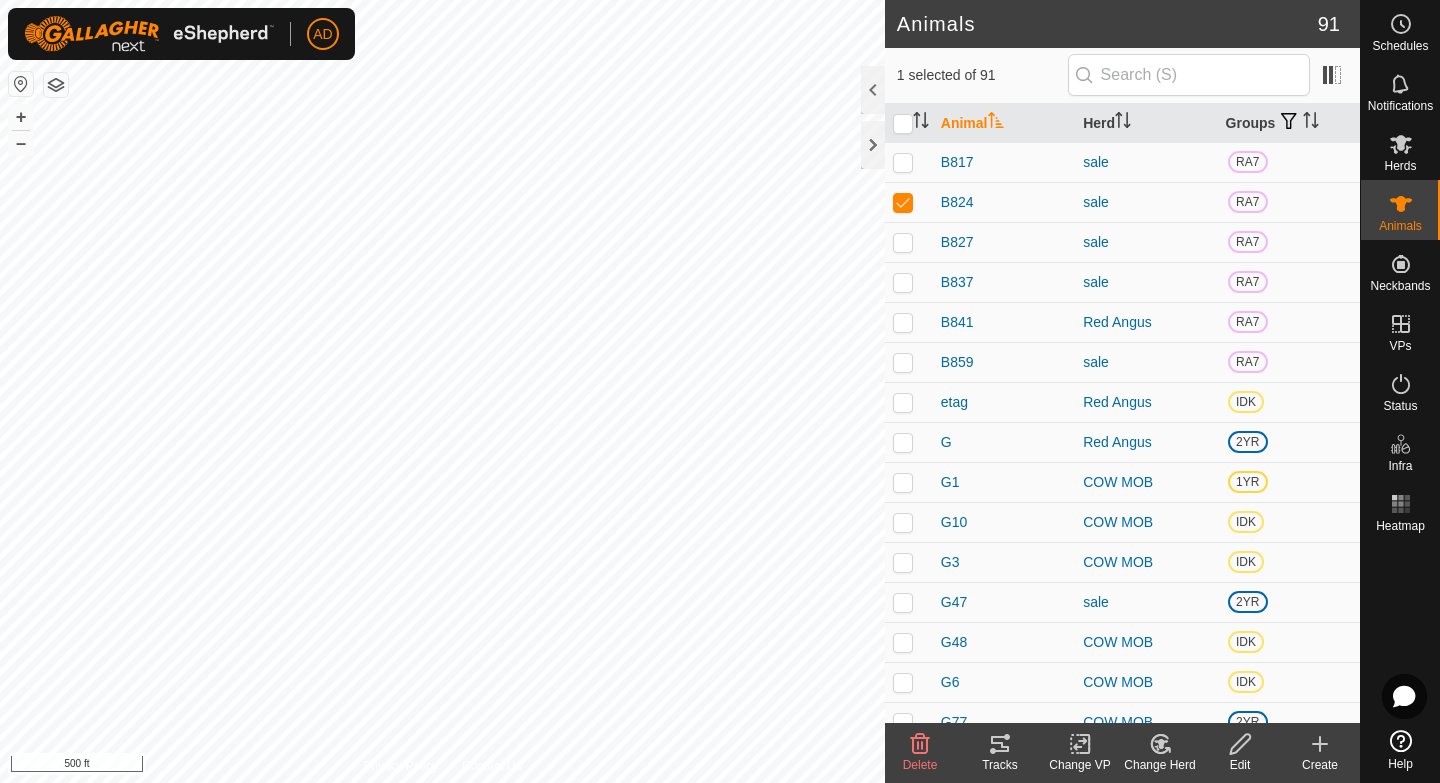 click 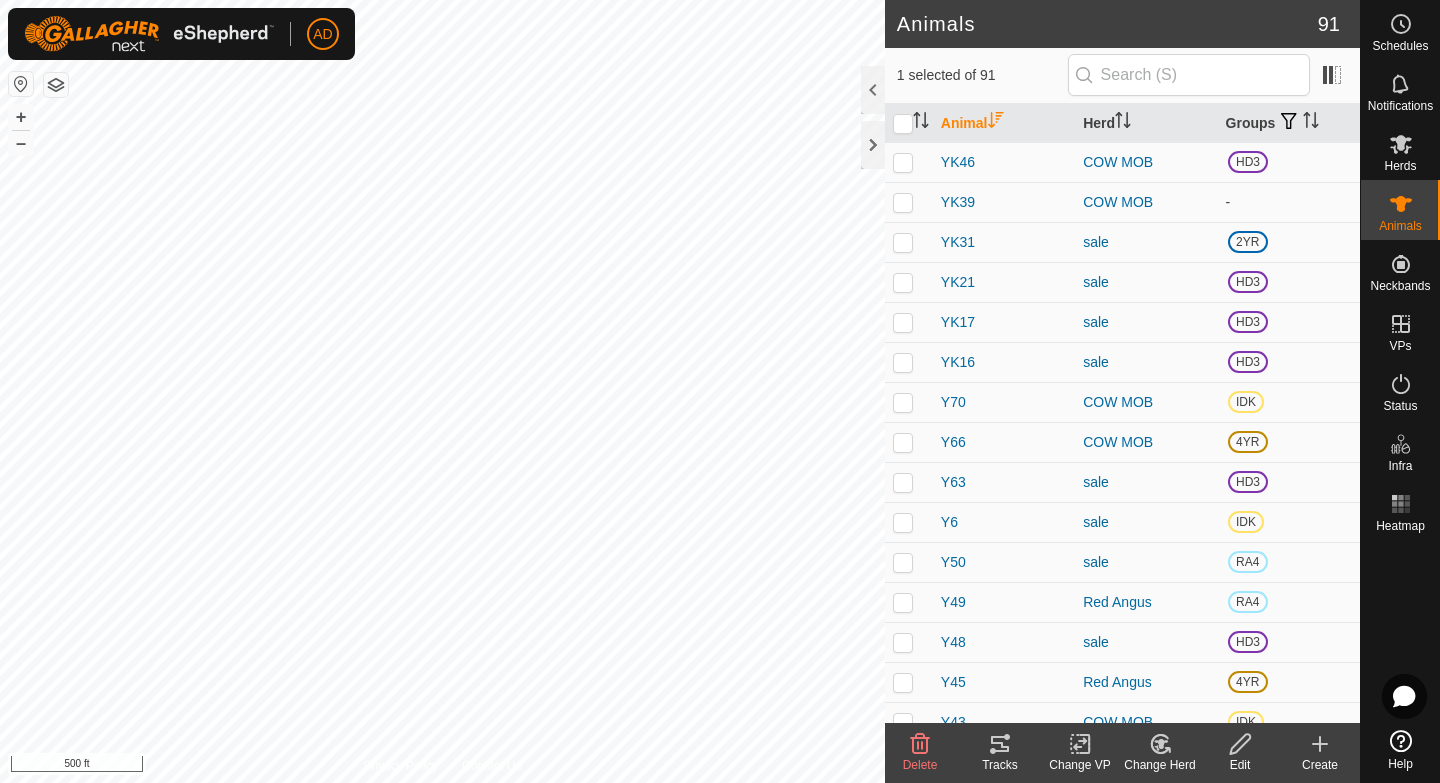 click 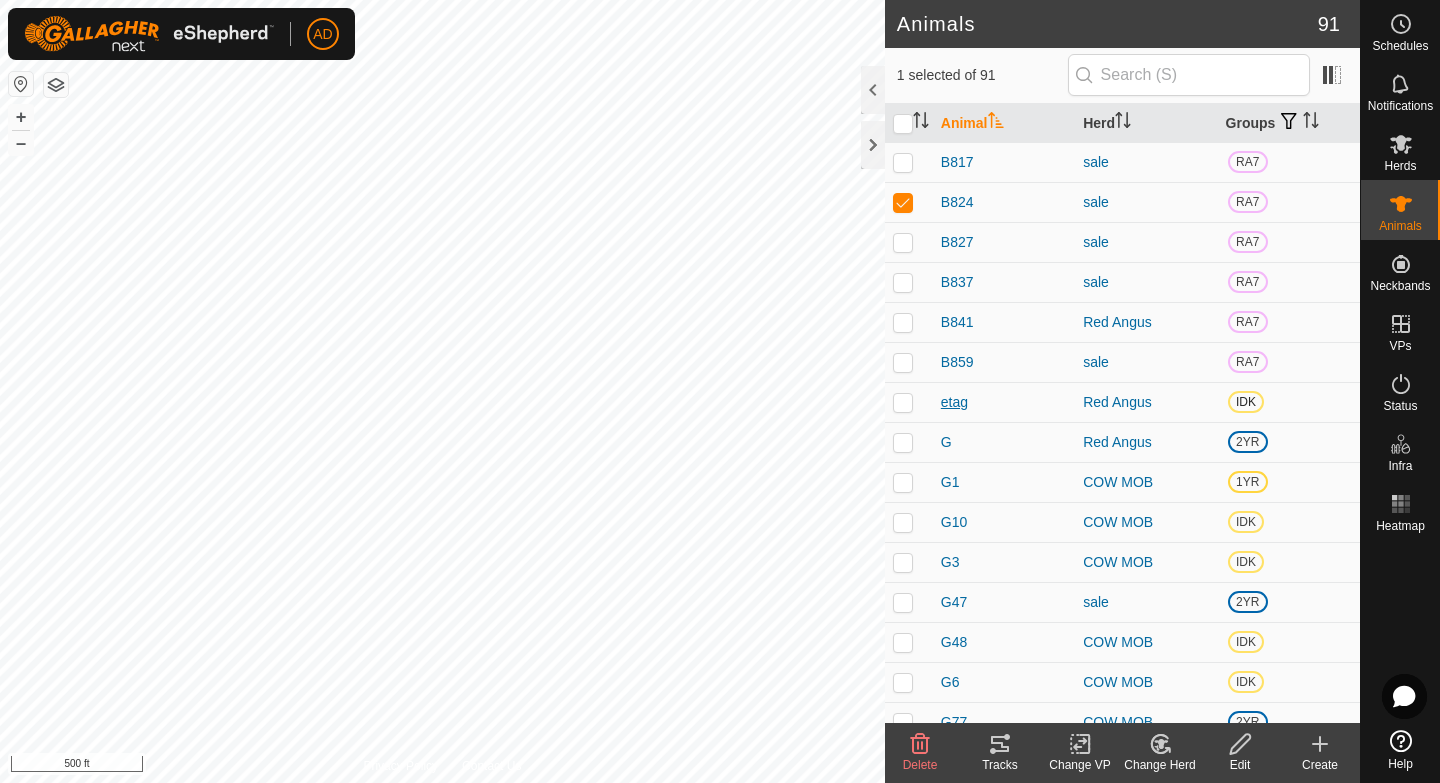 click on "etag" at bounding box center (954, 402) 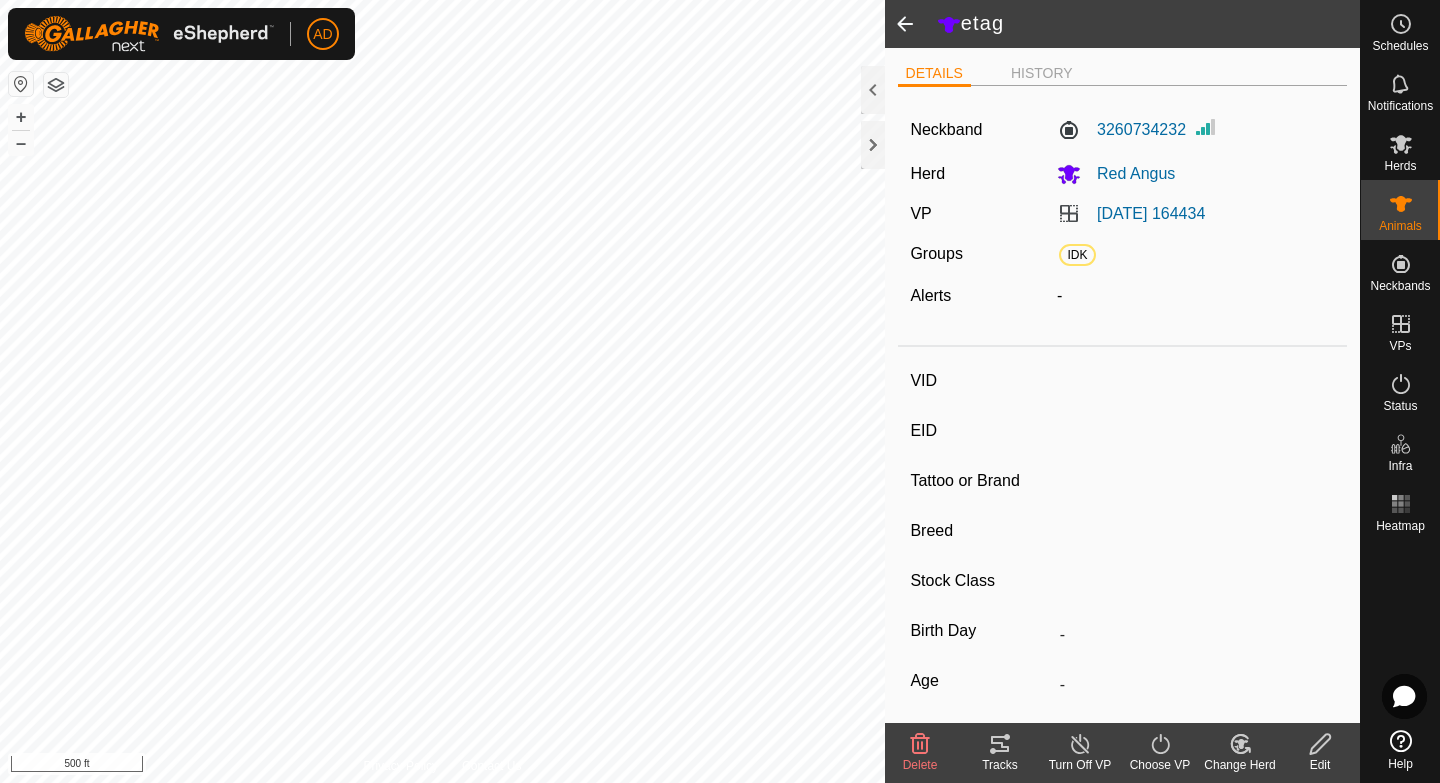 type on "etag" 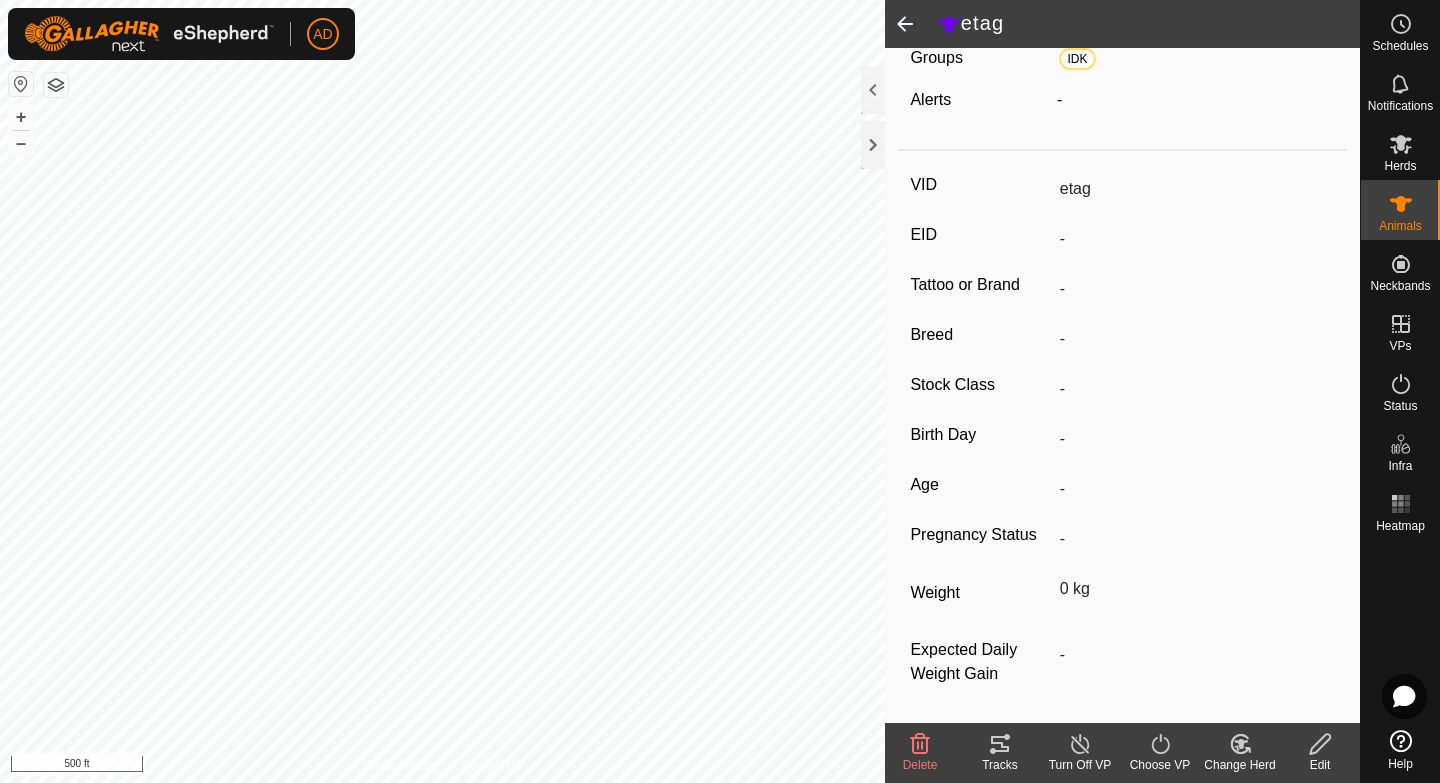 scroll, scrollTop: 0, scrollLeft: 0, axis: both 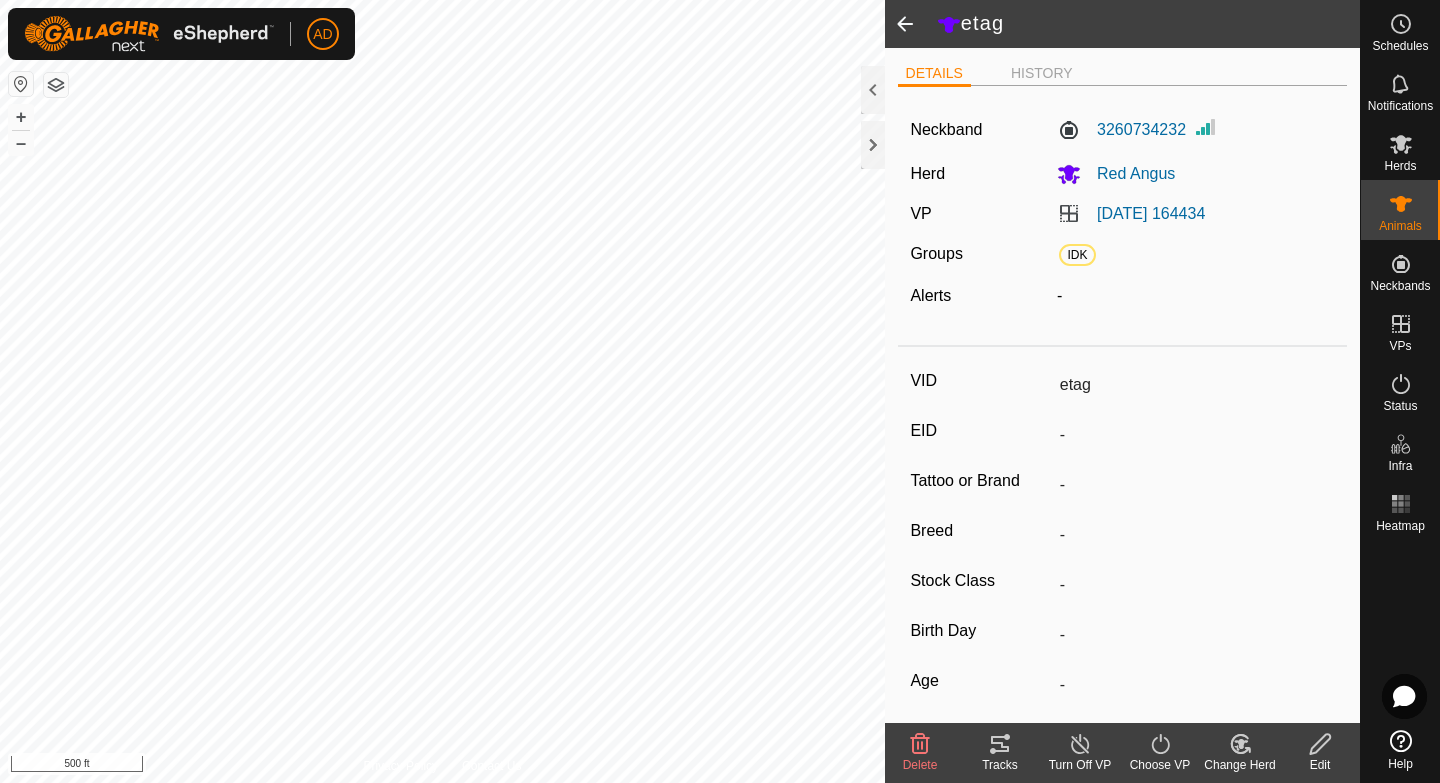 click 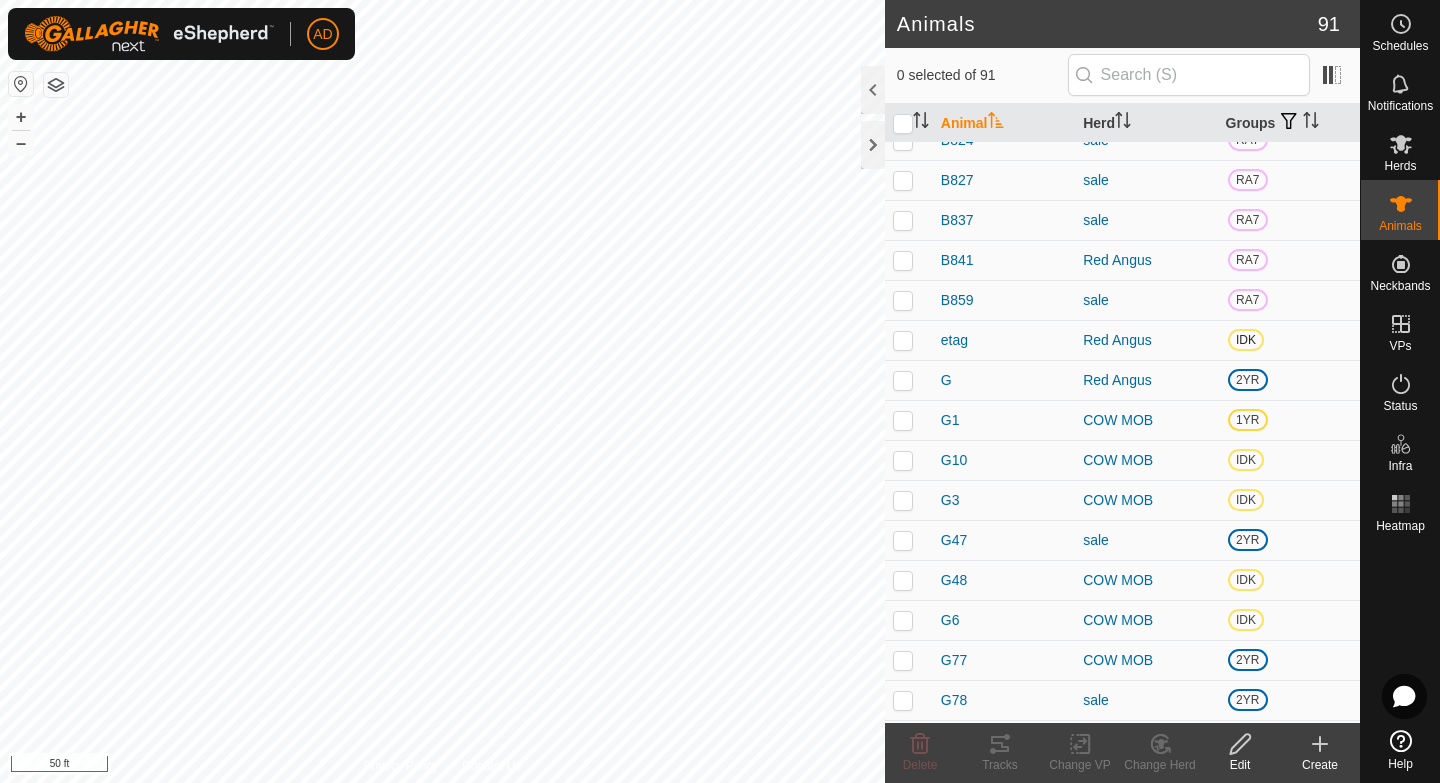 scroll, scrollTop: 0, scrollLeft: 0, axis: both 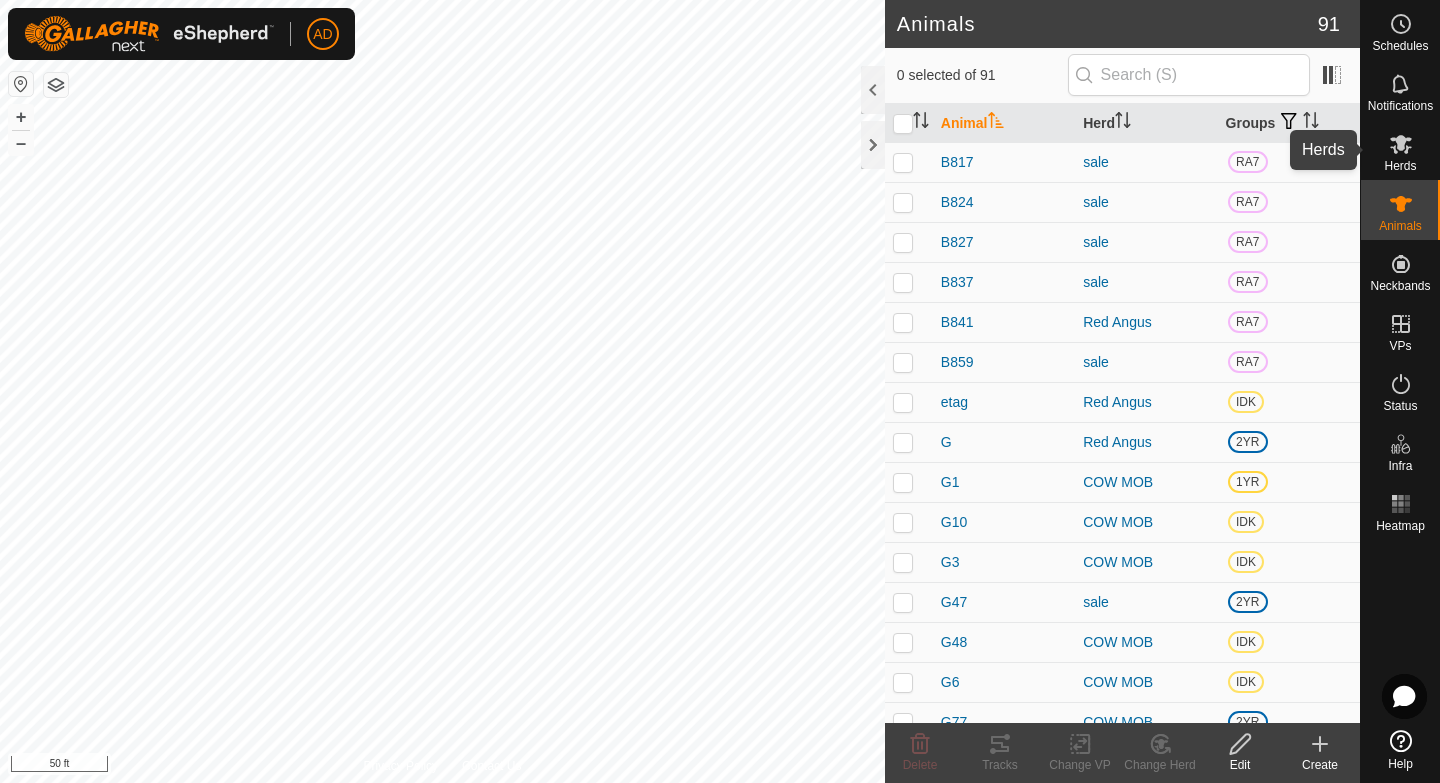 click on "Herds" at bounding box center (1400, 166) 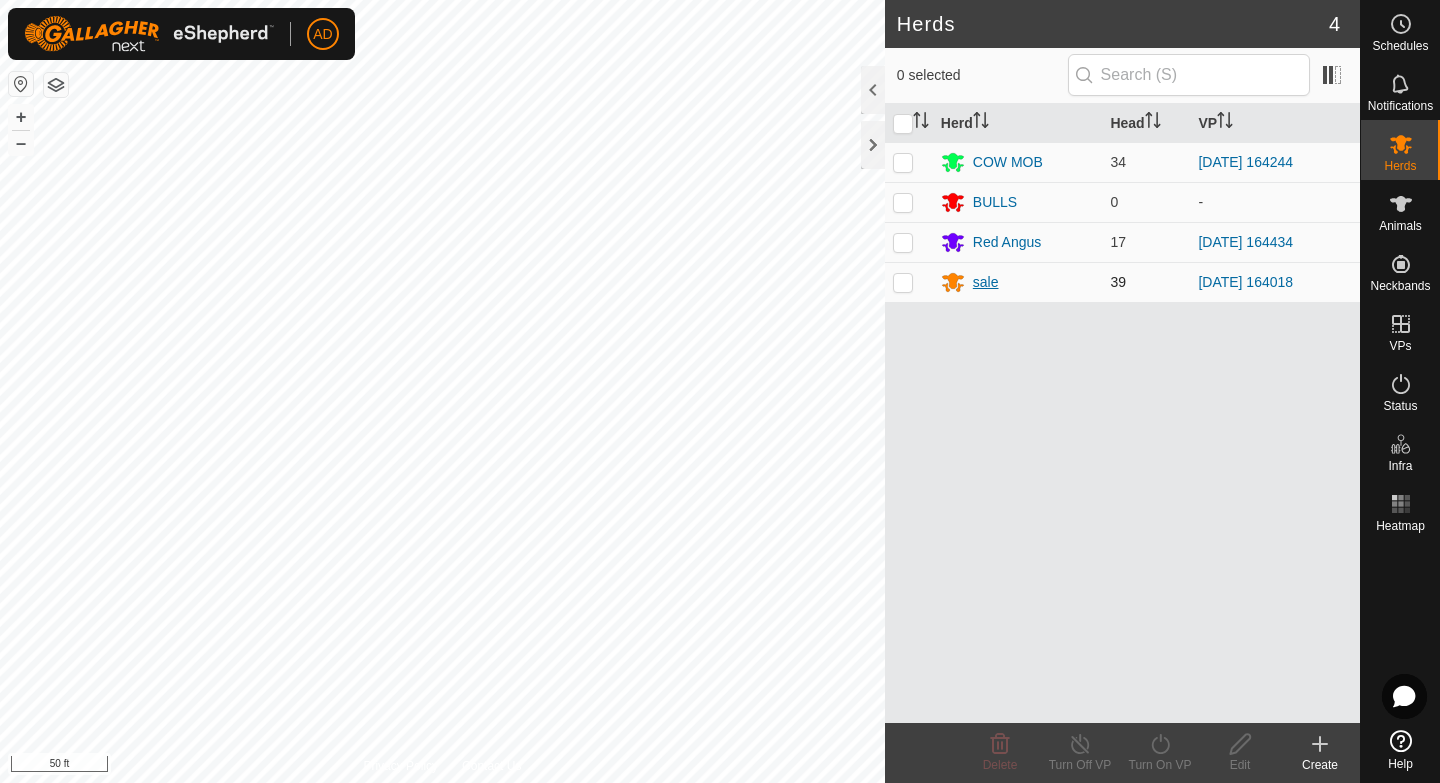 click on "sale" at bounding box center (986, 282) 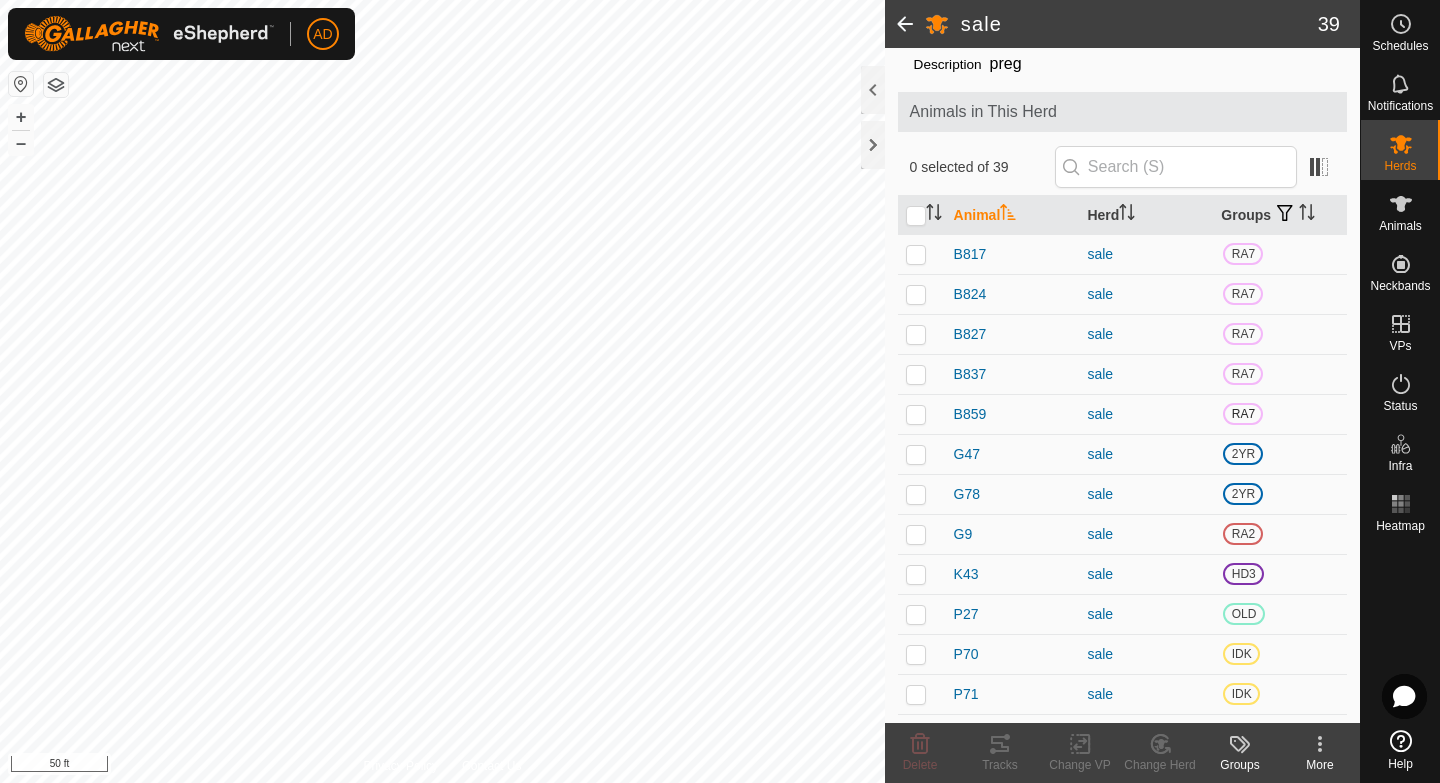 scroll, scrollTop: 77, scrollLeft: 0, axis: vertical 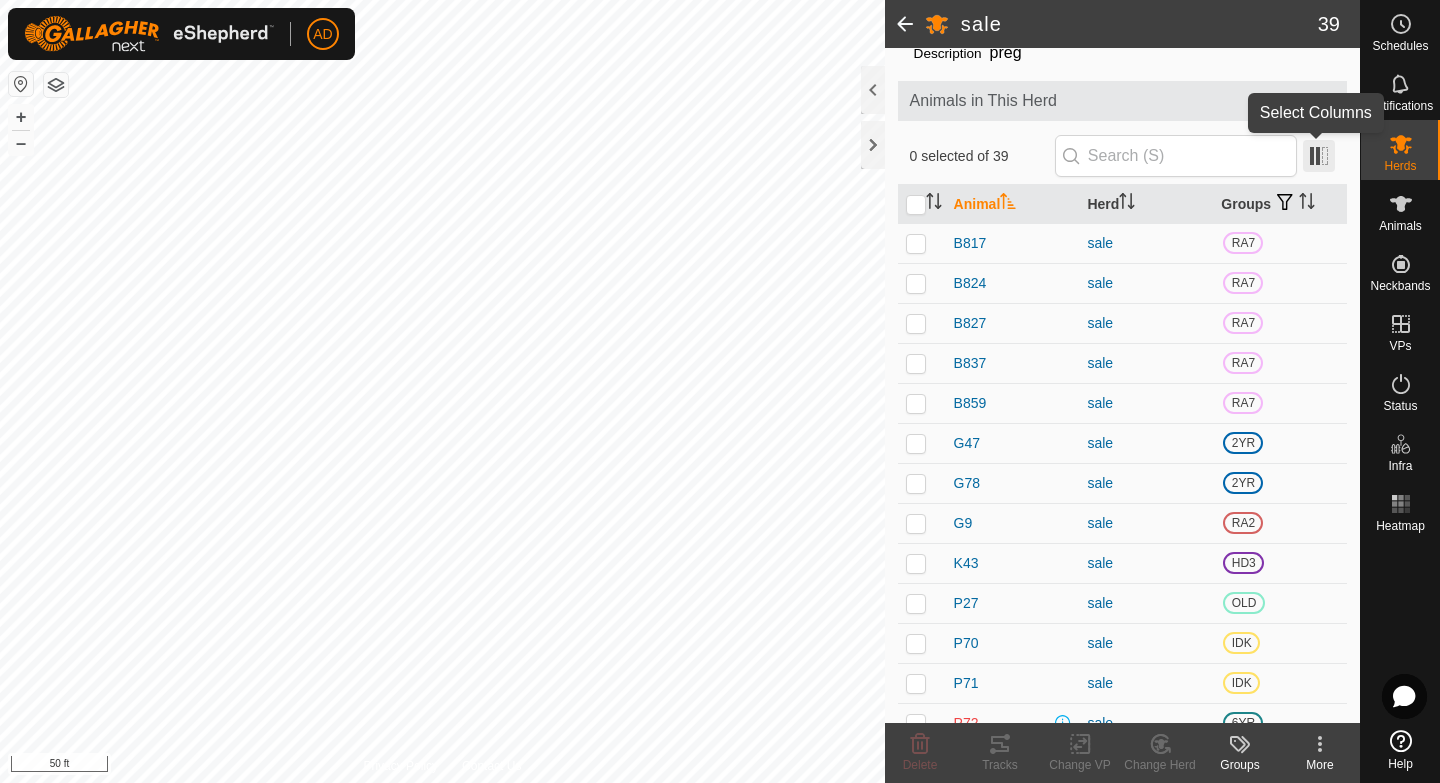 click at bounding box center (1319, 156) 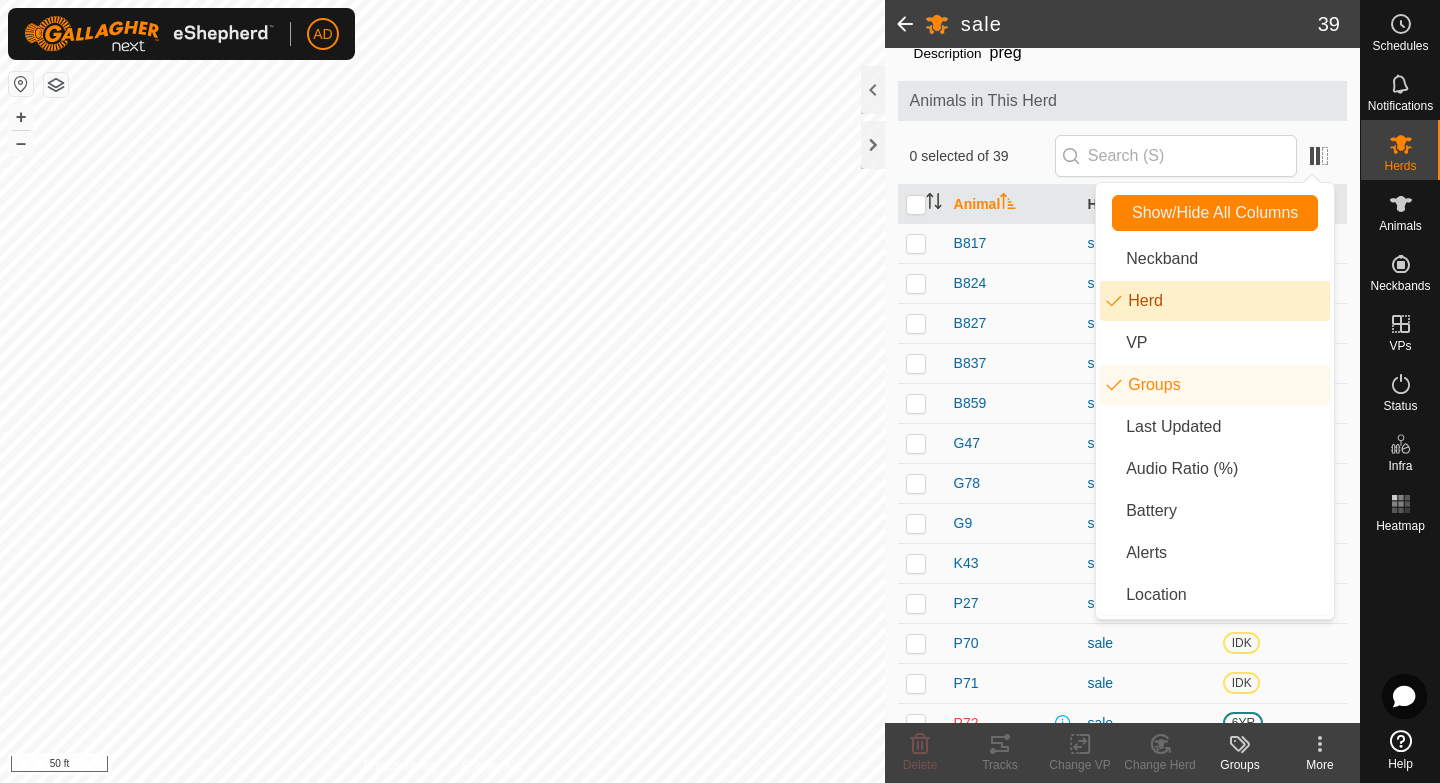 click on "Herd" at bounding box center (1215, 301) 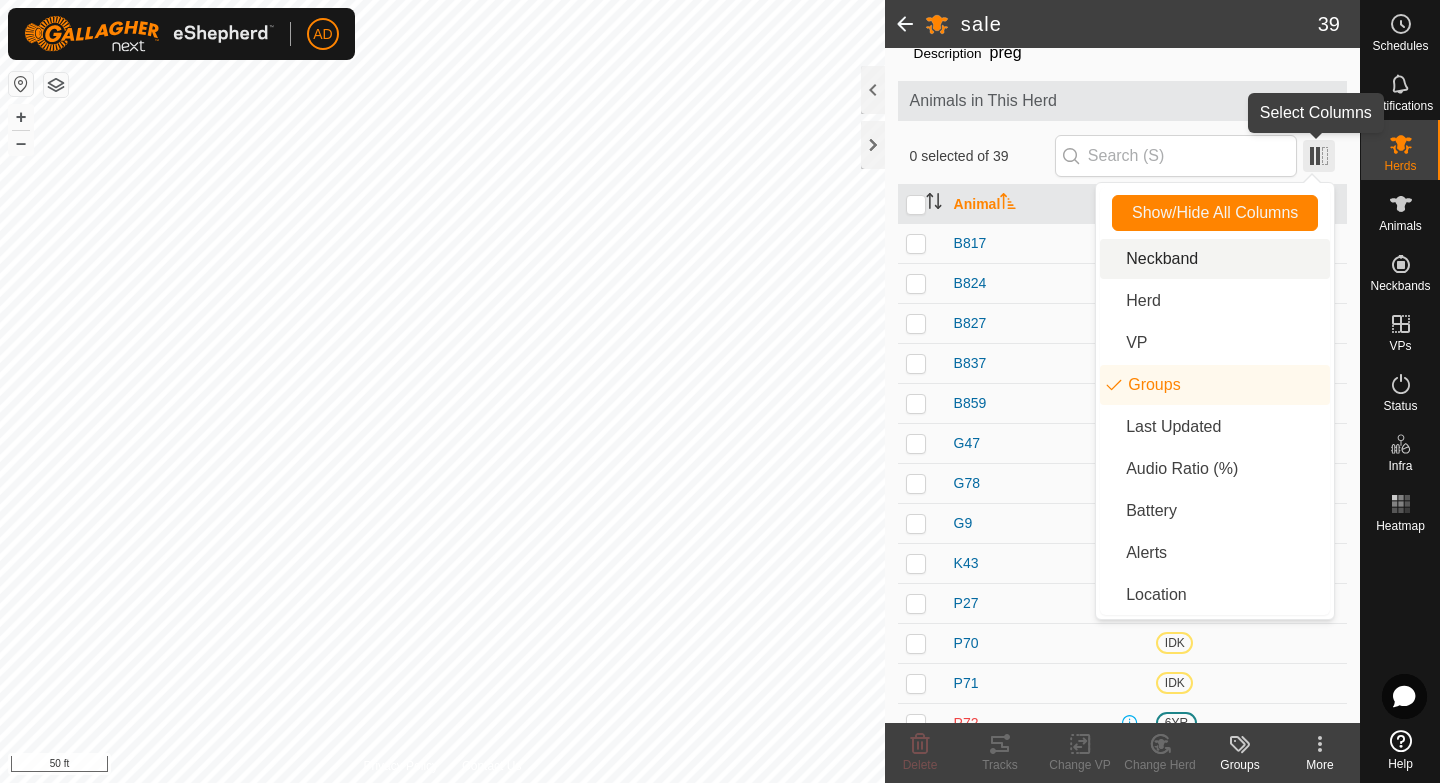 click at bounding box center (1319, 156) 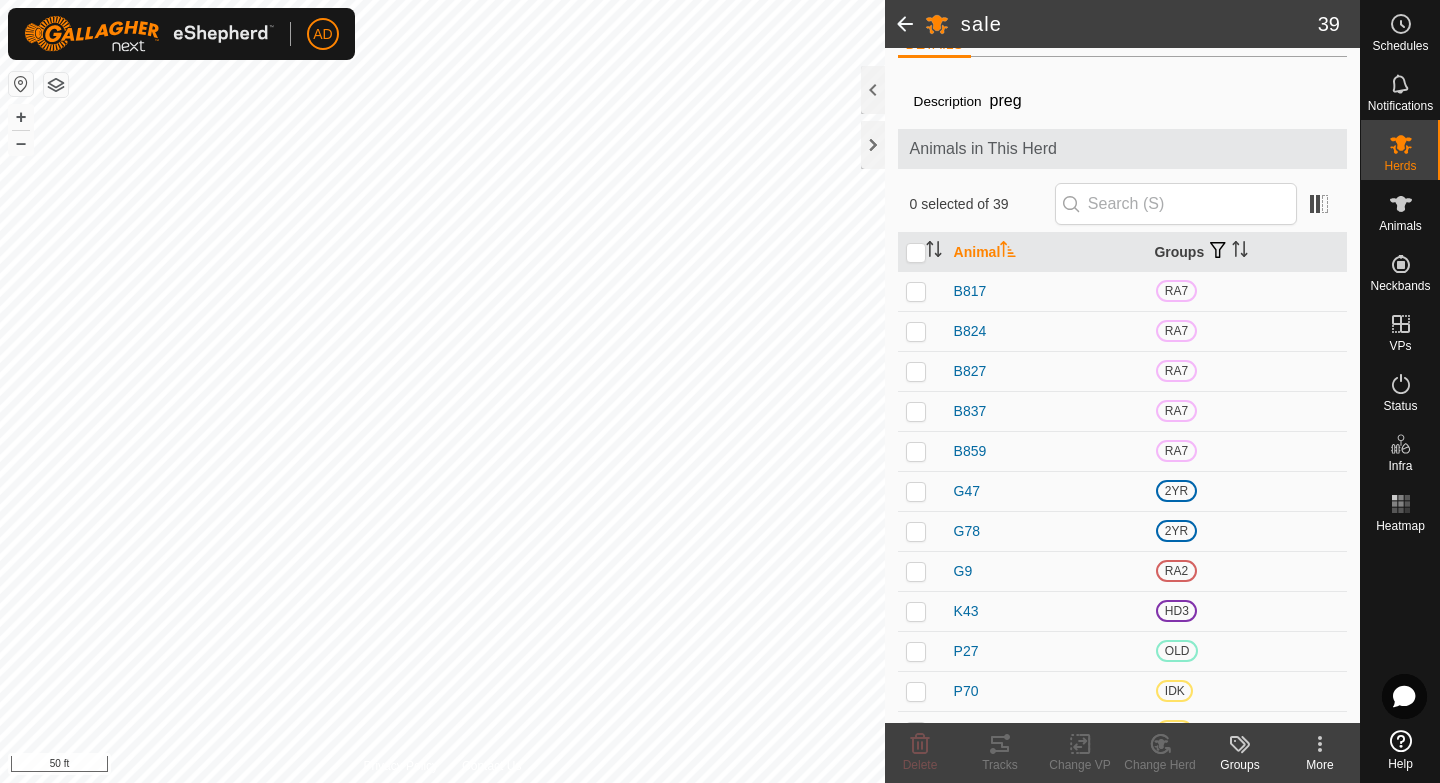 scroll, scrollTop: 0, scrollLeft: 0, axis: both 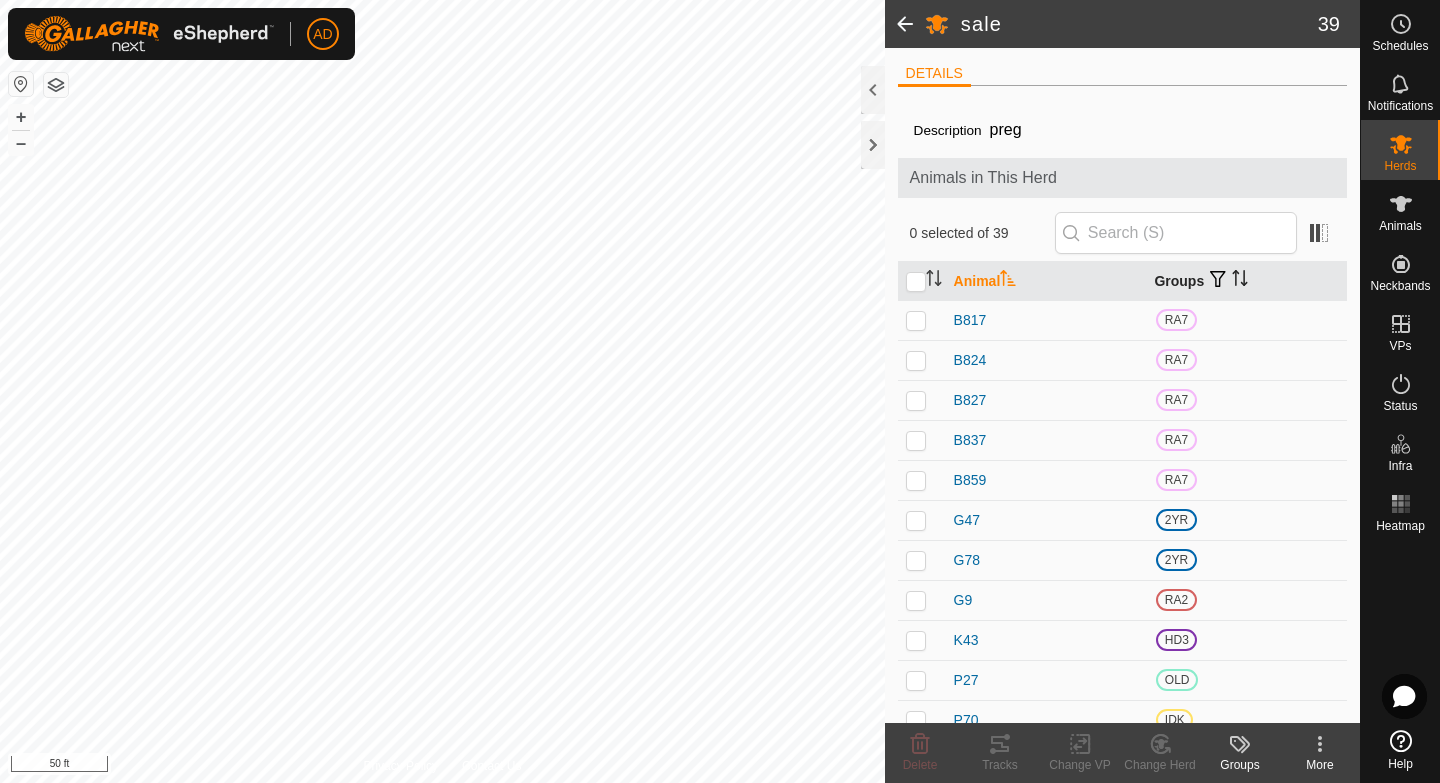 click 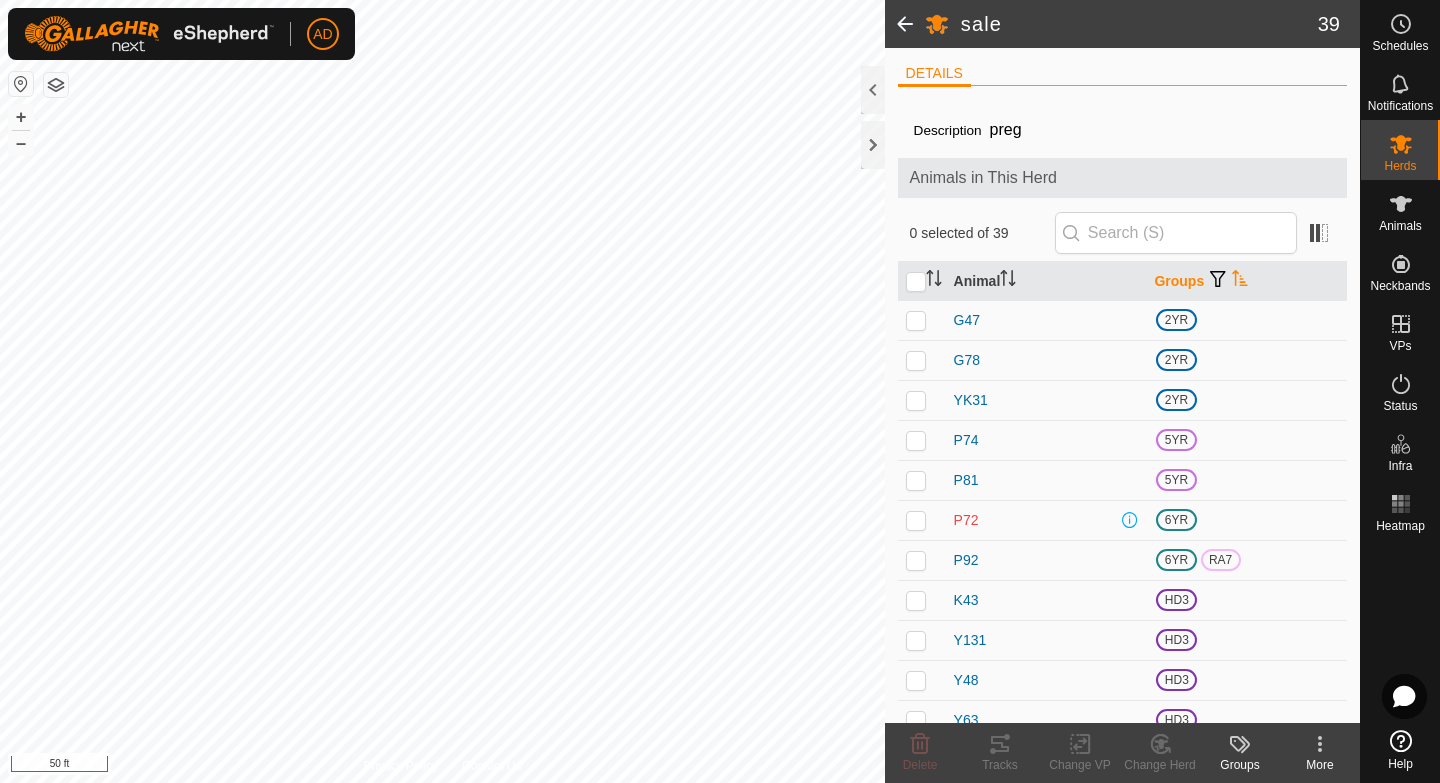click 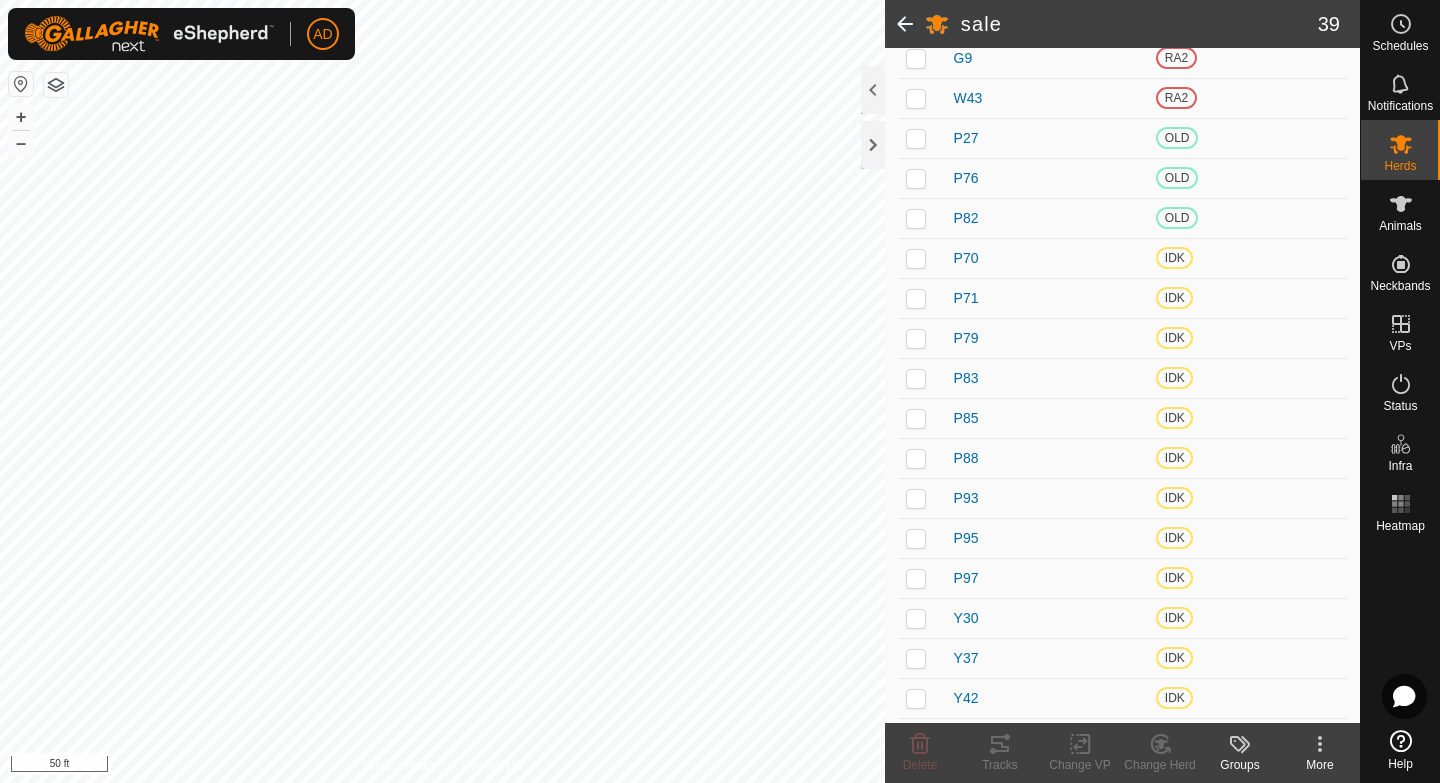 scroll, scrollTop: 540, scrollLeft: 0, axis: vertical 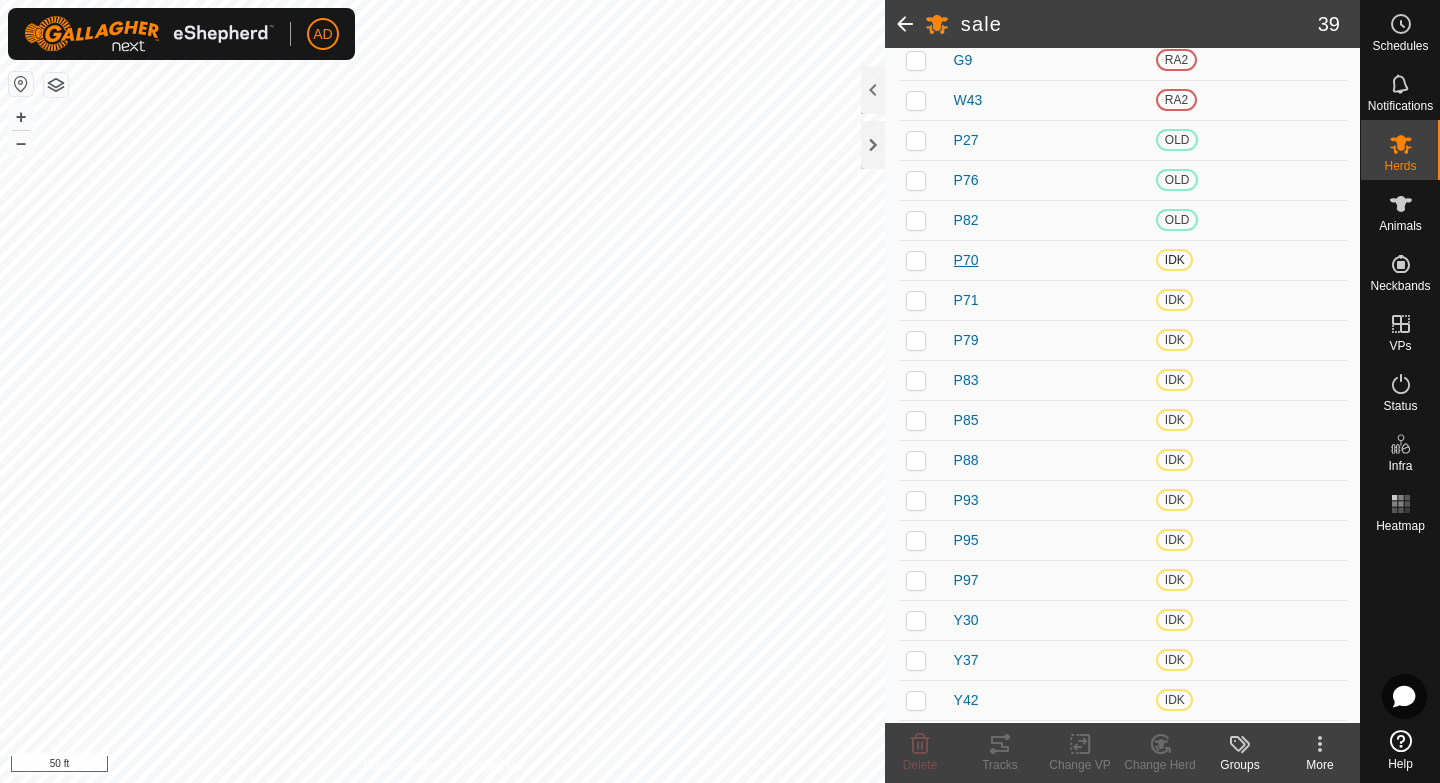 click on "P70" at bounding box center (966, 260) 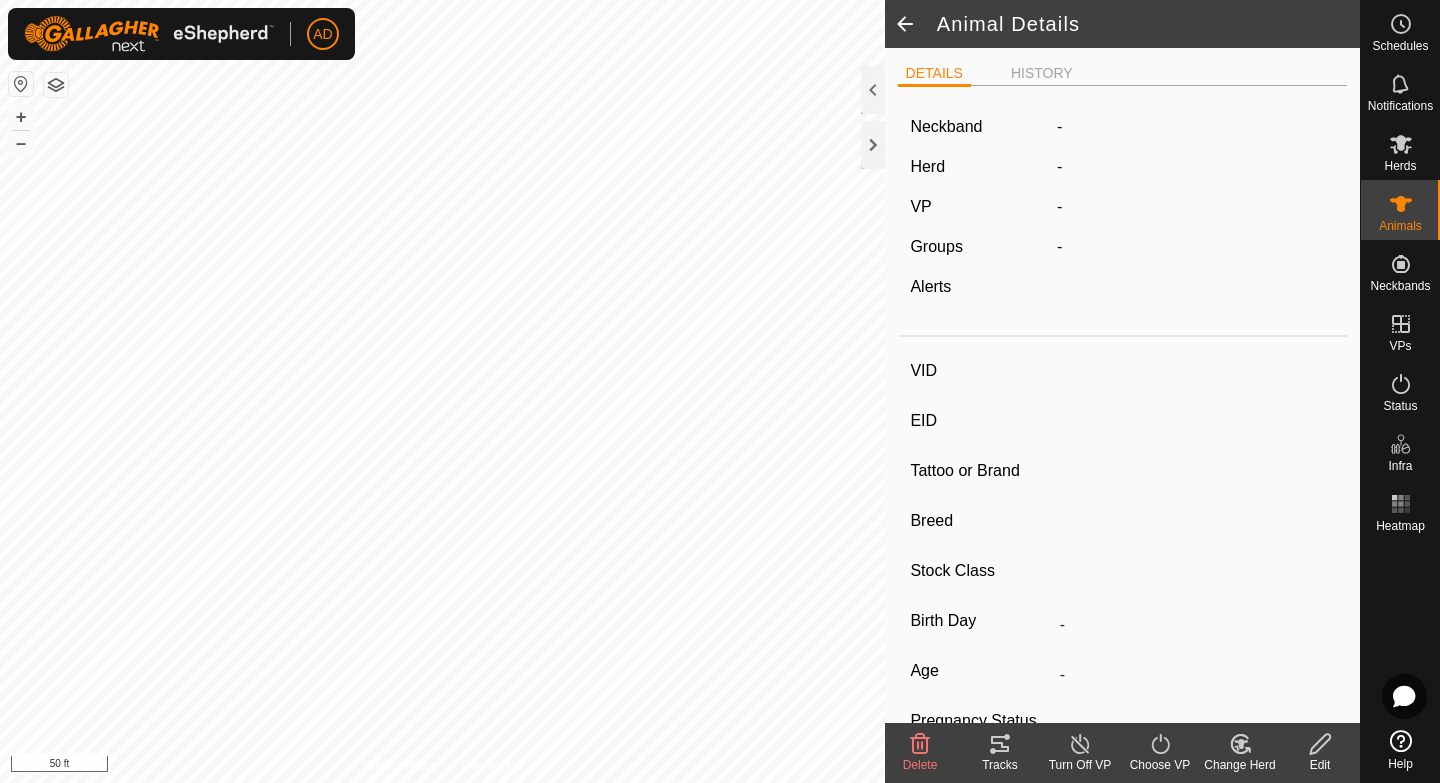 type on "P70" 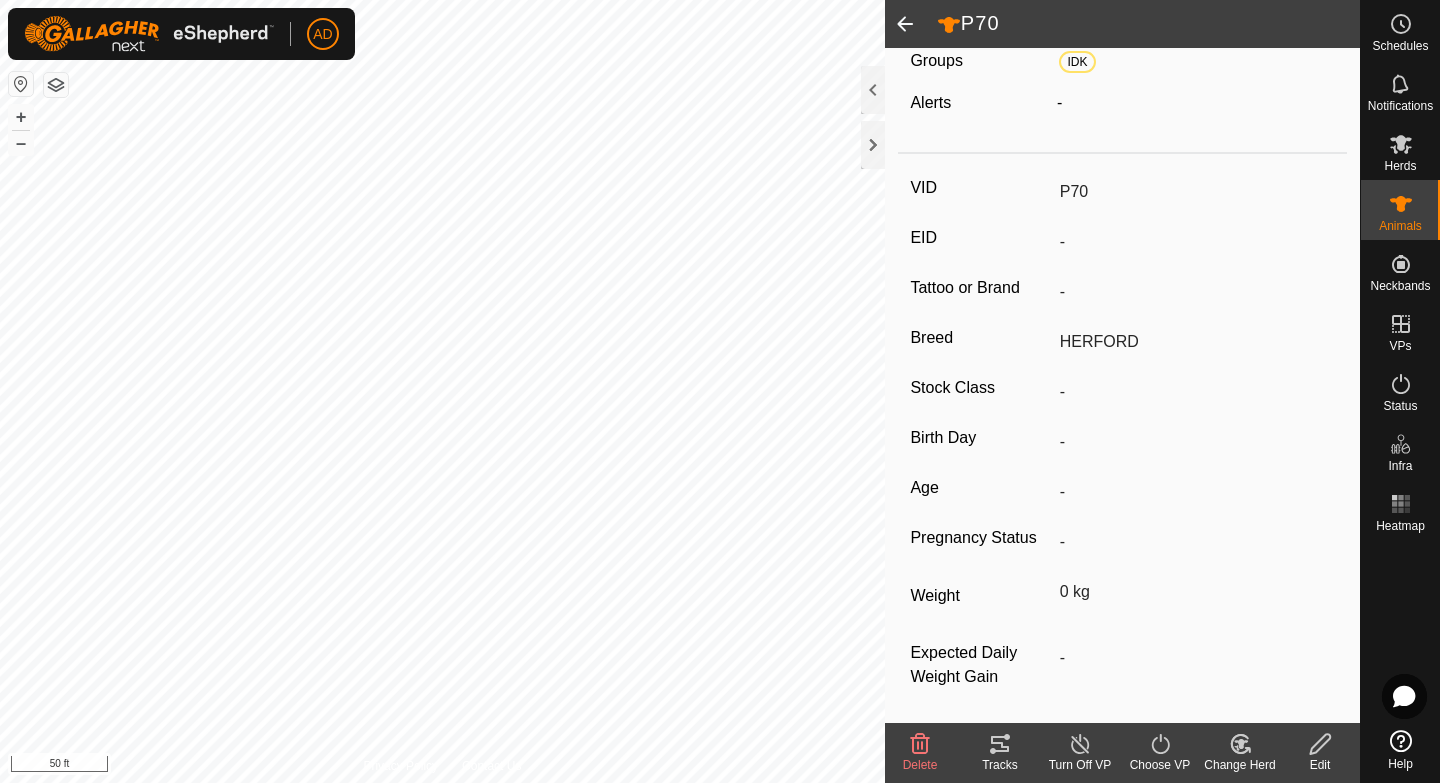 scroll, scrollTop: 201, scrollLeft: 0, axis: vertical 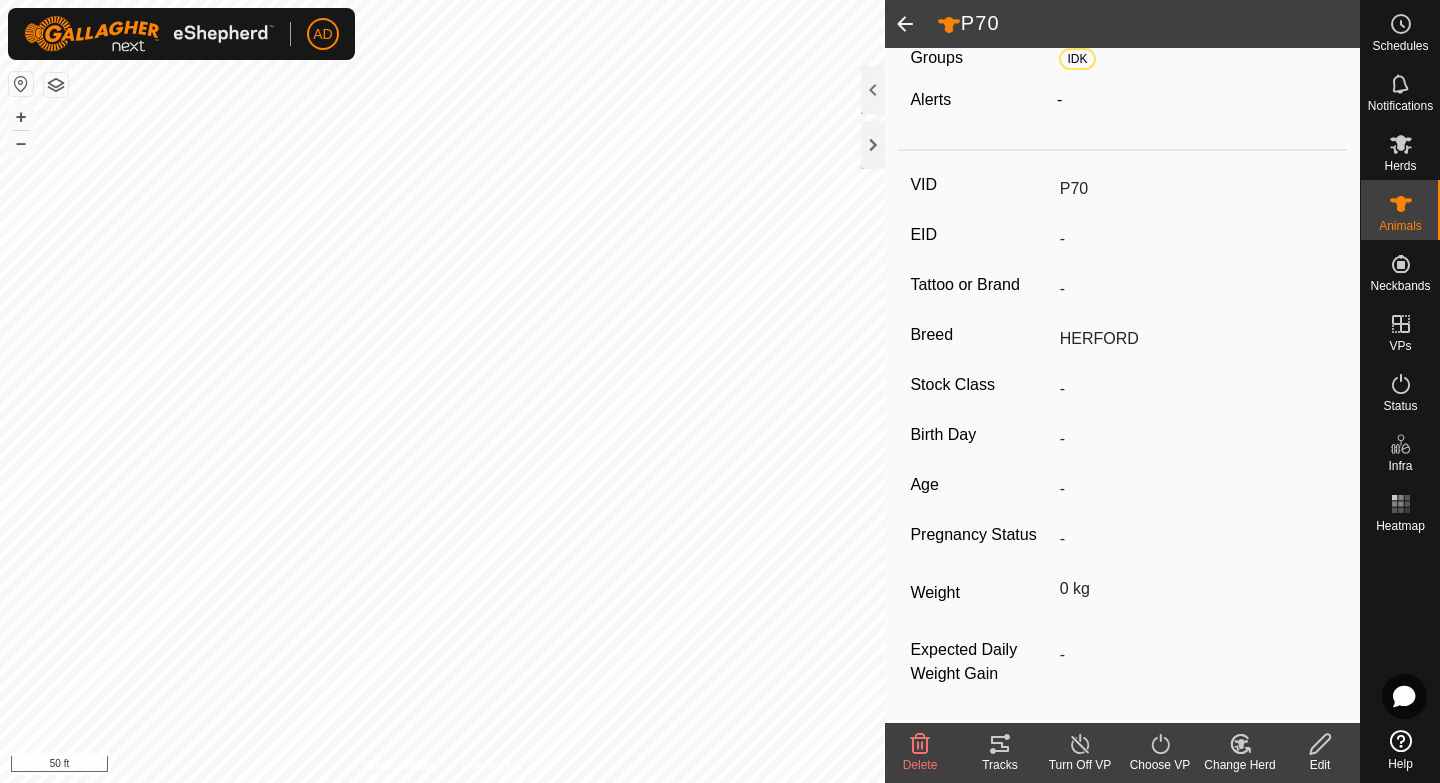 click 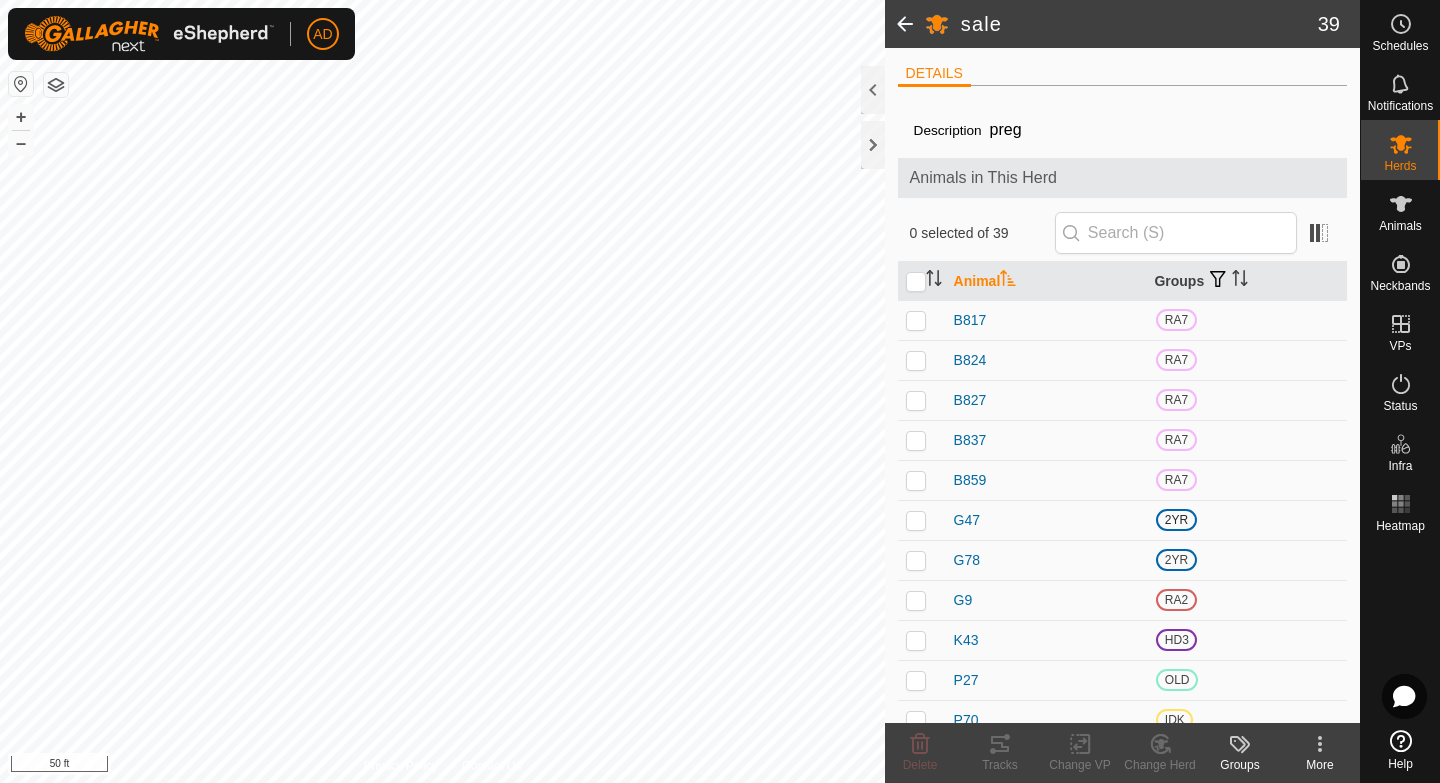 scroll, scrollTop: 149, scrollLeft: 0, axis: vertical 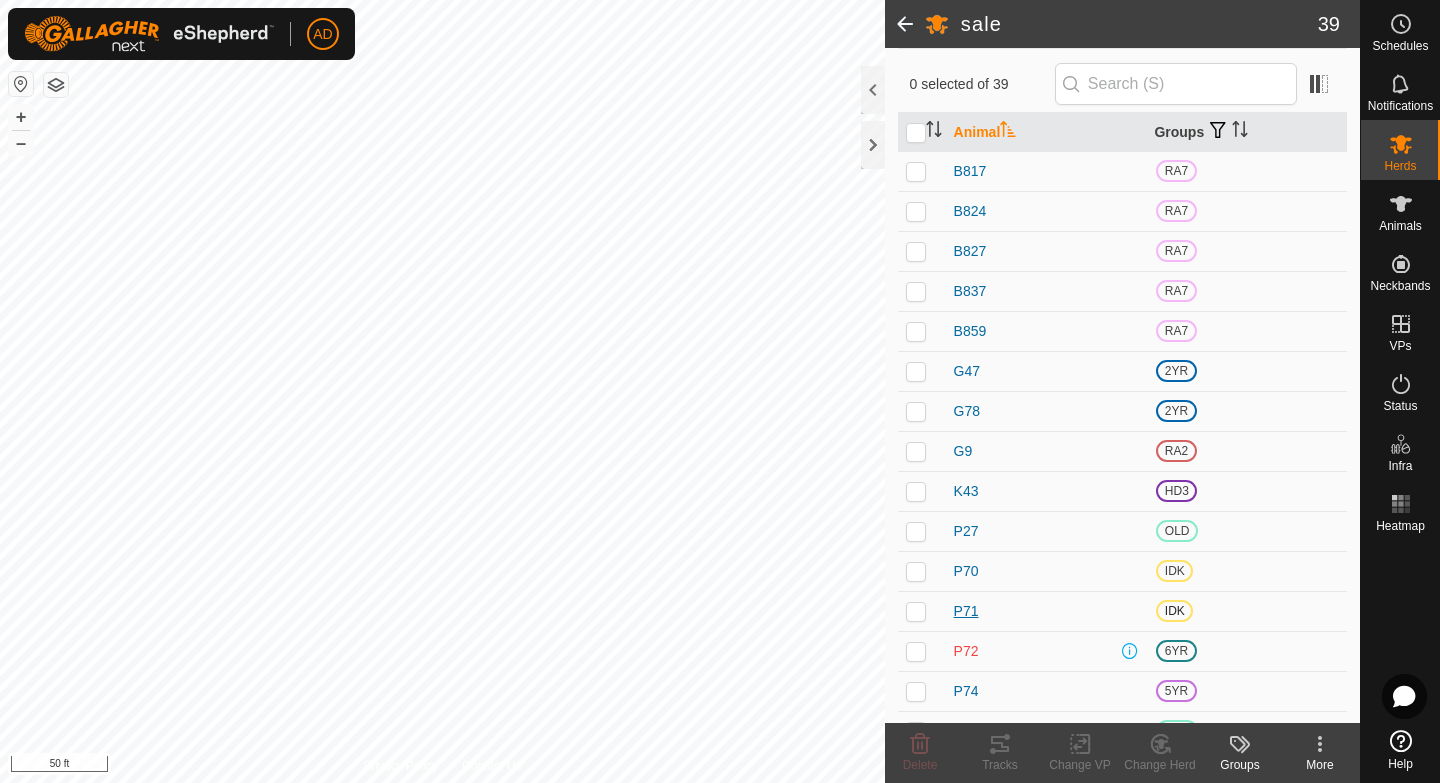 click on "P71" at bounding box center [966, 611] 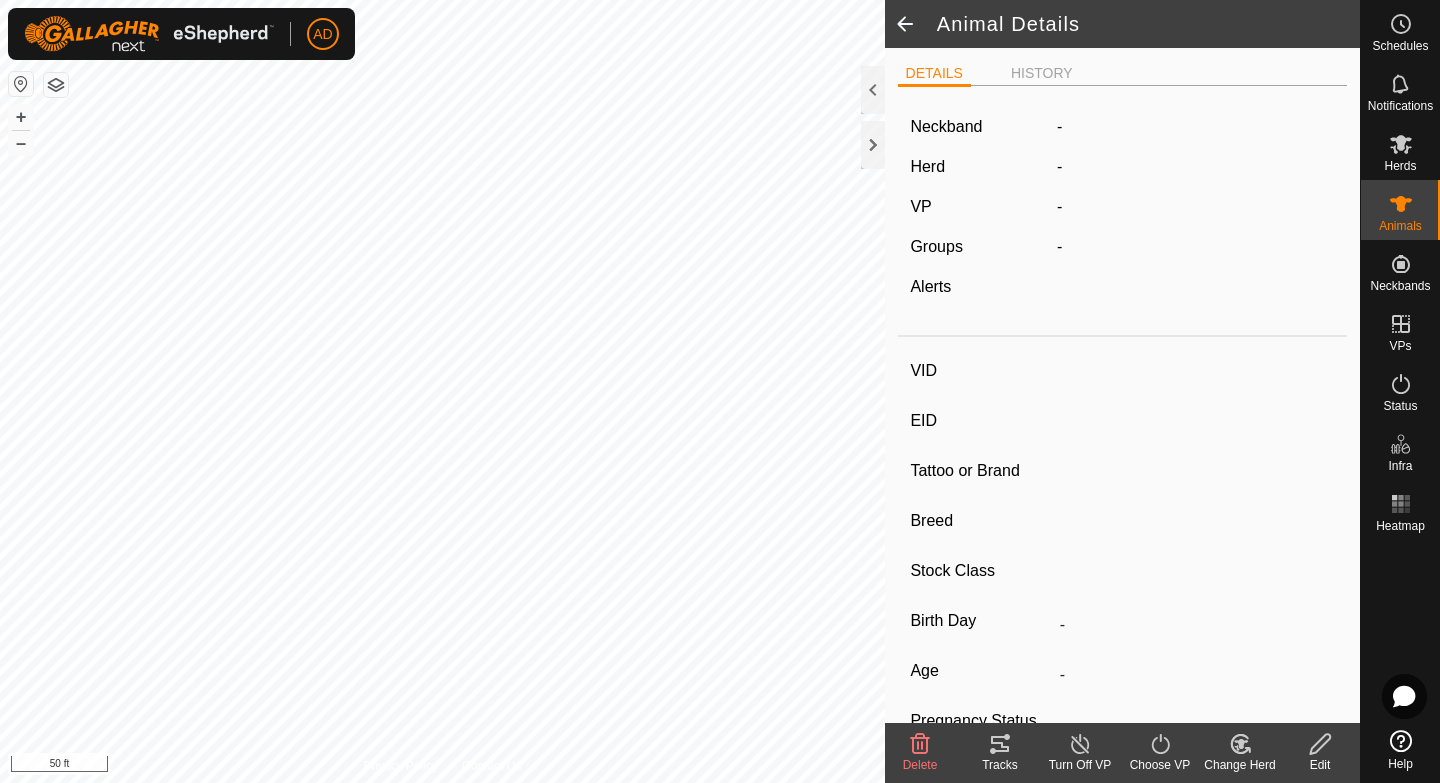 type on "P71" 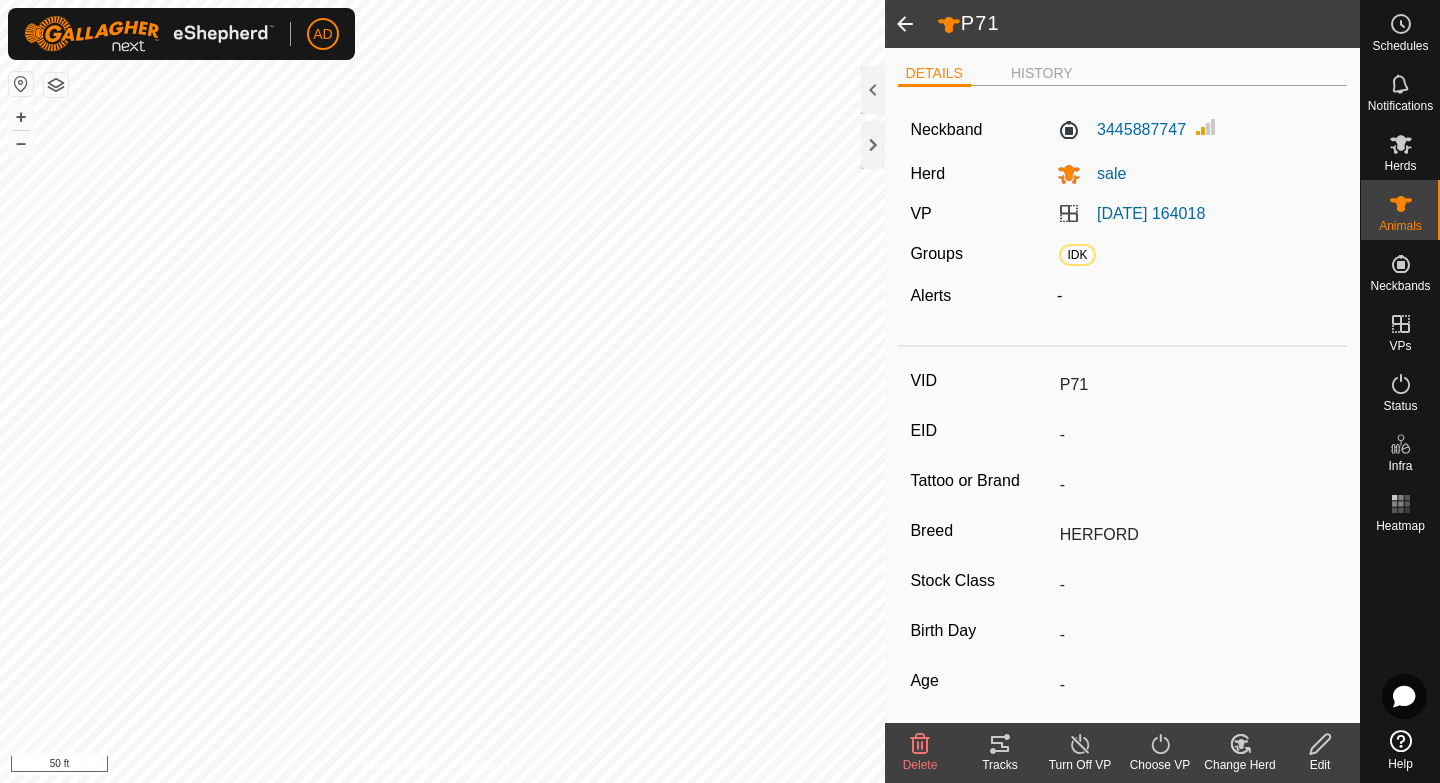 click 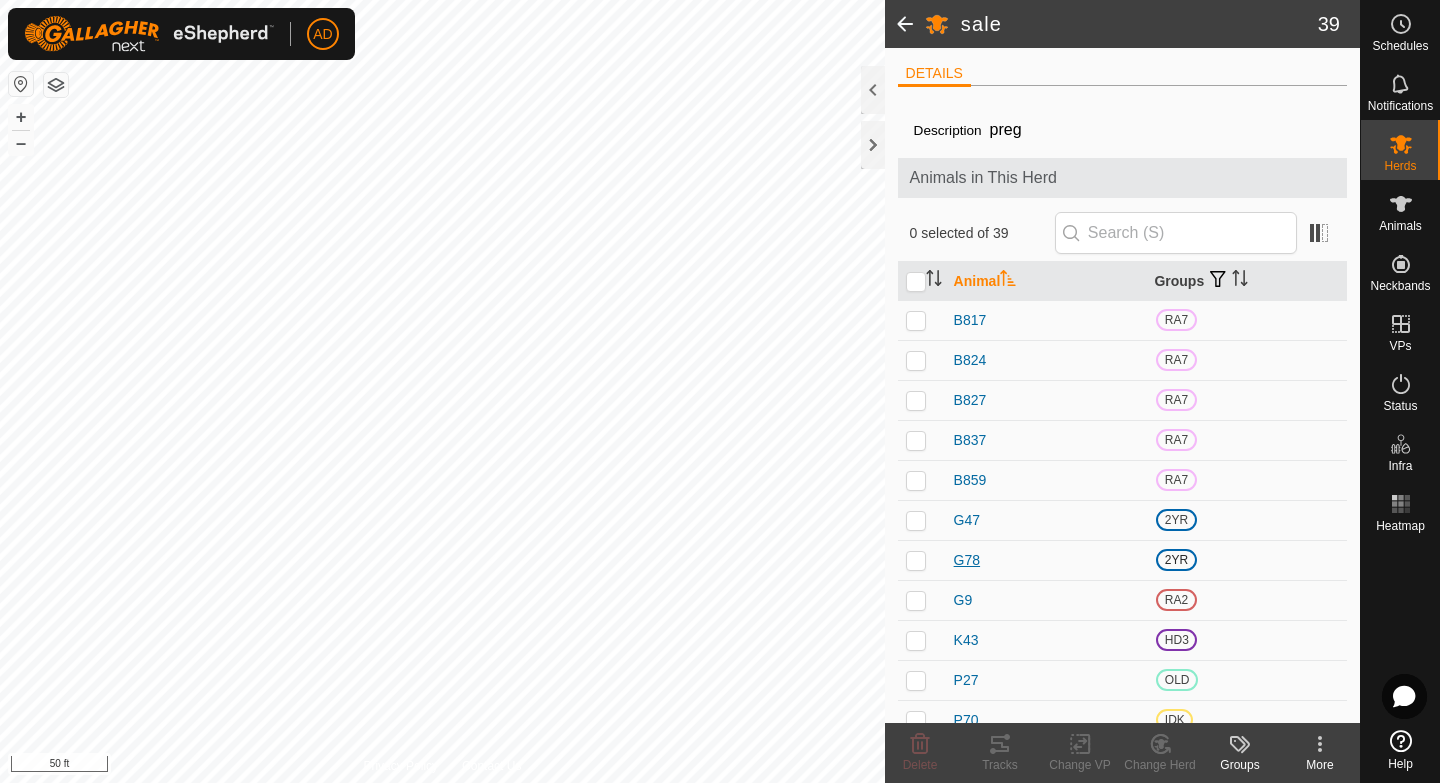 click on "G78" at bounding box center [967, 560] 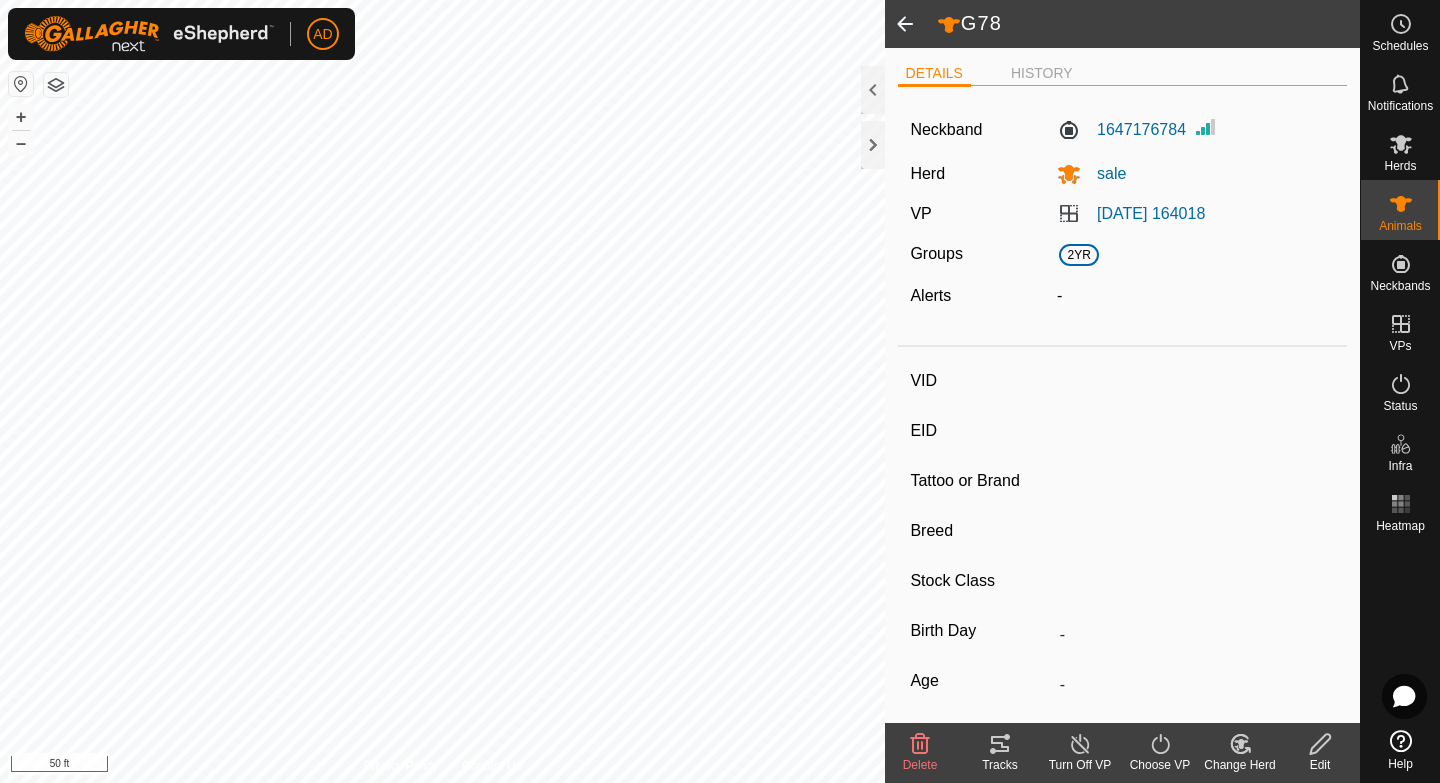 type on "G78" 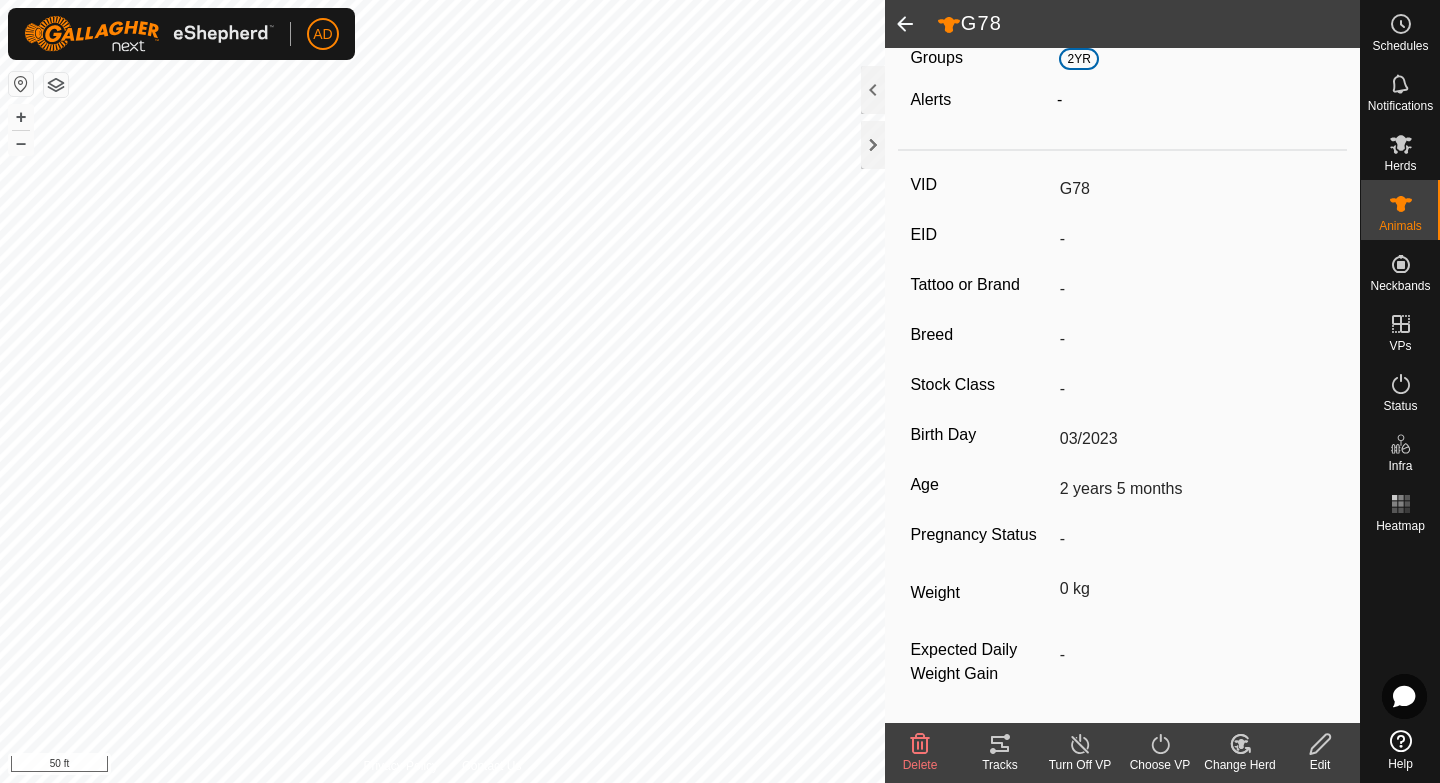 scroll, scrollTop: 0, scrollLeft: 0, axis: both 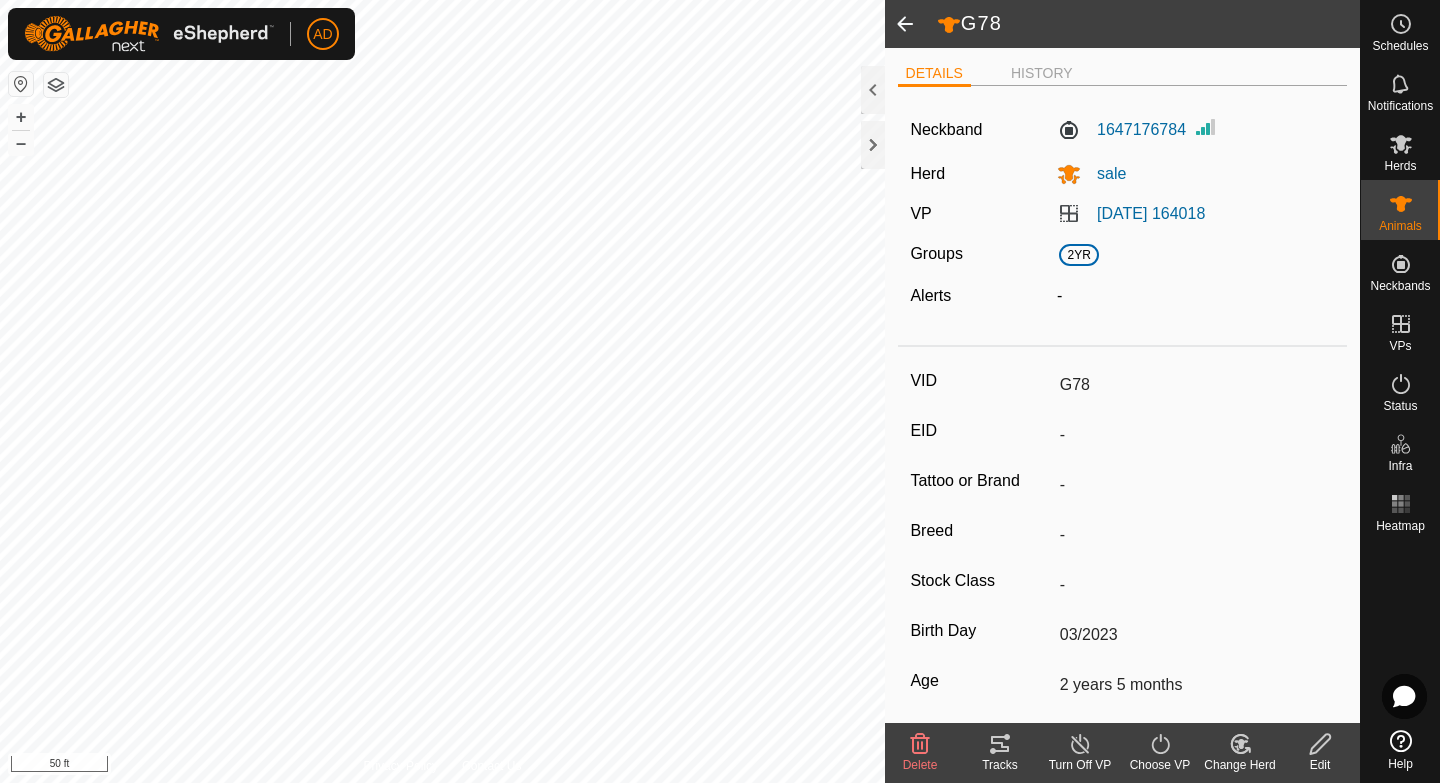 click 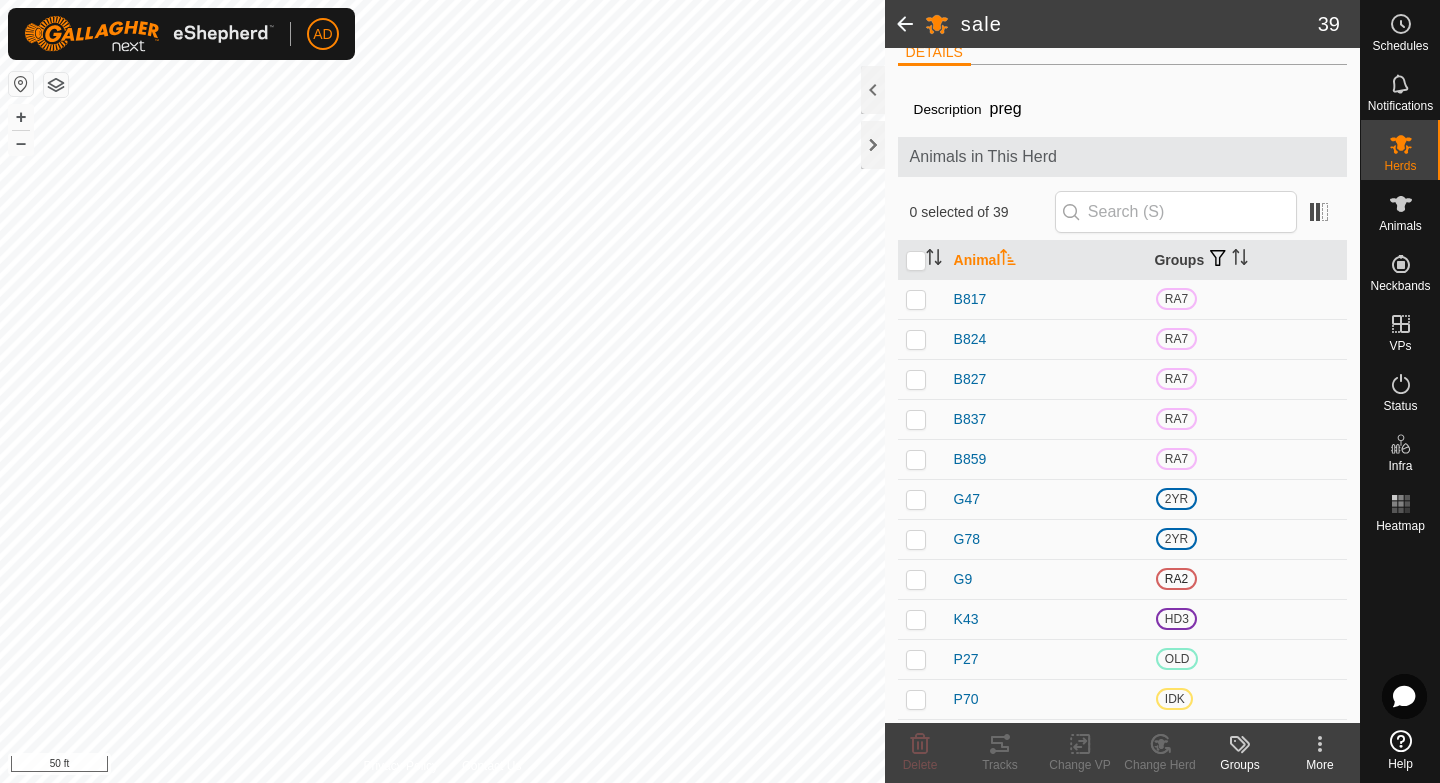 scroll, scrollTop: 0, scrollLeft: 0, axis: both 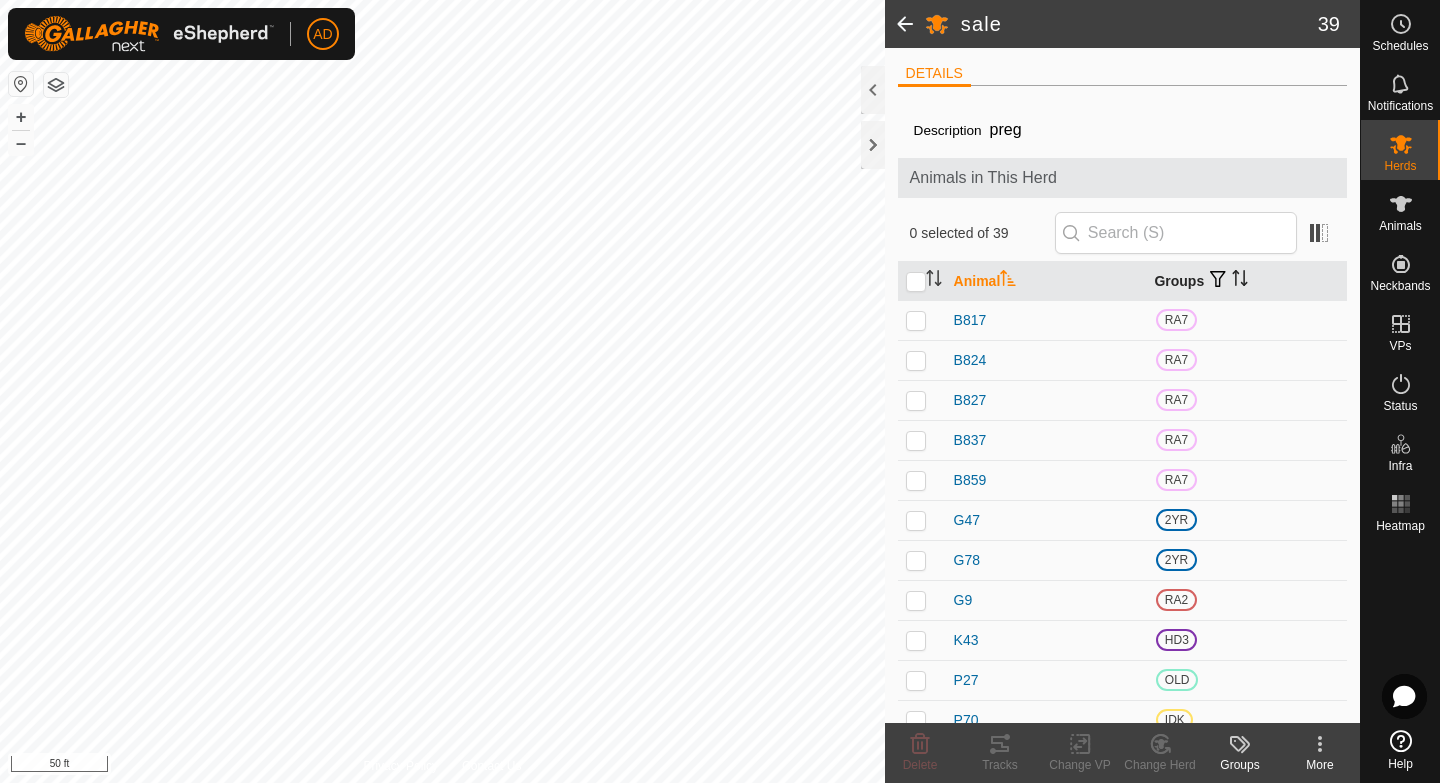 click 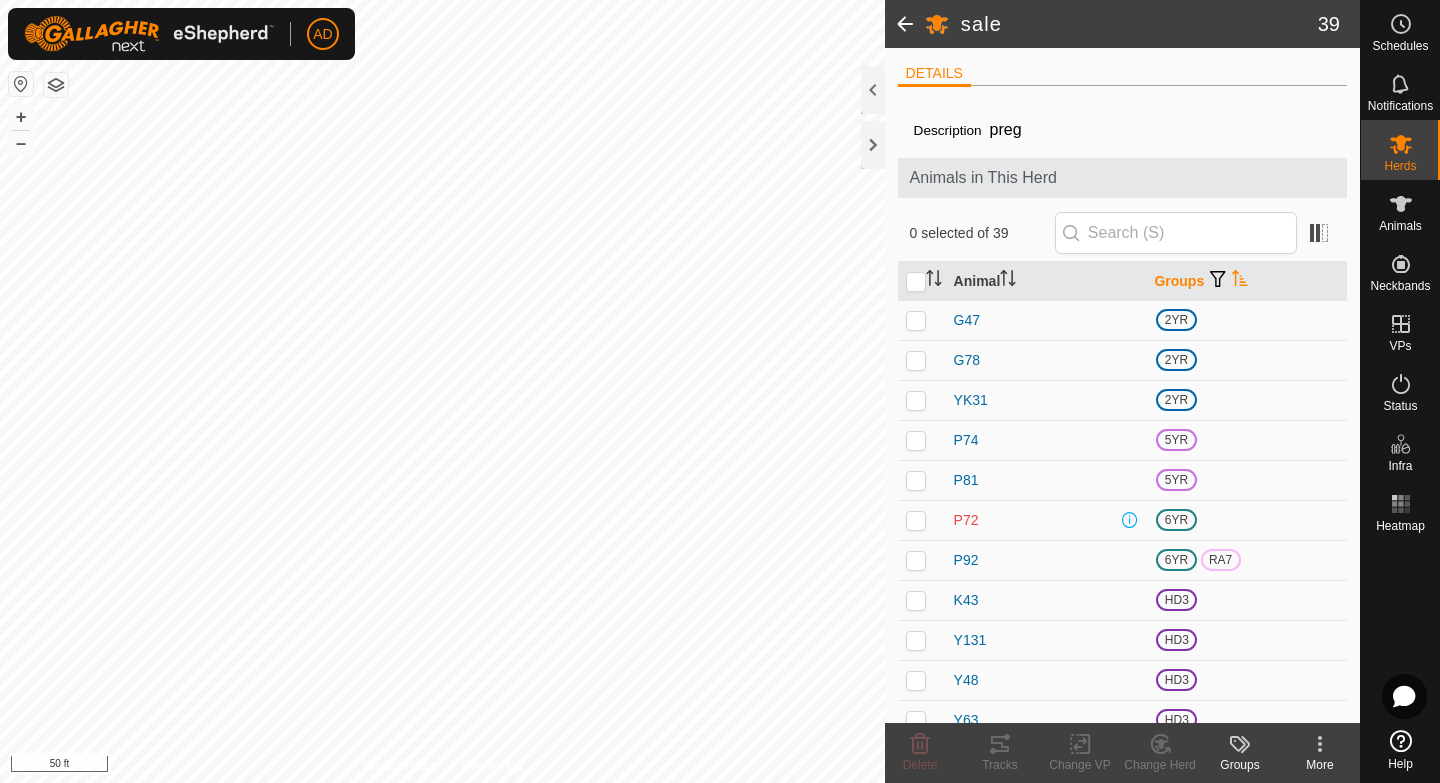click 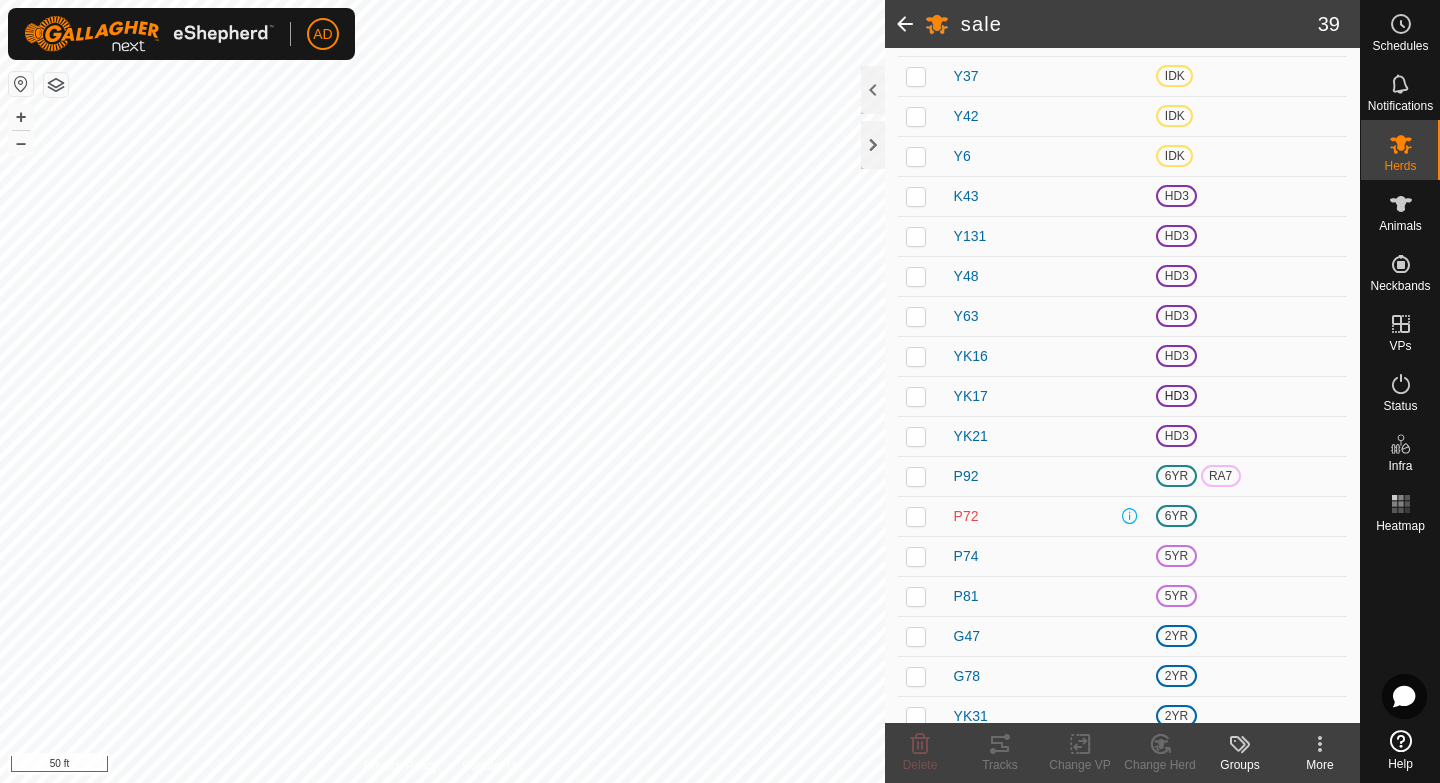 scroll, scrollTop: 1137, scrollLeft: 0, axis: vertical 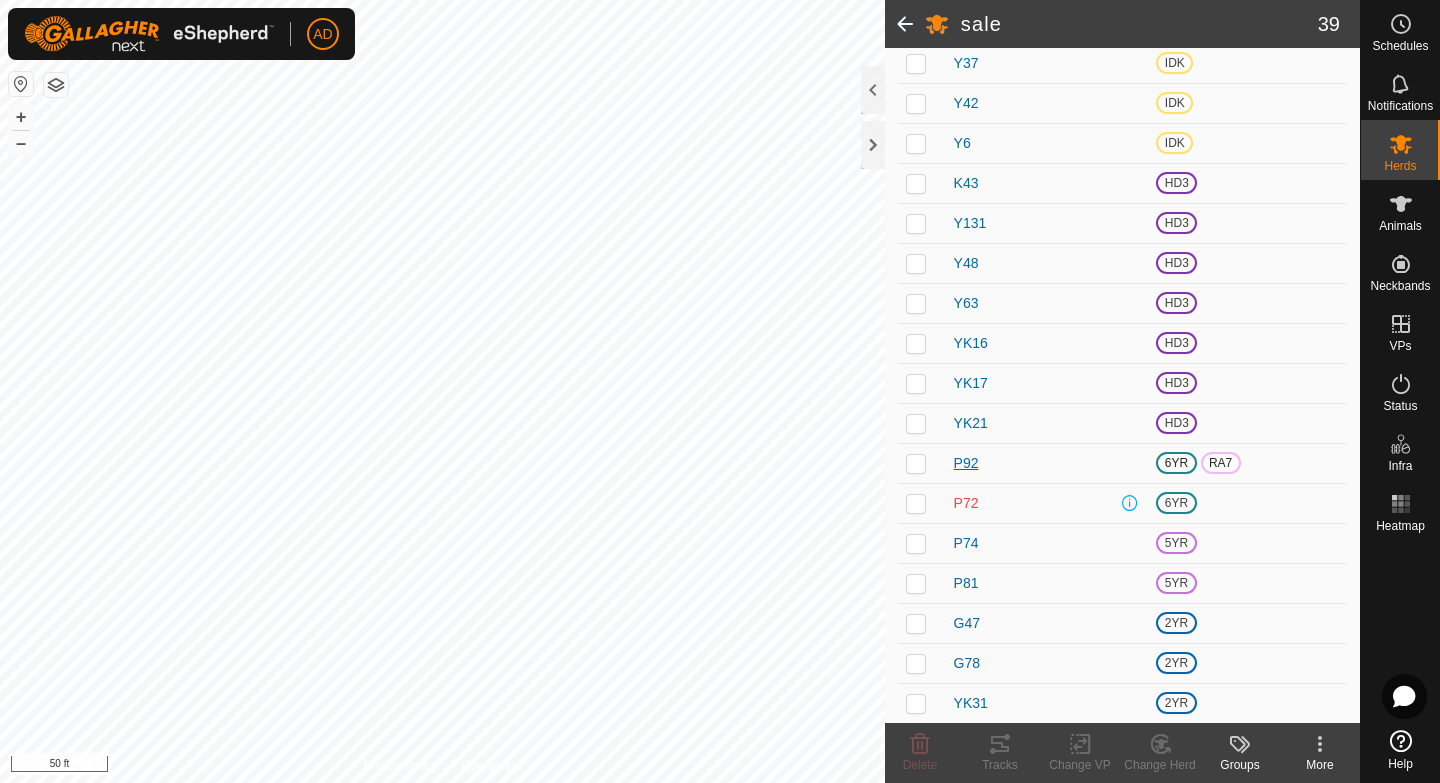 click on "P92" at bounding box center [966, 463] 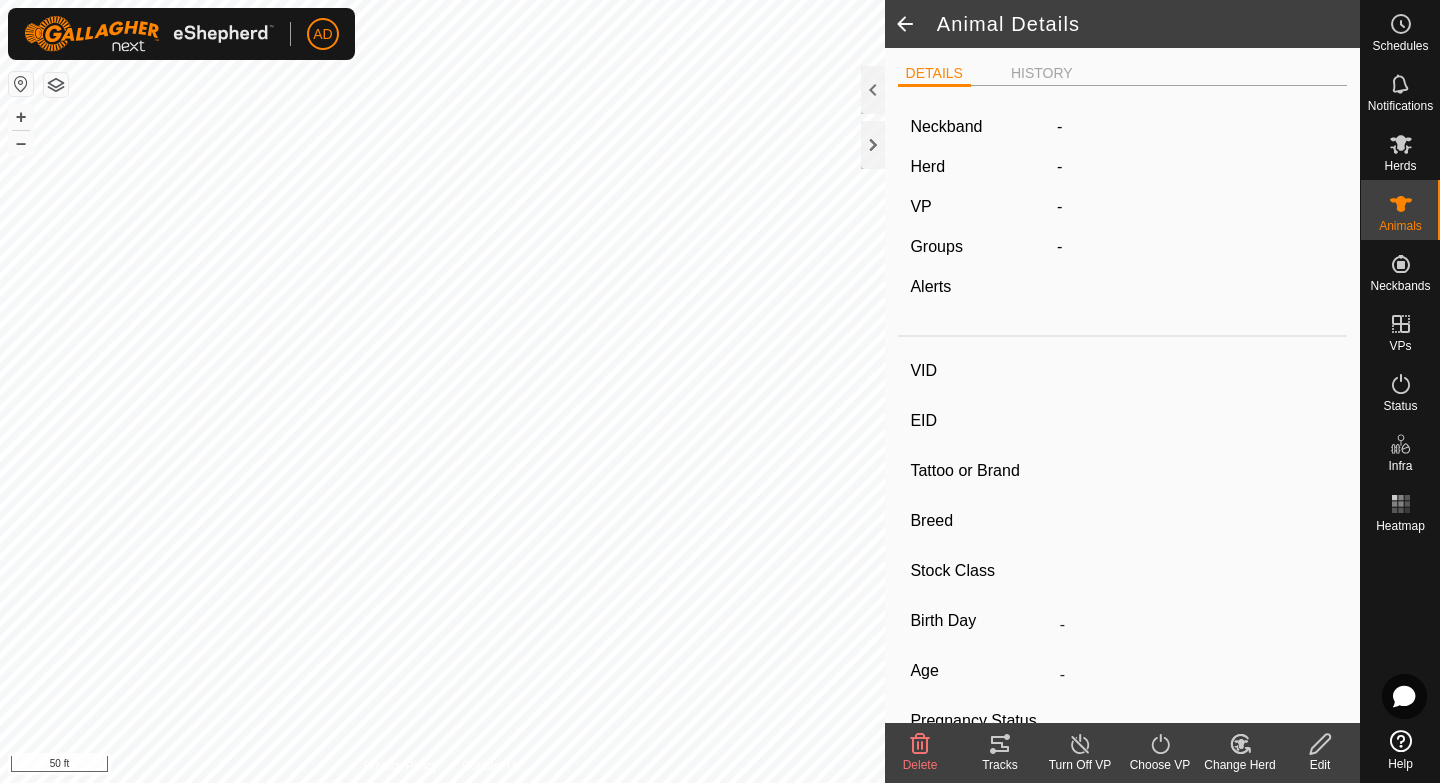 type on "P92" 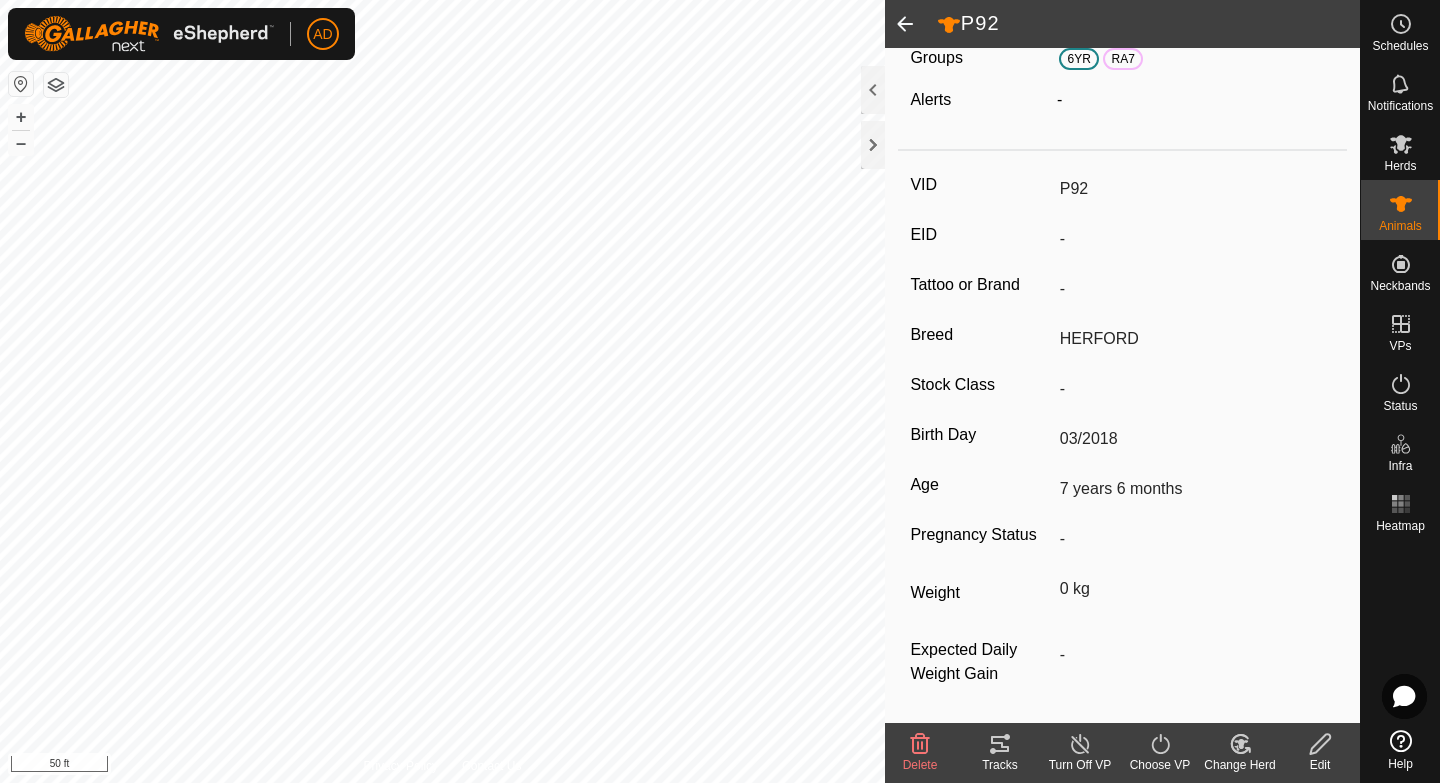 scroll, scrollTop: 201, scrollLeft: 0, axis: vertical 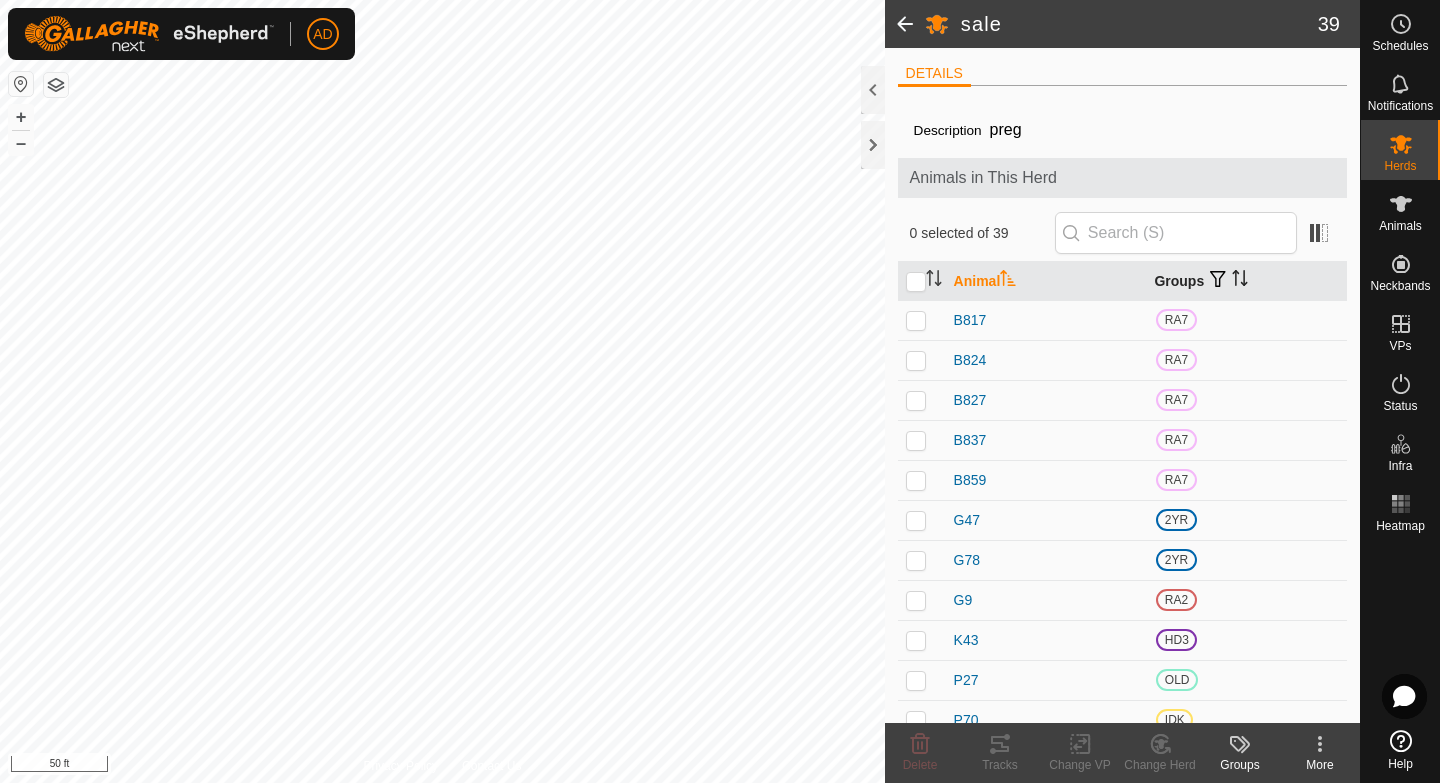 click on "Groups" at bounding box center [1246, 281] 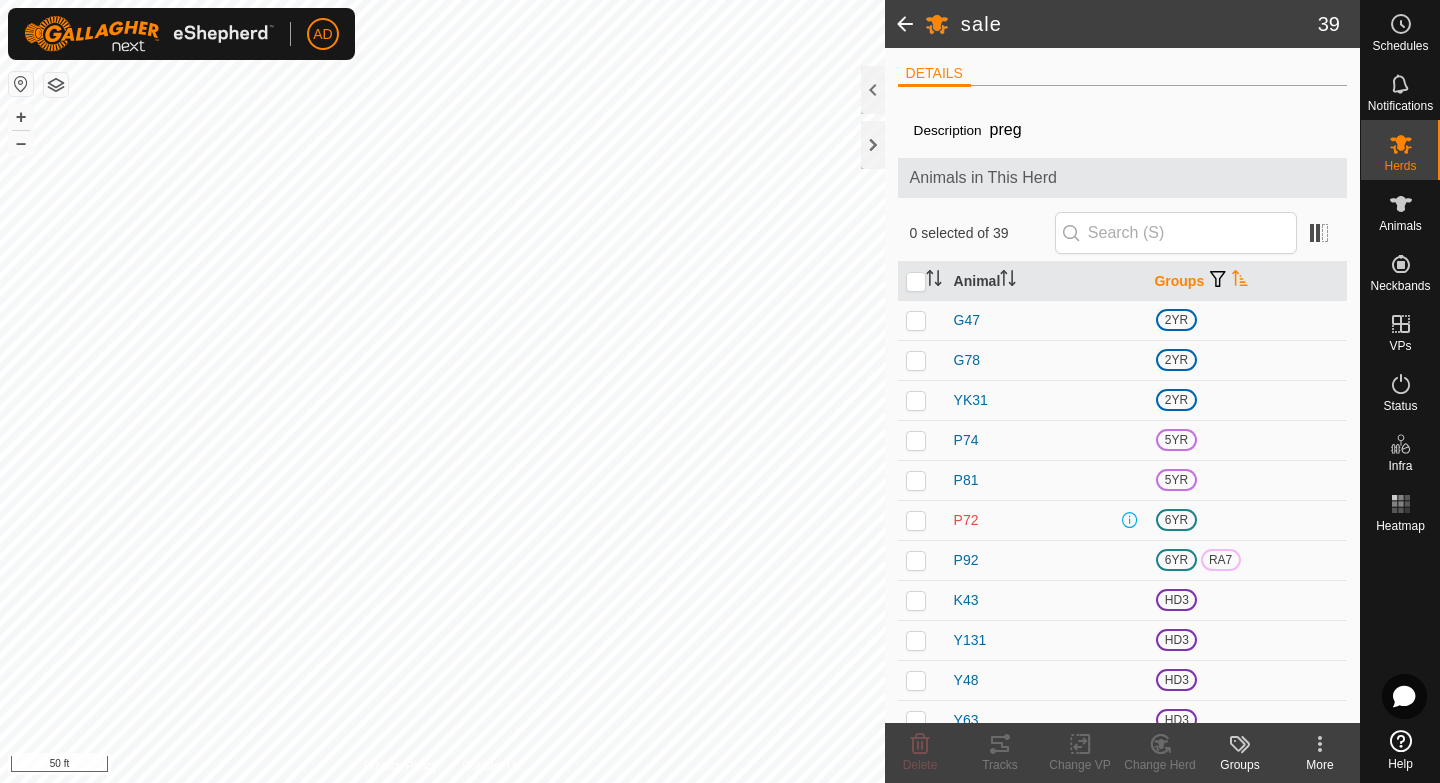 click 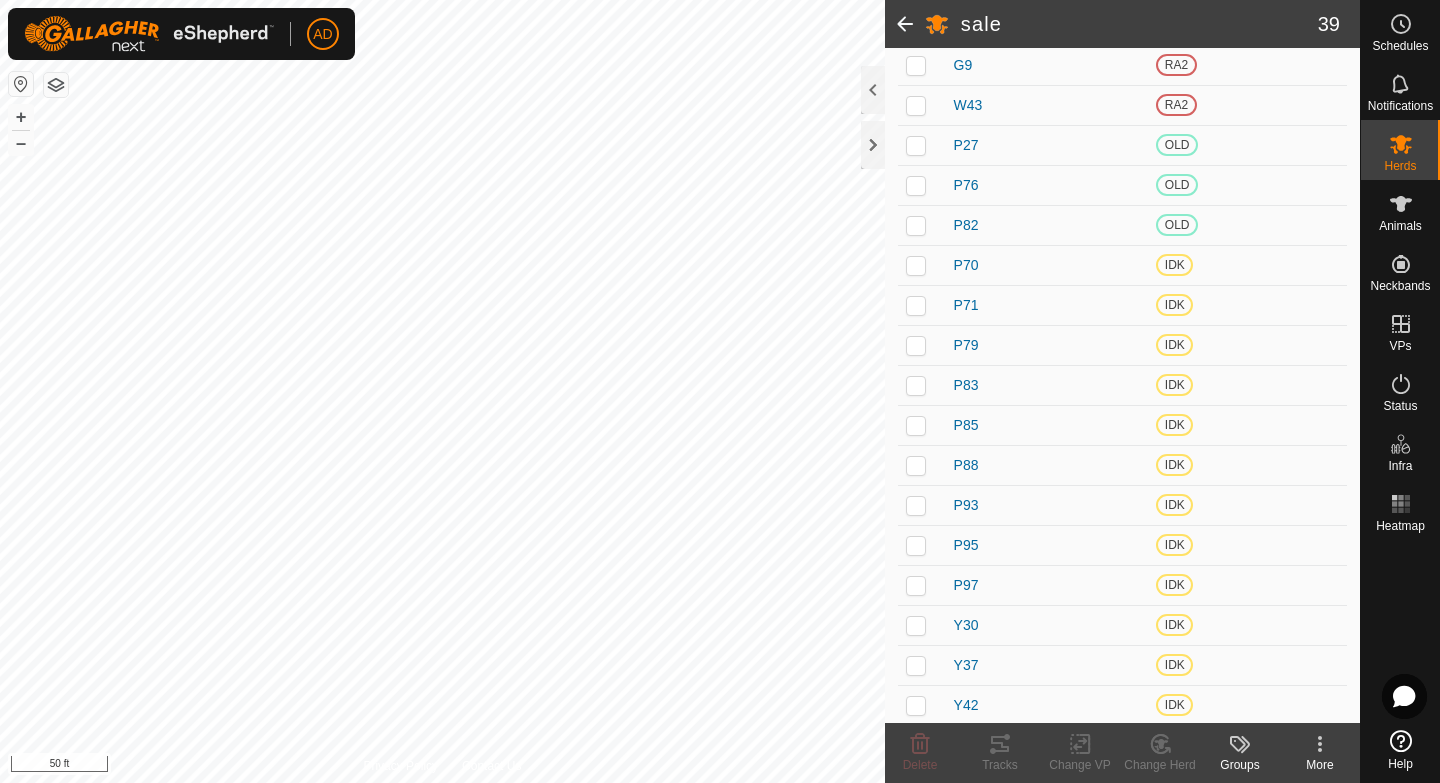 scroll, scrollTop: 1137, scrollLeft: 0, axis: vertical 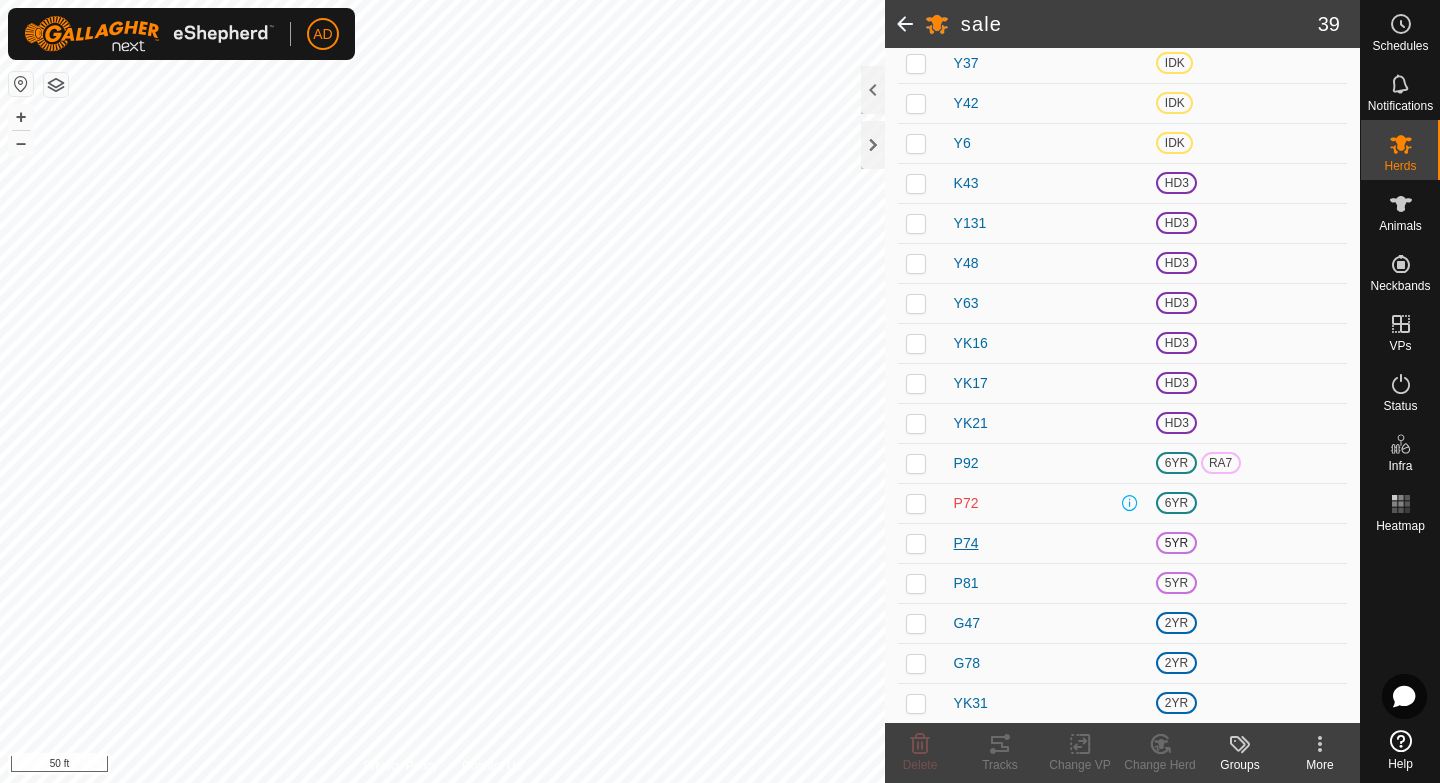 click on "P74" at bounding box center [966, 543] 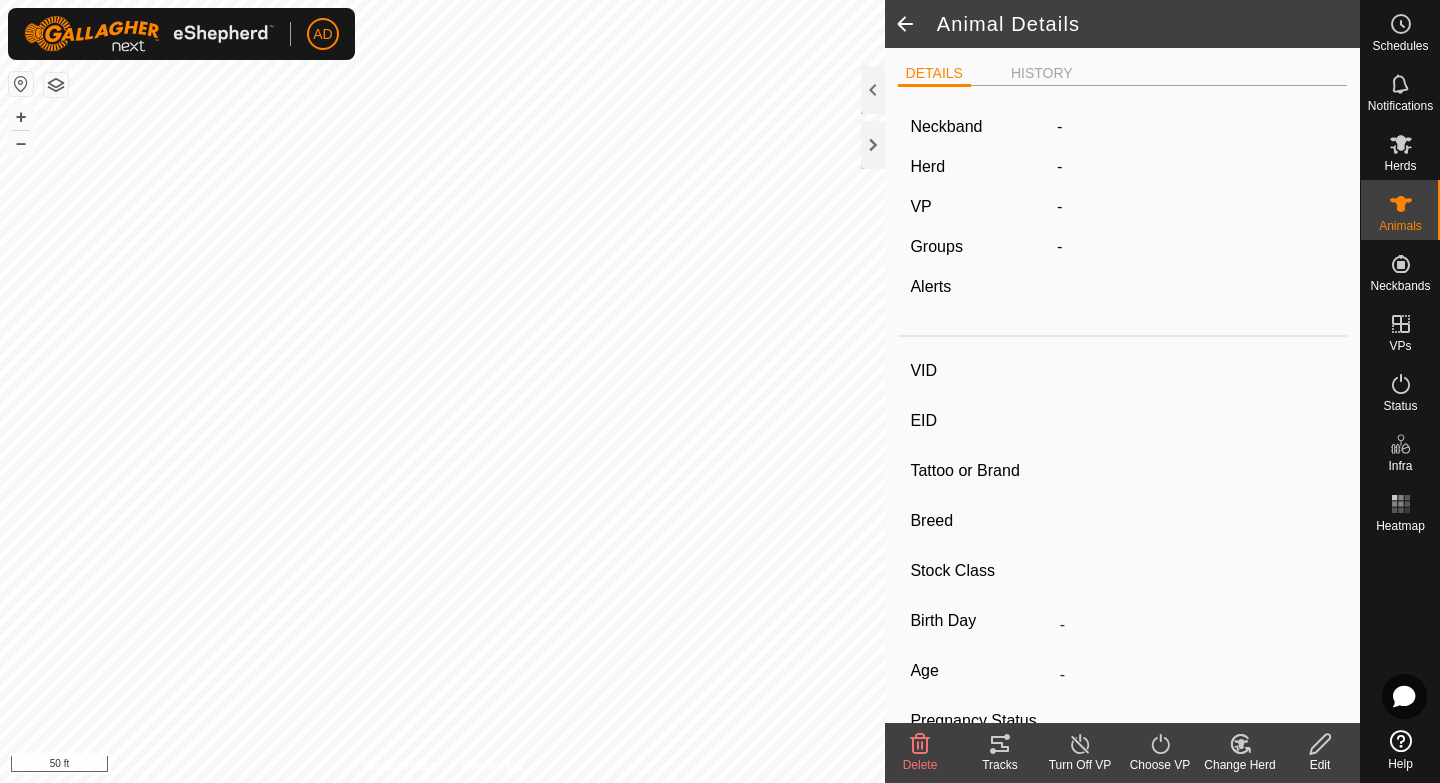 type on "P74" 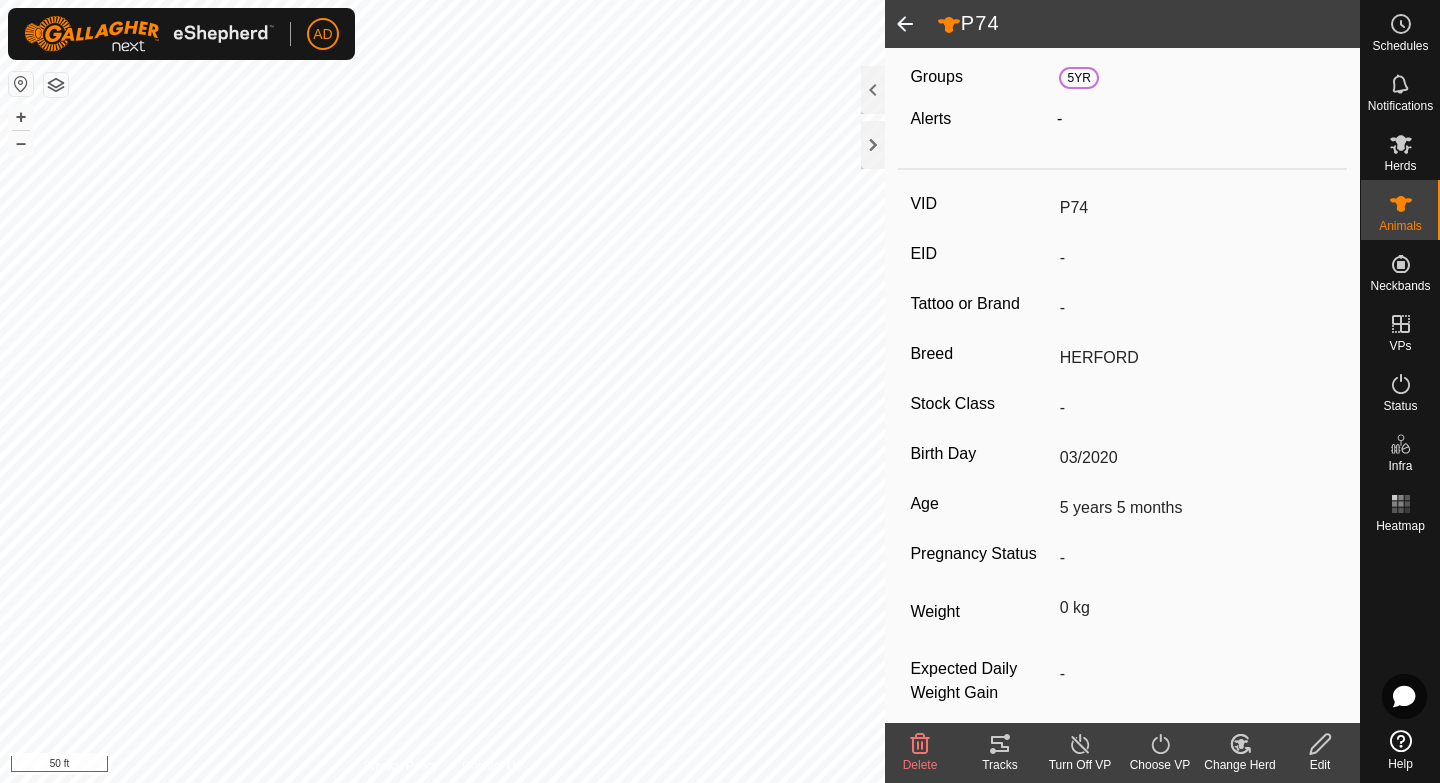 scroll, scrollTop: 201, scrollLeft: 0, axis: vertical 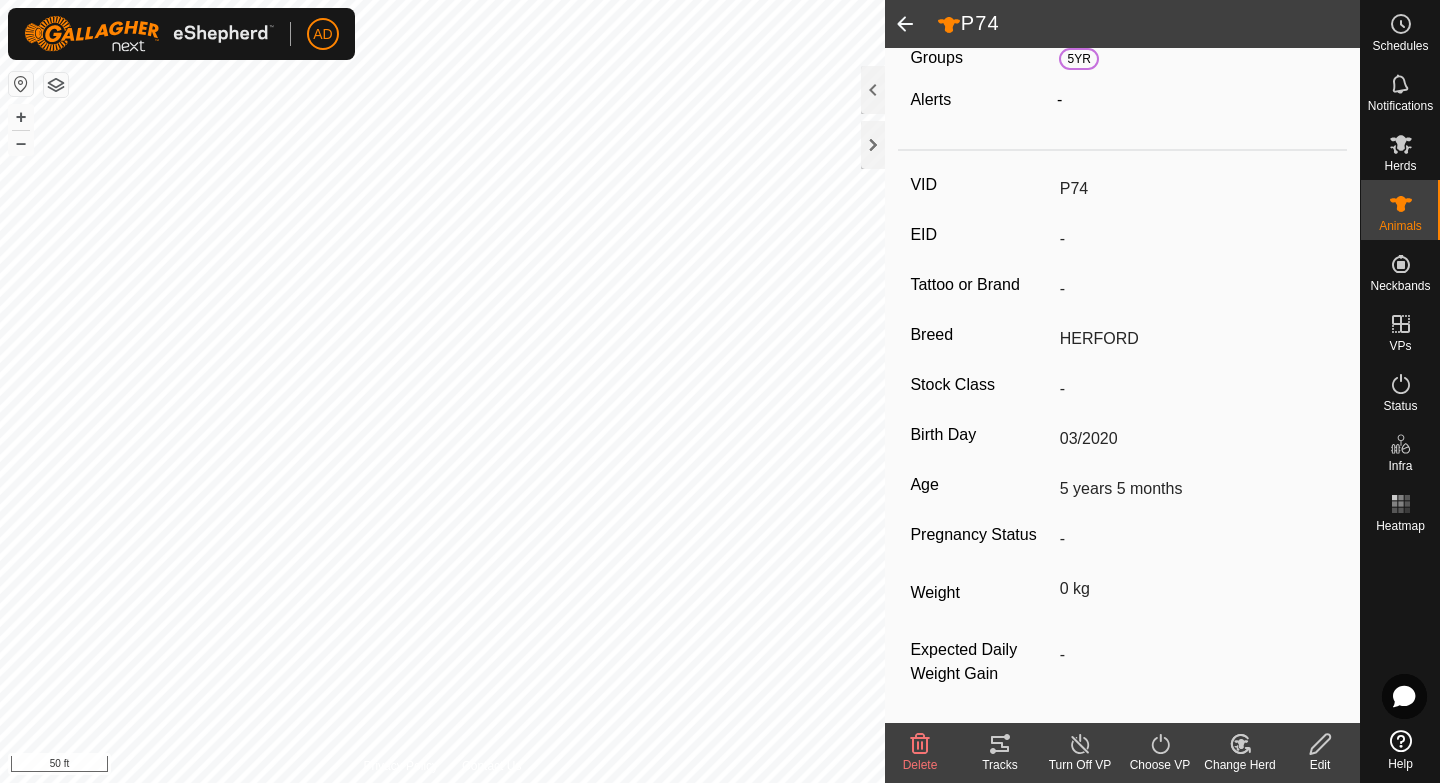 click 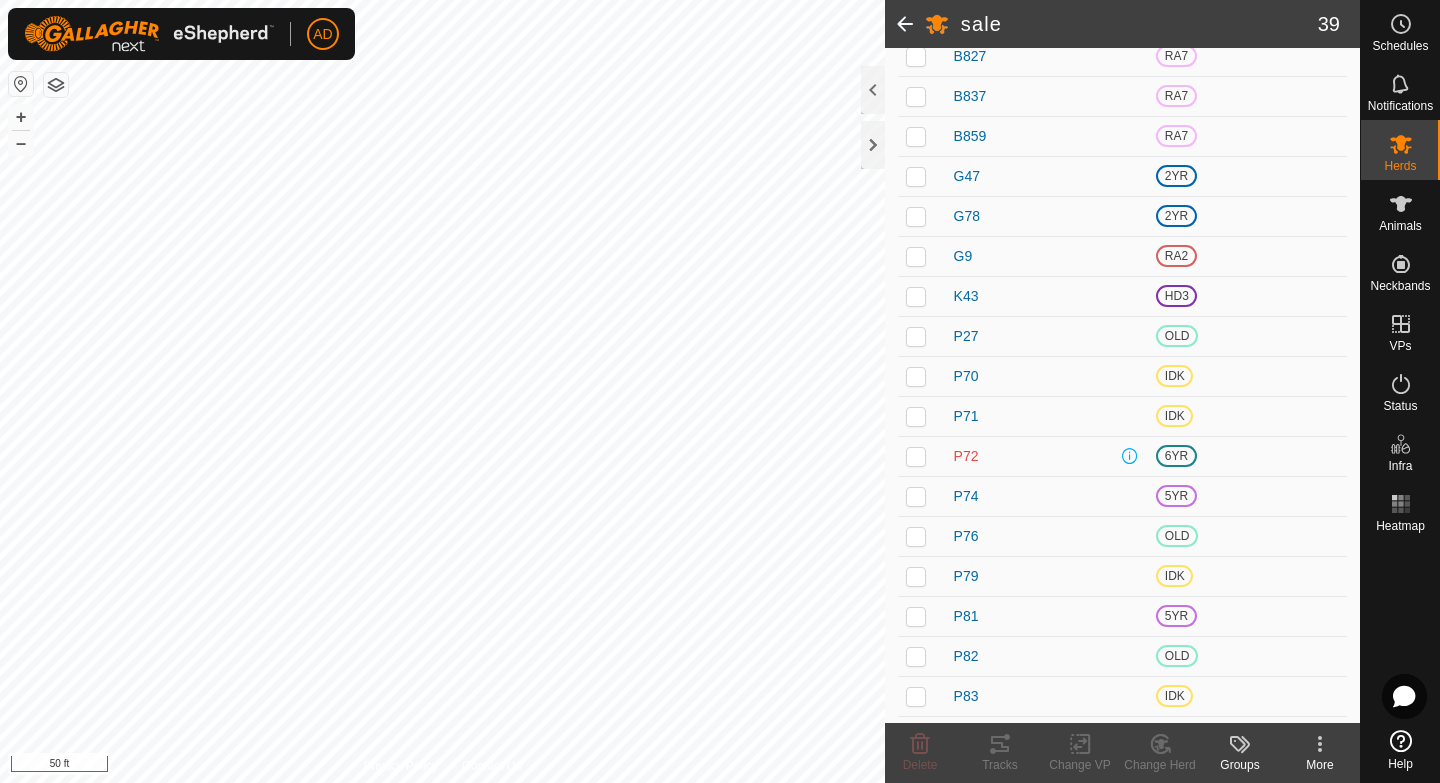 scroll, scrollTop: 0, scrollLeft: 0, axis: both 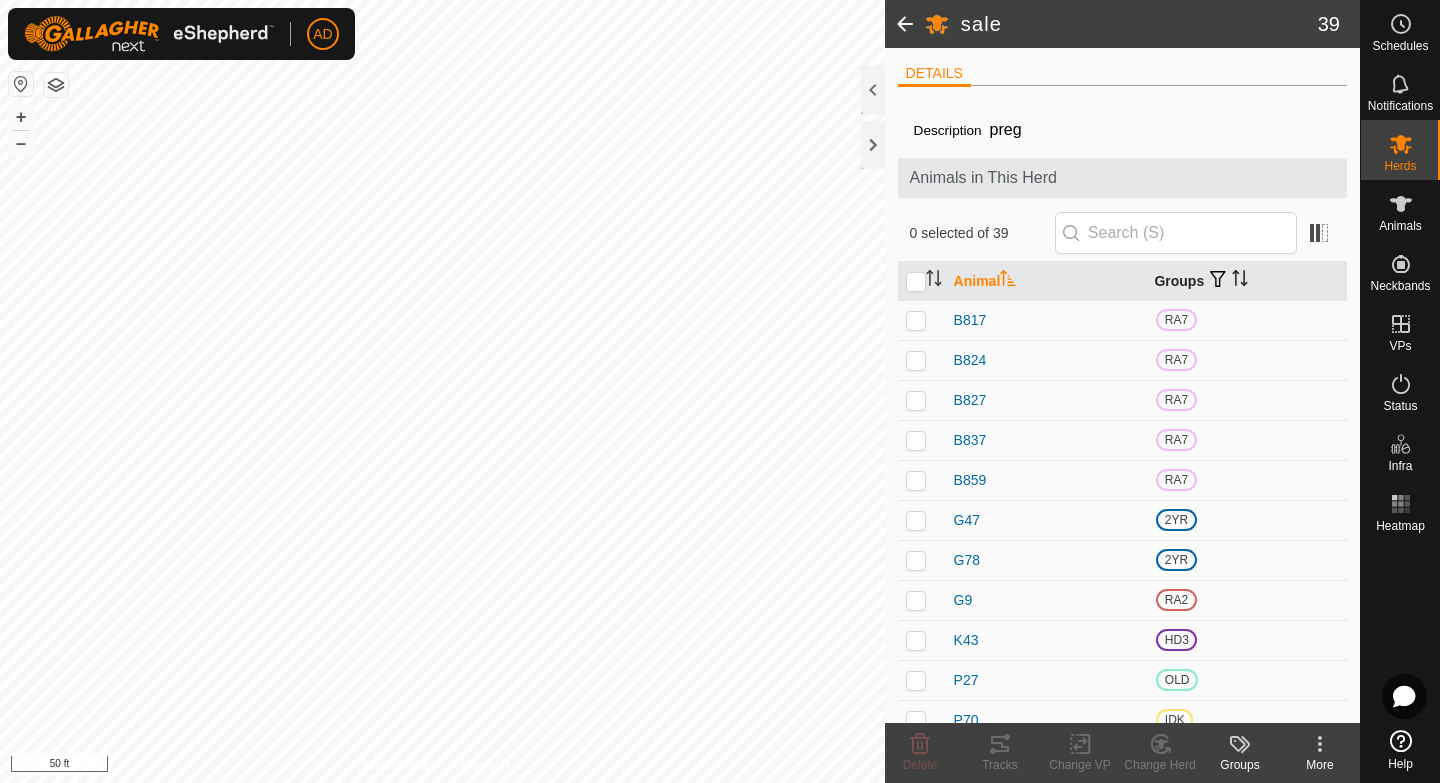 click 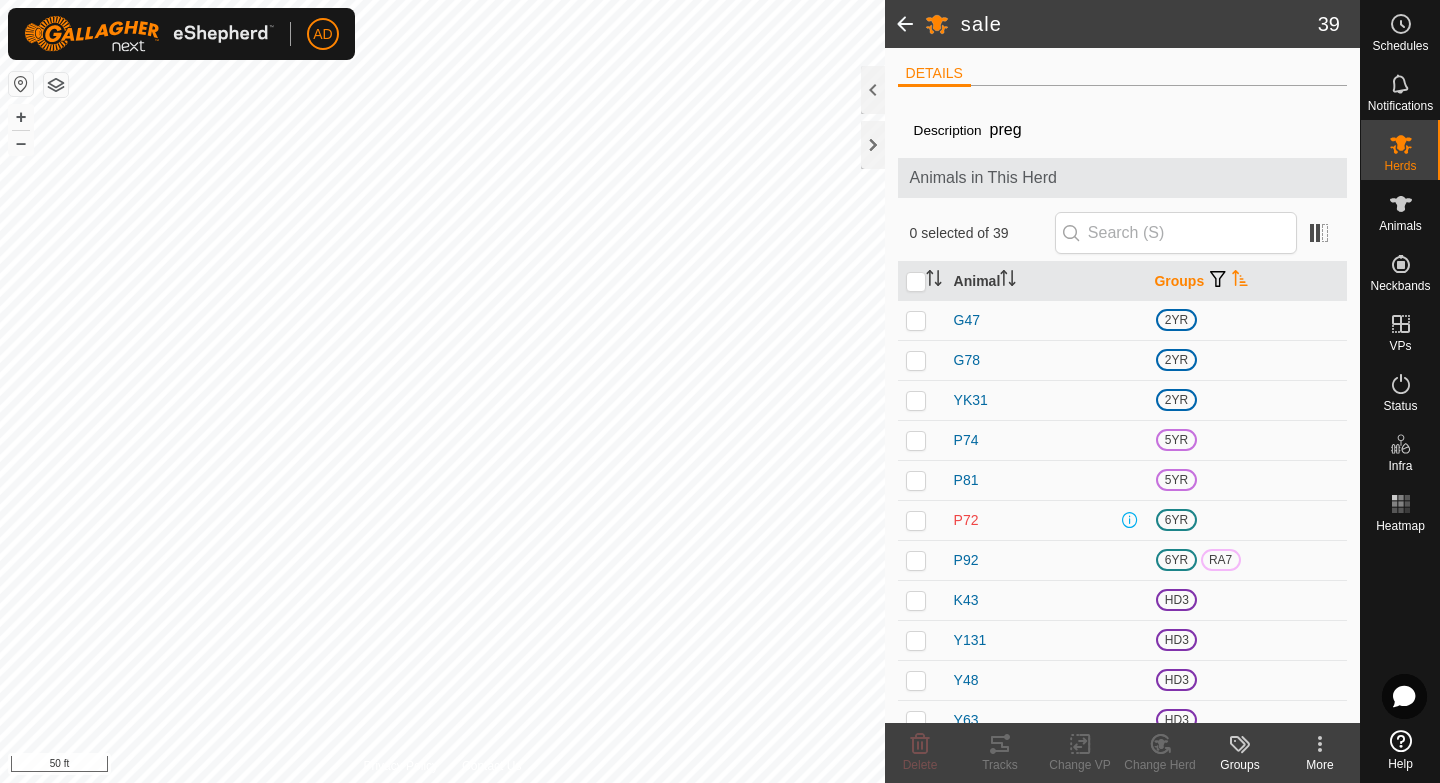 click 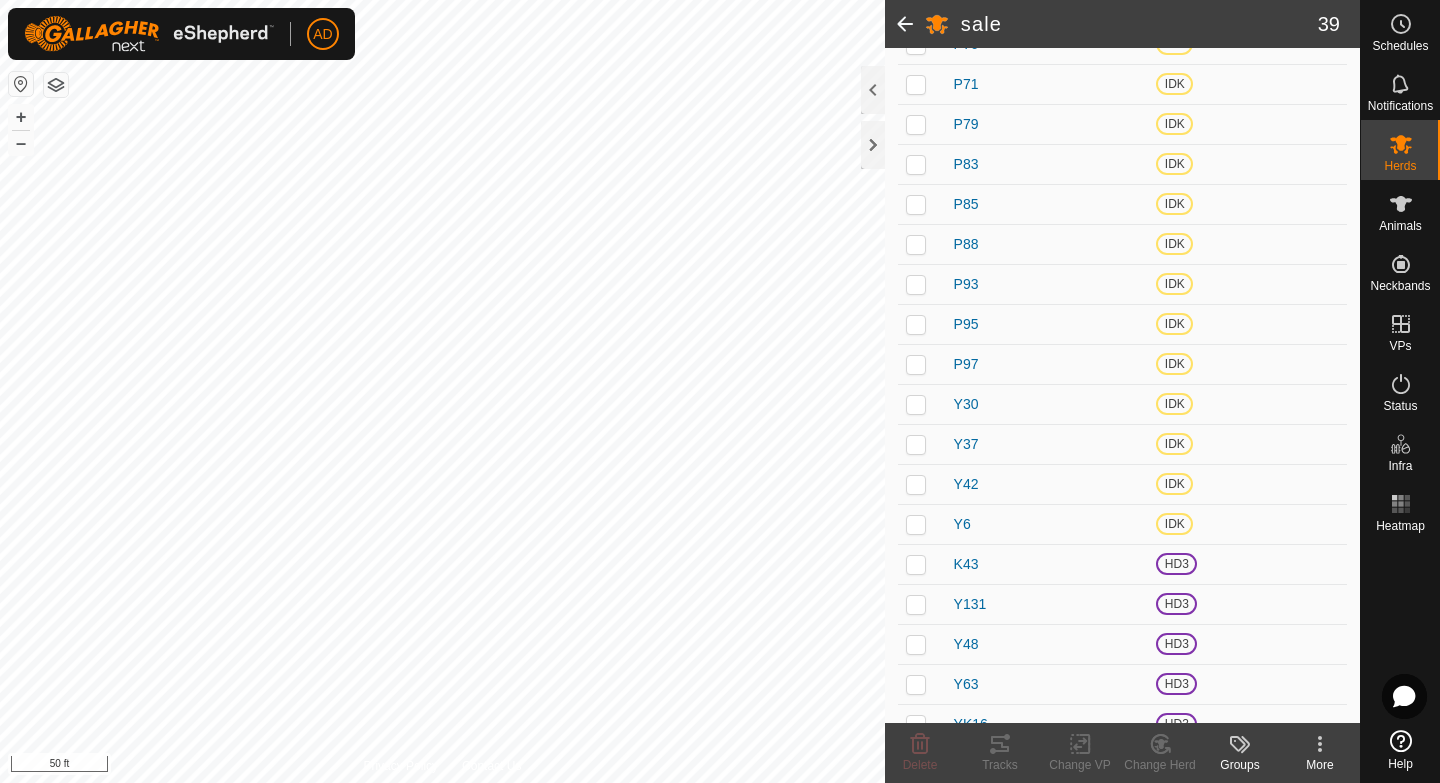 scroll, scrollTop: 772, scrollLeft: 0, axis: vertical 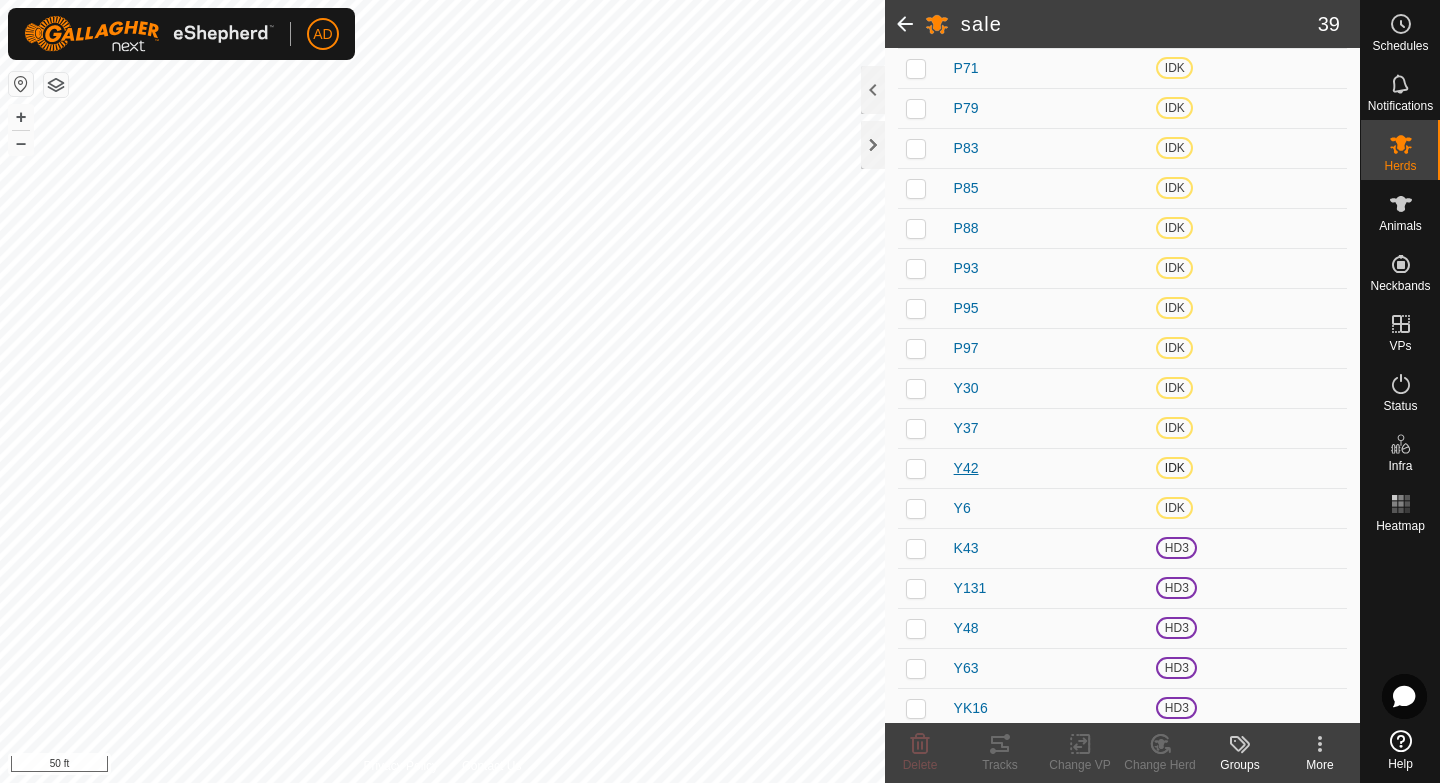 click on "Y42" at bounding box center (966, 468) 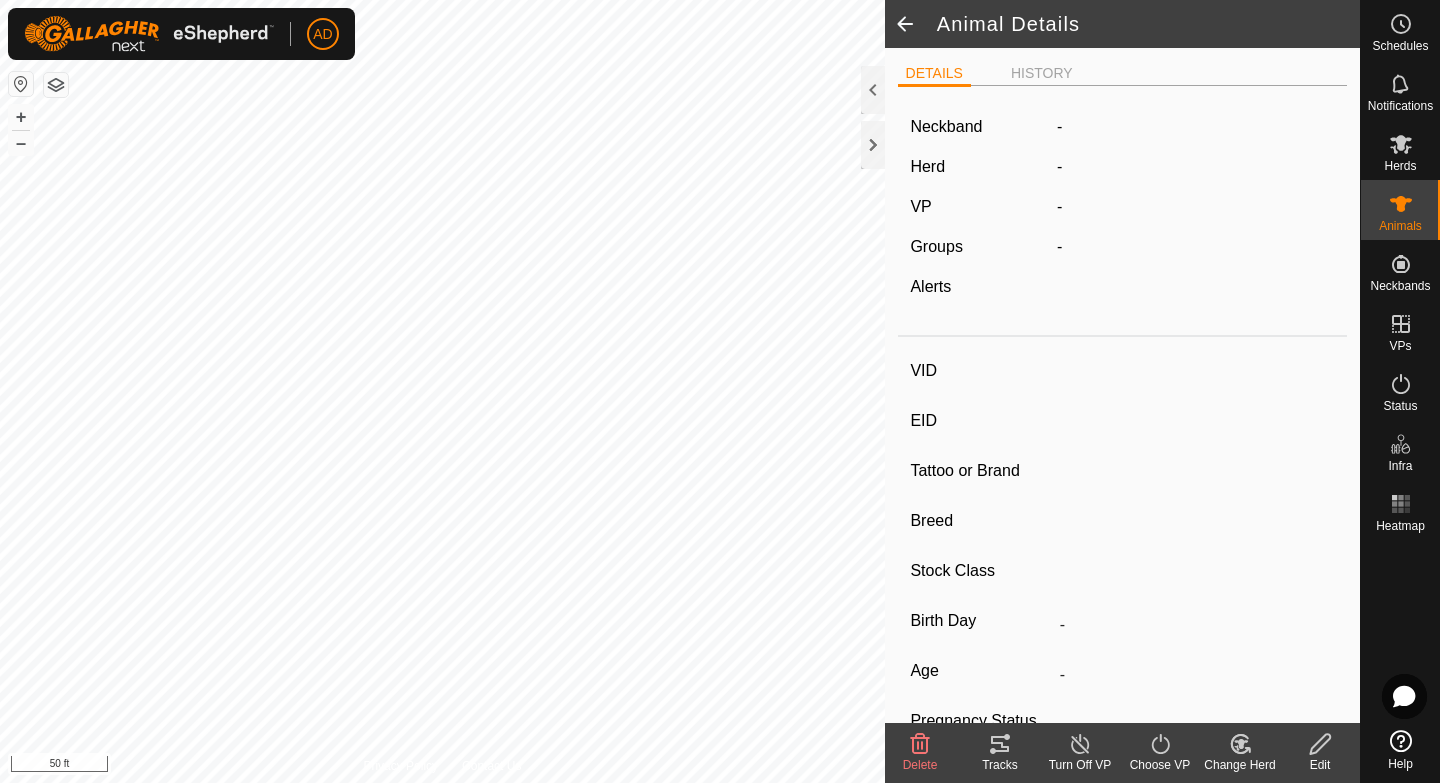 type on "Y42" 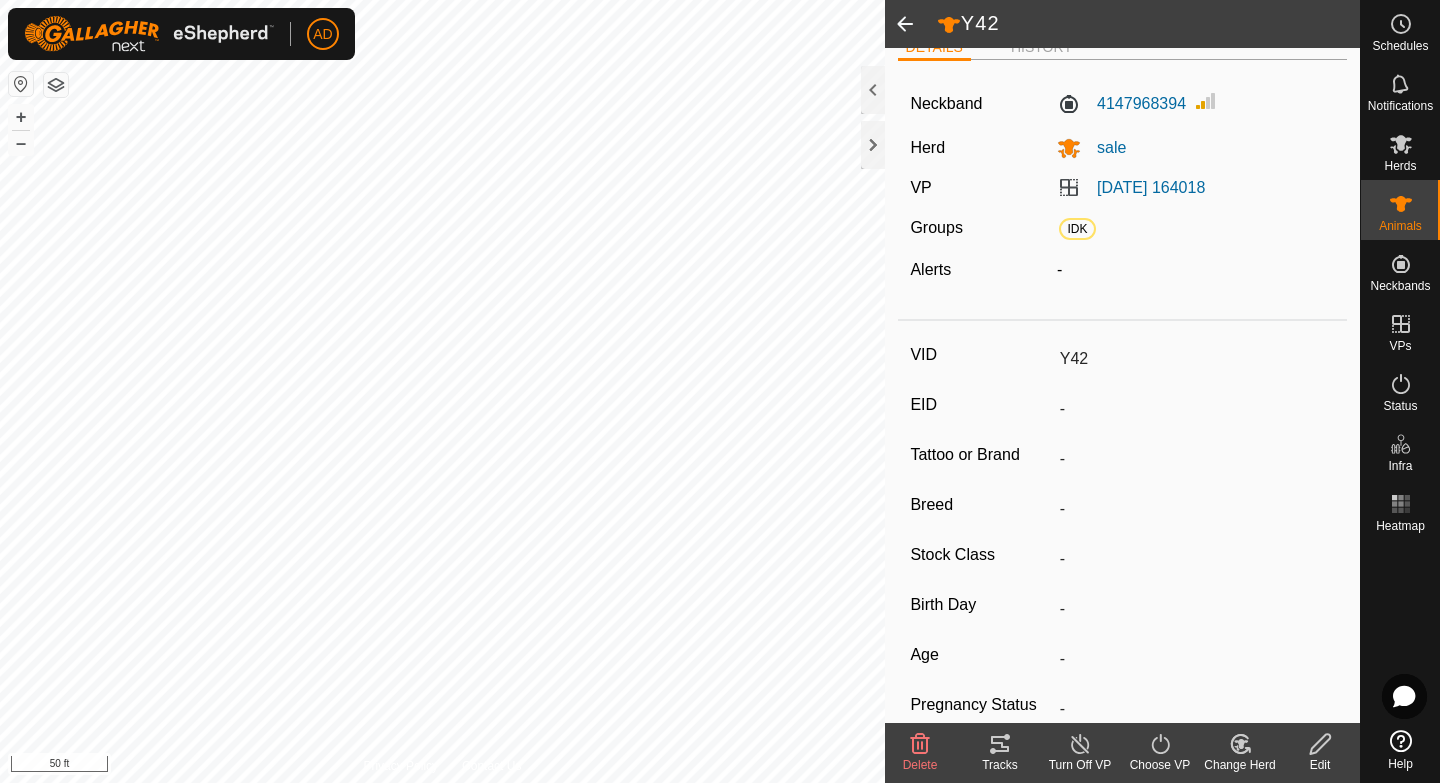 scroll, scrollTop: 0, scrollLeft: 0, axis: both 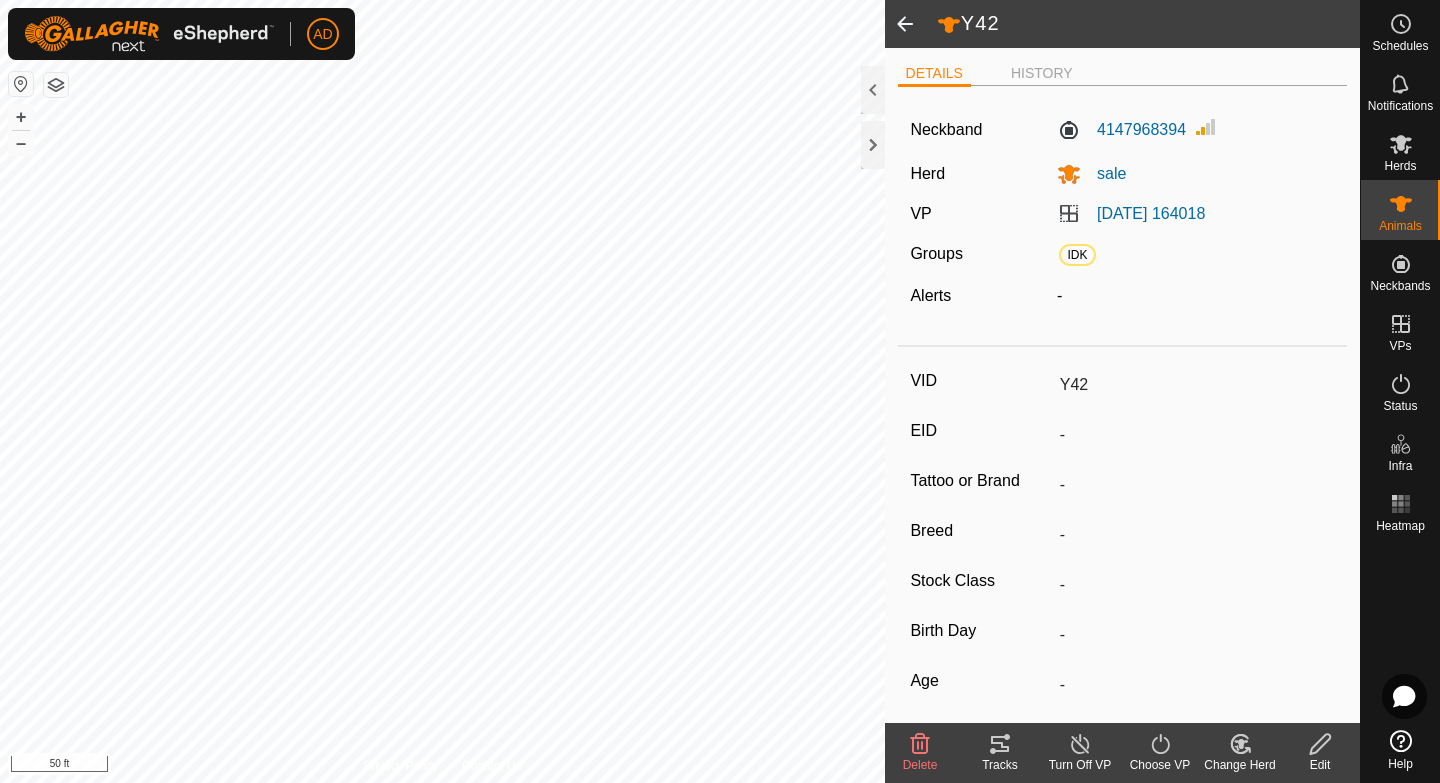 click 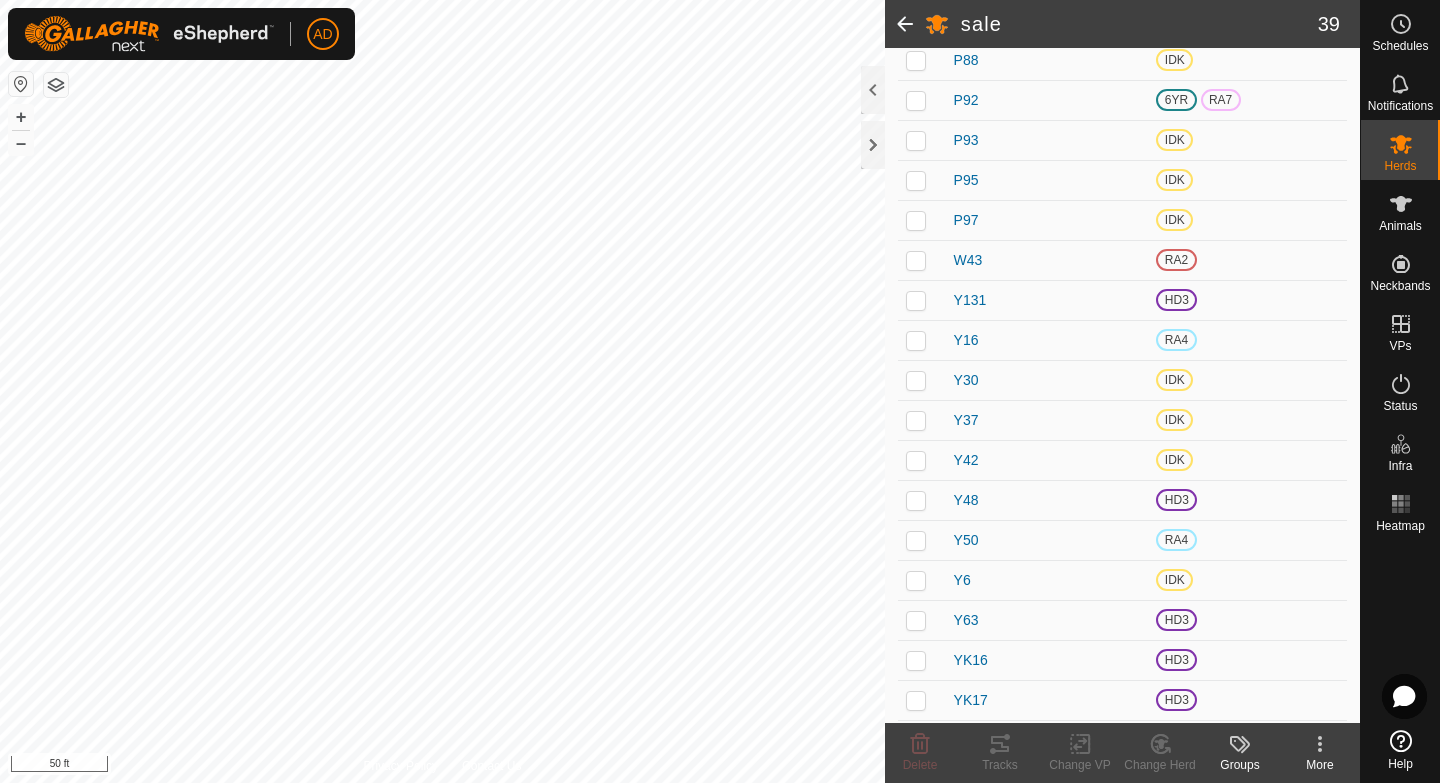 scroll, scrollTop: 1137, scrollLeft: 0, axis: vertical 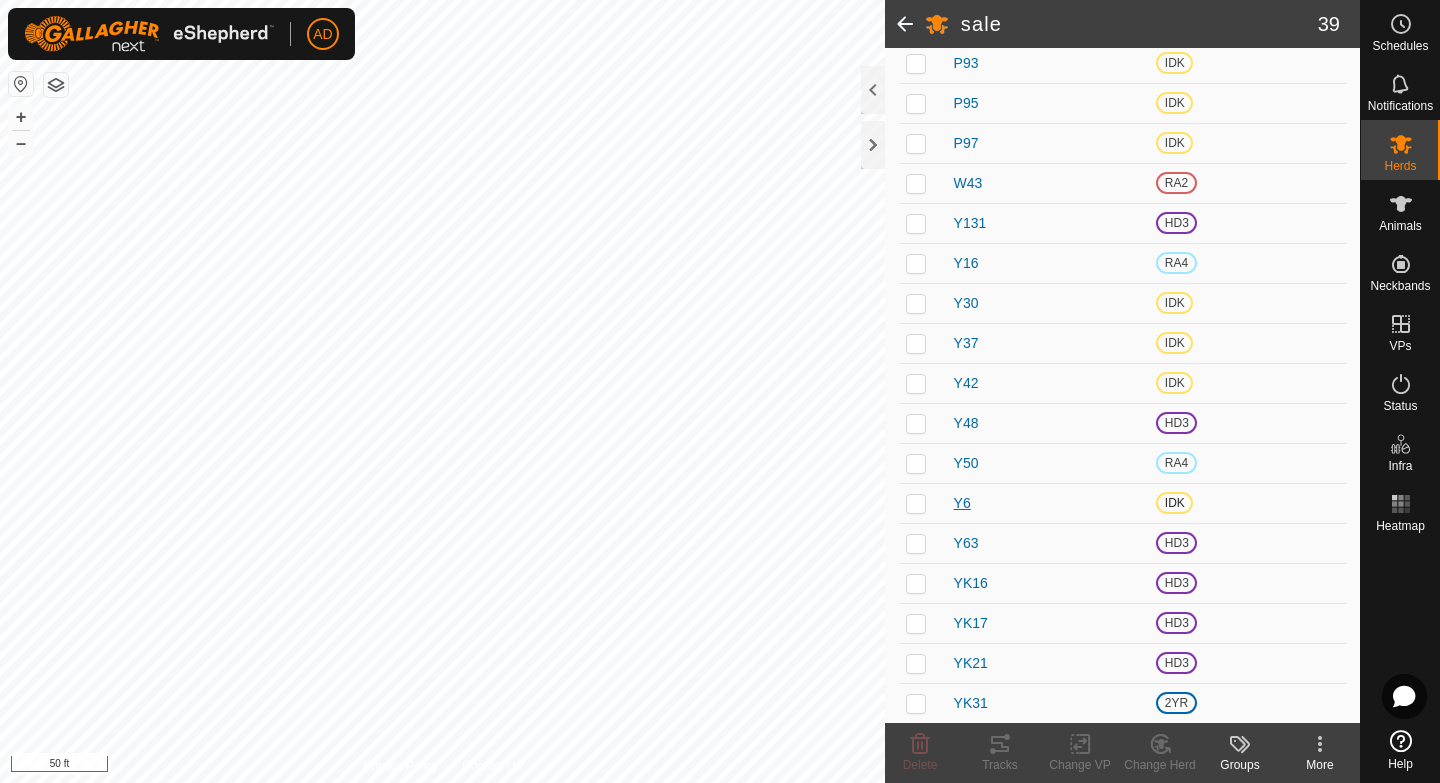 click on "Y6" at bounding box center [962, 503] 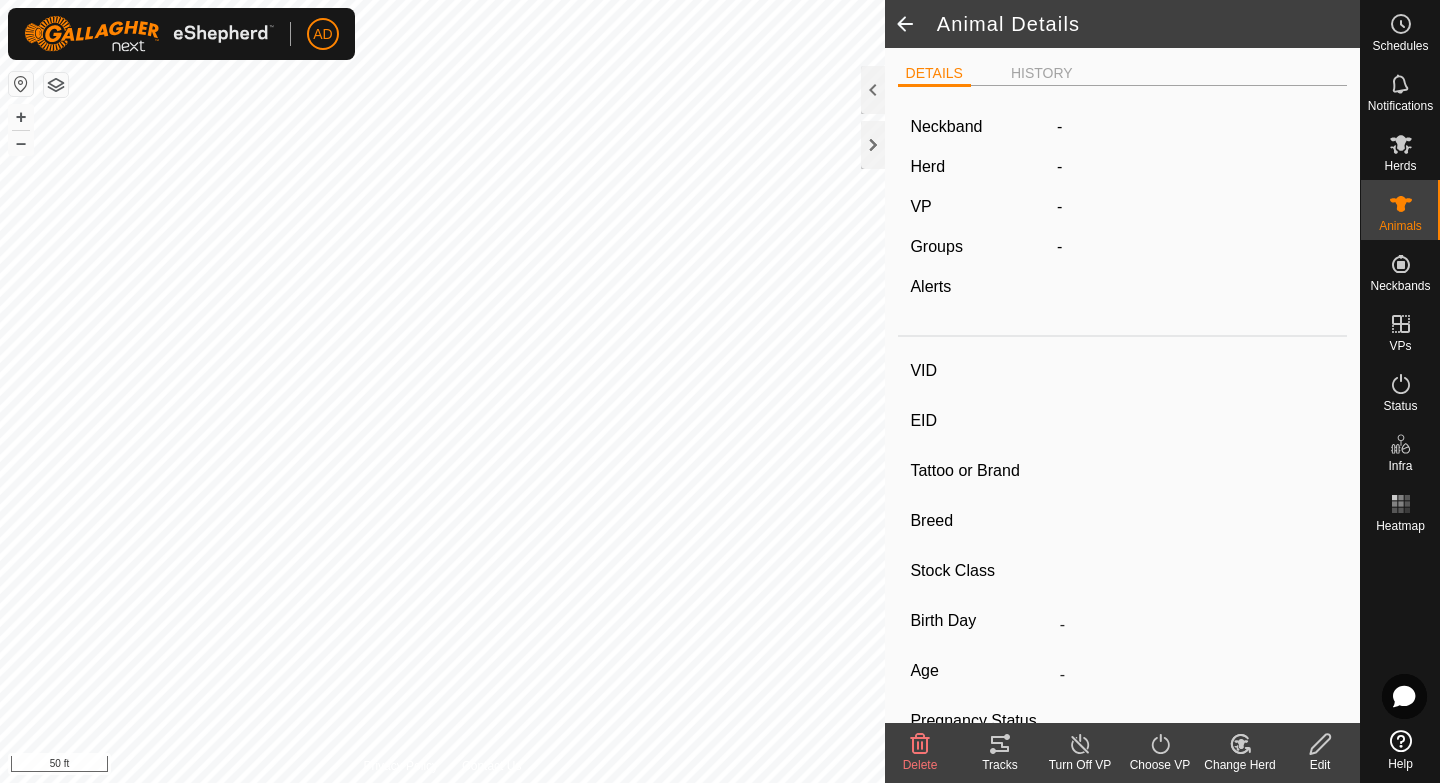 type on "Y6" 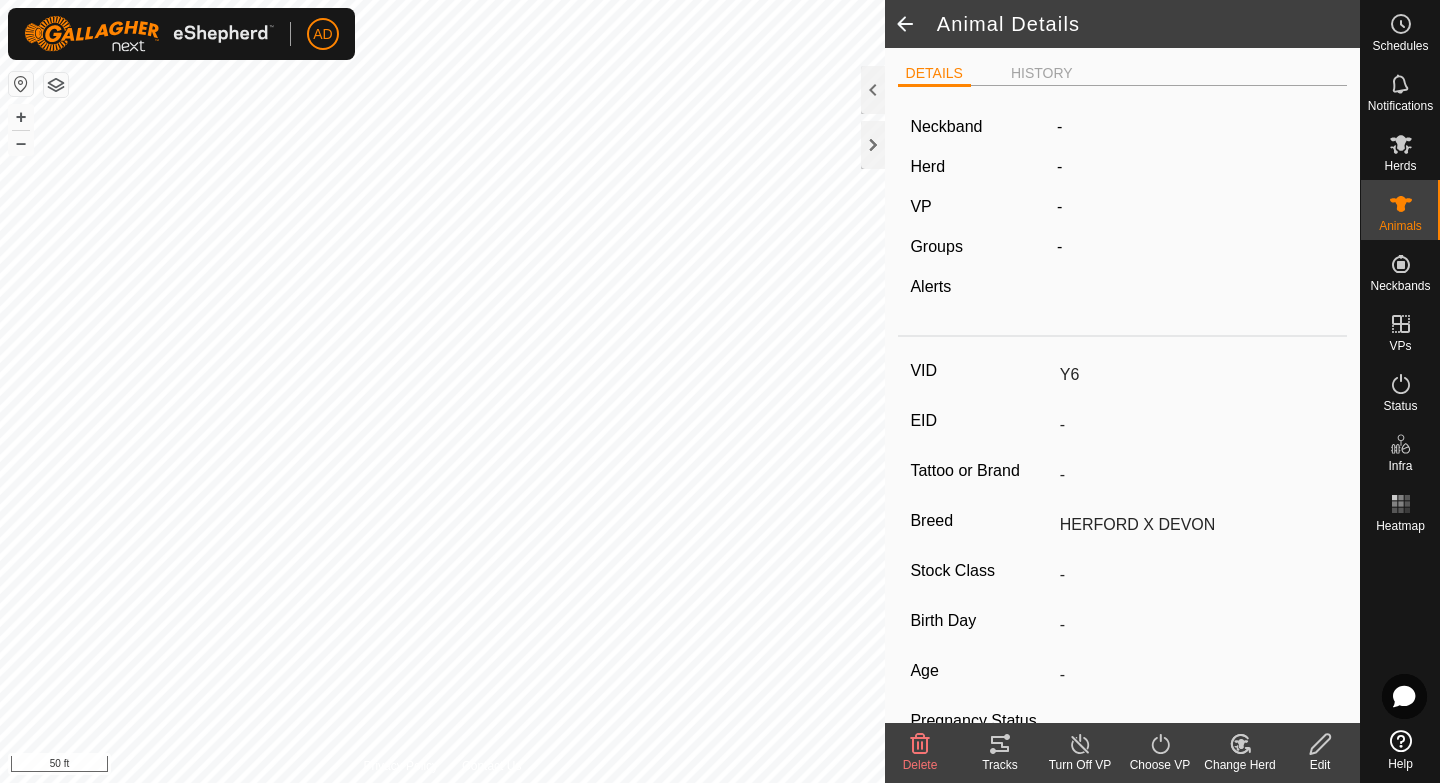 type on "0 kg" 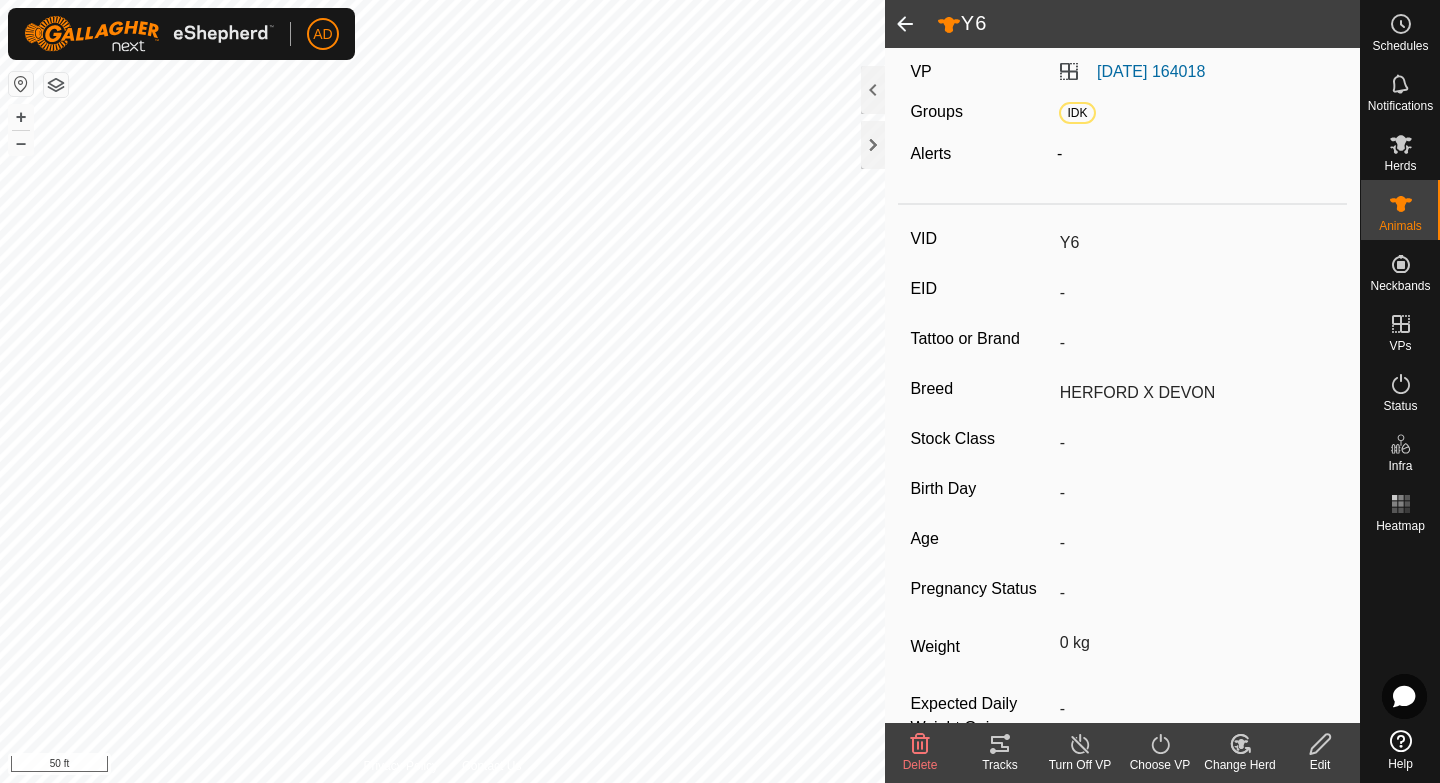 scroll, scrollTop: 201, scrollLeft: 0, axis: vertical 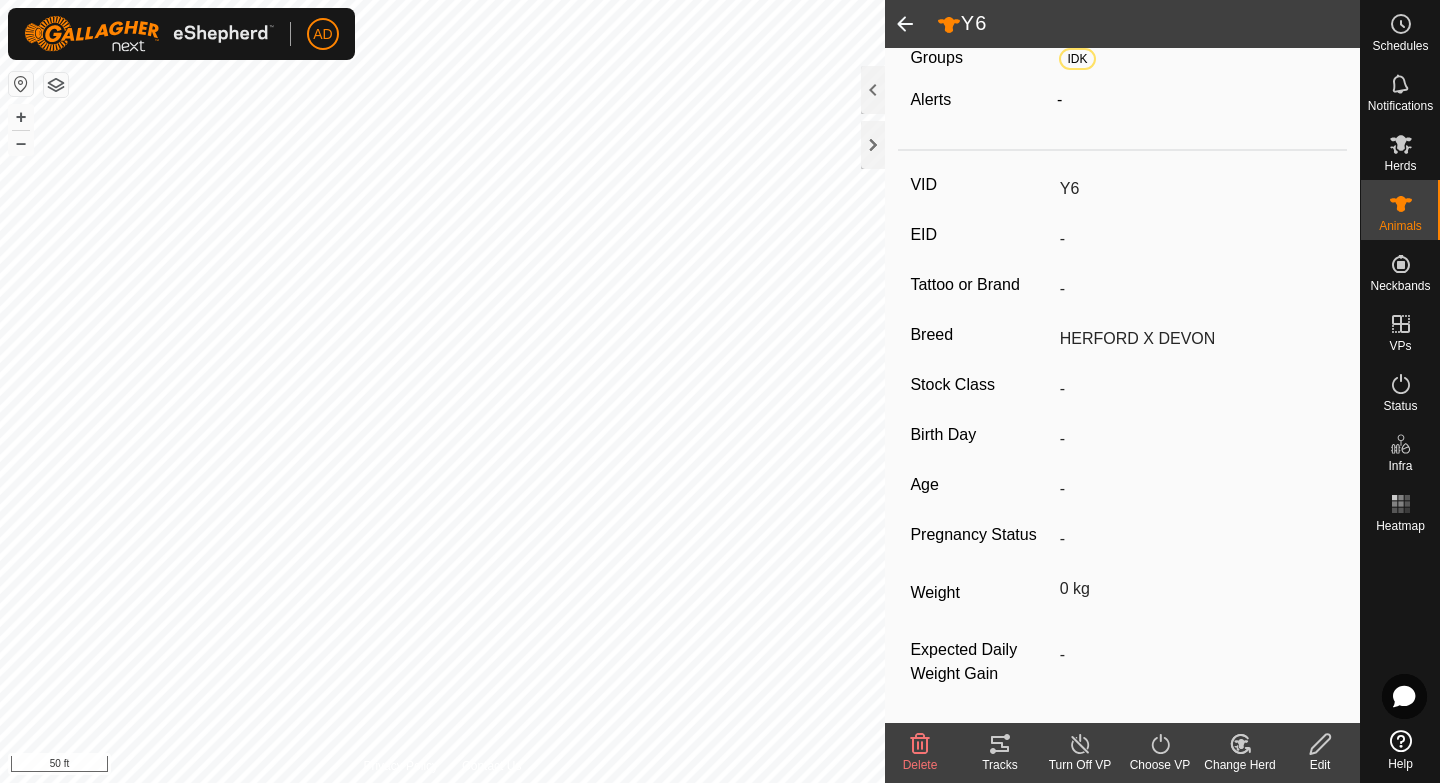 click 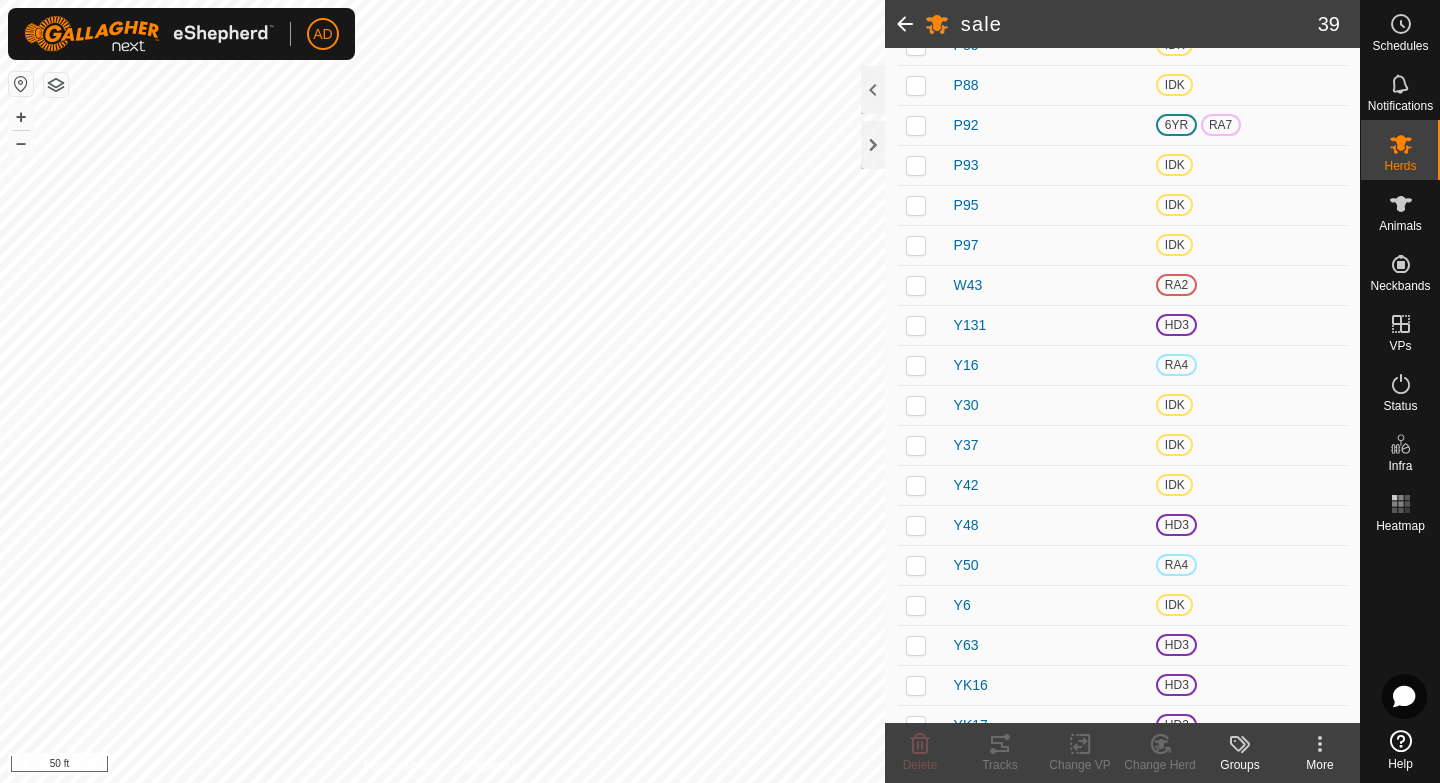 scroll, scrollTop: 1137, scrollLeft: 0, axis: vertical 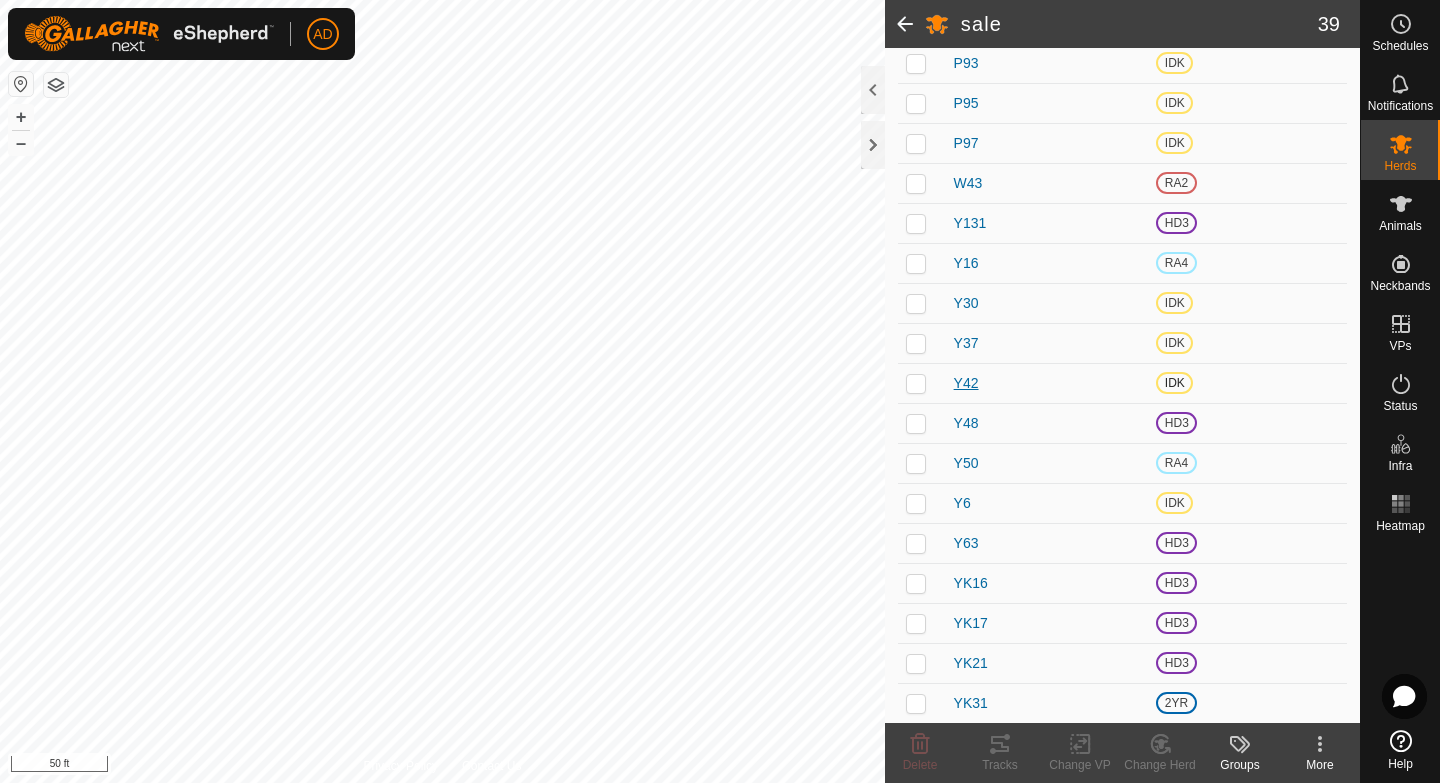 click on "Y42" at bounding box center (966, 383) 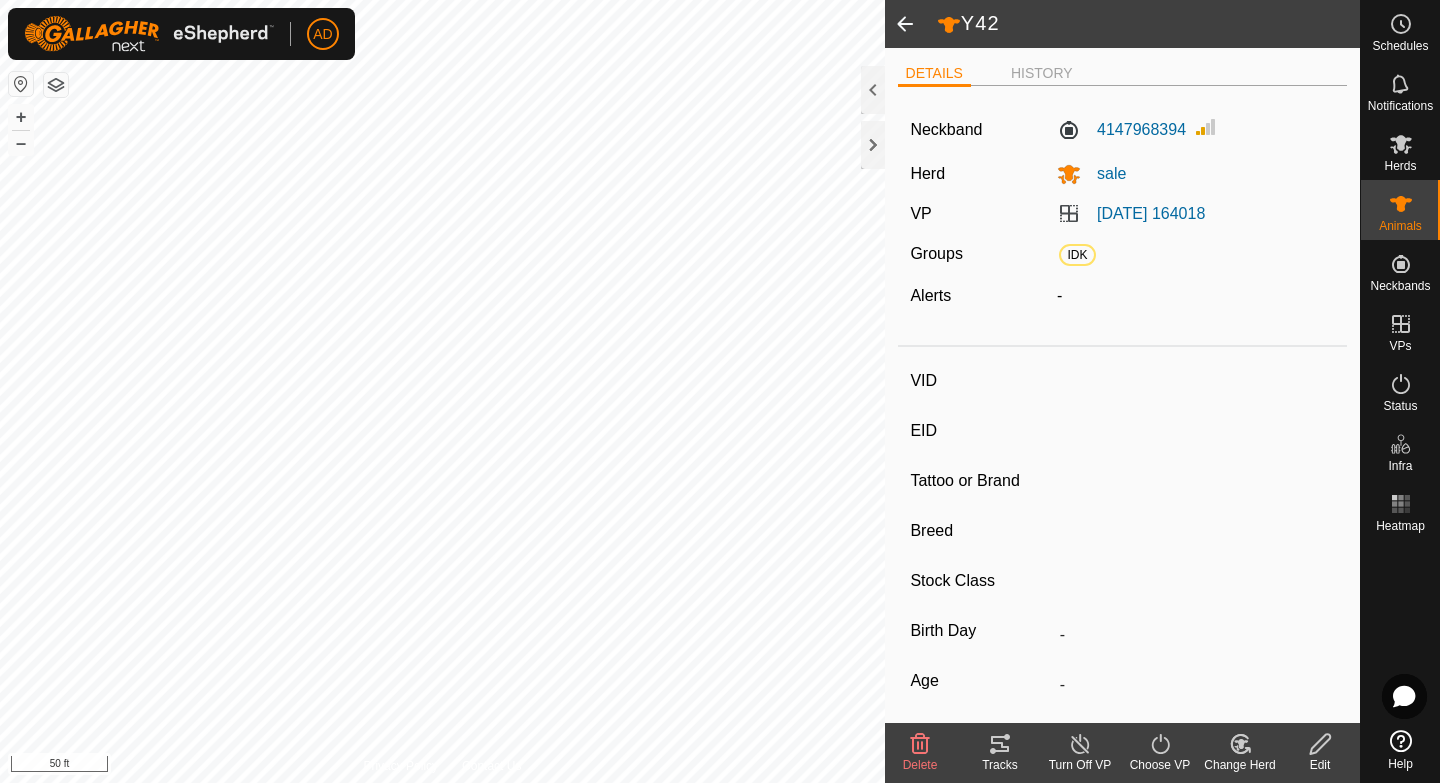 type on "Y42" 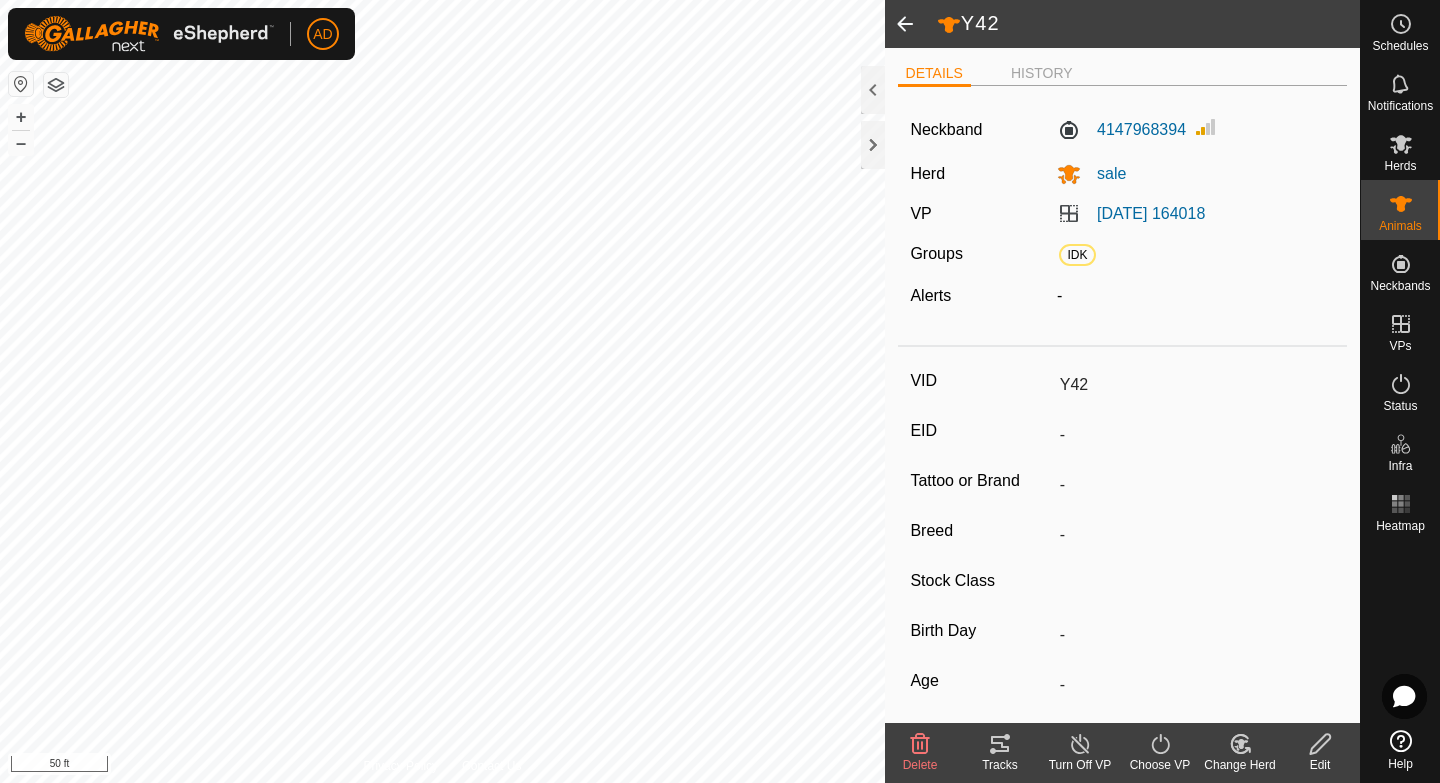 type on "-" 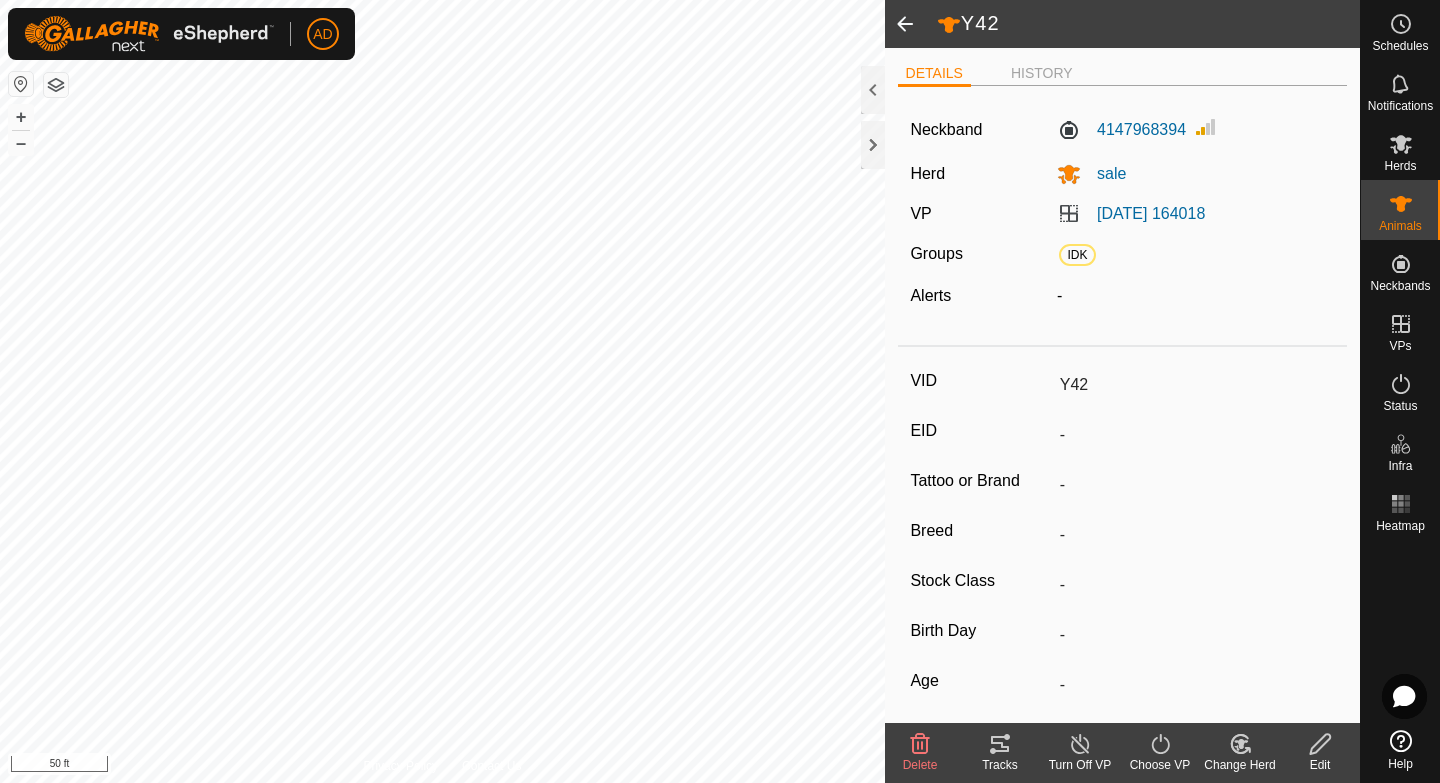 click 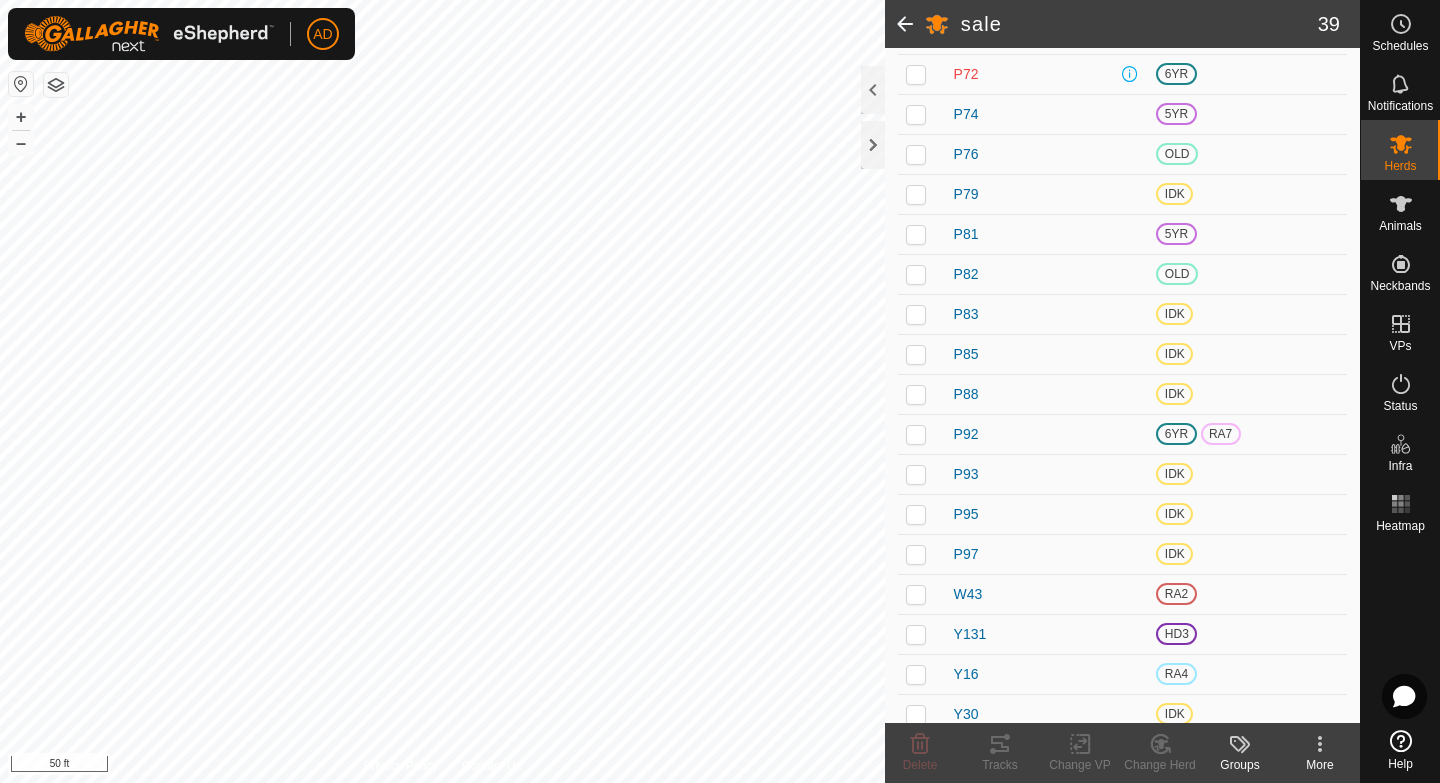 scroll, scrollTop: 729, scrollLeft: 0, axis: vertical 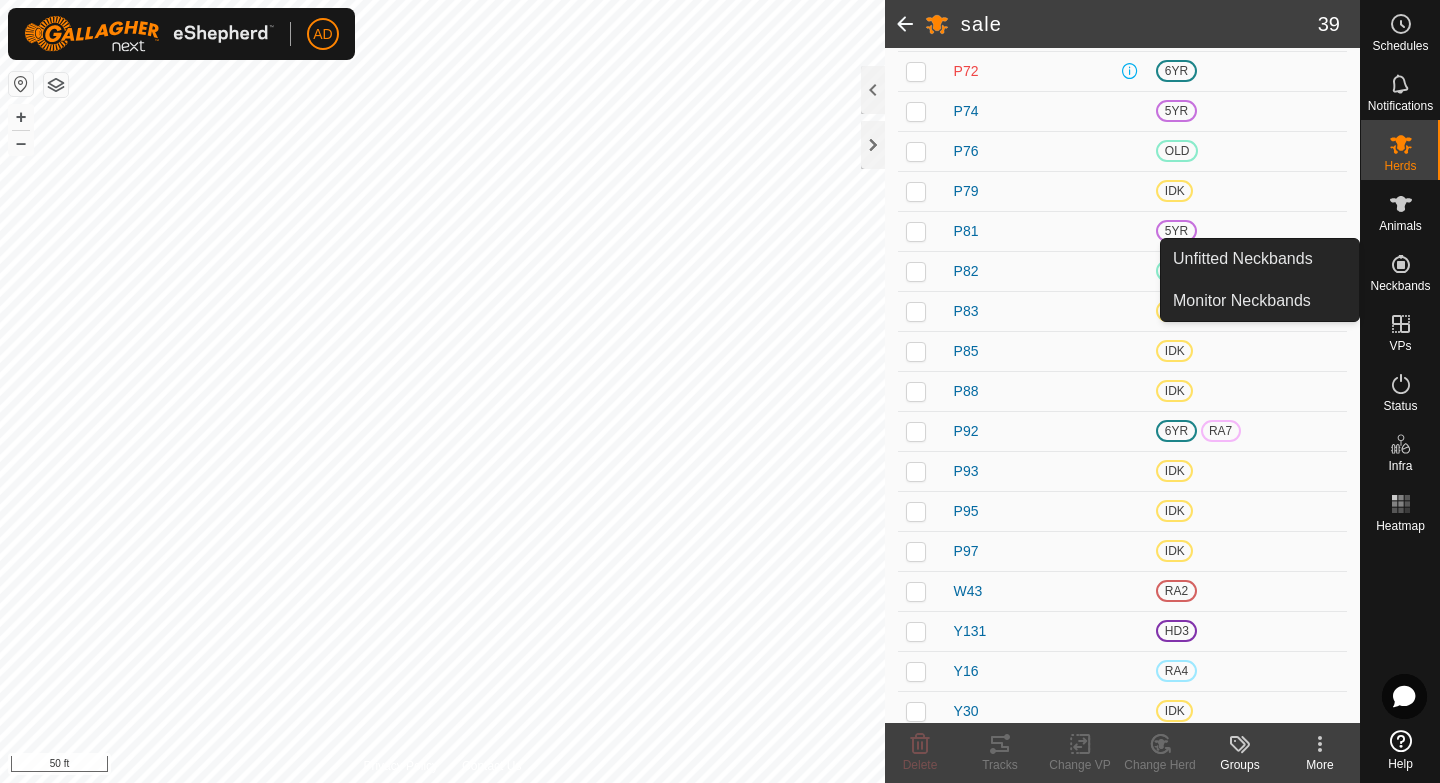click 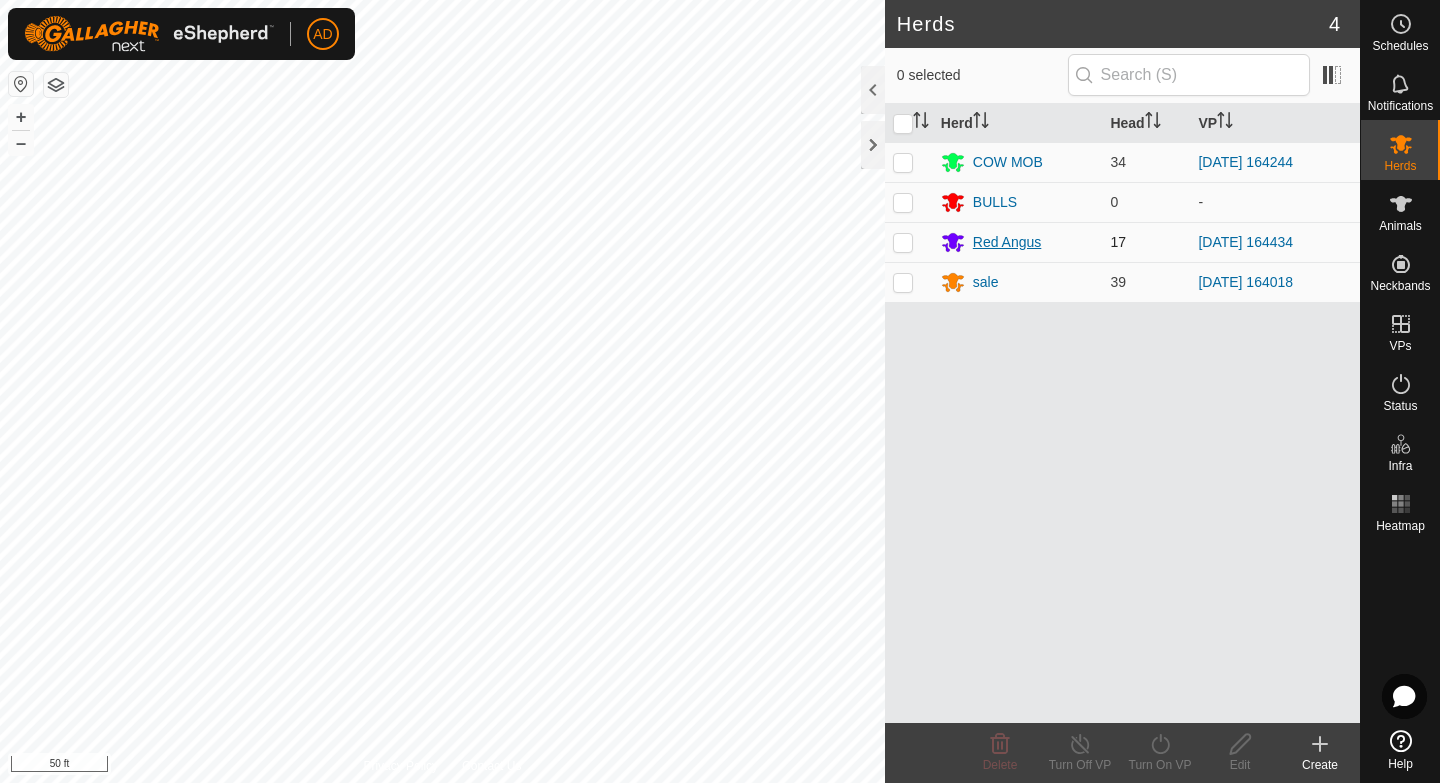 click on "Red Angus" at bounding box center [1007, 242] 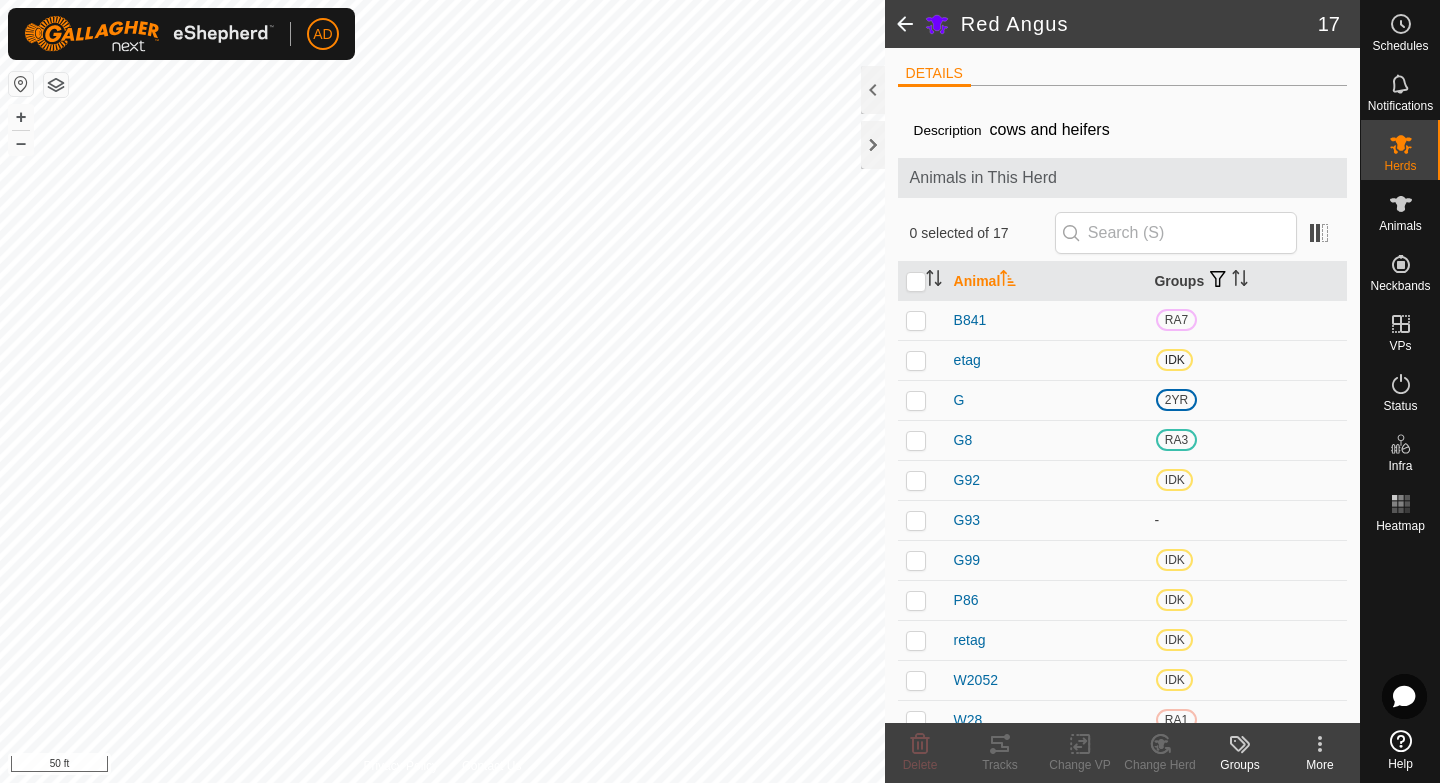scroll, scrollTop: 257, scrollLeft: 0, axis: vertical 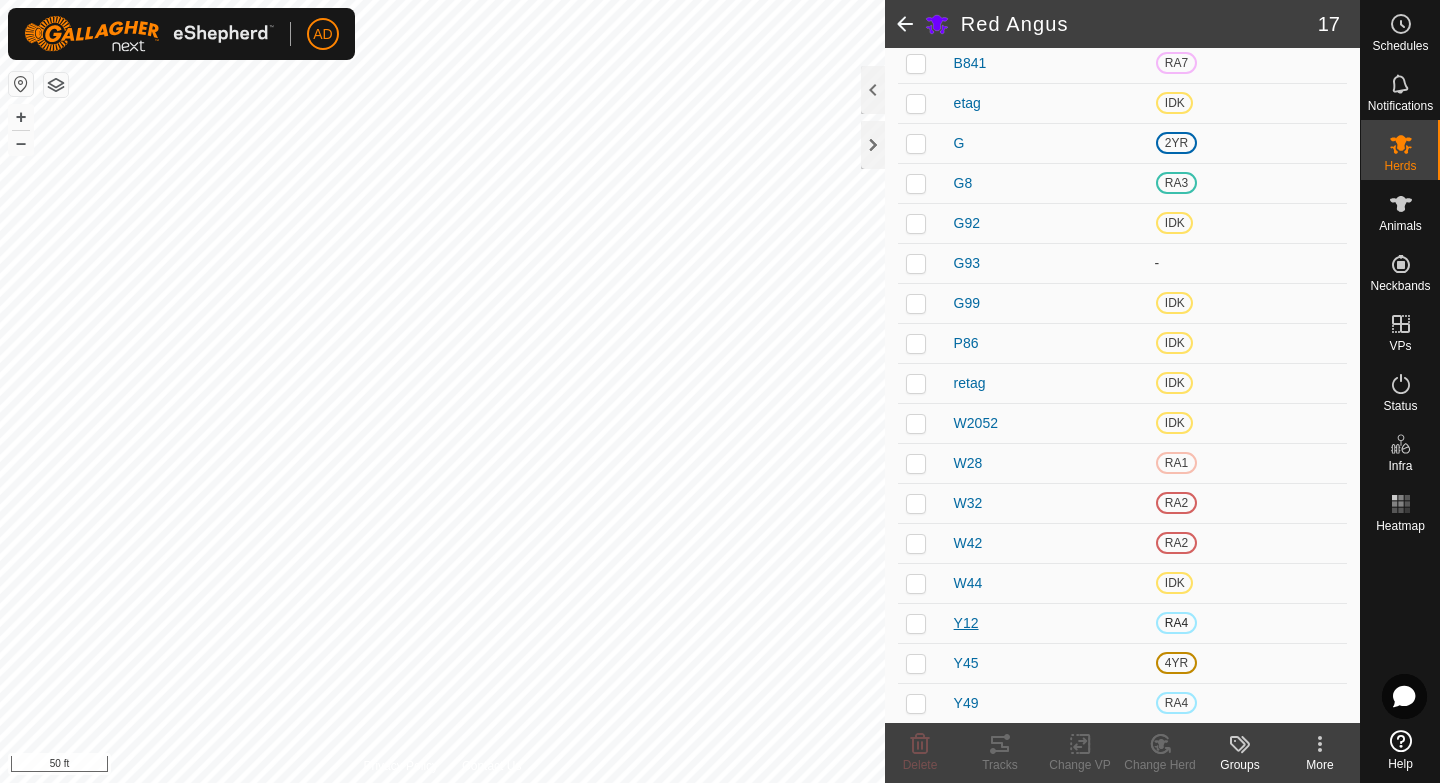 click on "Y12" at bounding box center [966, 623] 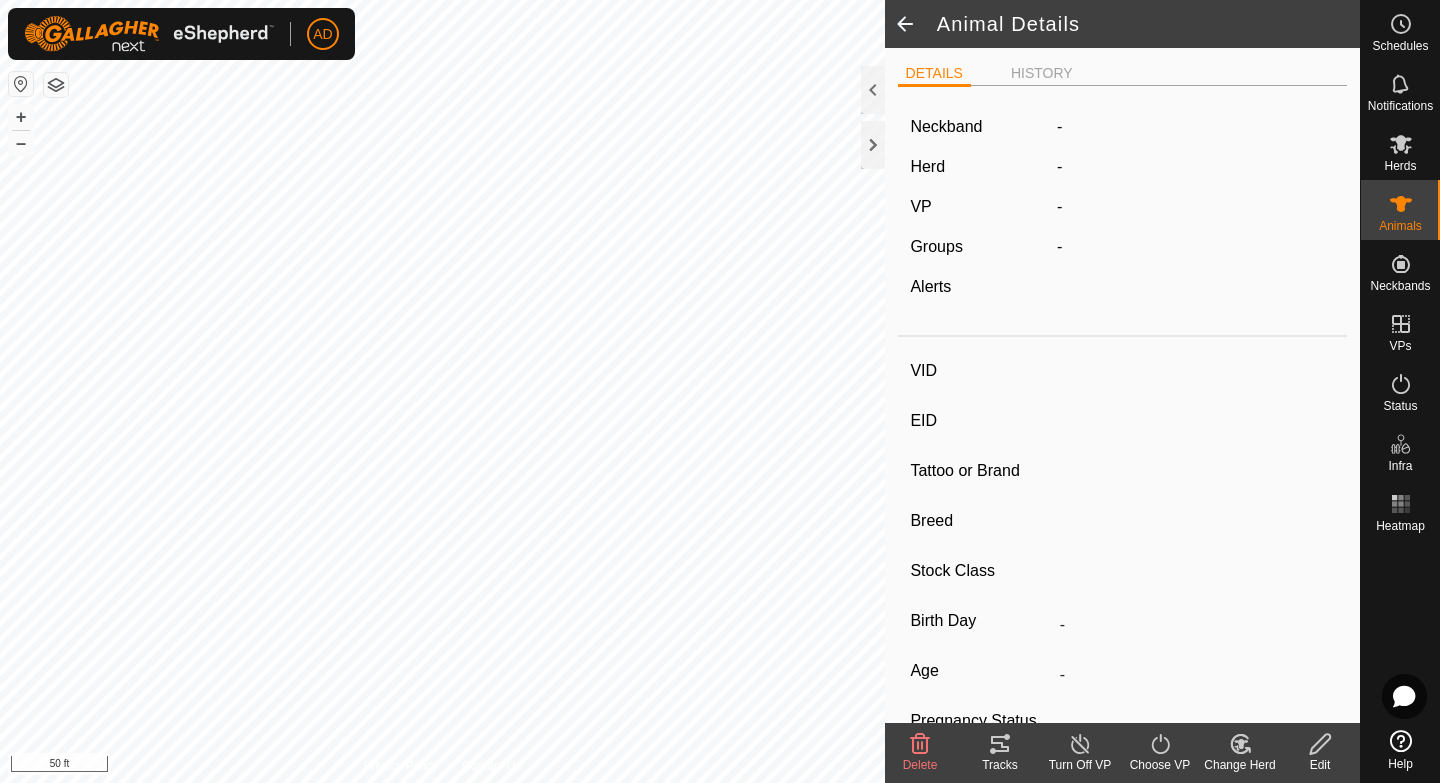 type on "Y12" 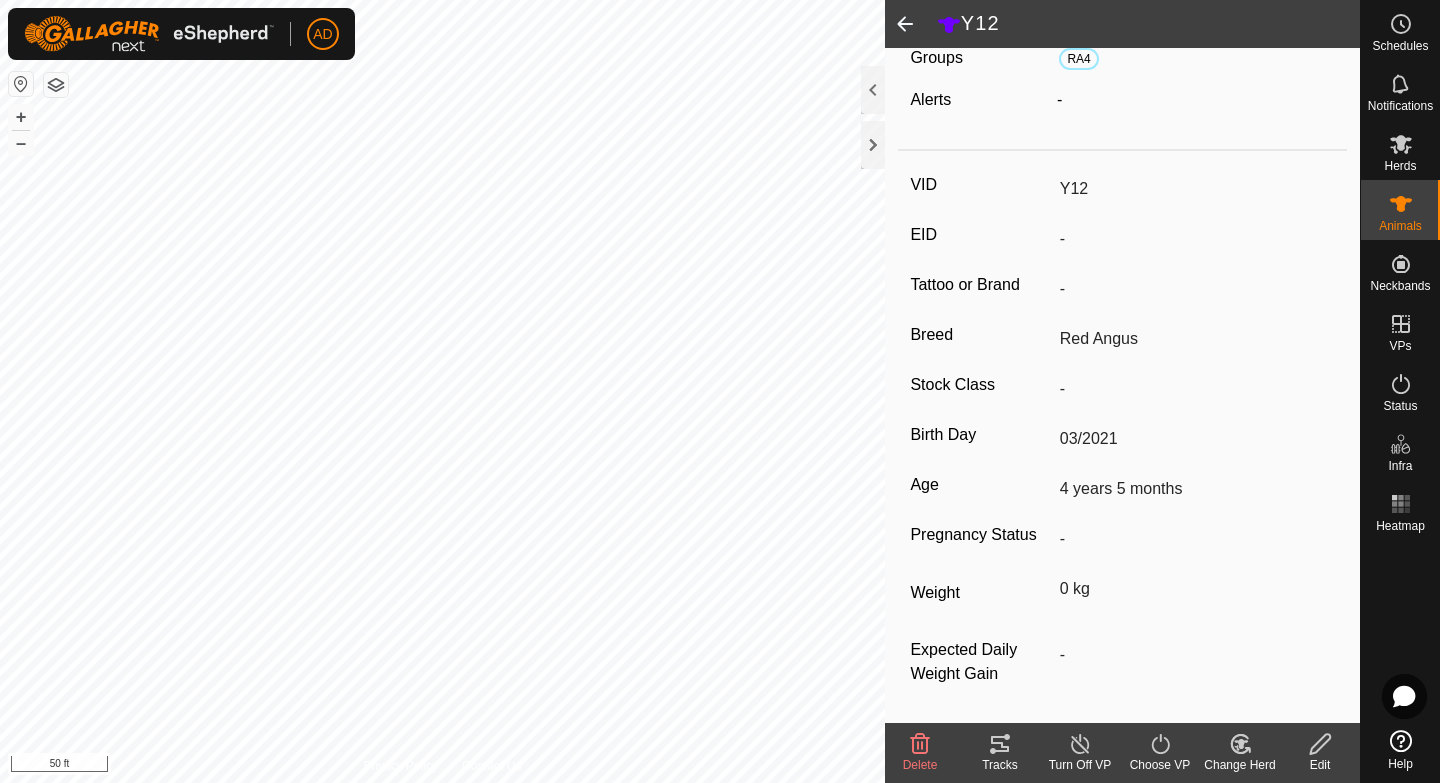 scroll, scrollTop: 0, scrollLeft: 0, axis: both 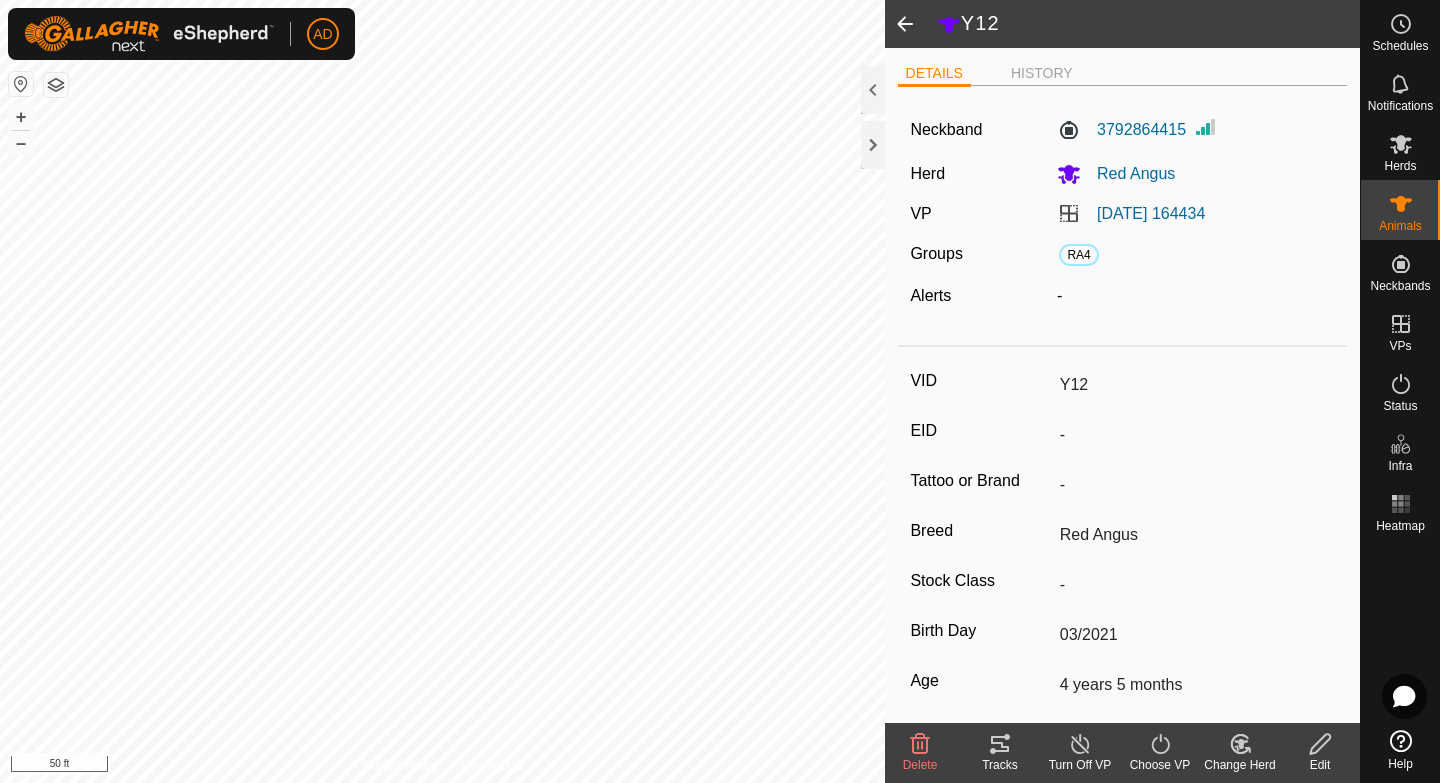 click 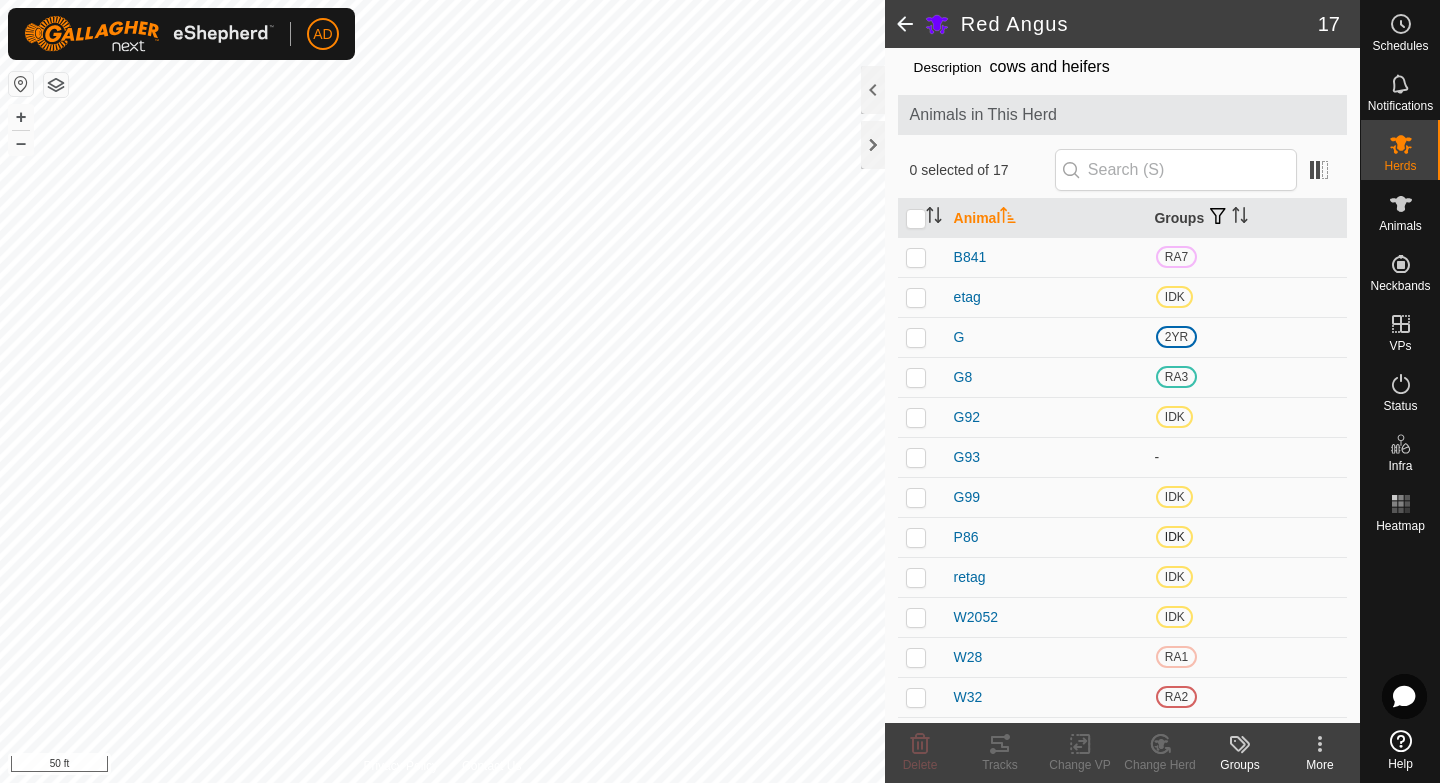 scroll, scrollTop: 64, scrollLeft: 0, axis: vertical 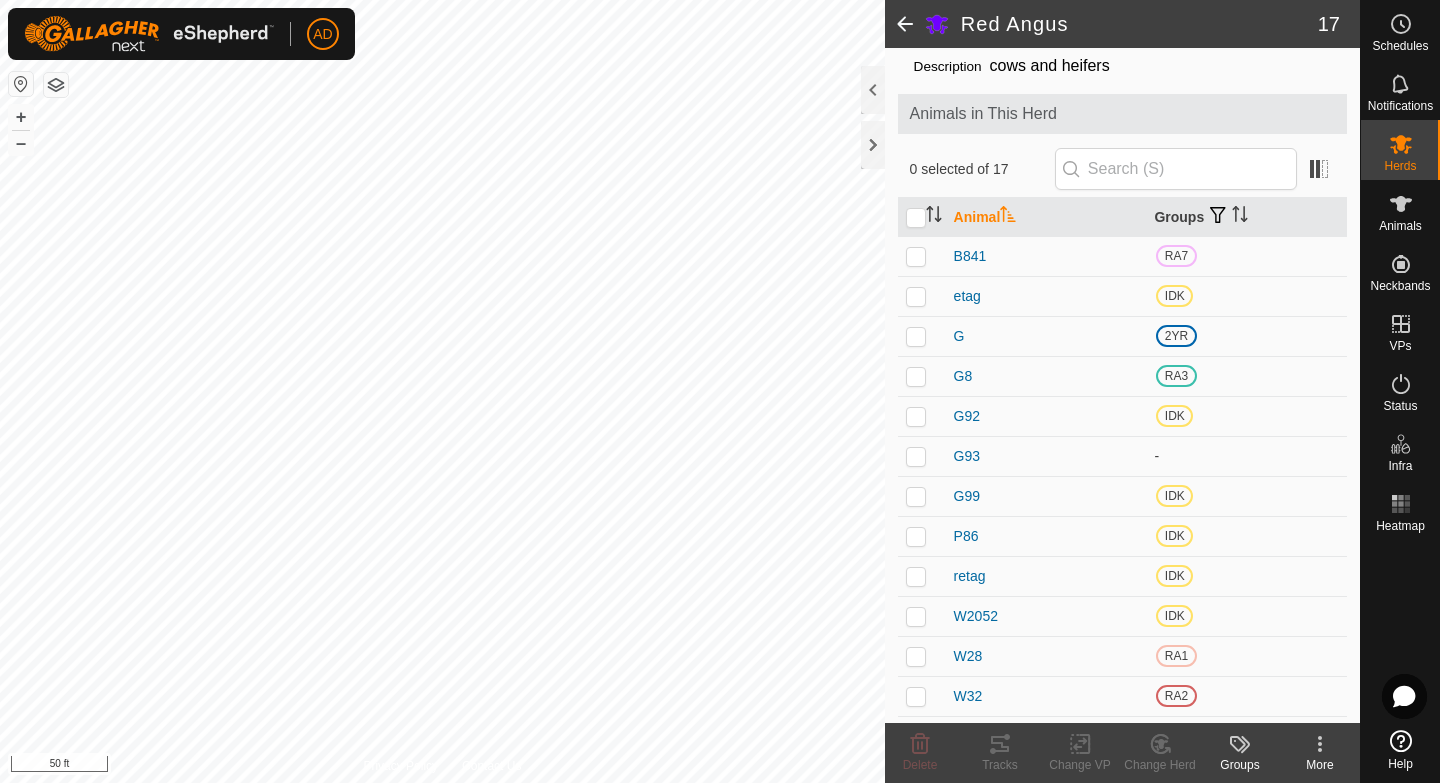 click 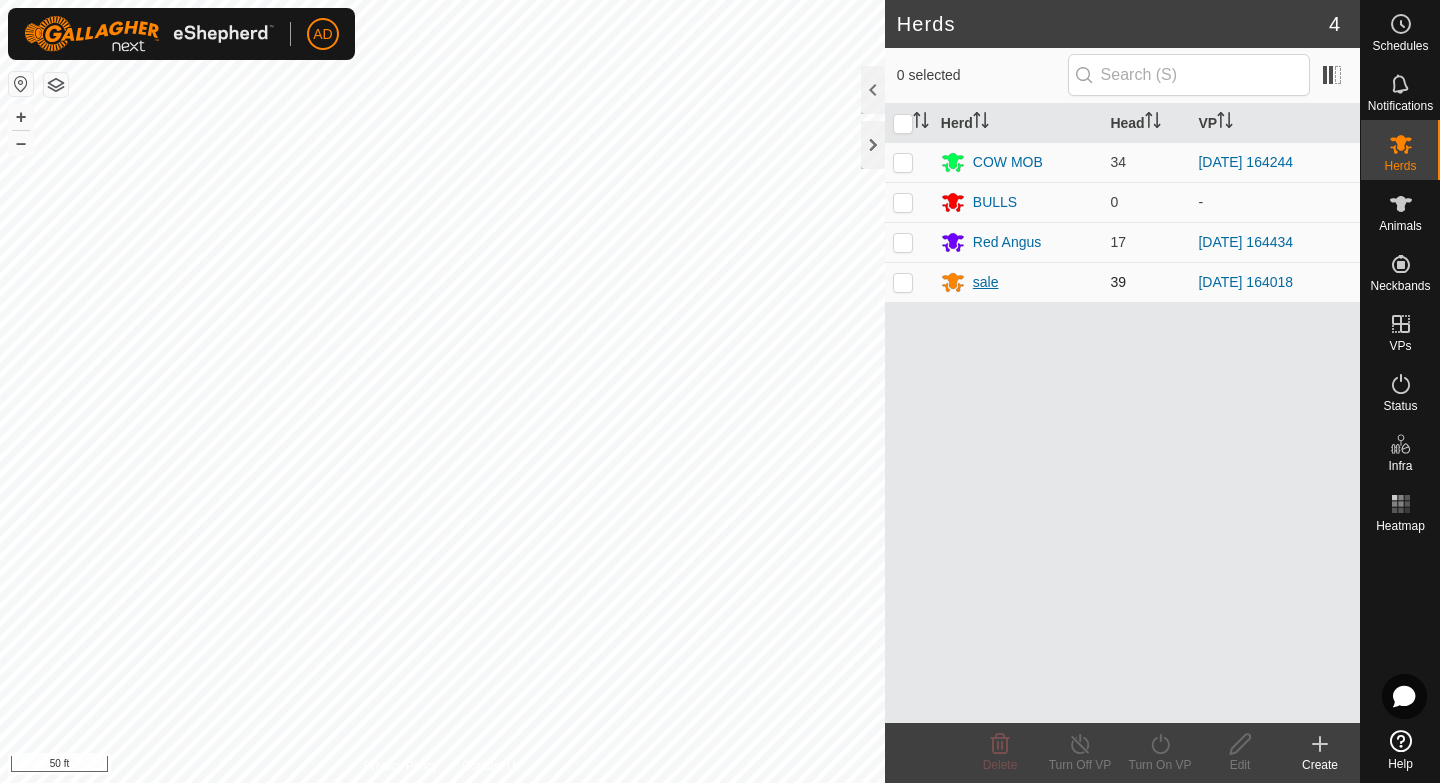 click on "sale" at bounding box center [986, 282] 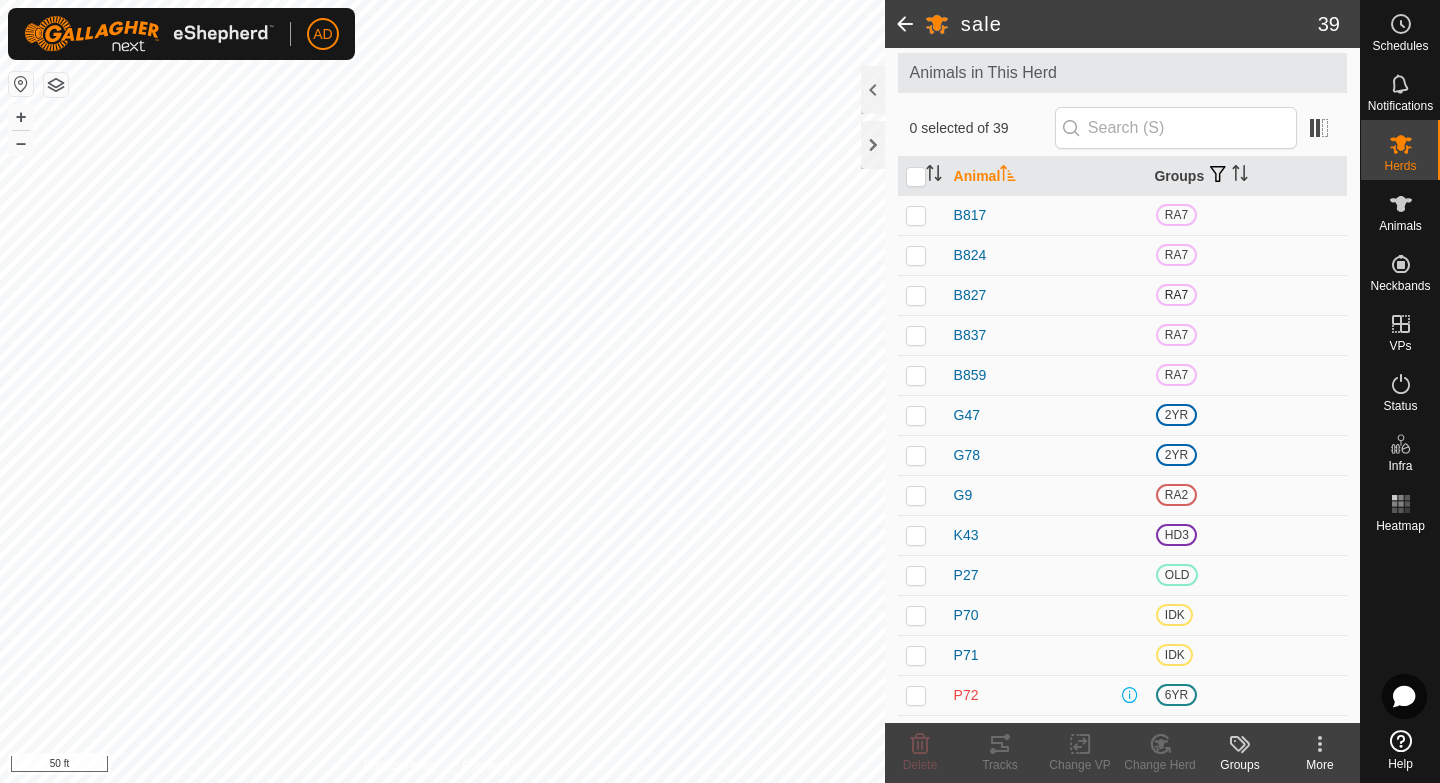 scroll, scrollTop: 111, scrollLeft: 0, axis: vertical 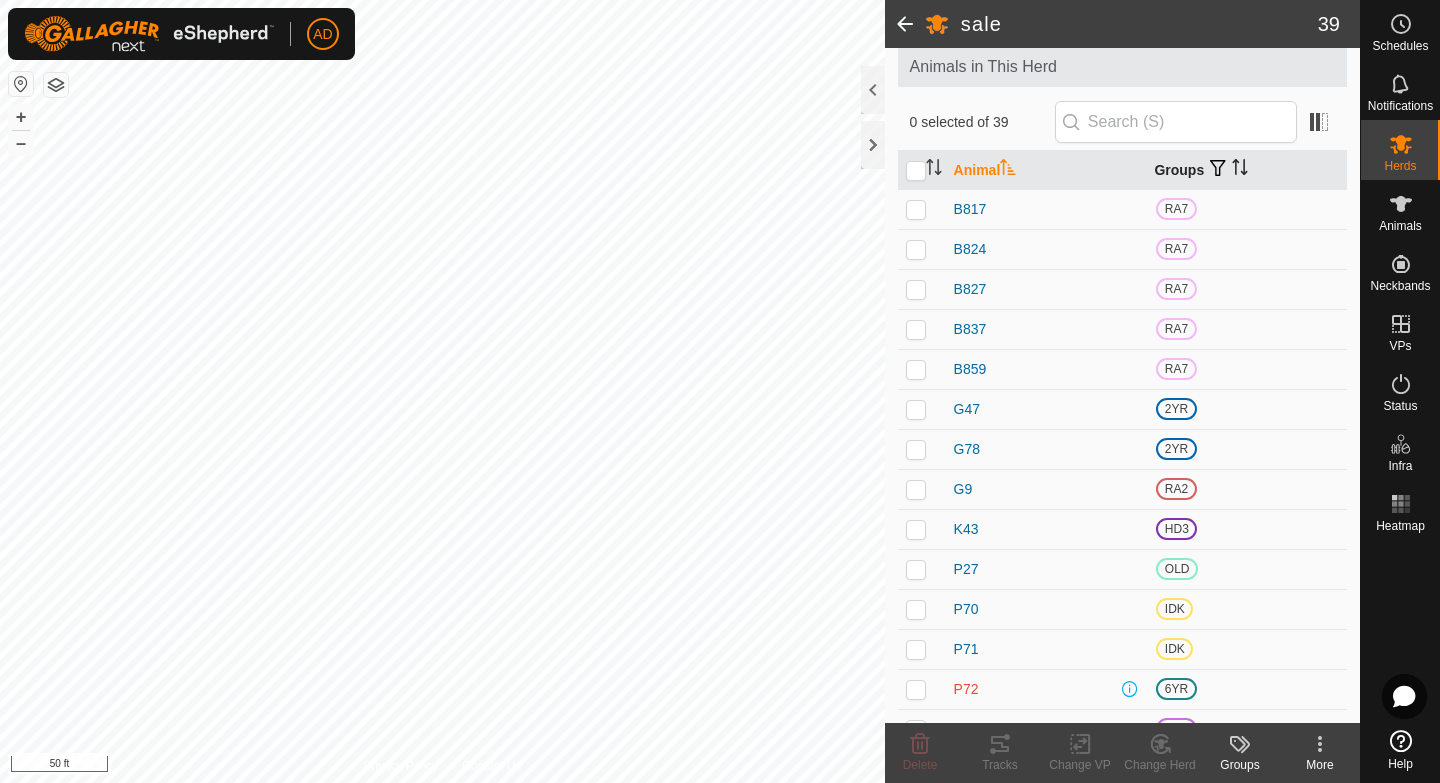 click 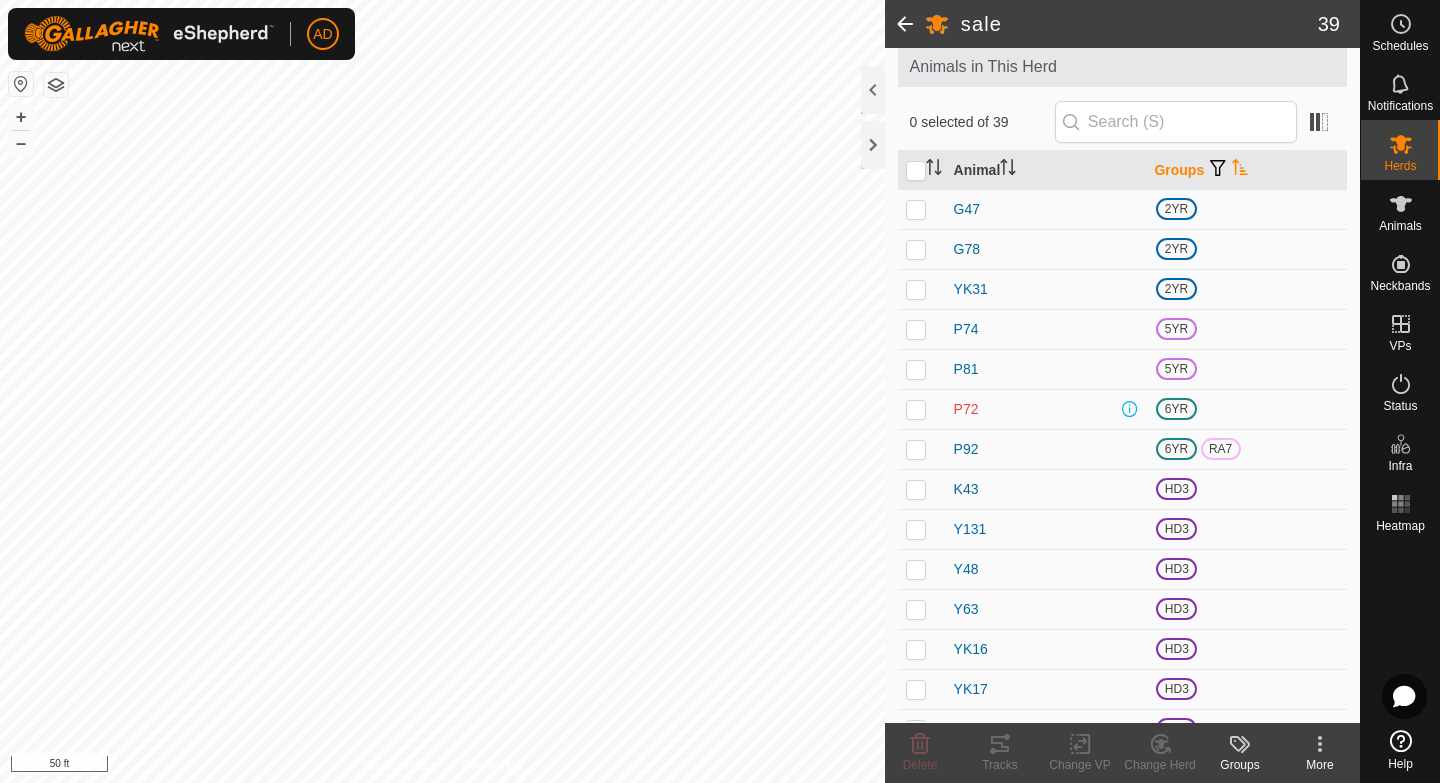 click 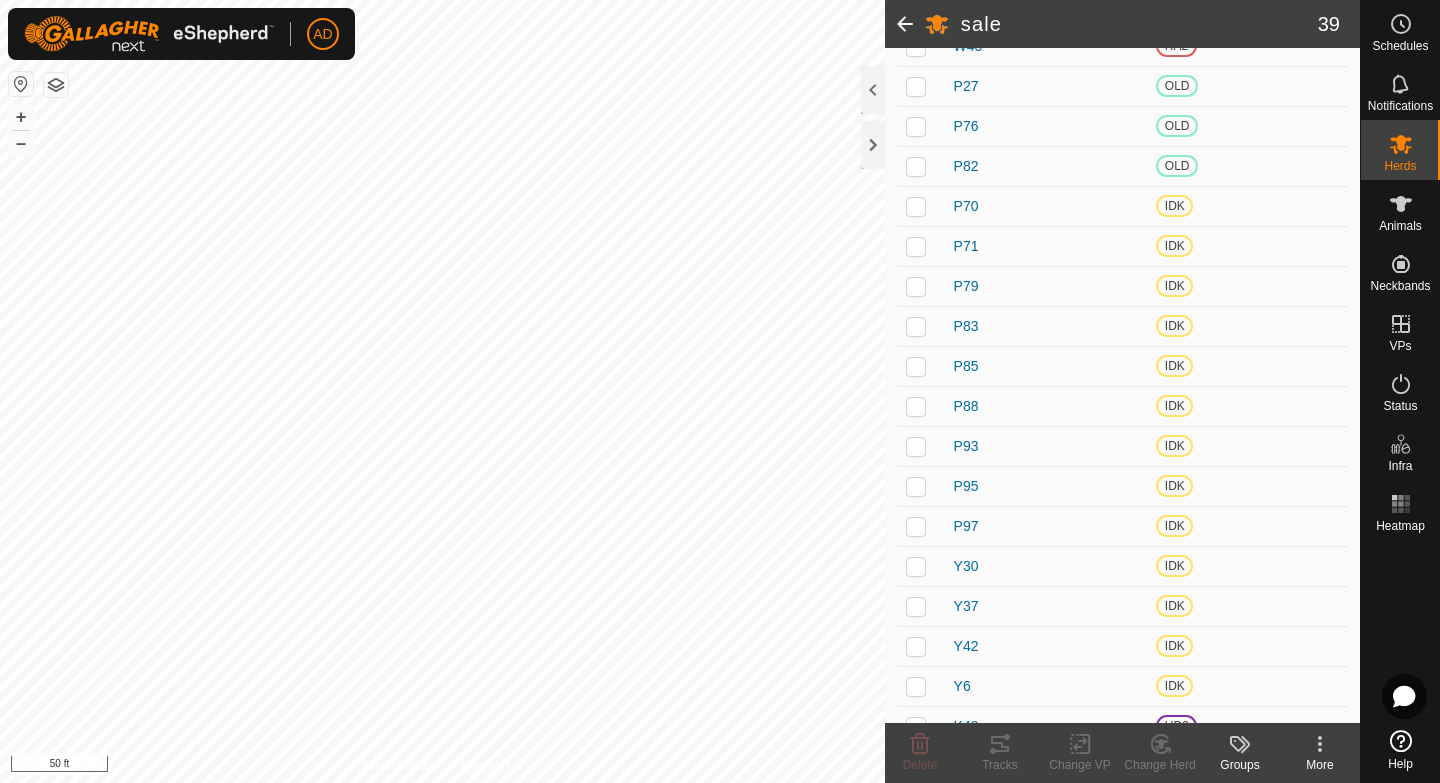 scroll, scrollTop: 607, scrollLeft: 0, axis: vertical 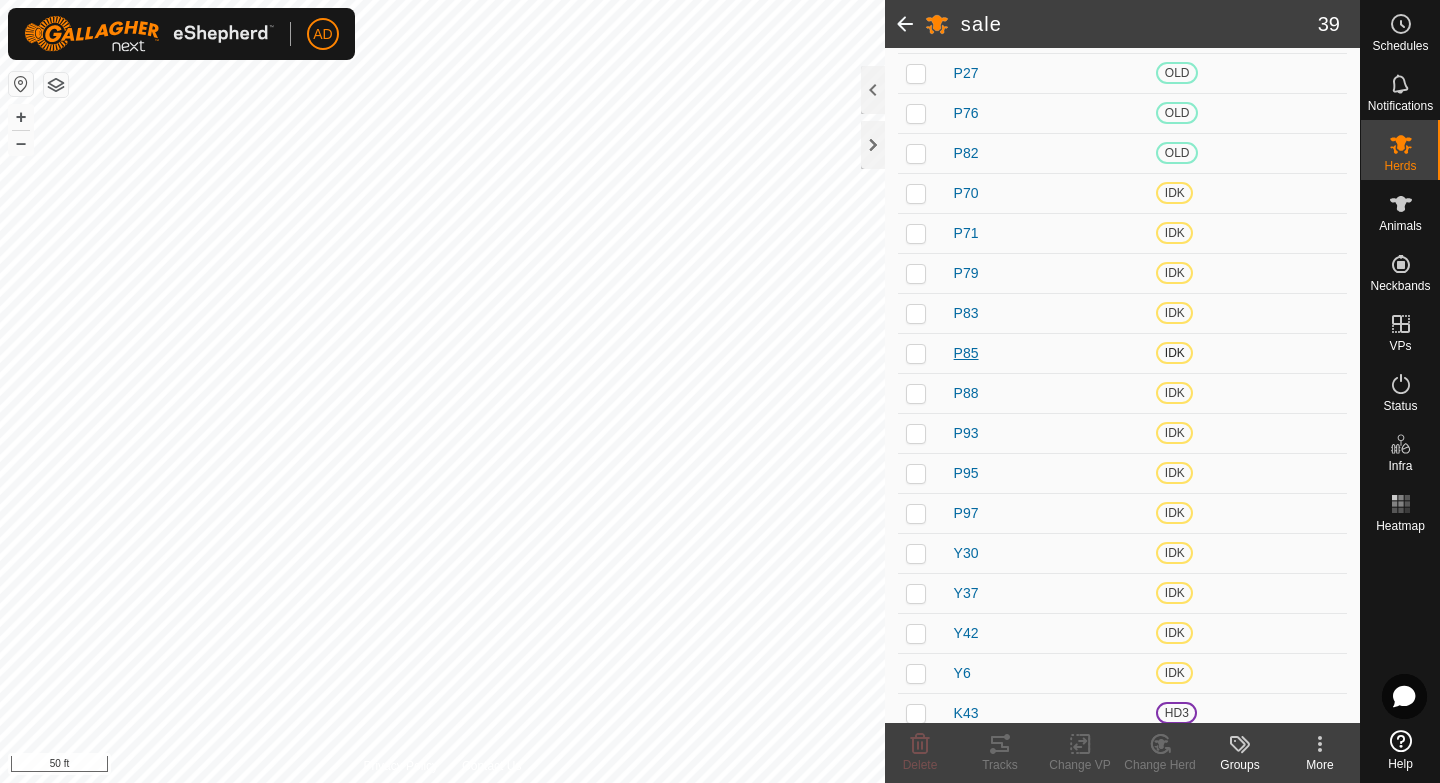 click on "P85" at bounding box center [966, 353] 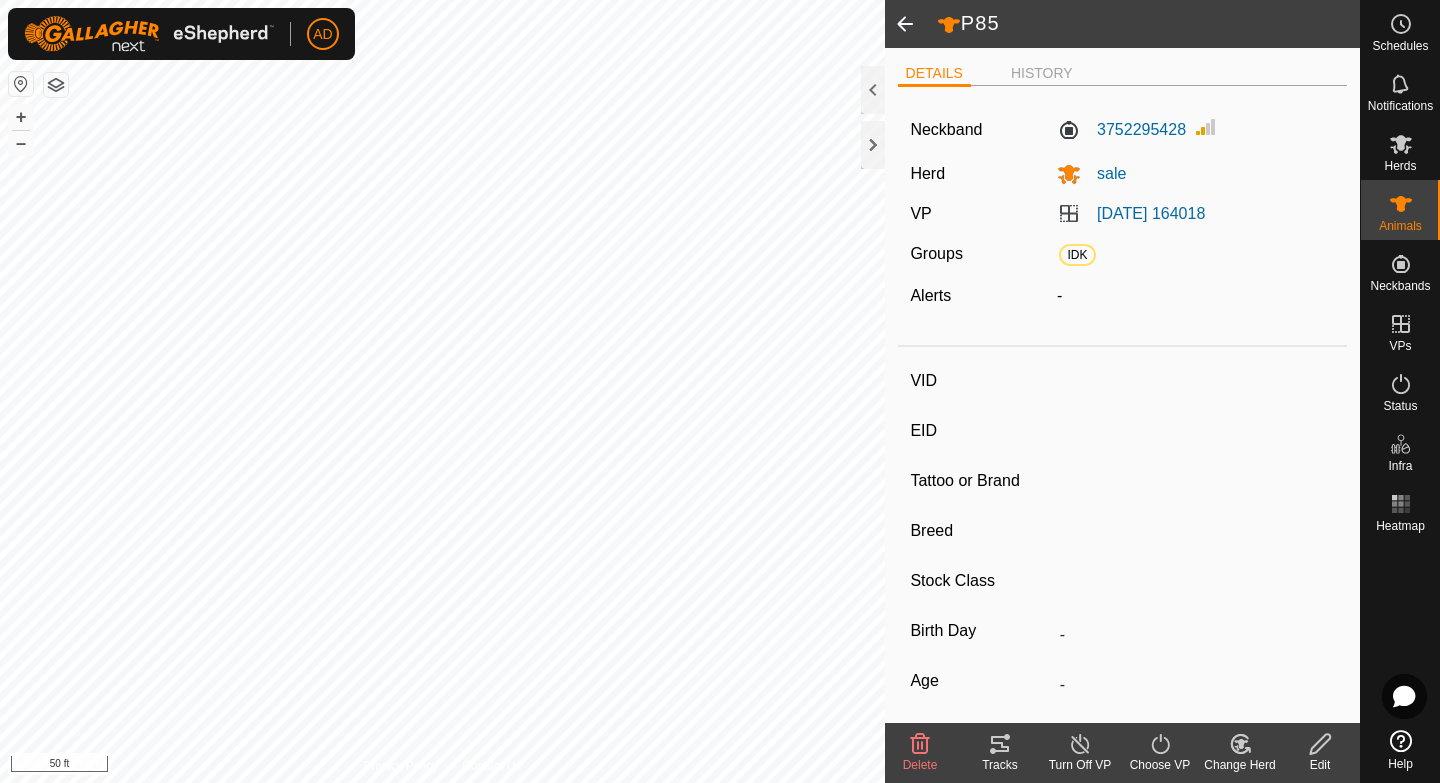 type on "P85" 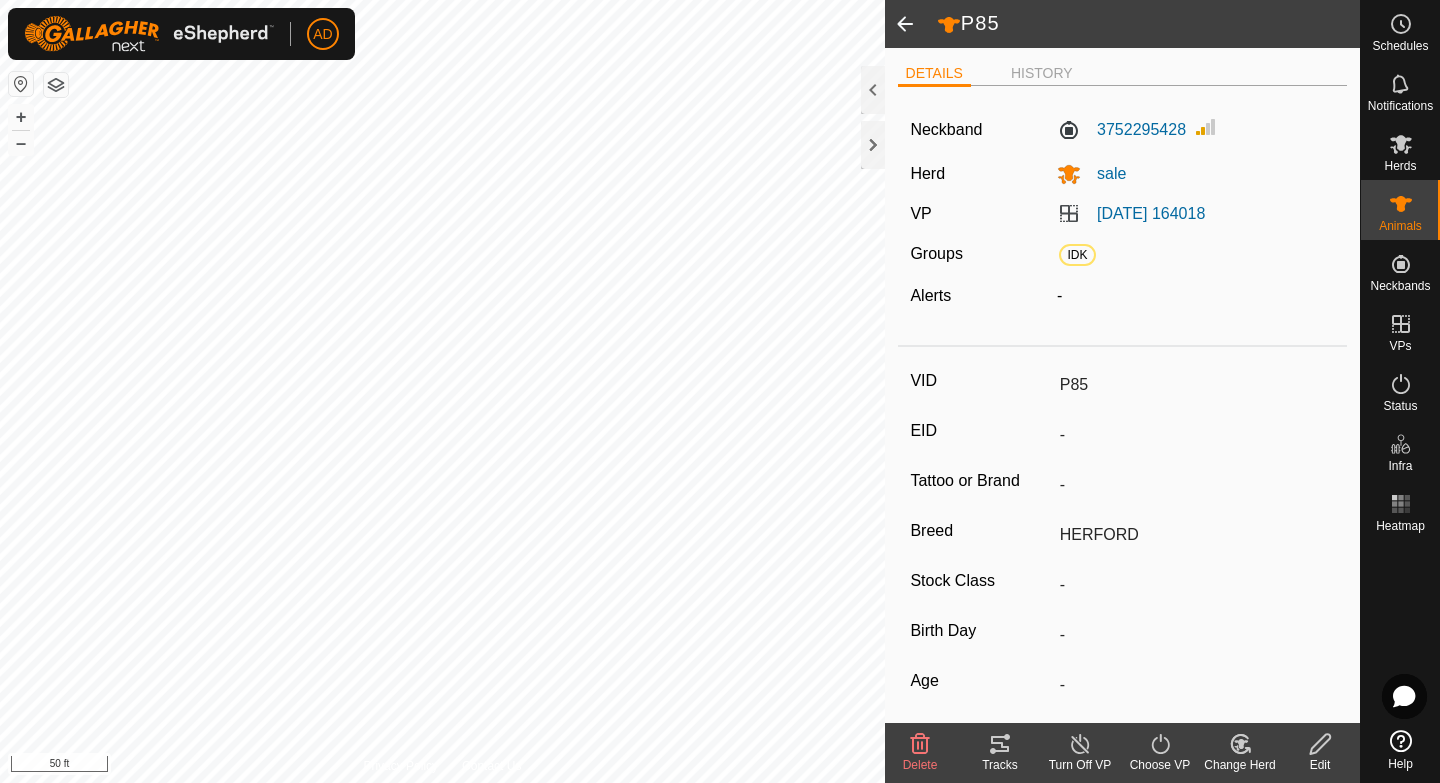 click 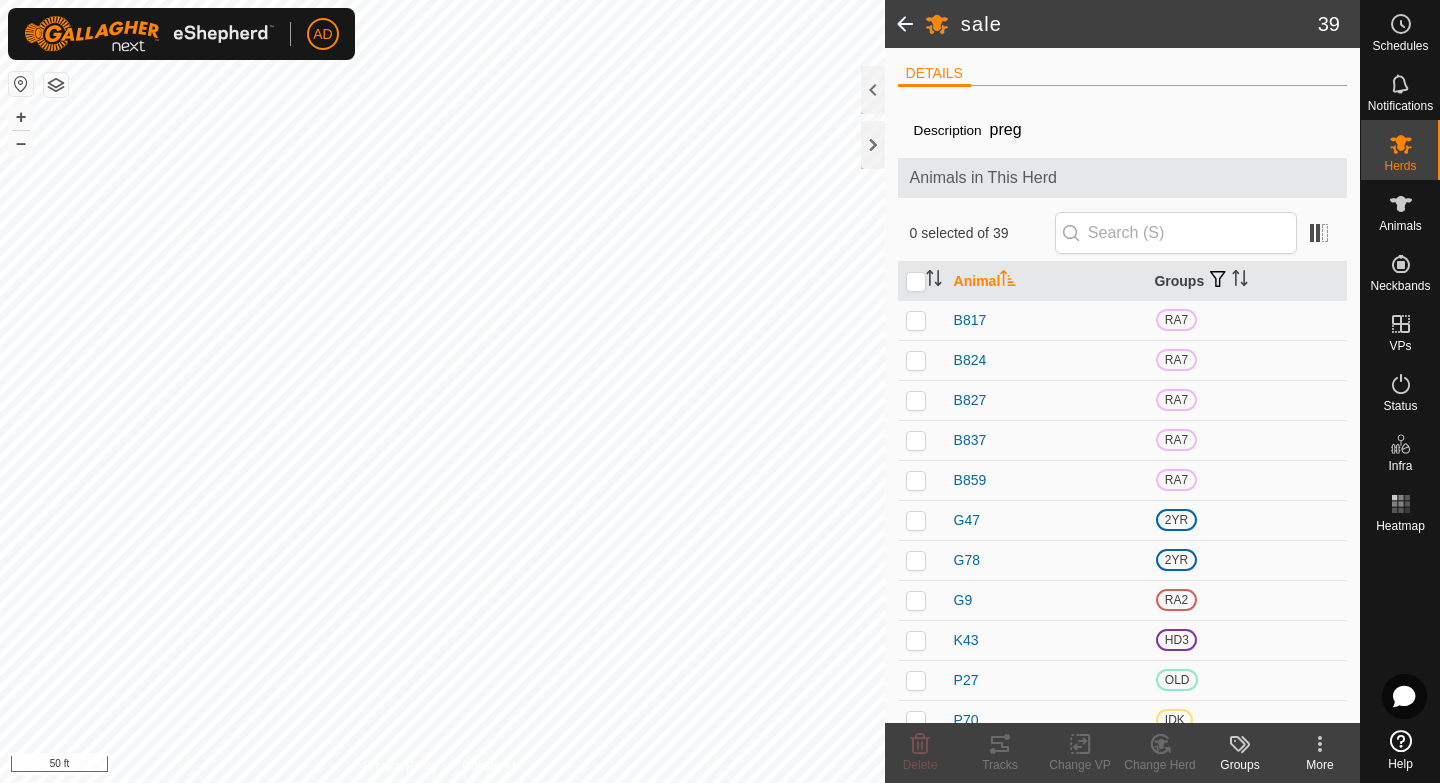 scroll, scrollTop: 1137, scrollLeft: 0, axis: vertical 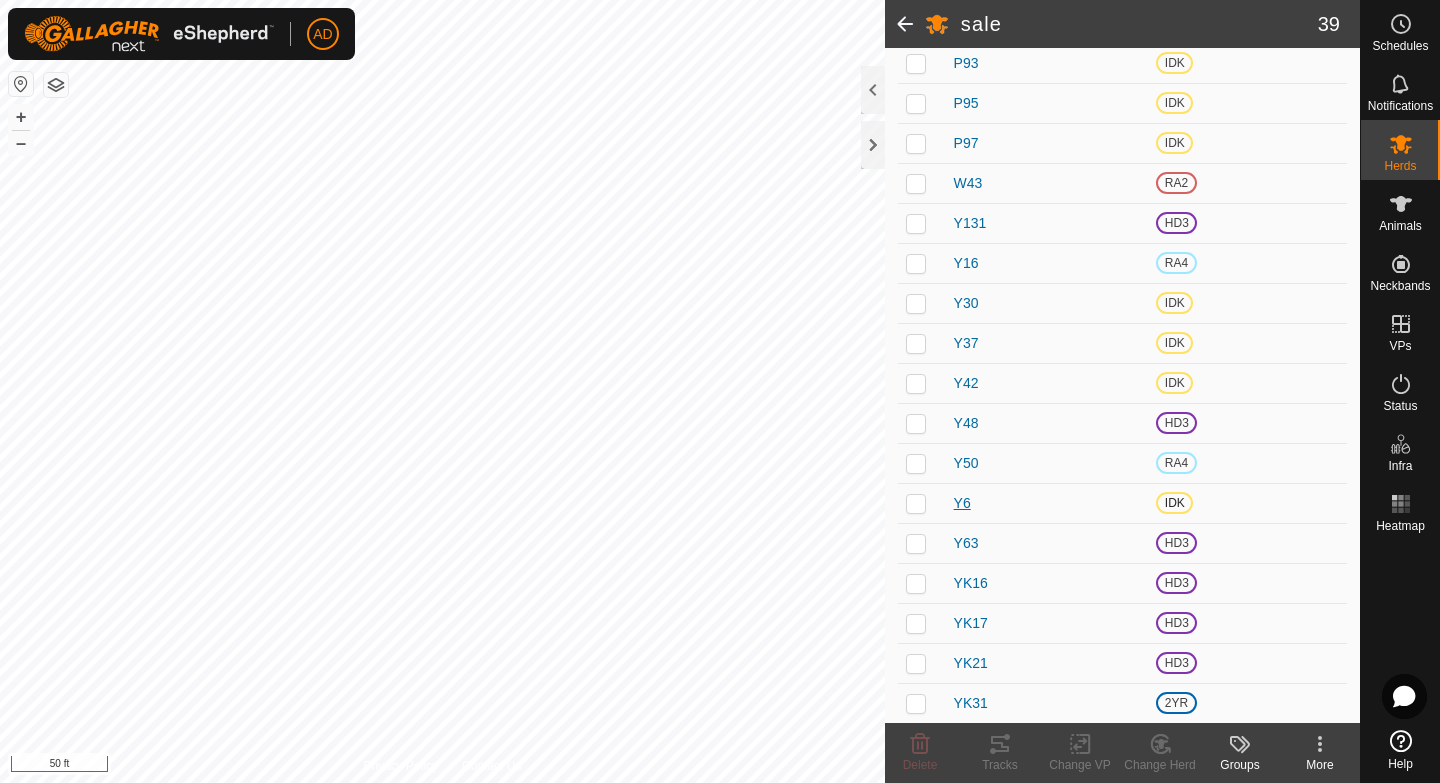 click on "Y6" at bounding box center [962, 503] 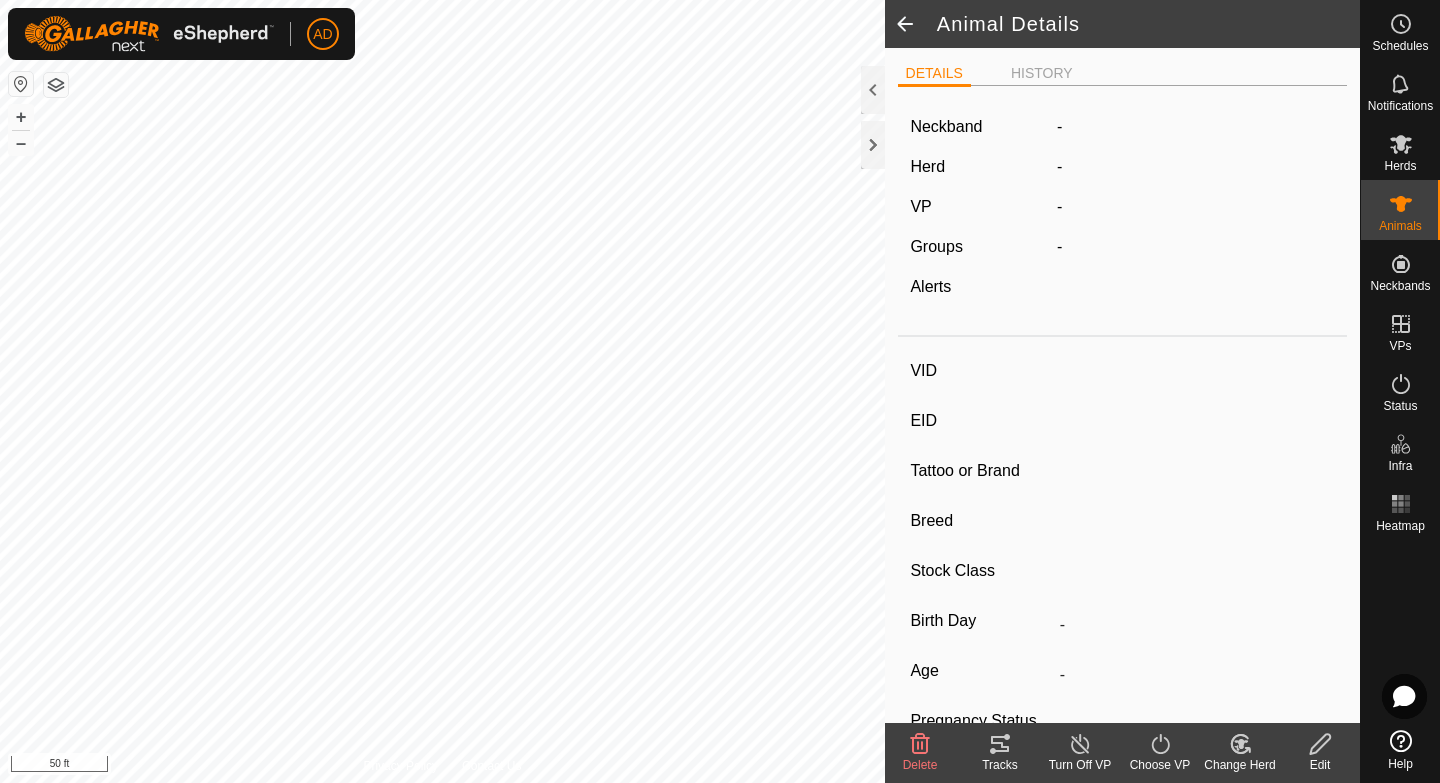 type on "Y6" 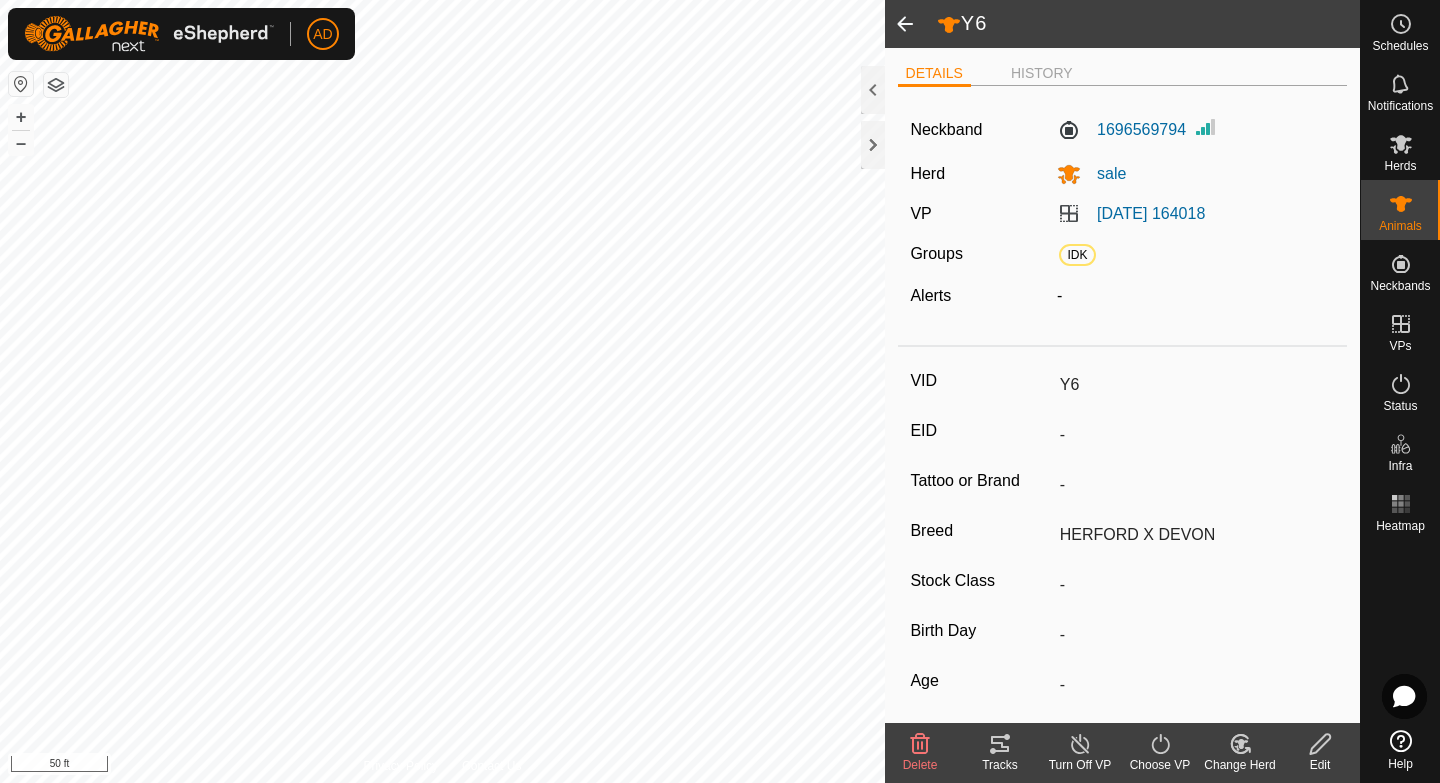 click 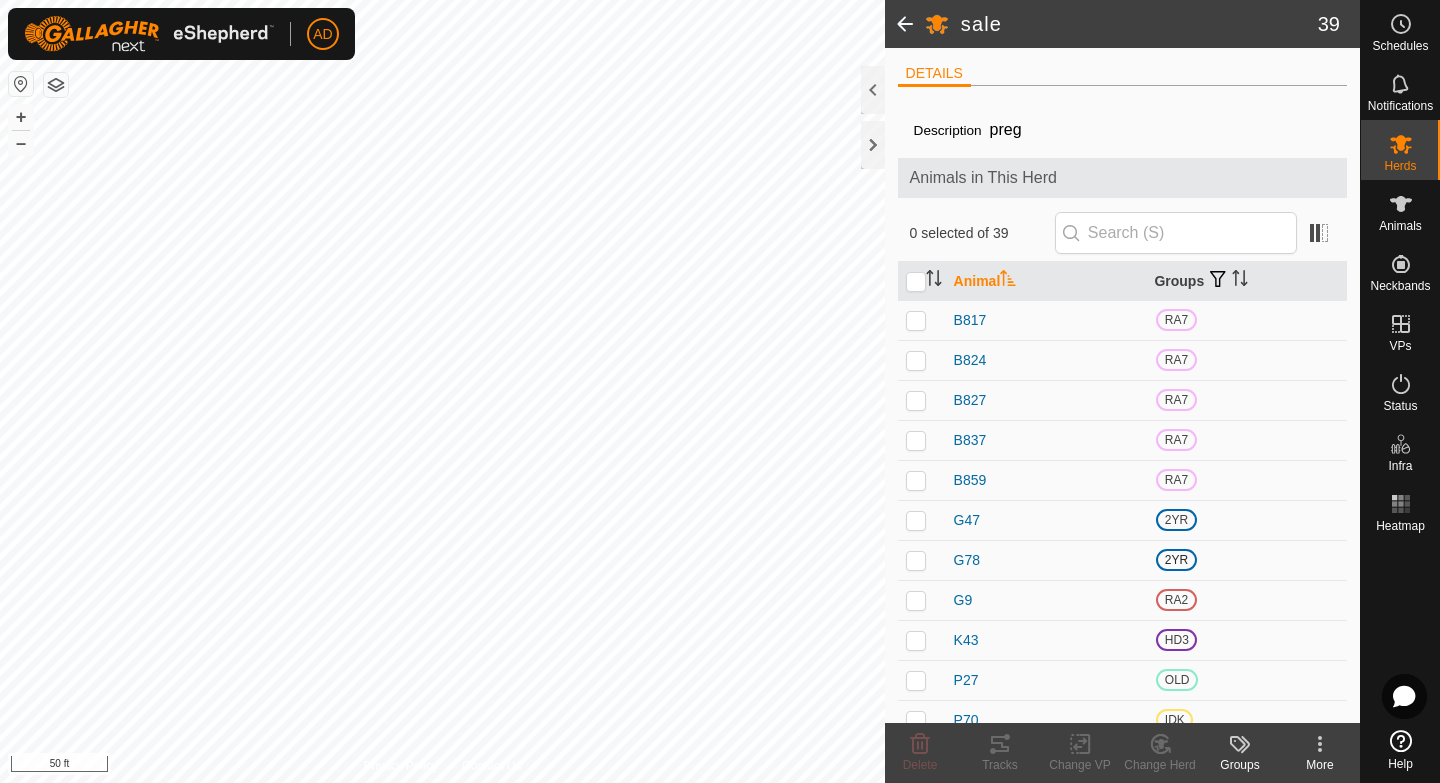 scroll, scrollTop: 1137, scrollLeft: 0, axis: vertical 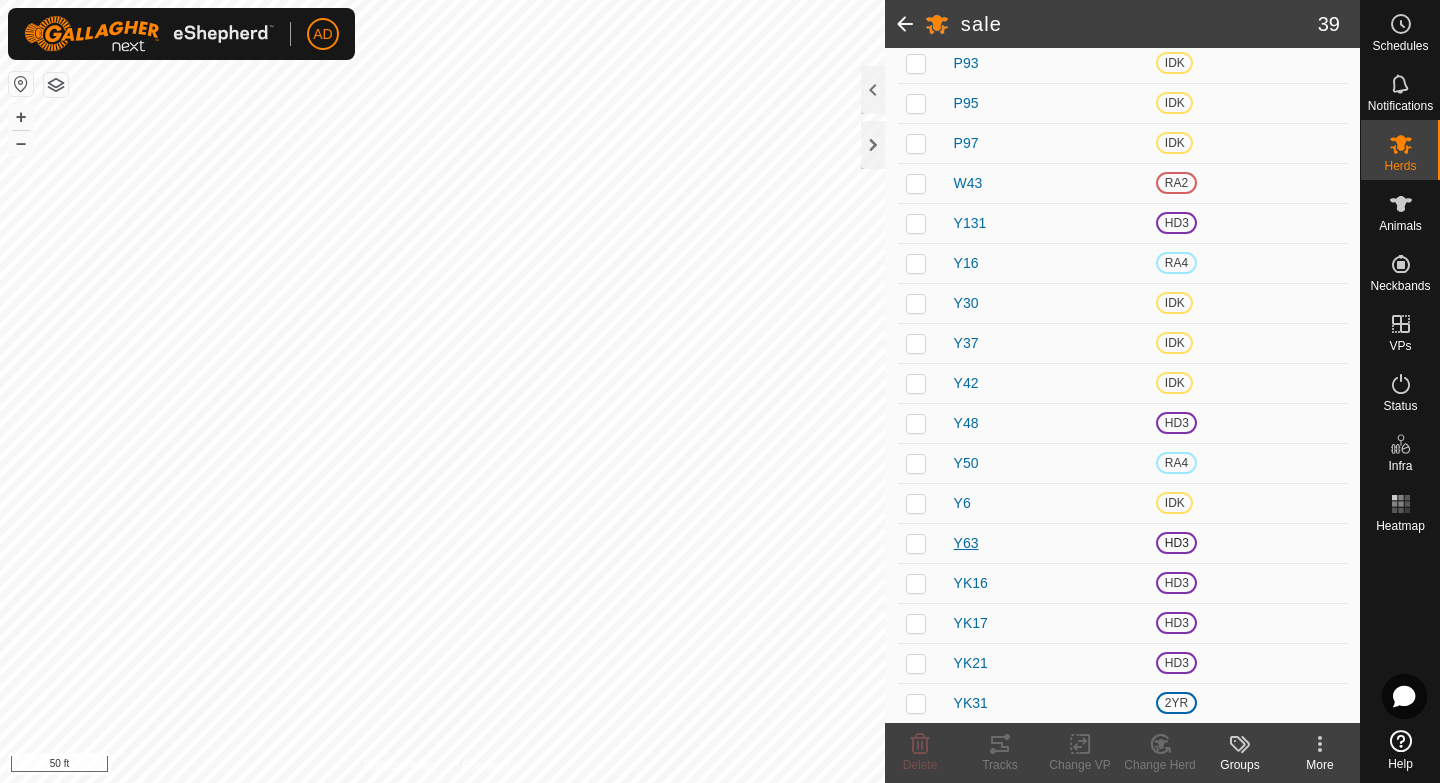 click on "Y63" at bounding box center [966, 543] 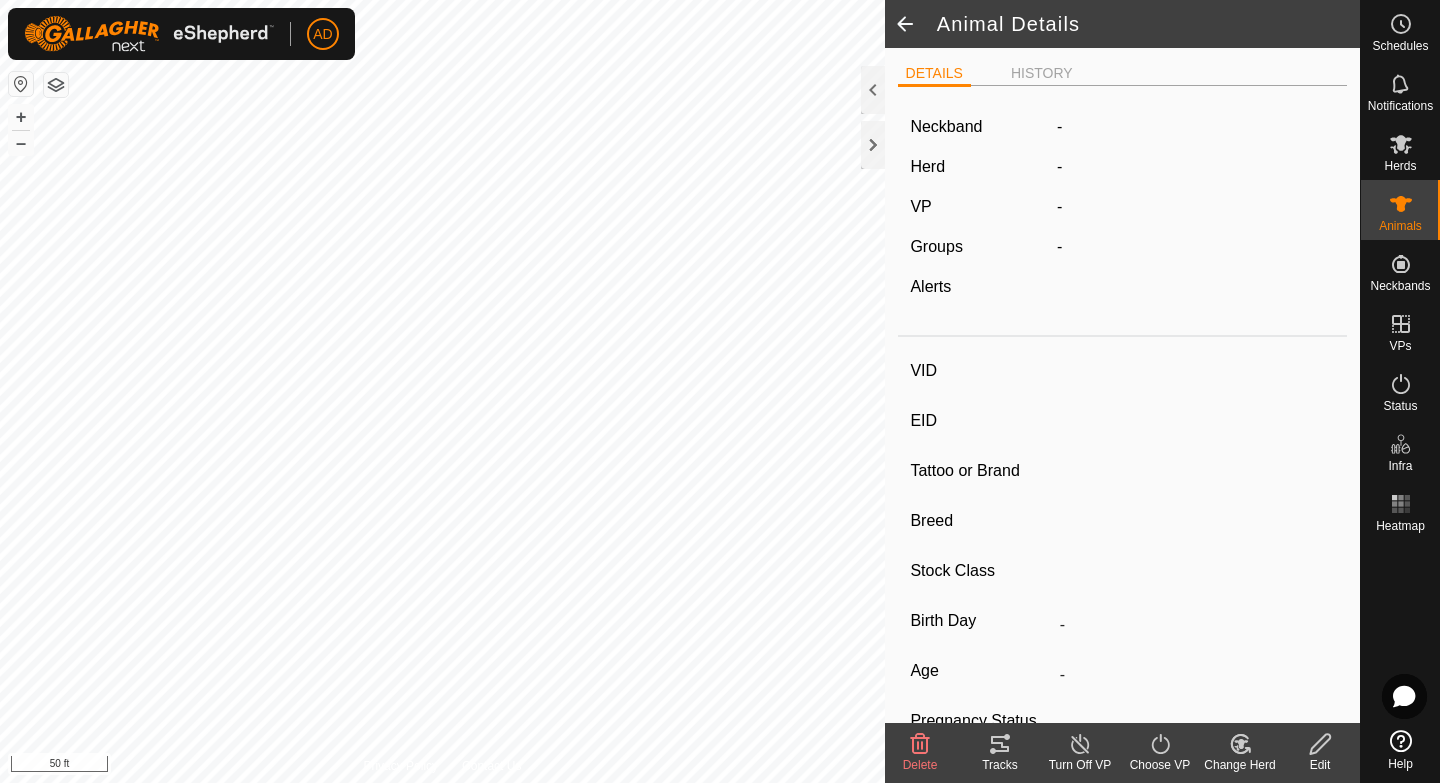 type on "Y63" 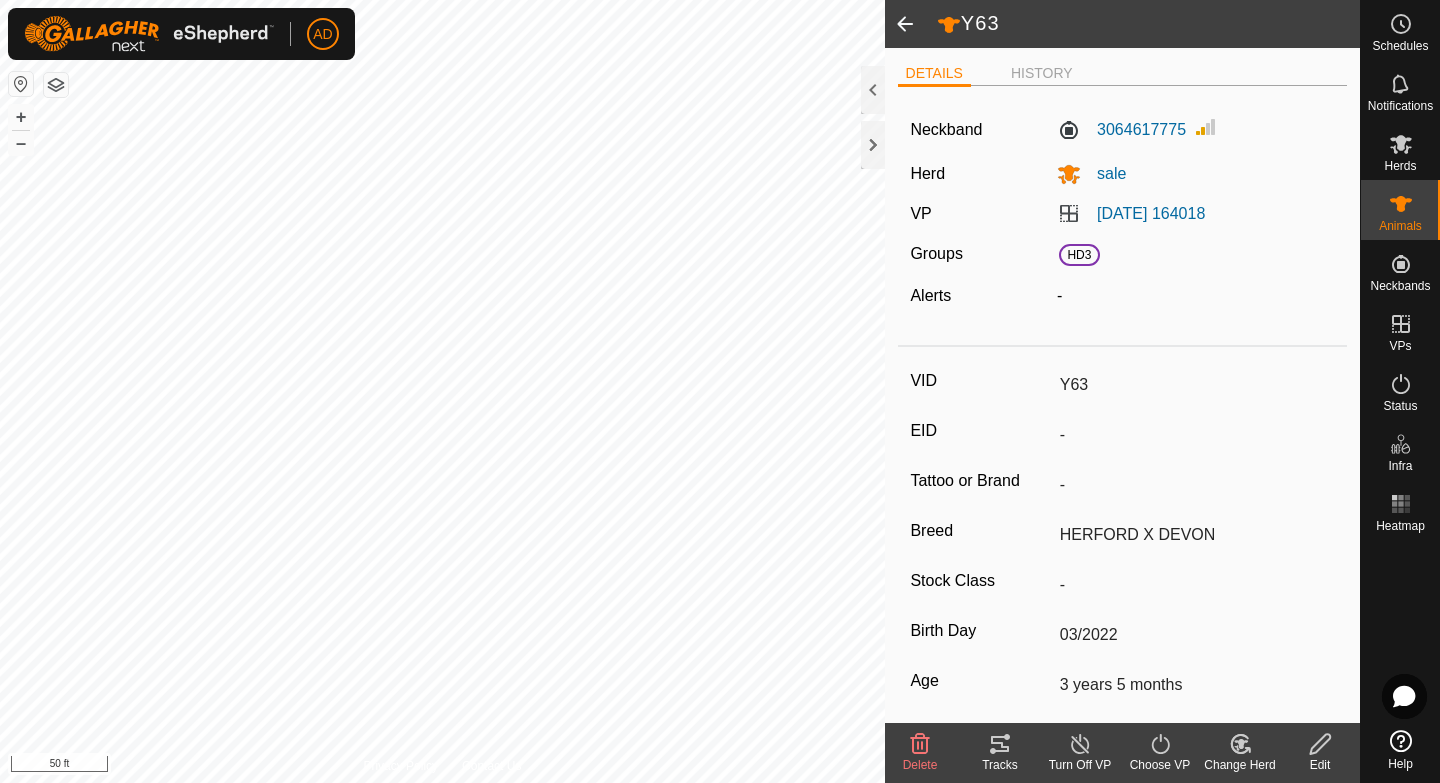 click 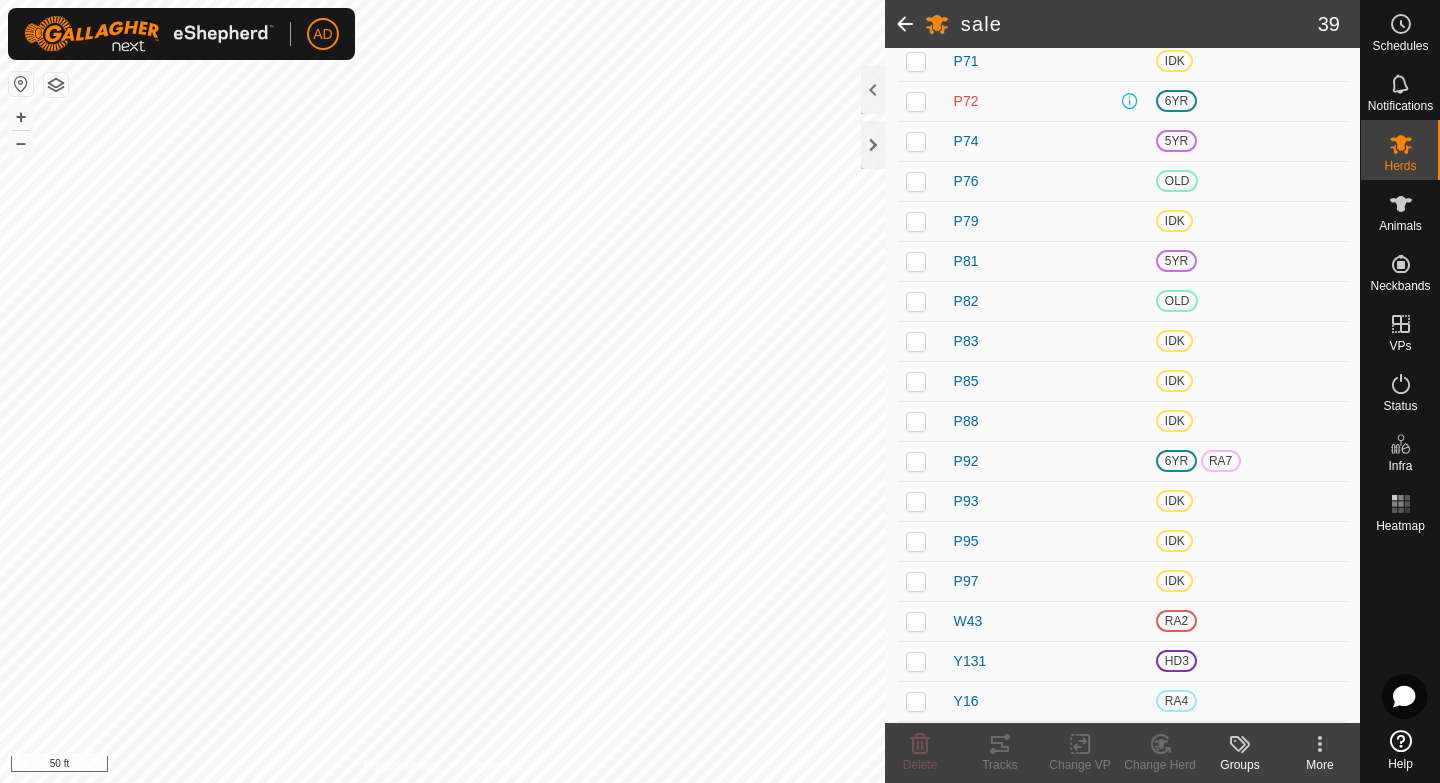 scroll, scrollTop: 1137, scrollLeft: 0, axis: vertical 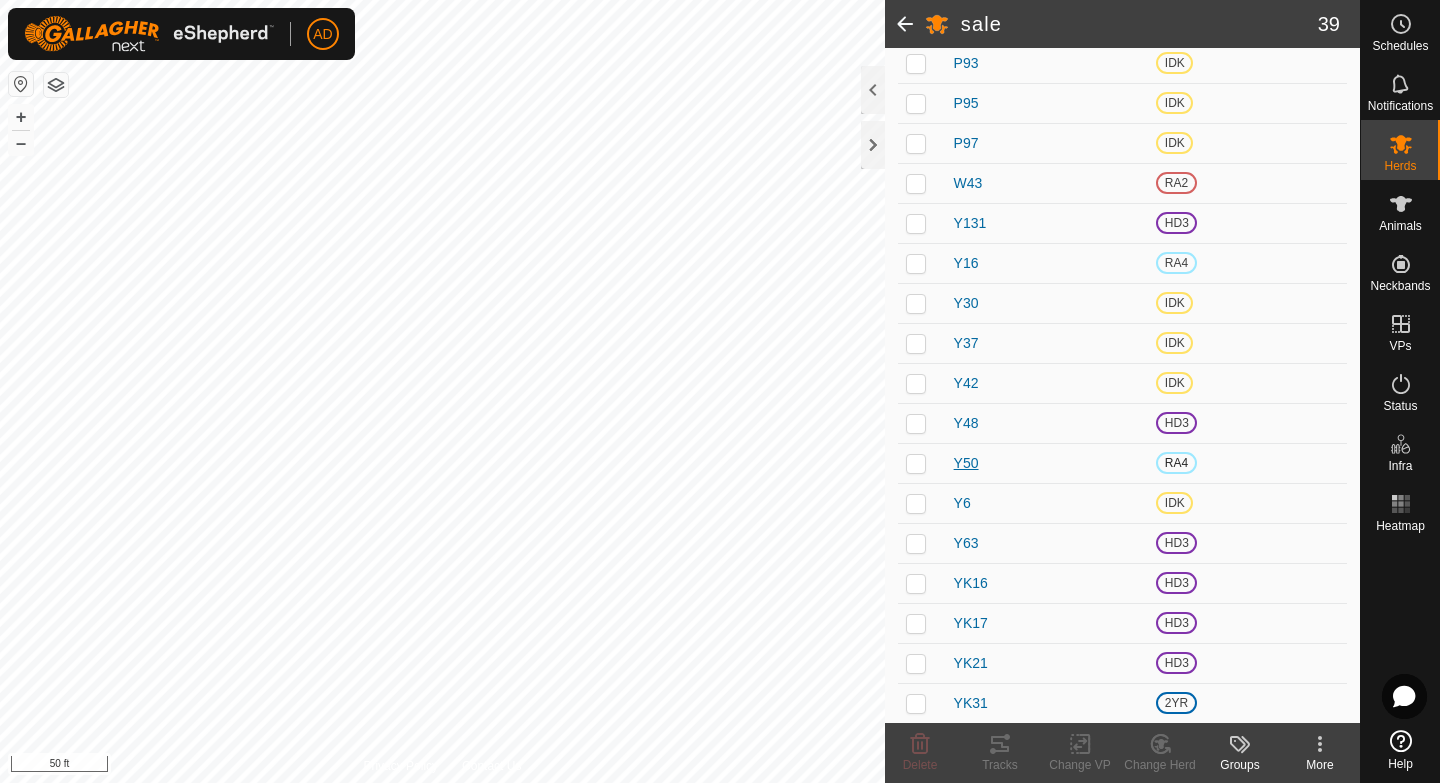 click on "Y50" at bounding box center (966, 463) 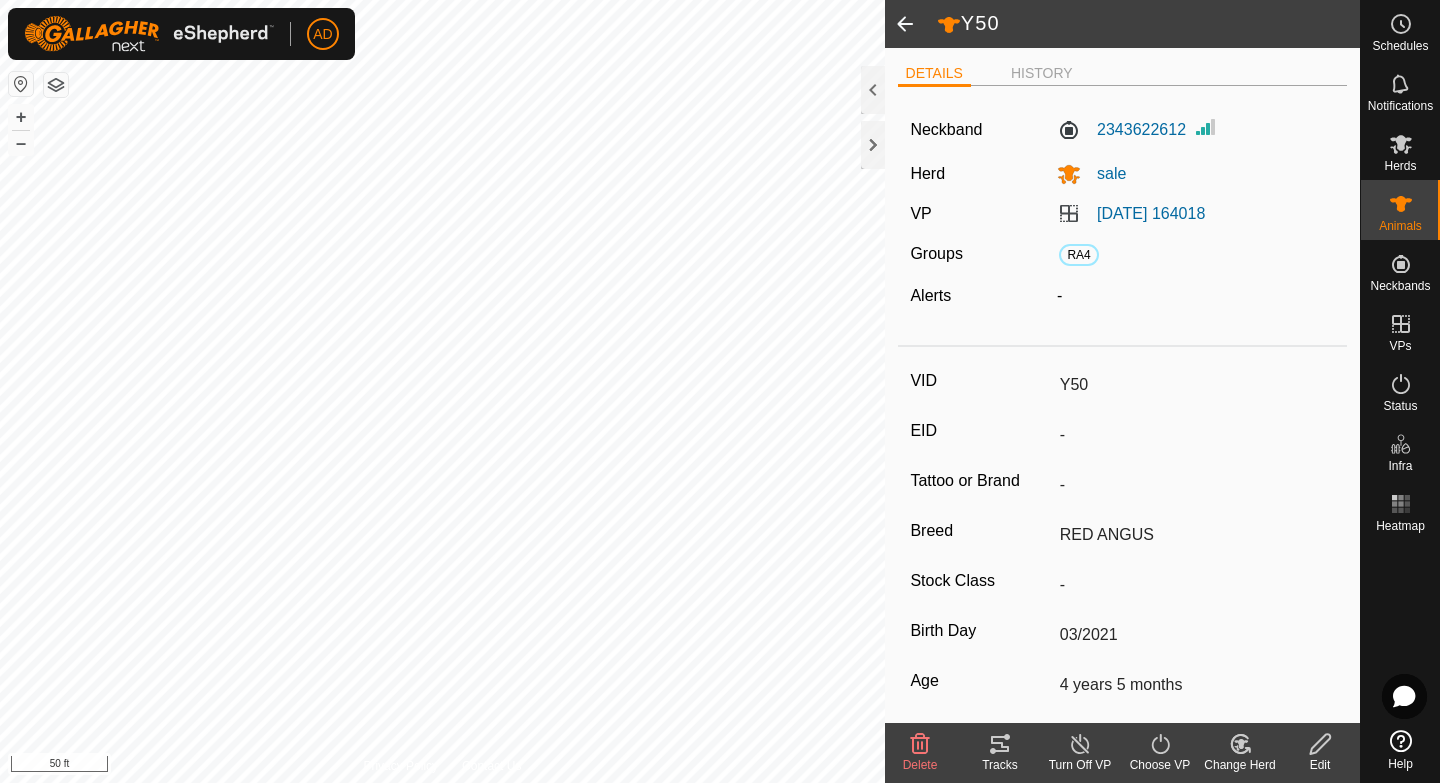 click 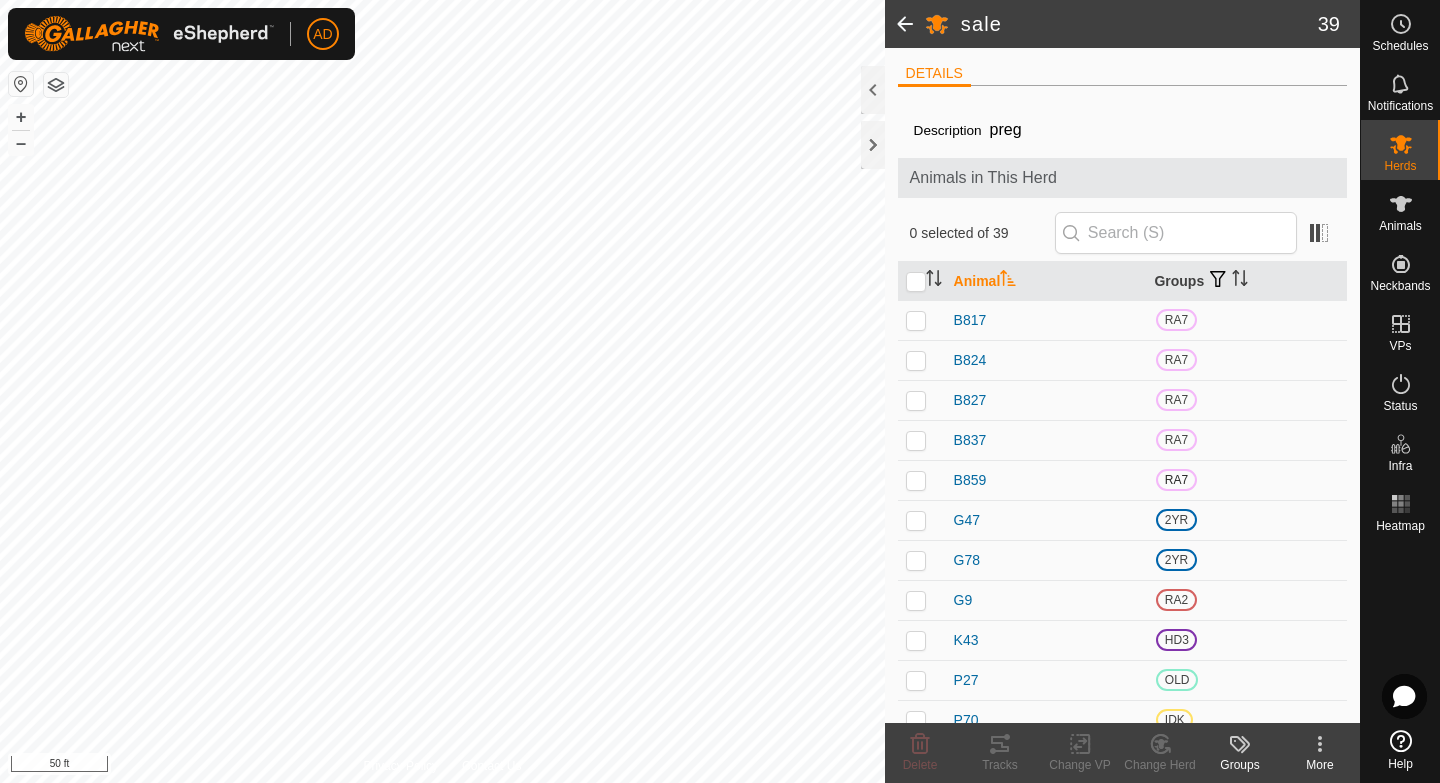 scroll, scrollTop: 1137, scrollLeft: 0, axis: vertical 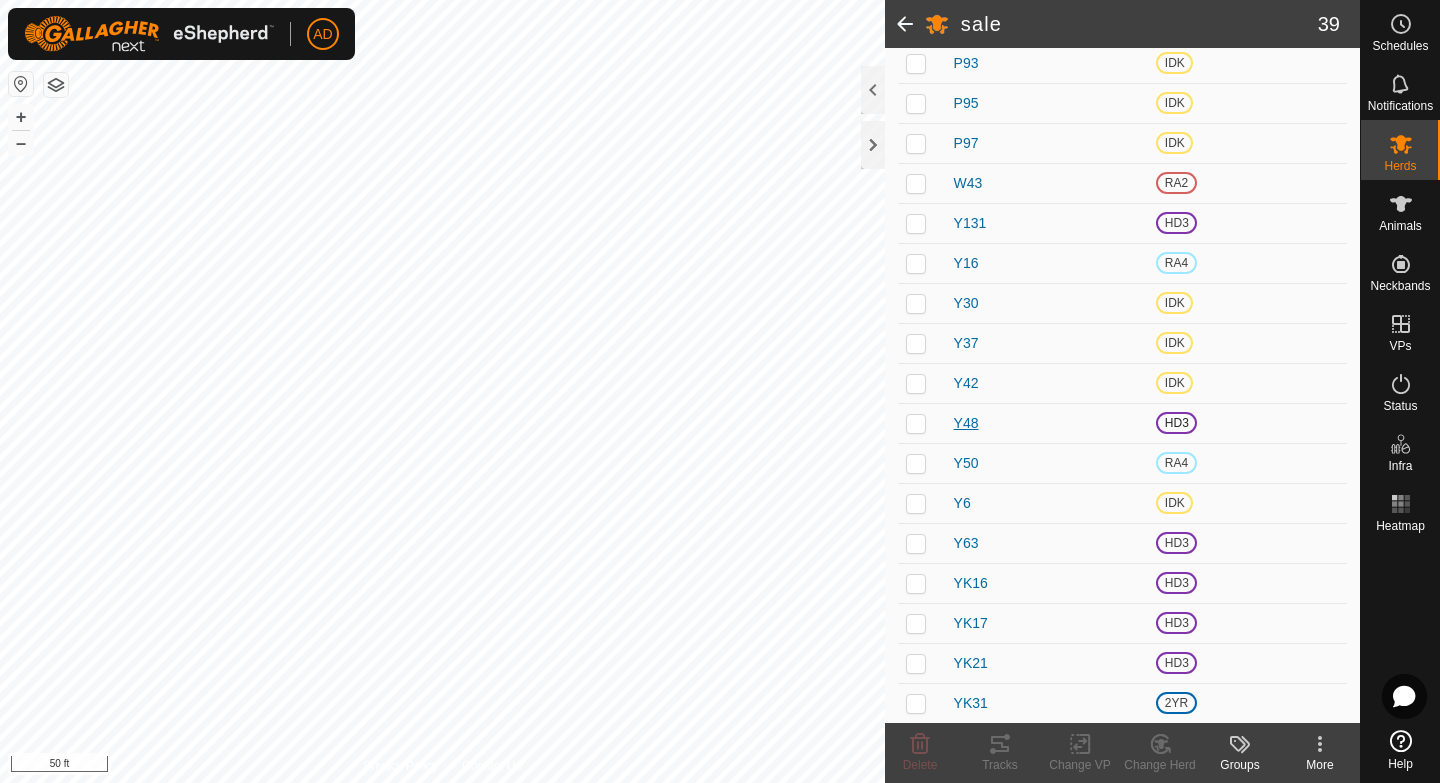 click on "Y48" at bounding box center (966, 423) 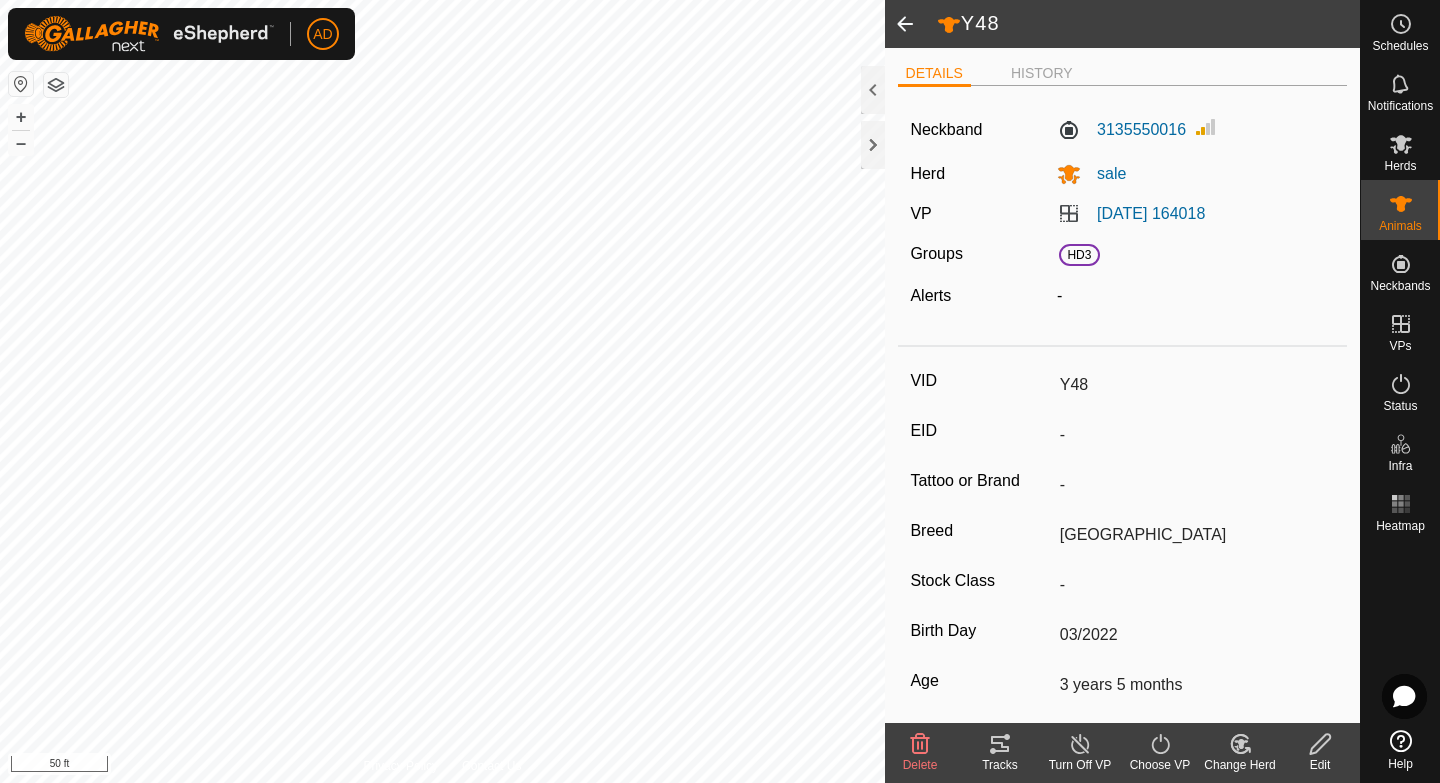 click 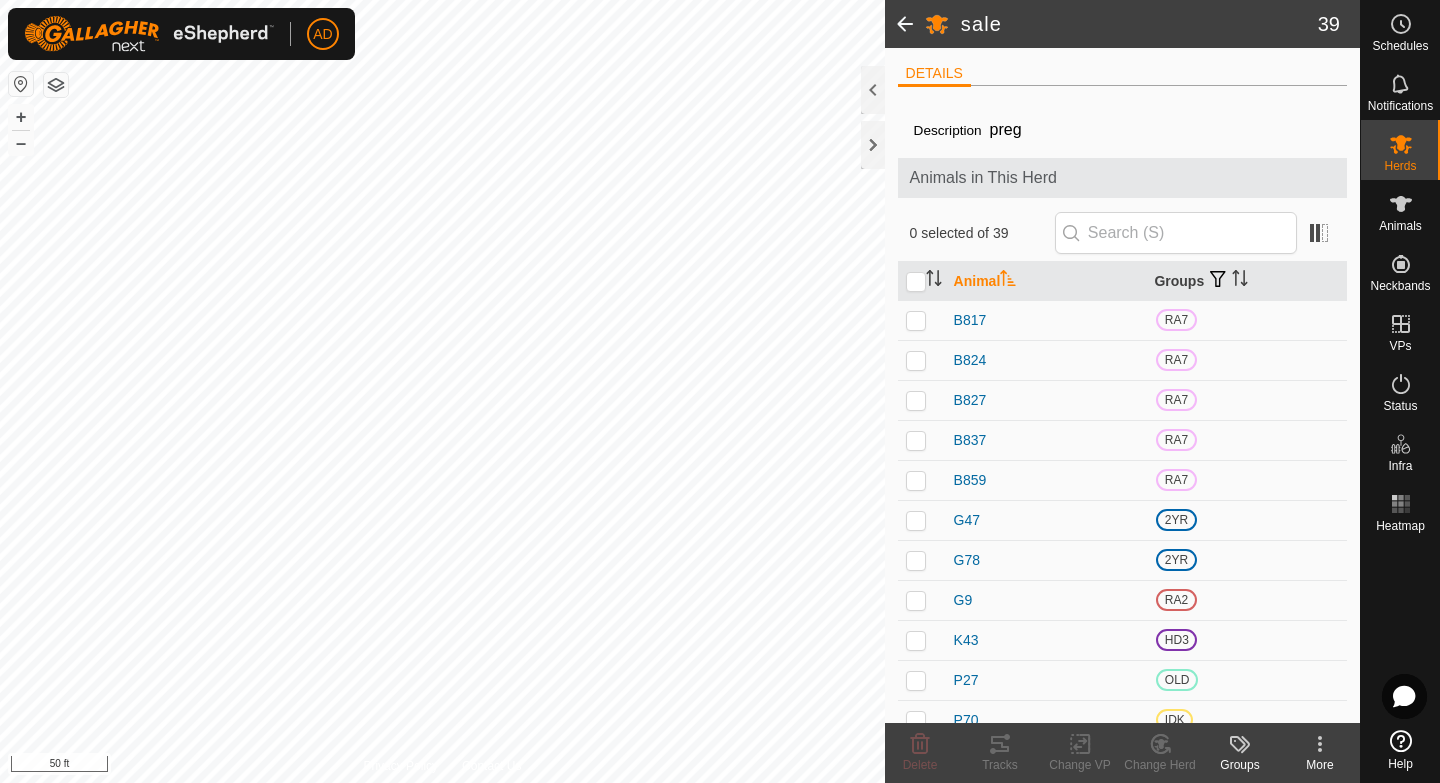 scroll, scrollTop: 1137, scrollLeft: 0, axis: vertical 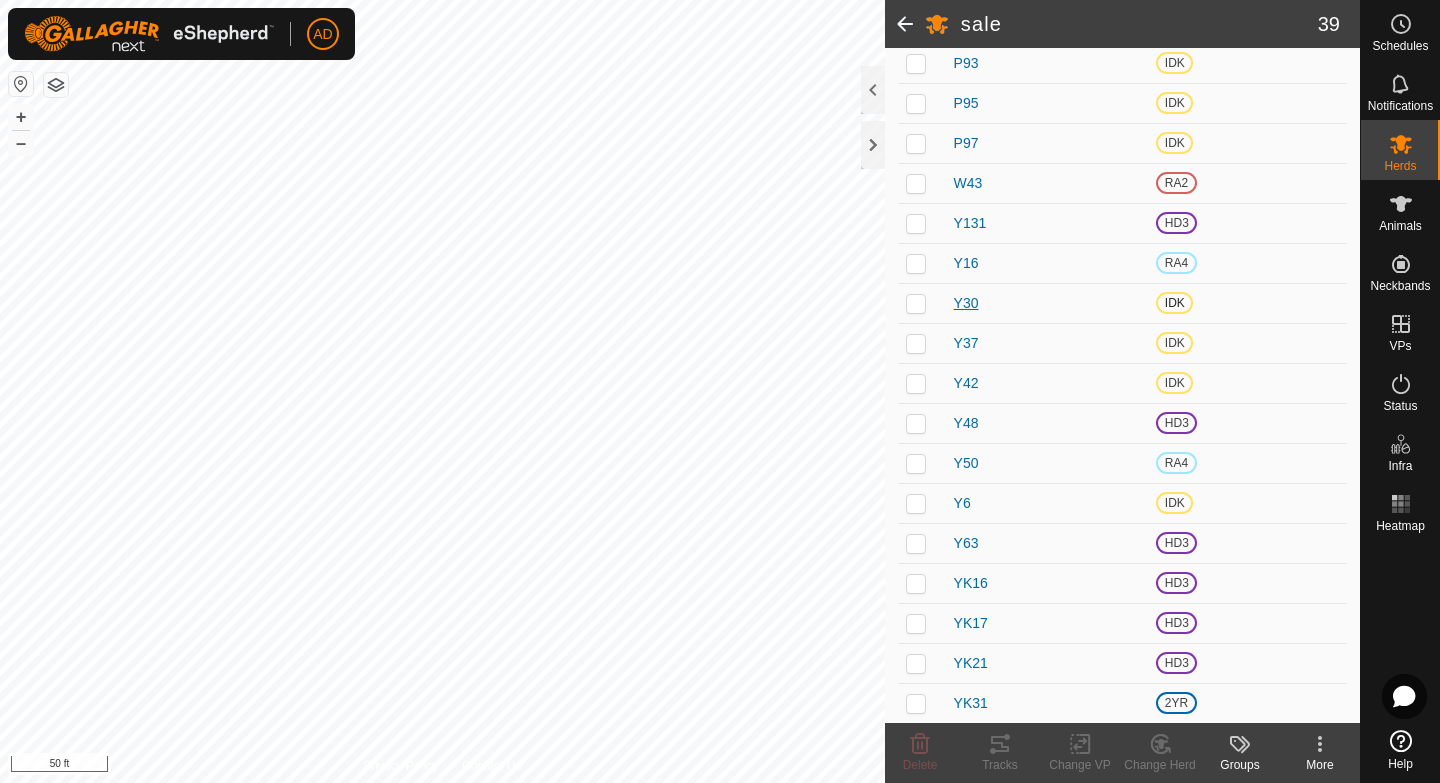 click on "Y30" at bounding box center [966, 303] 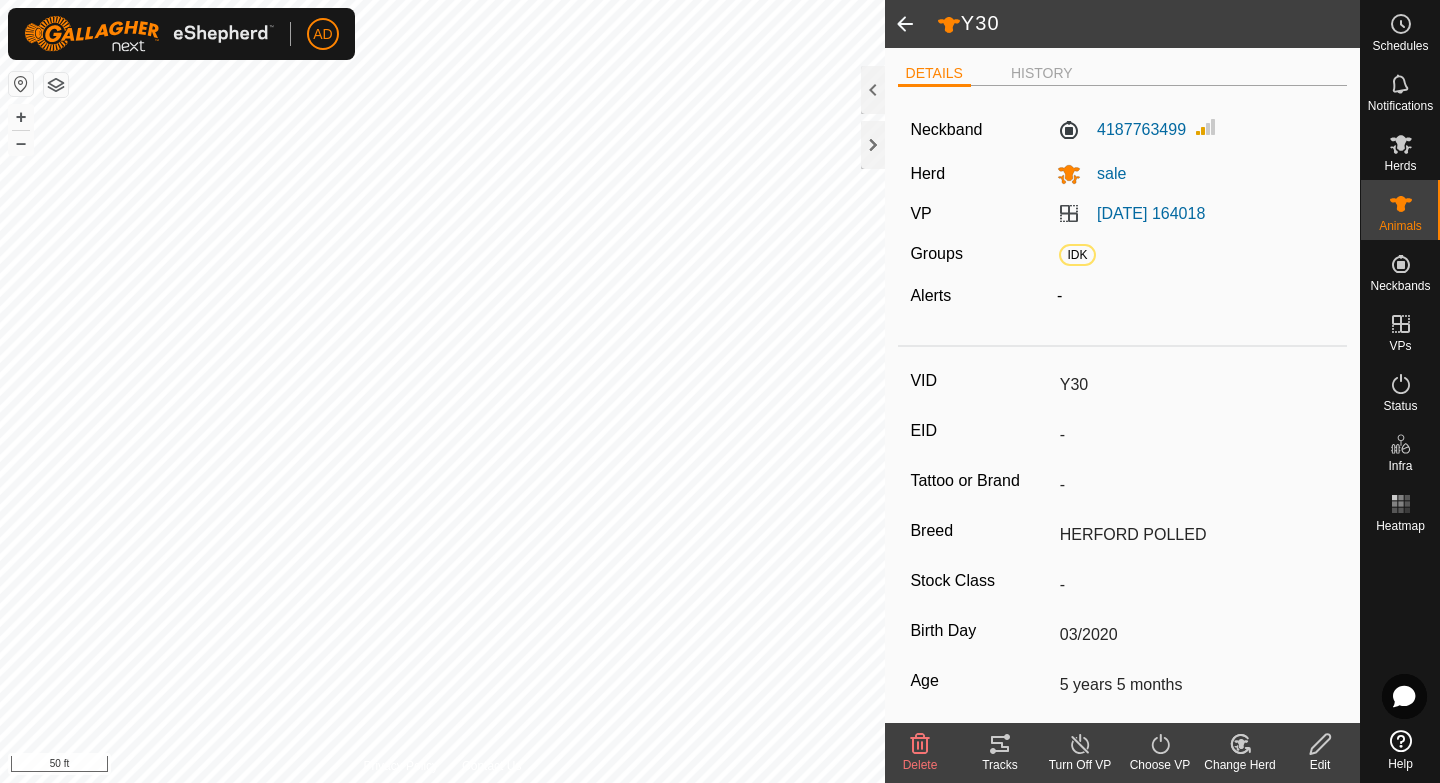 click 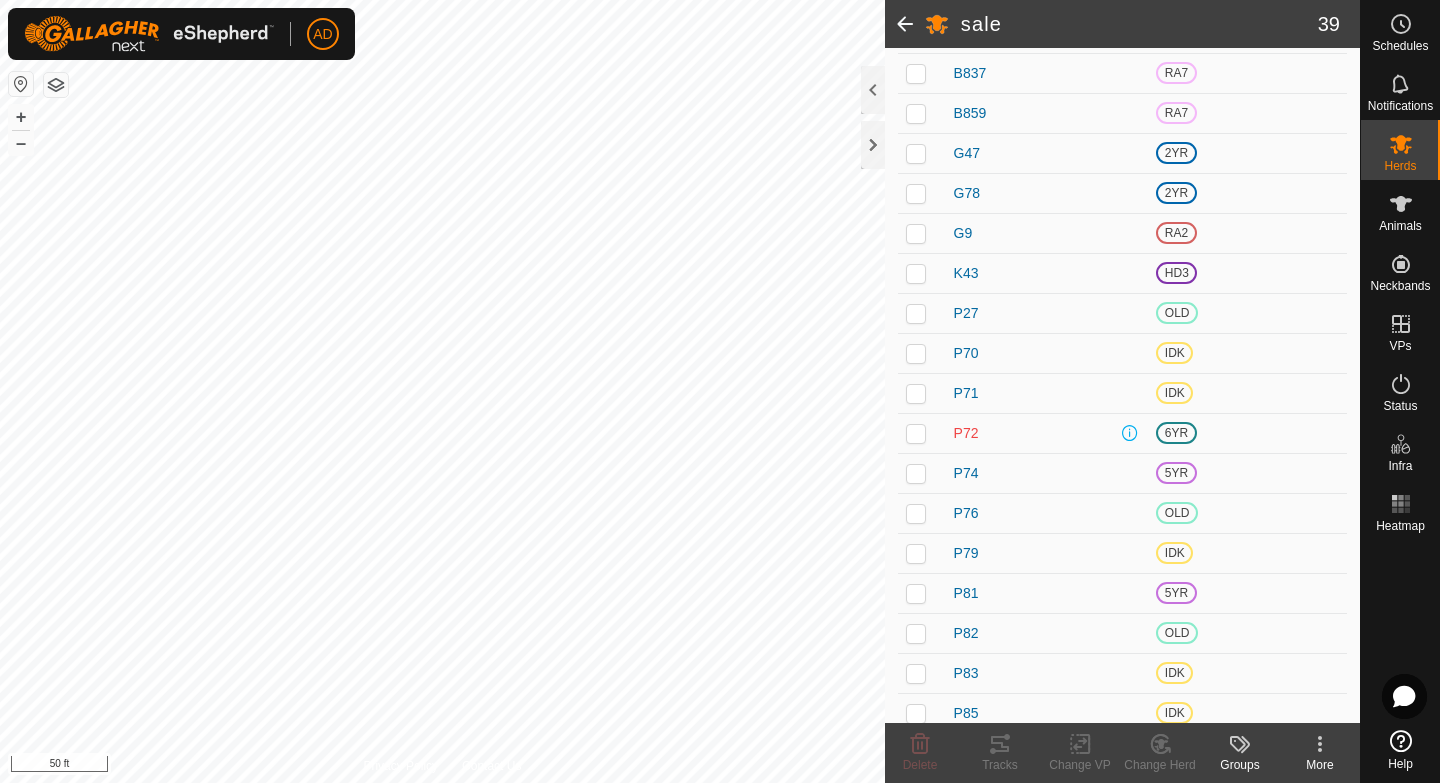 scroll, scrollTop: 1137, scrollLeft: 0, axis: vertical 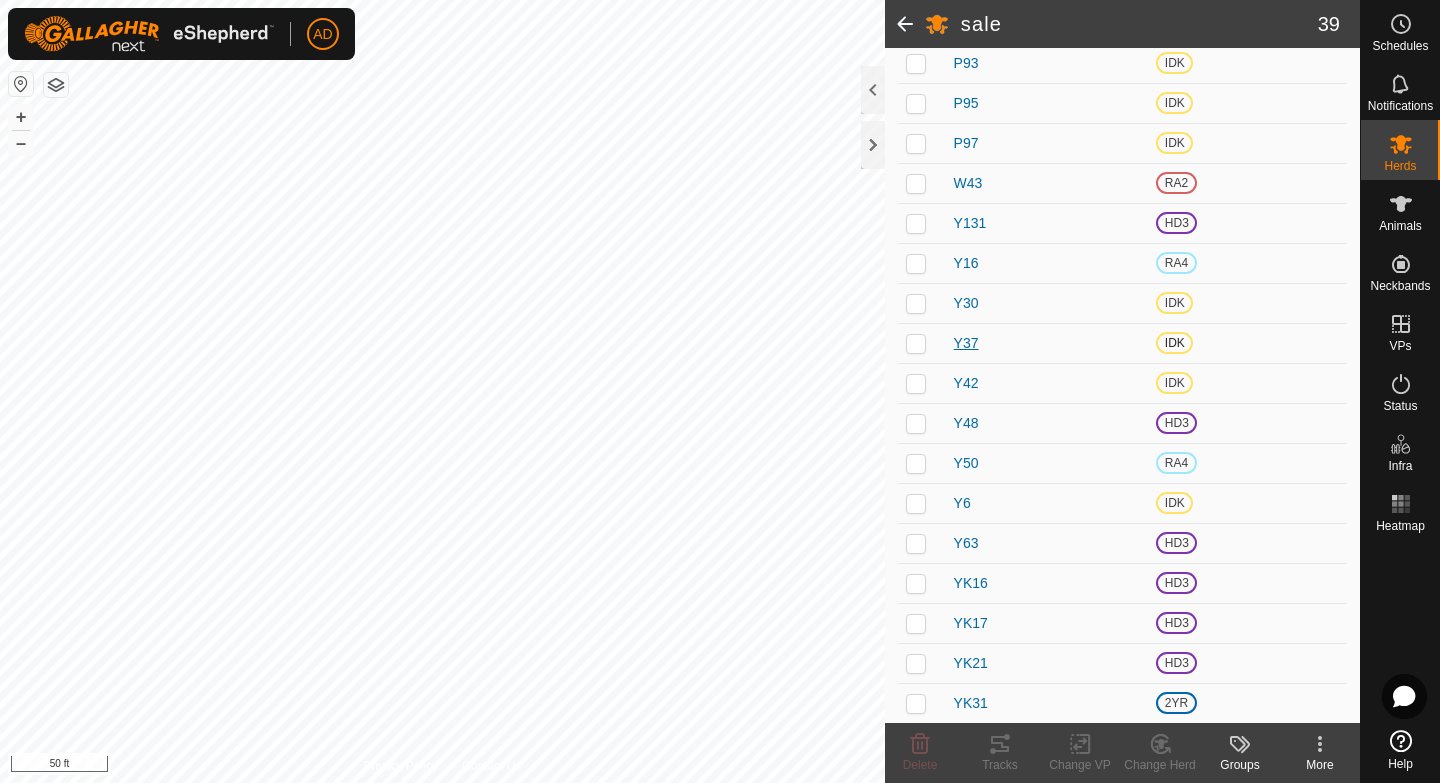 click on "Y37" at bounding box center [966, 343] 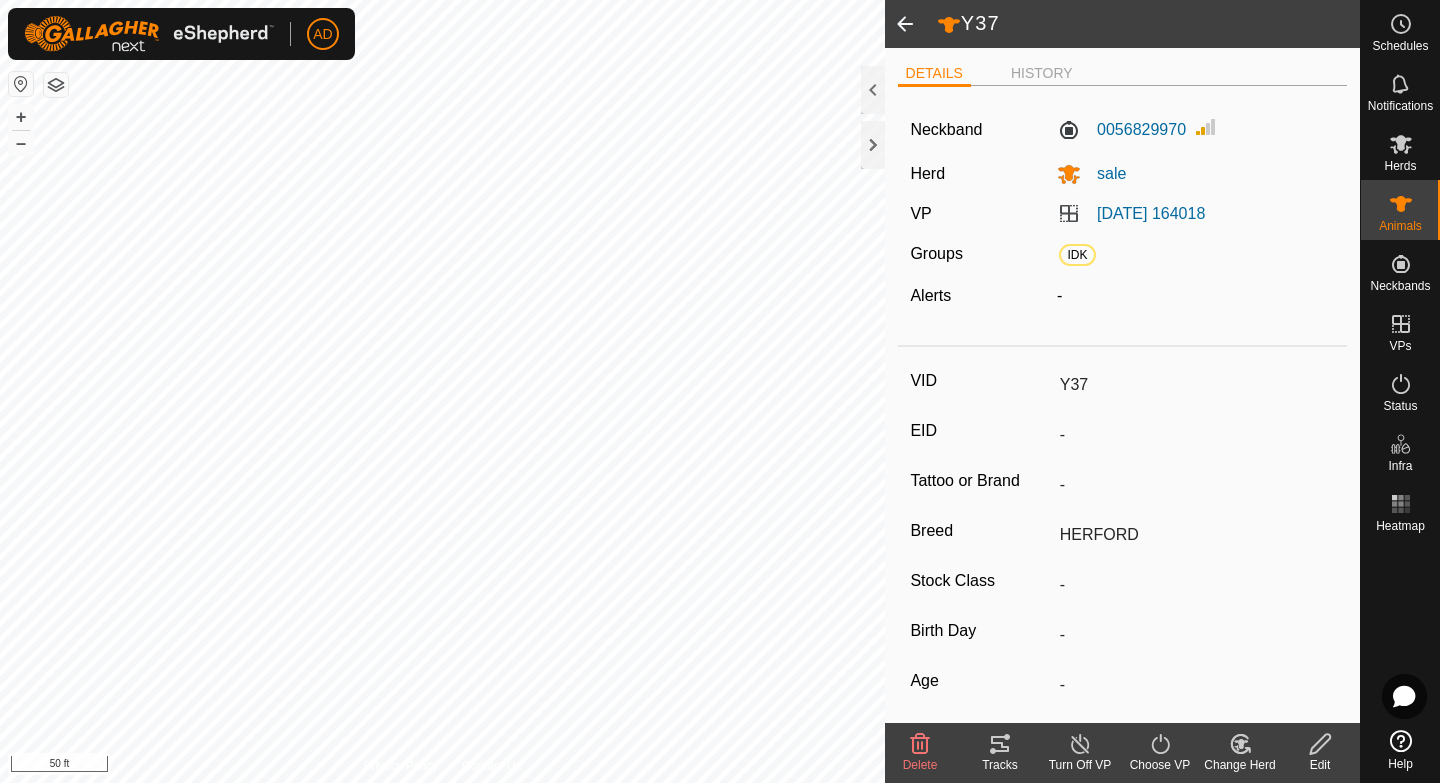 click 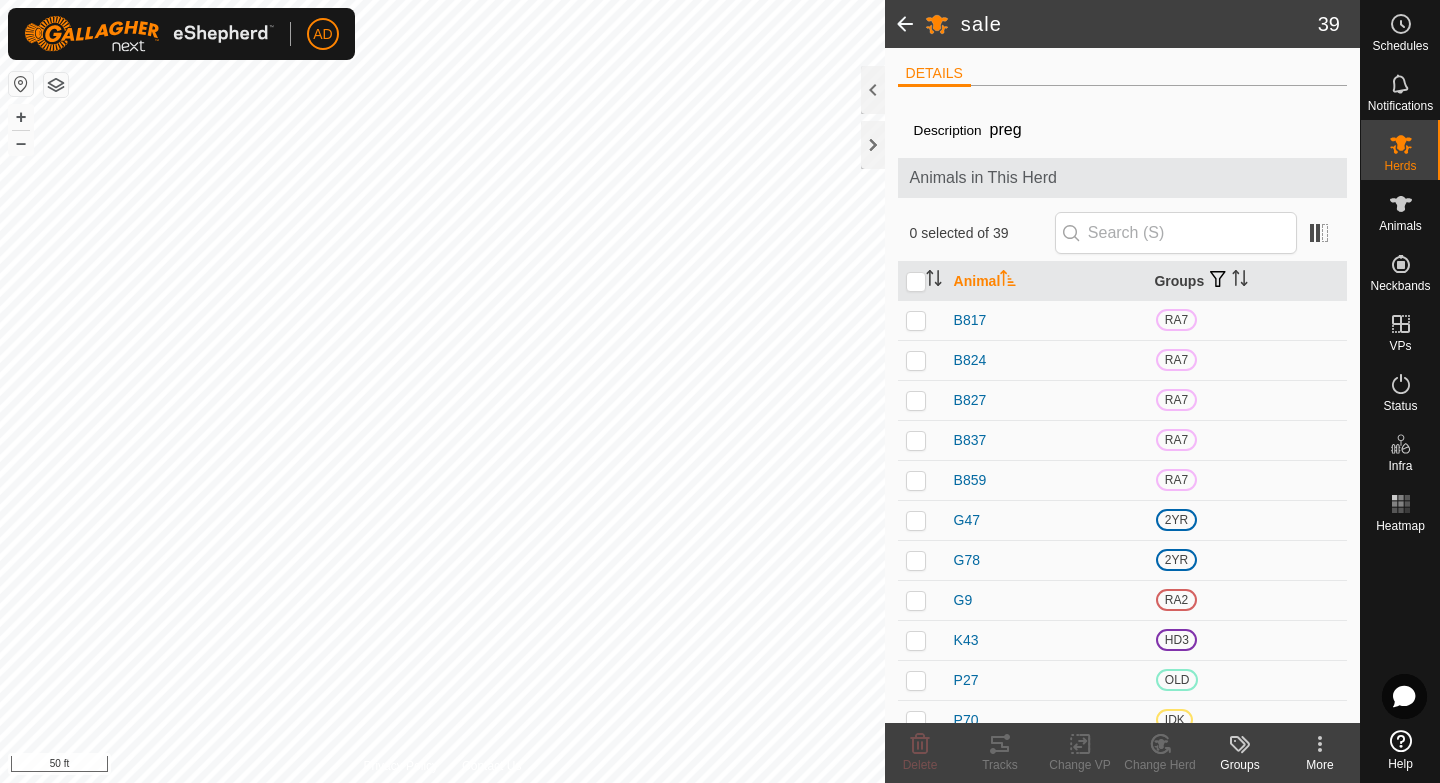 scroll, scrollTop: 1137, scrollLeft: 0, axis: vertical 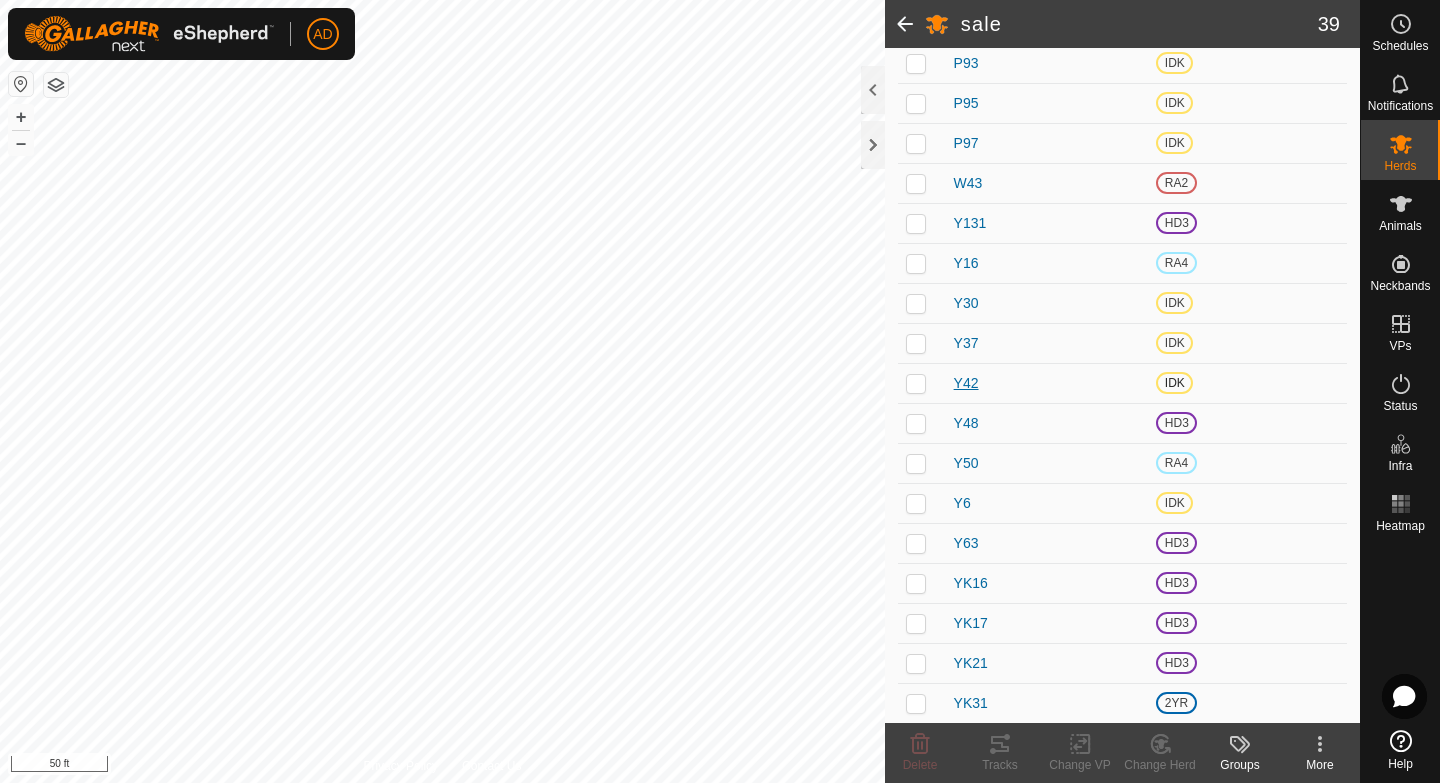 click on "Y42" at bounding box center [966, 383] 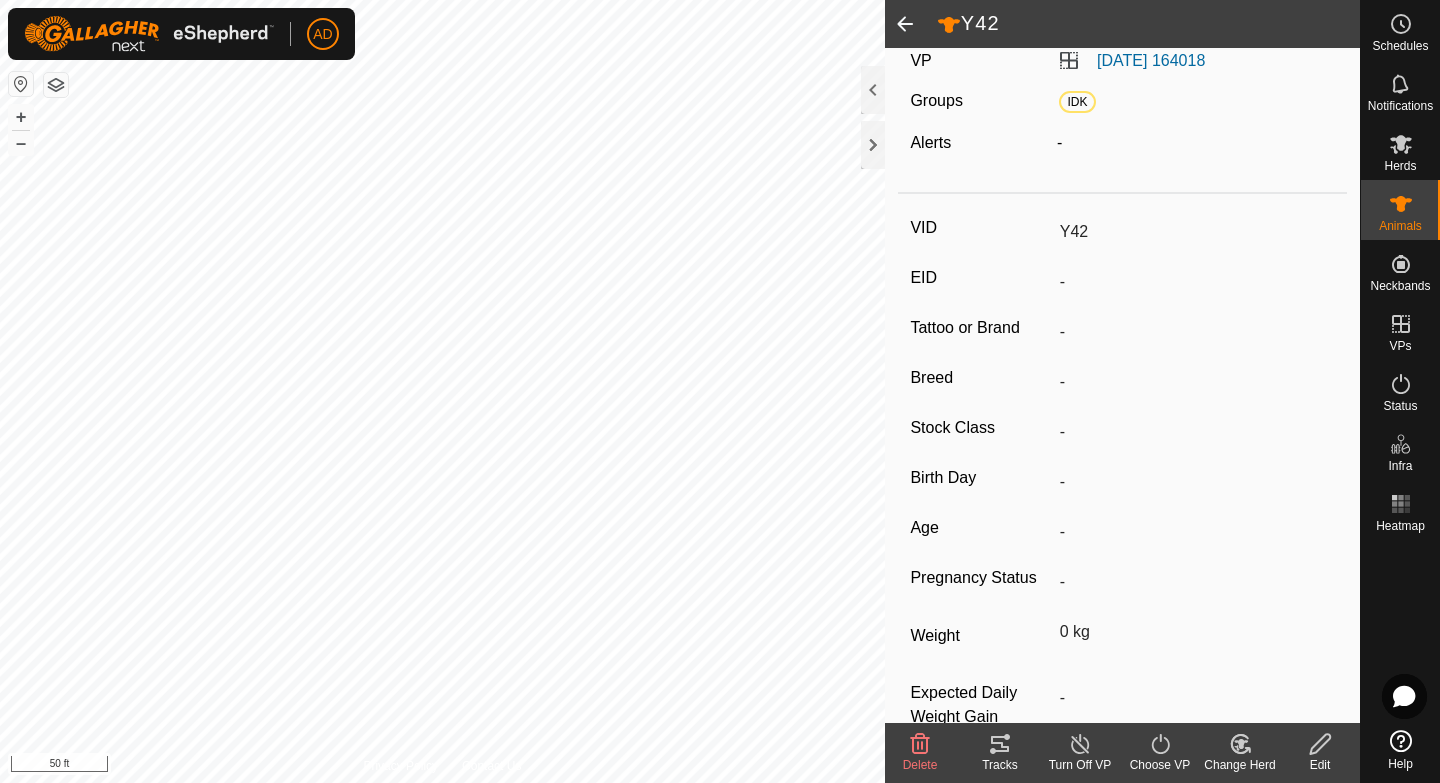 scroll, scrollTop: 201, scrollLeft: 0, axis: vertical 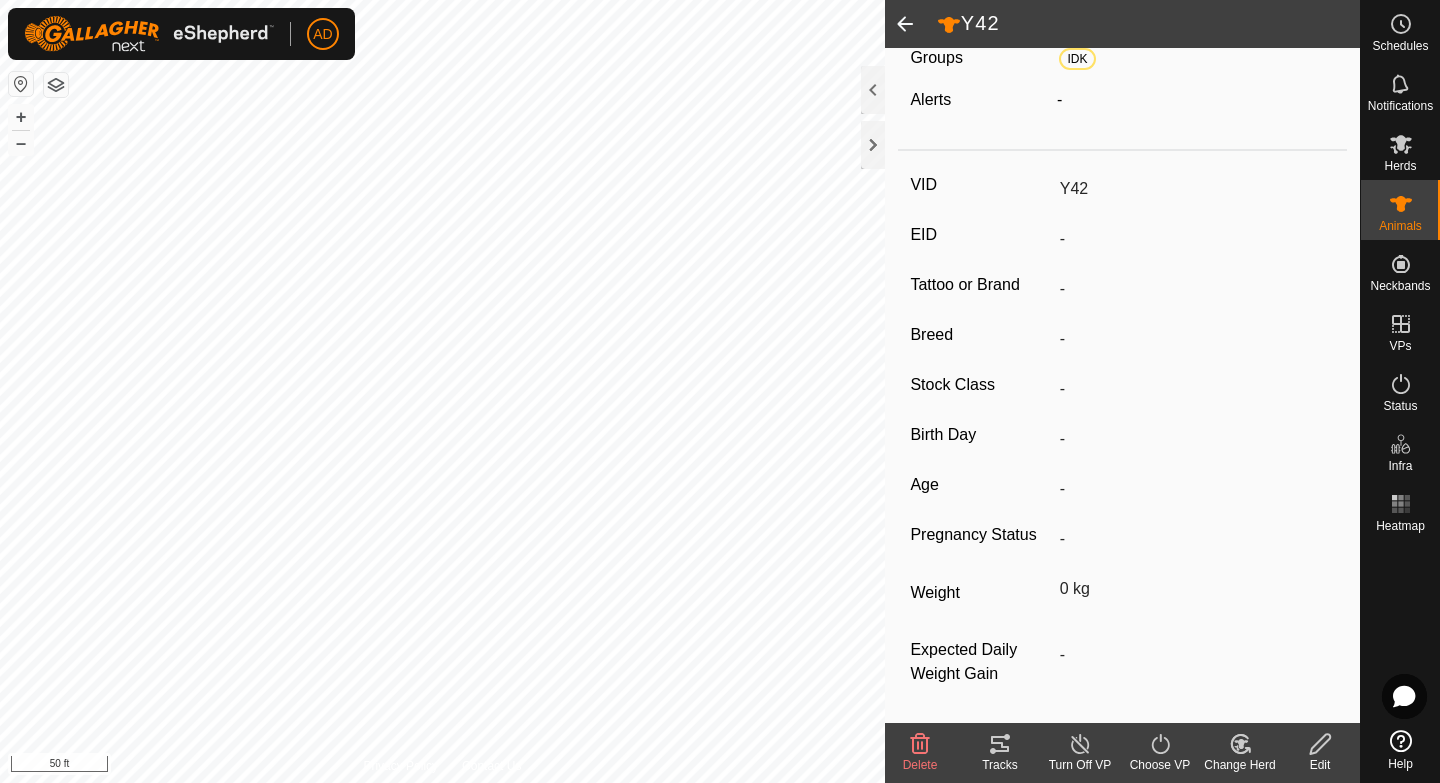 click 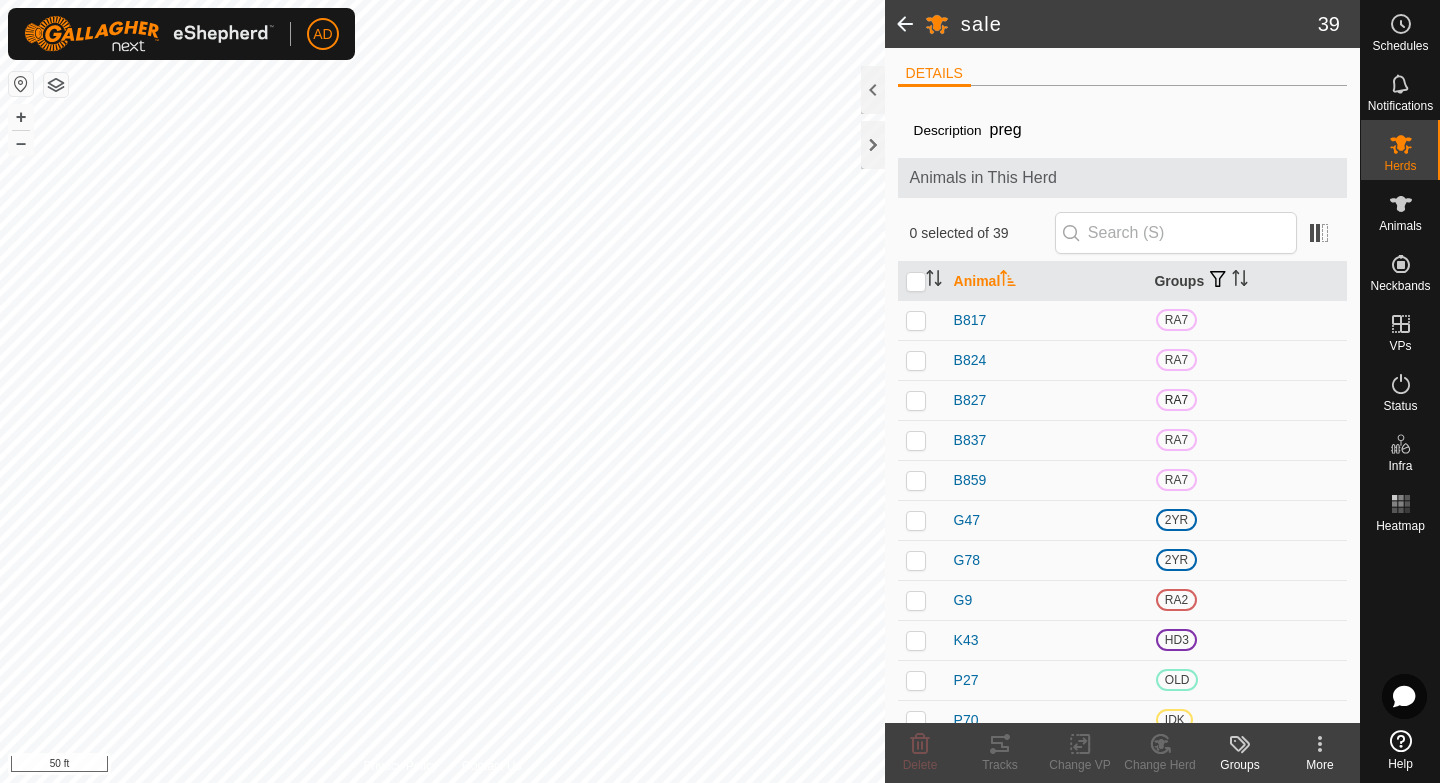 scroll, scrollTop: 1137, scrollLeft: 0, axis: vertical 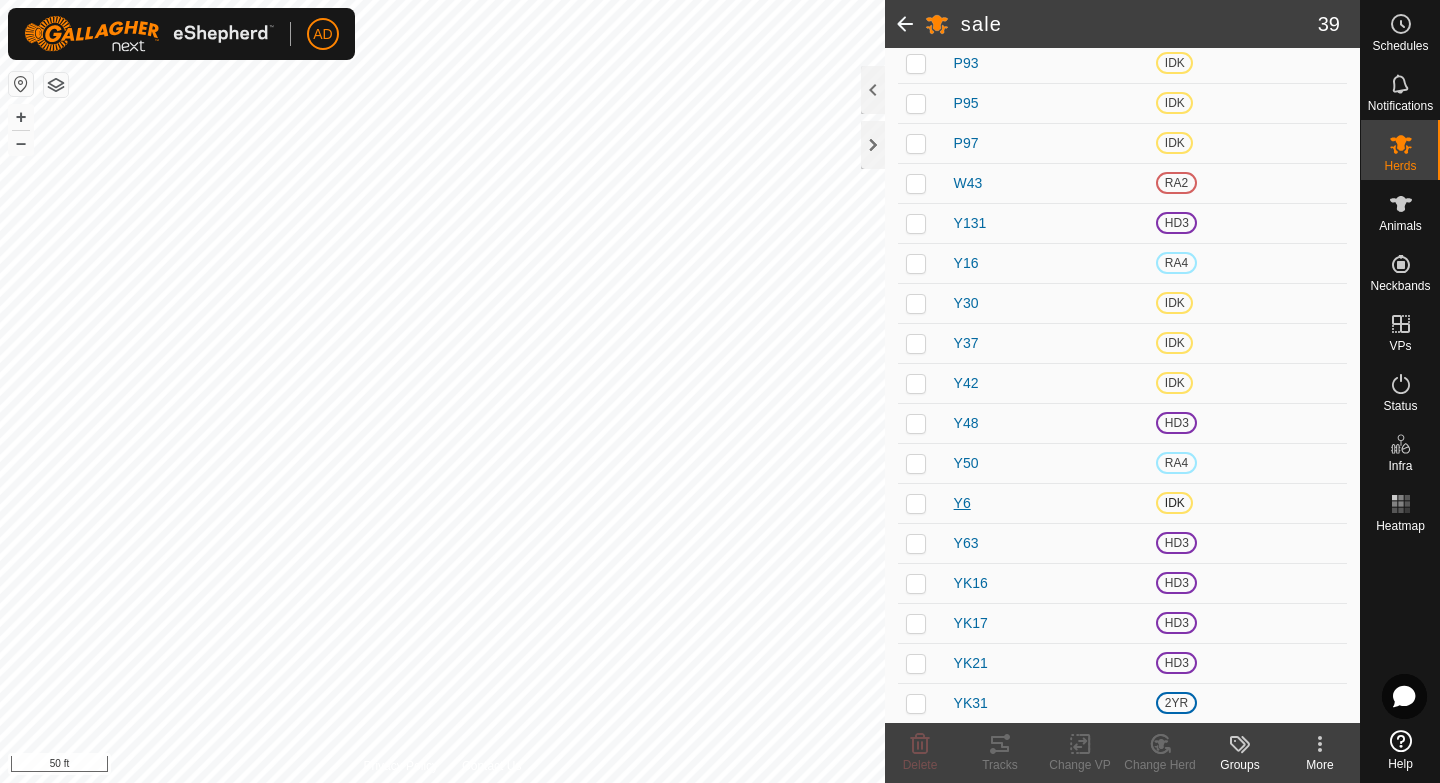 click on "Y6" at bounding box center [962, 503] 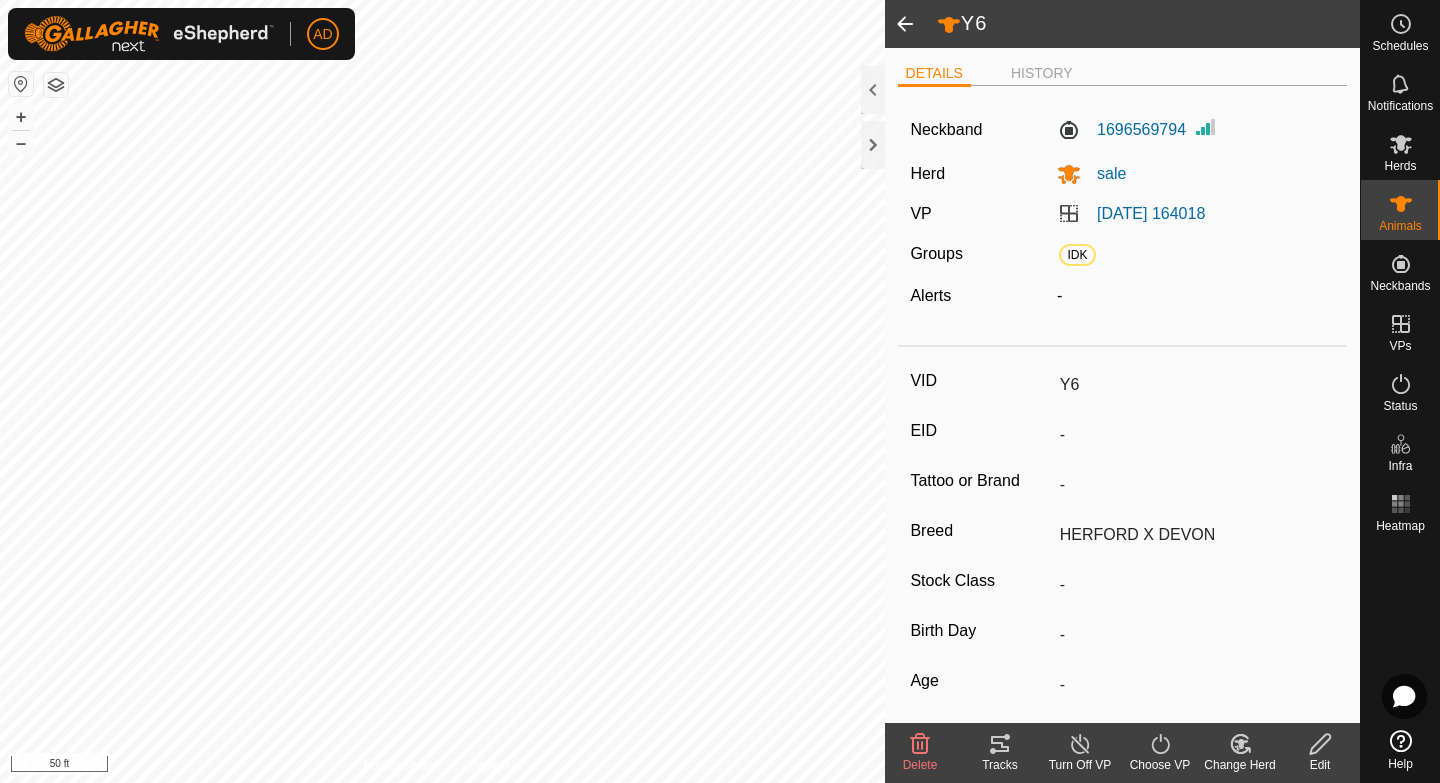 click 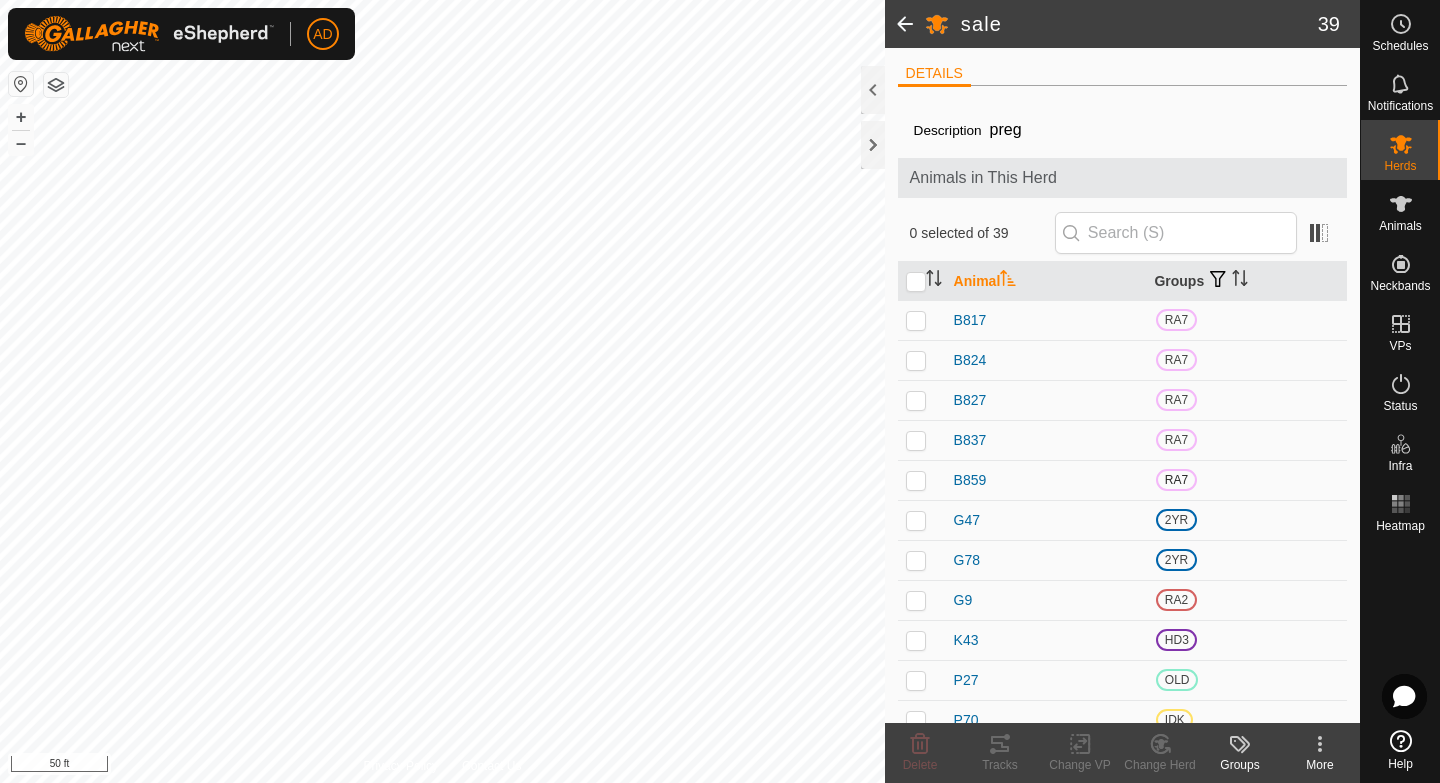 scroll, scrollTop: 257, scrollLeft: 0, axis: vertical 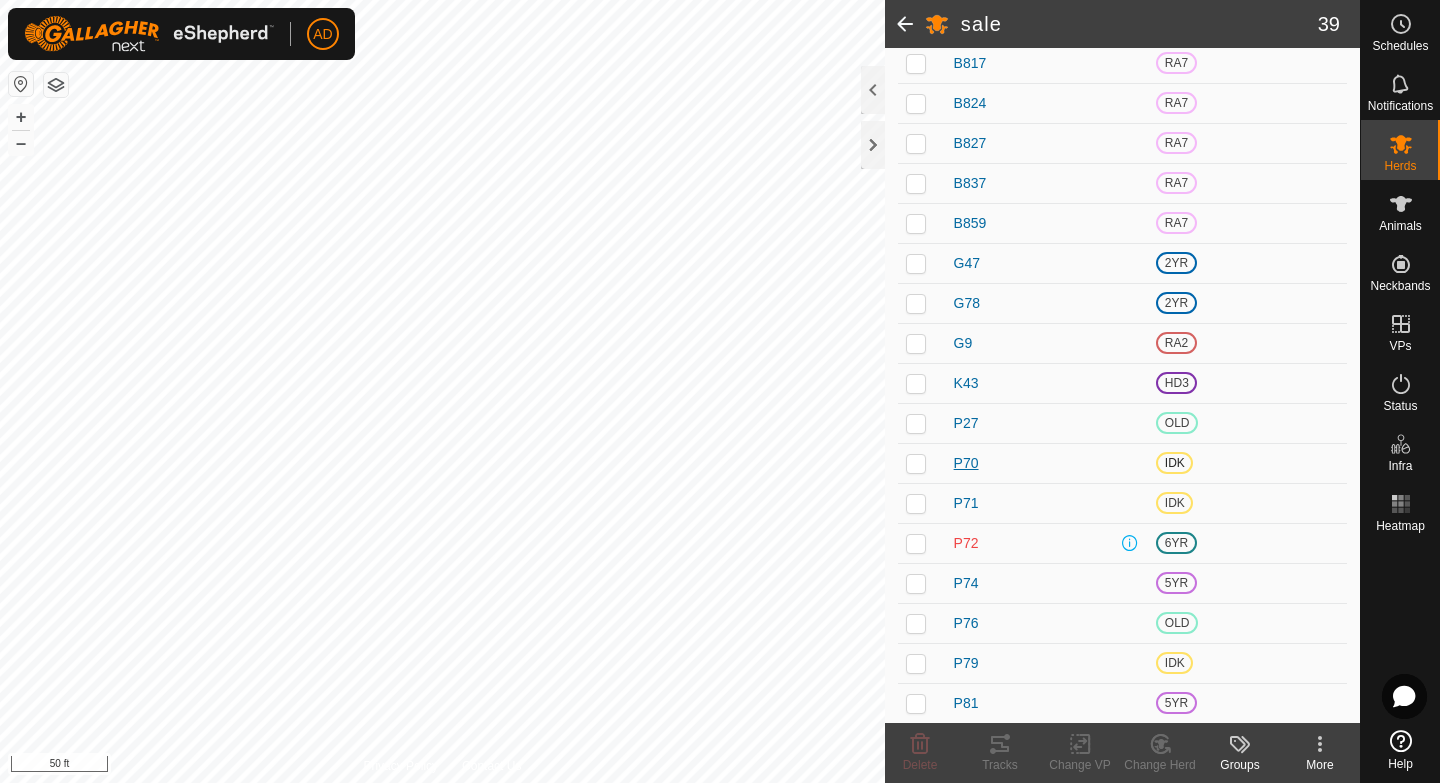 click on "P70" at bounding box center (966, 463) 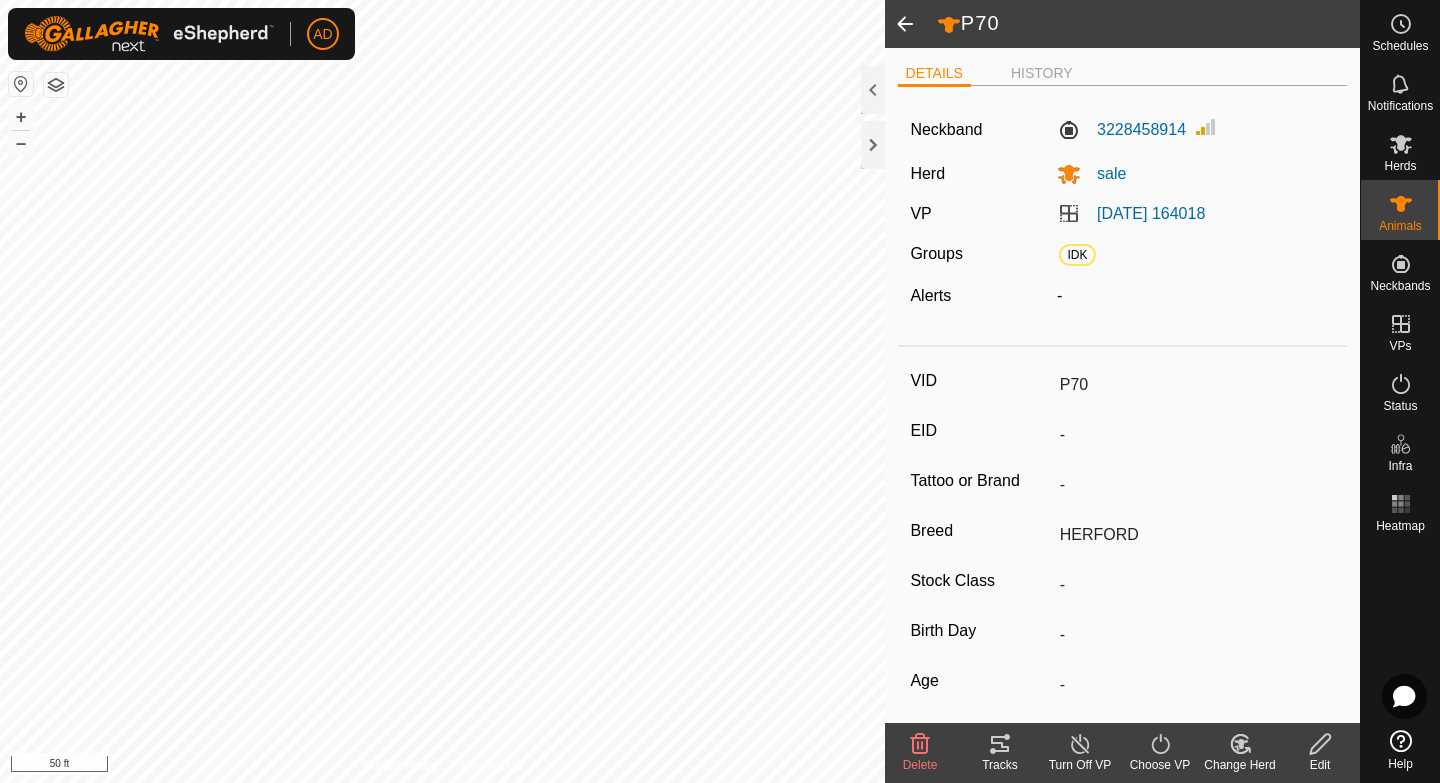 click 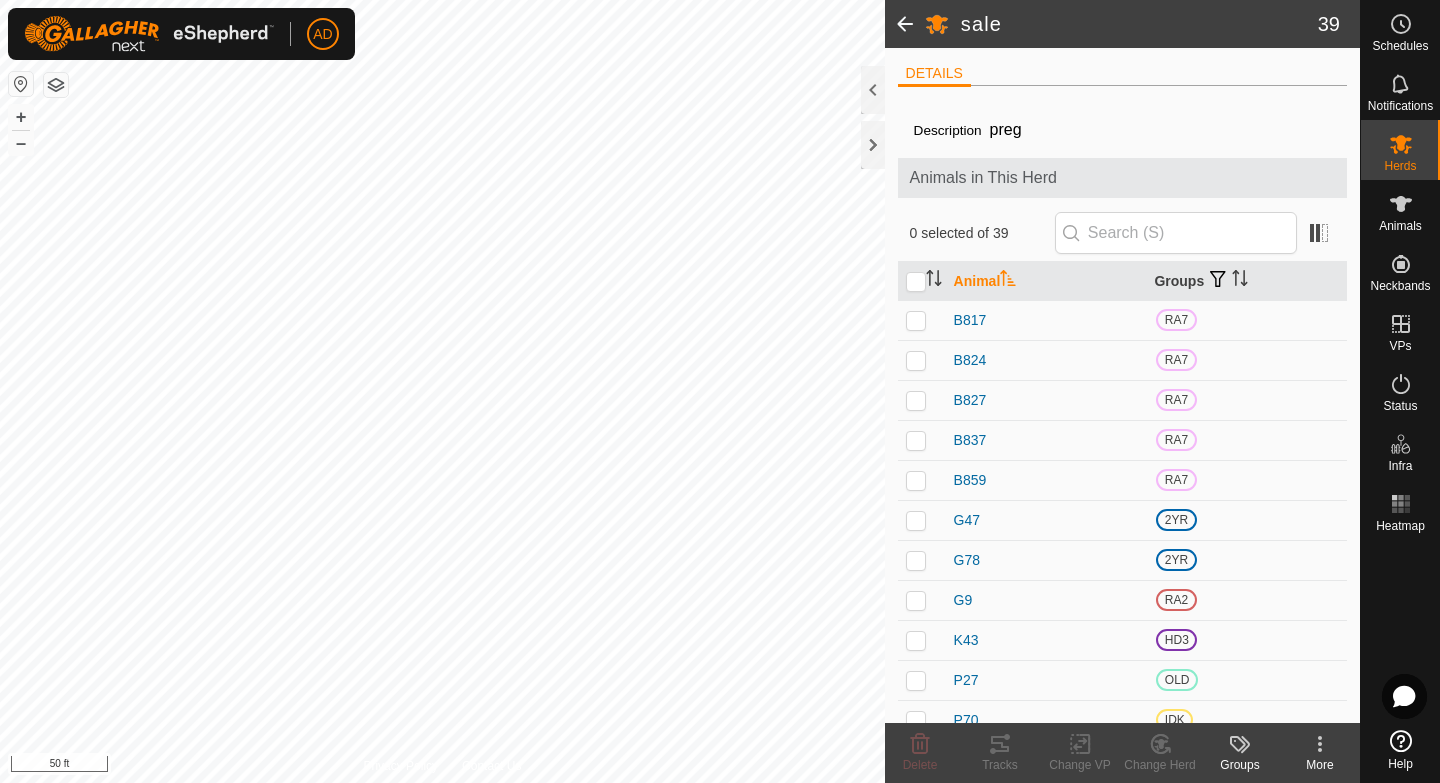 scroll, scrollTop: 232, scrollLeft: 0, axis: vertical 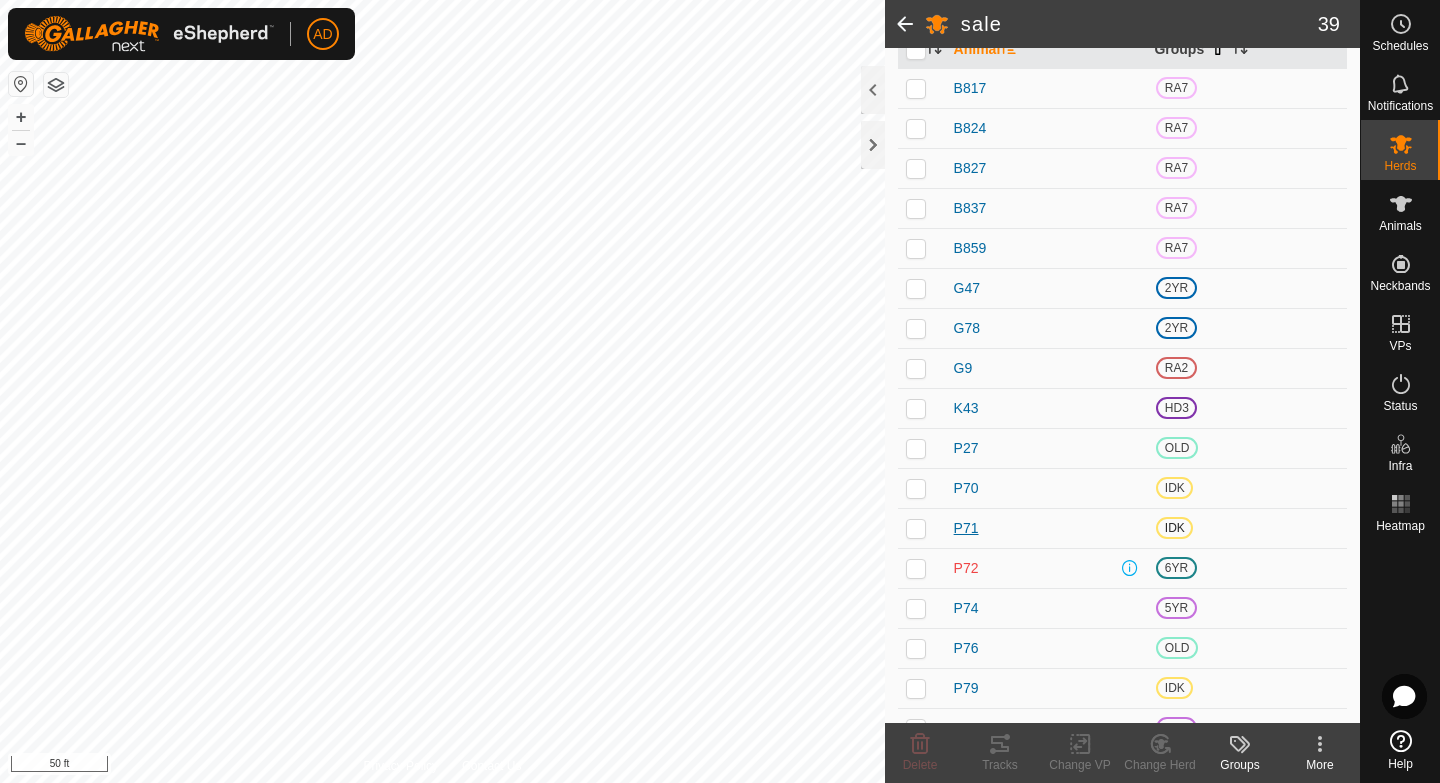 click on "P71" at bounding box center (966, 528) 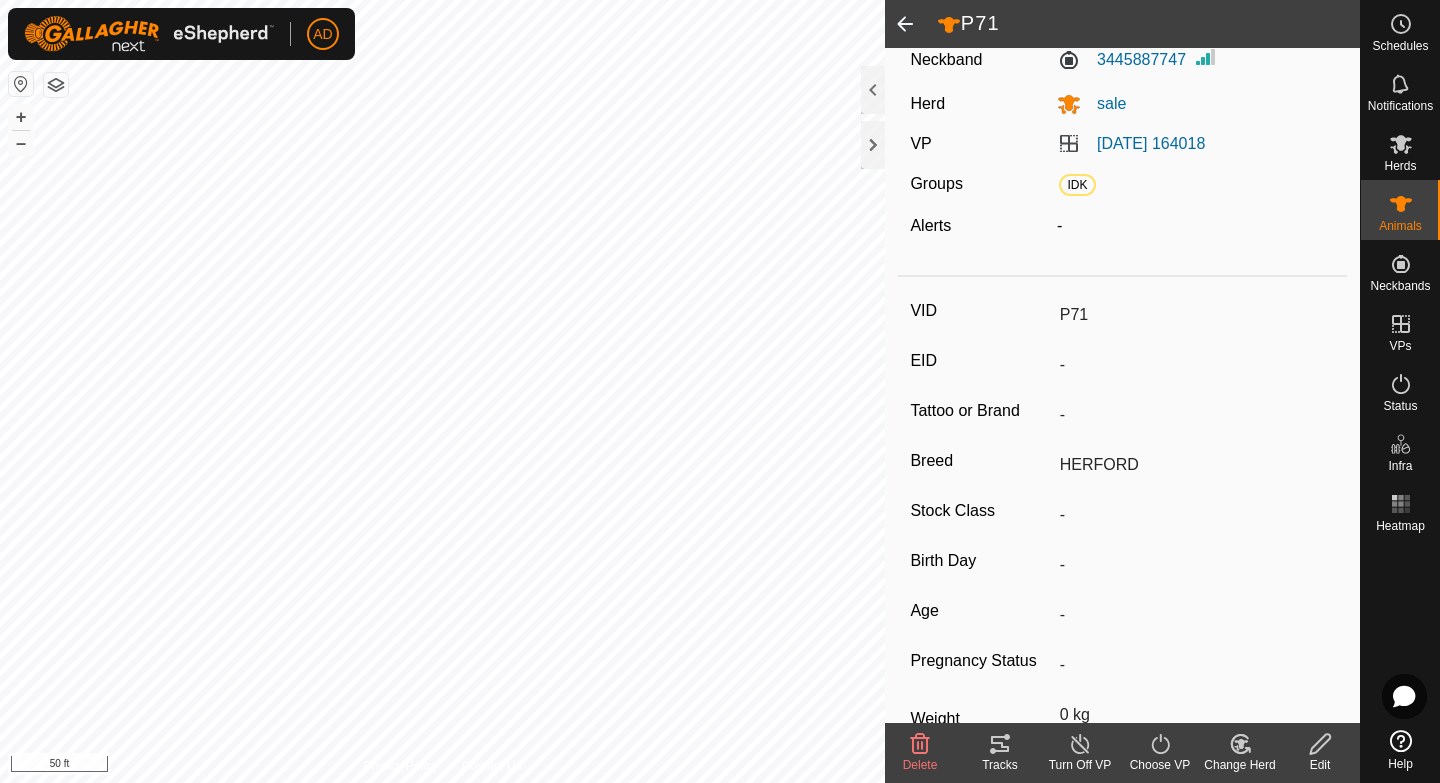 scroll, scrollTop: 201, scrollLeft: 0, axis: vertical 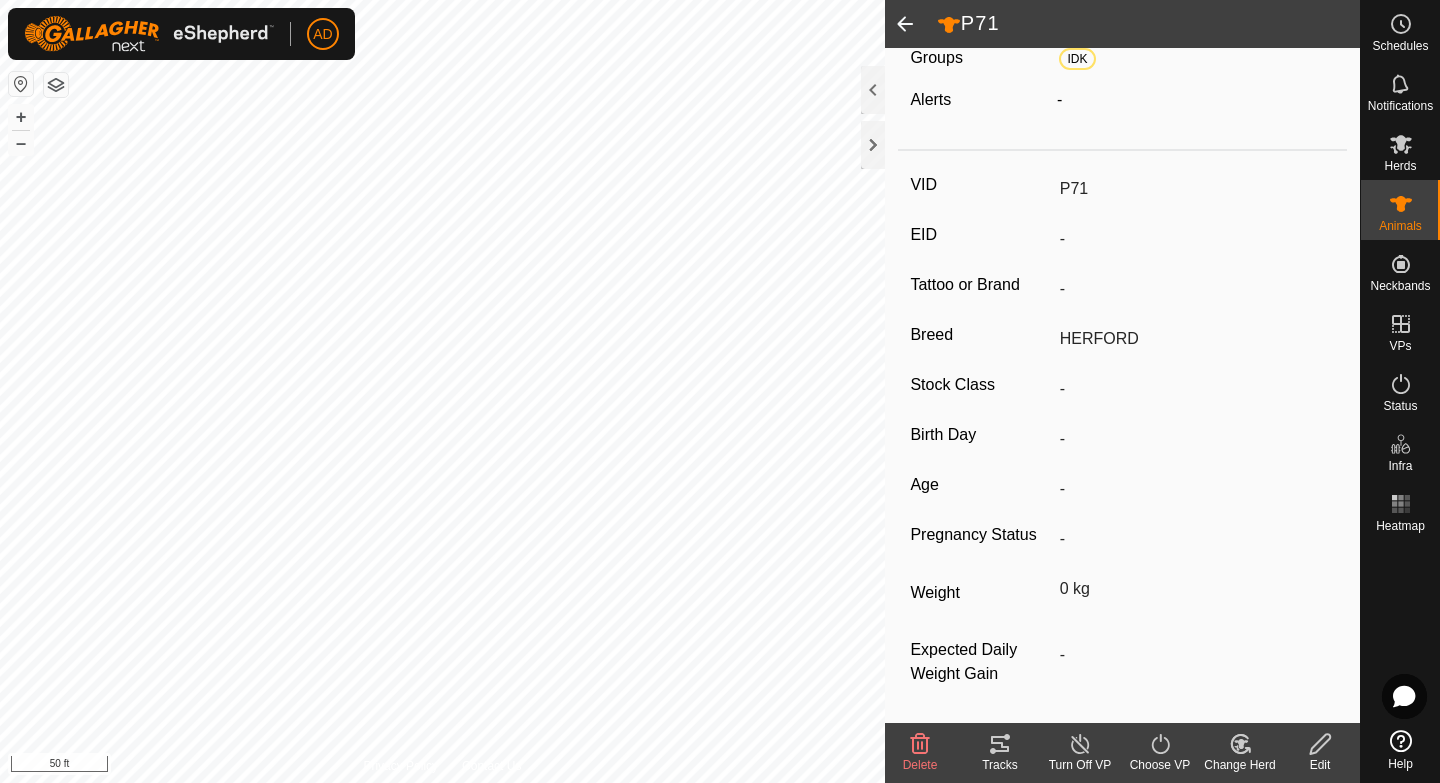 click 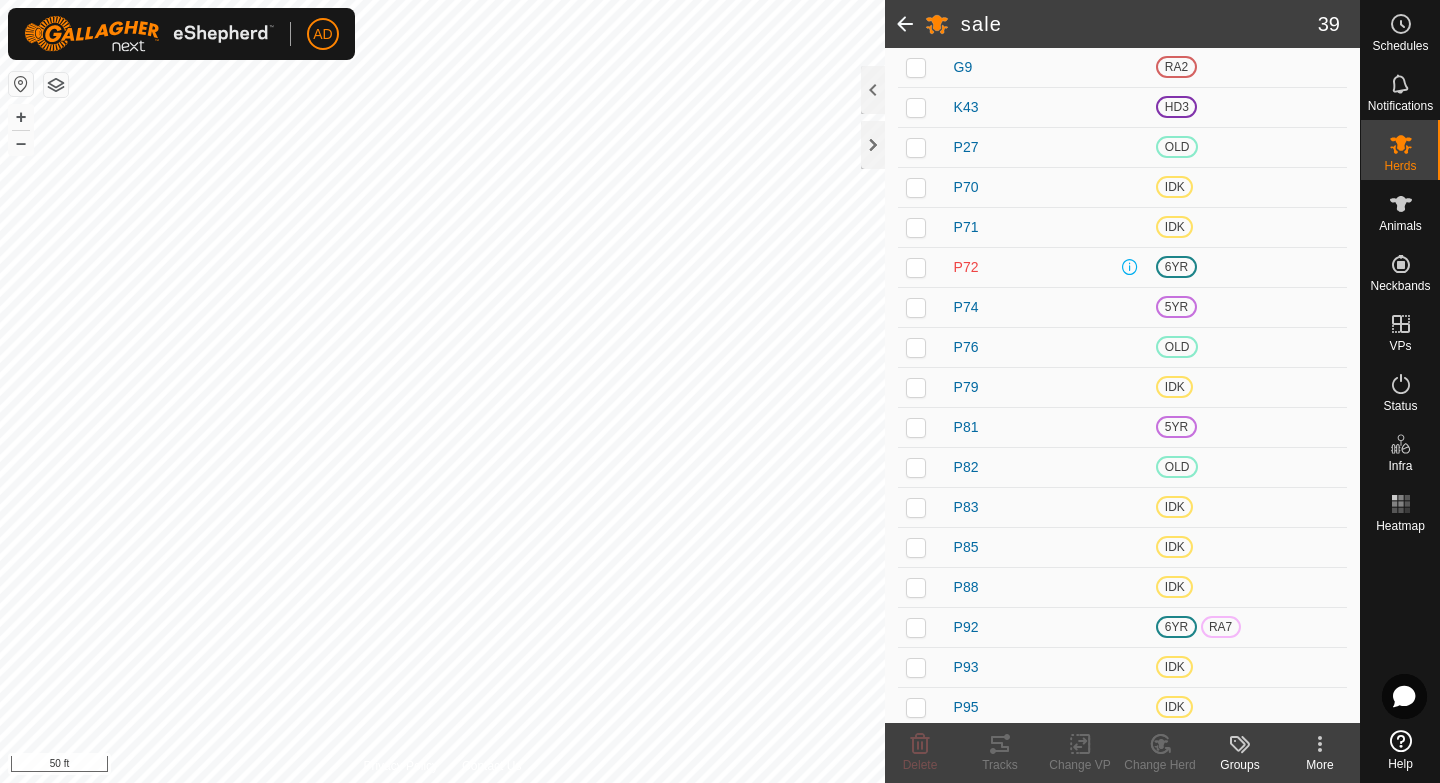 scroll, scrollTop: 543, scrollLeft: 0, axis: vertical 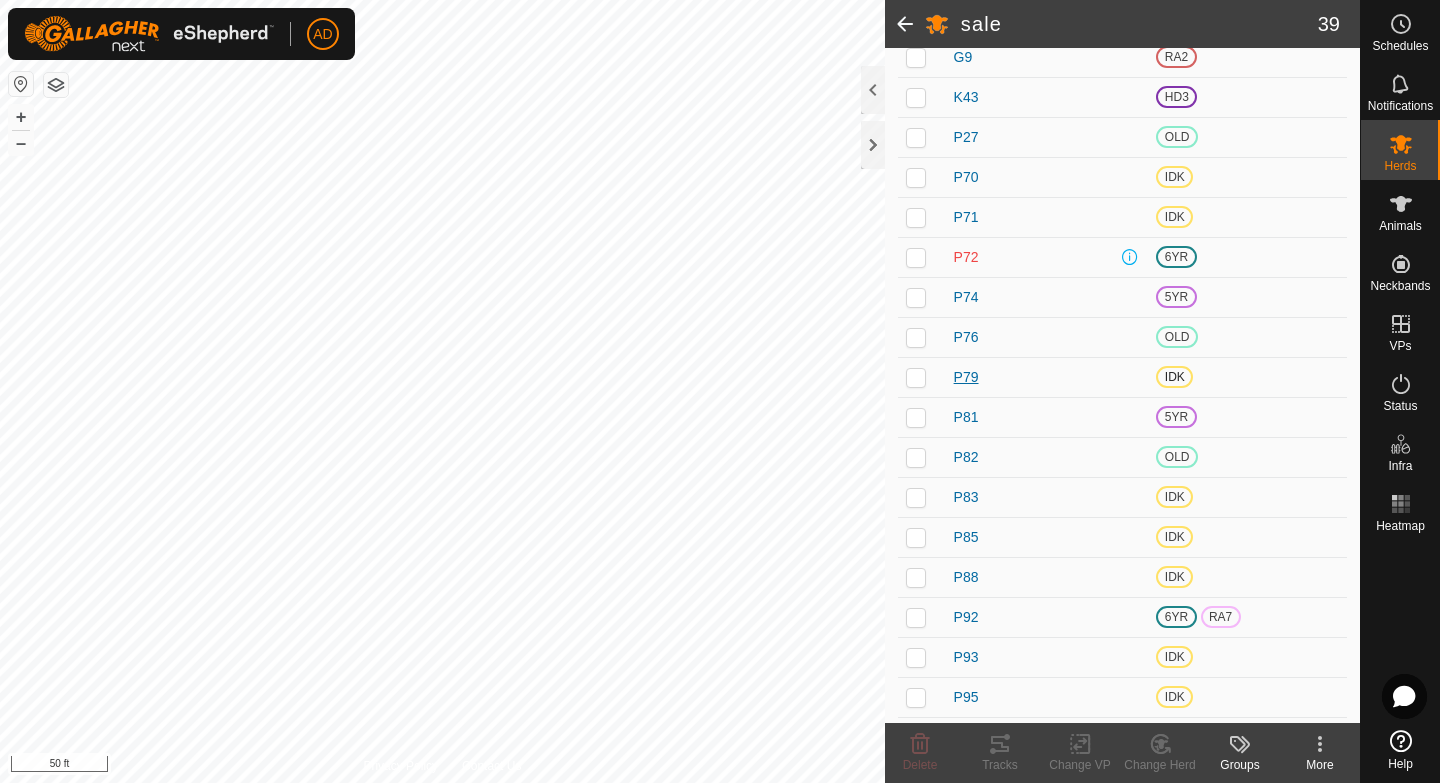 click on "P79" at bounding box center (966, 377) 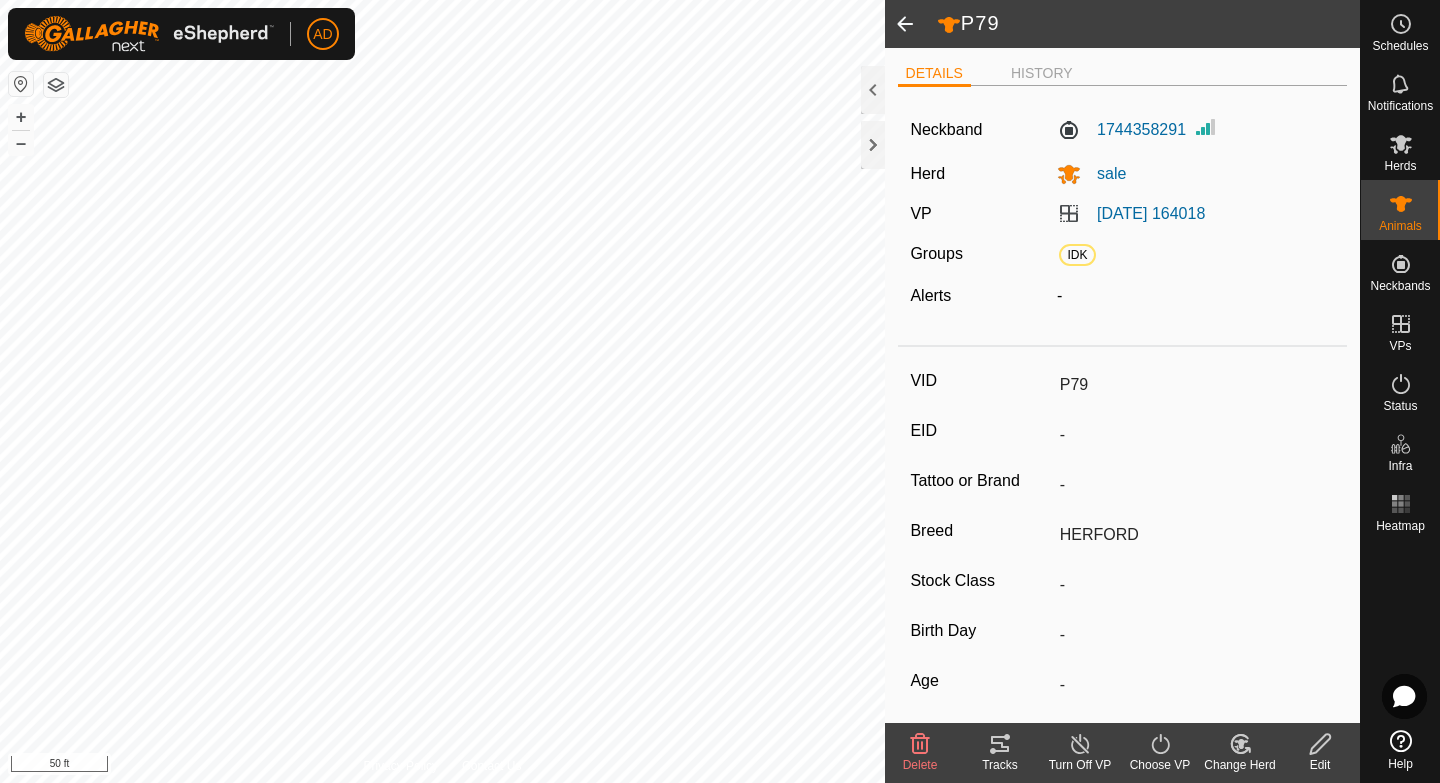 click 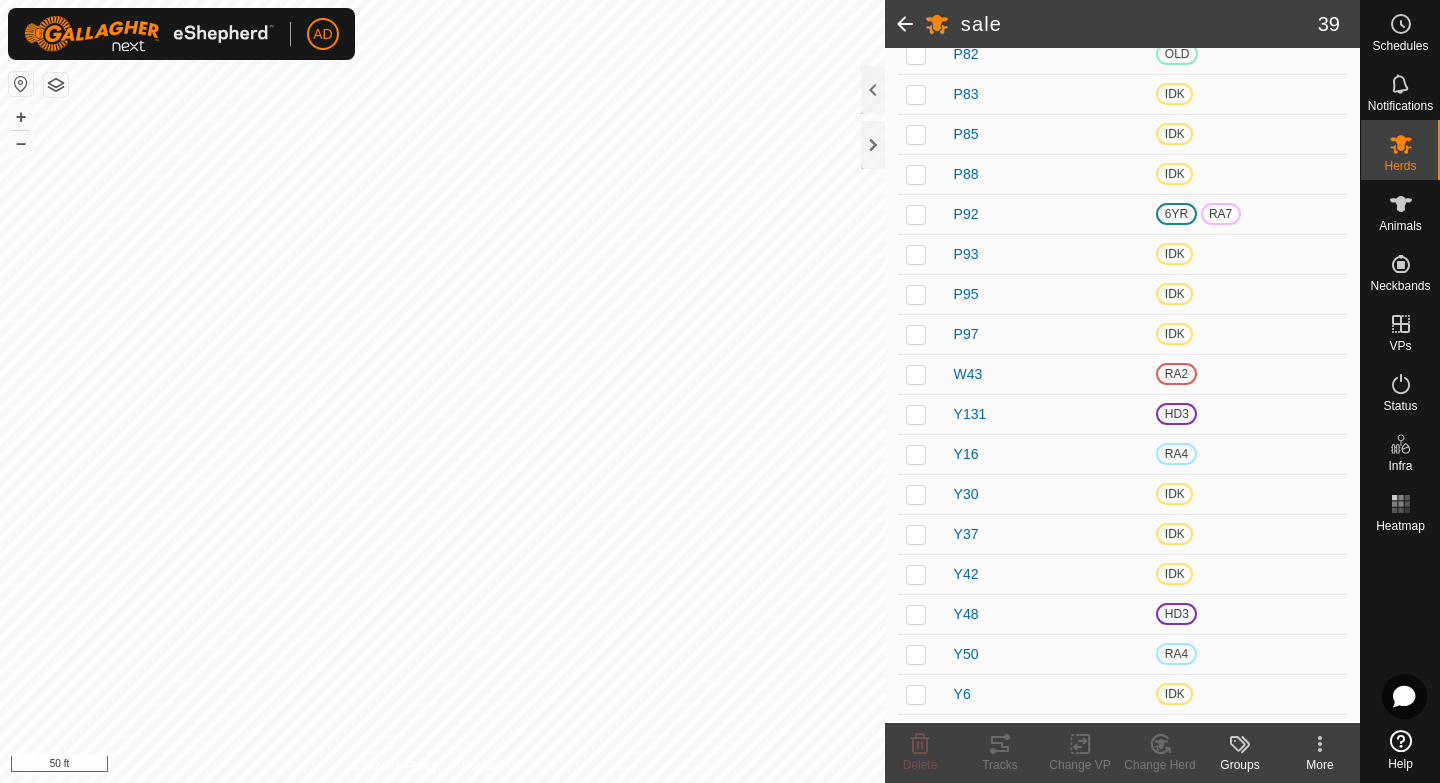 scroll, scrollTop: 944, scrollLeft: 0, axis: vertical 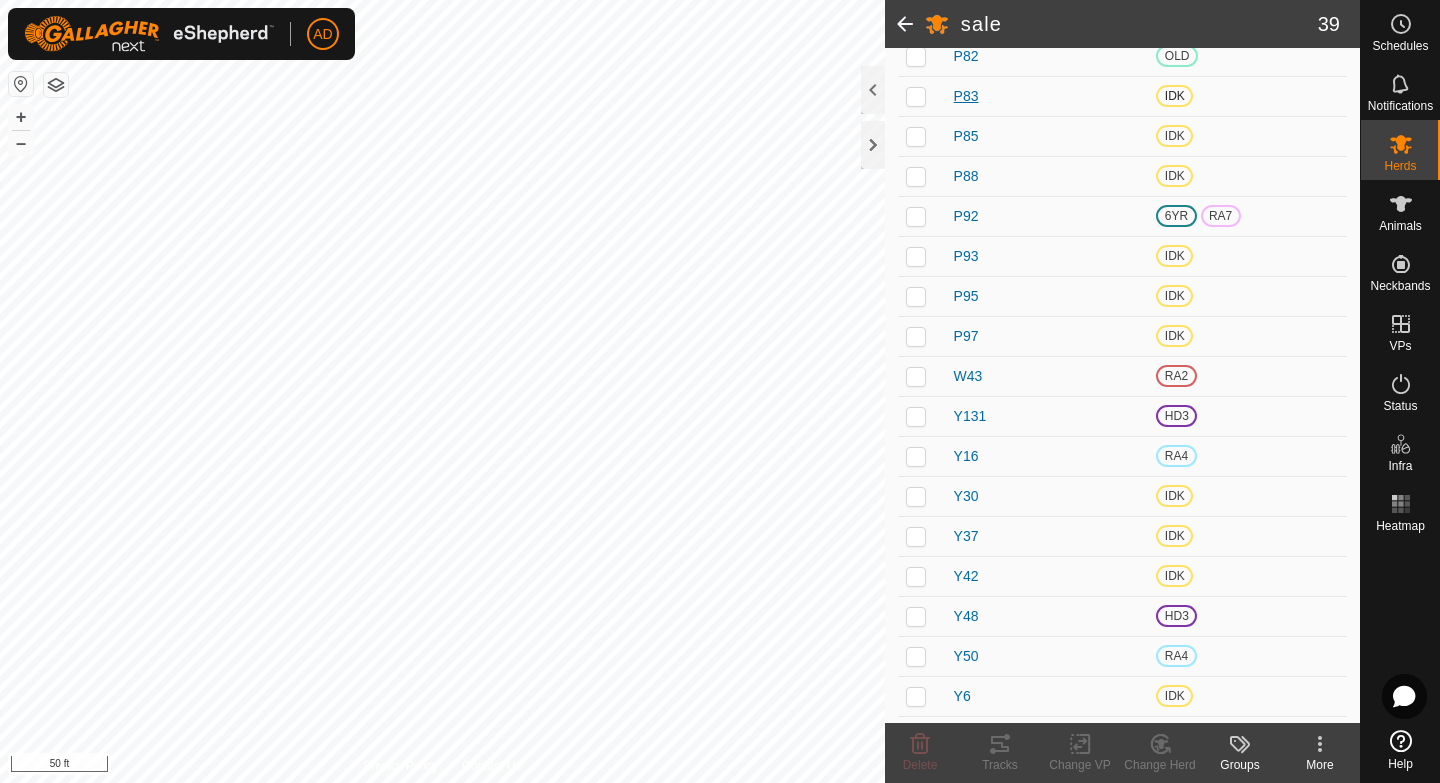 click on "P83" at bounding box center (966, 96) 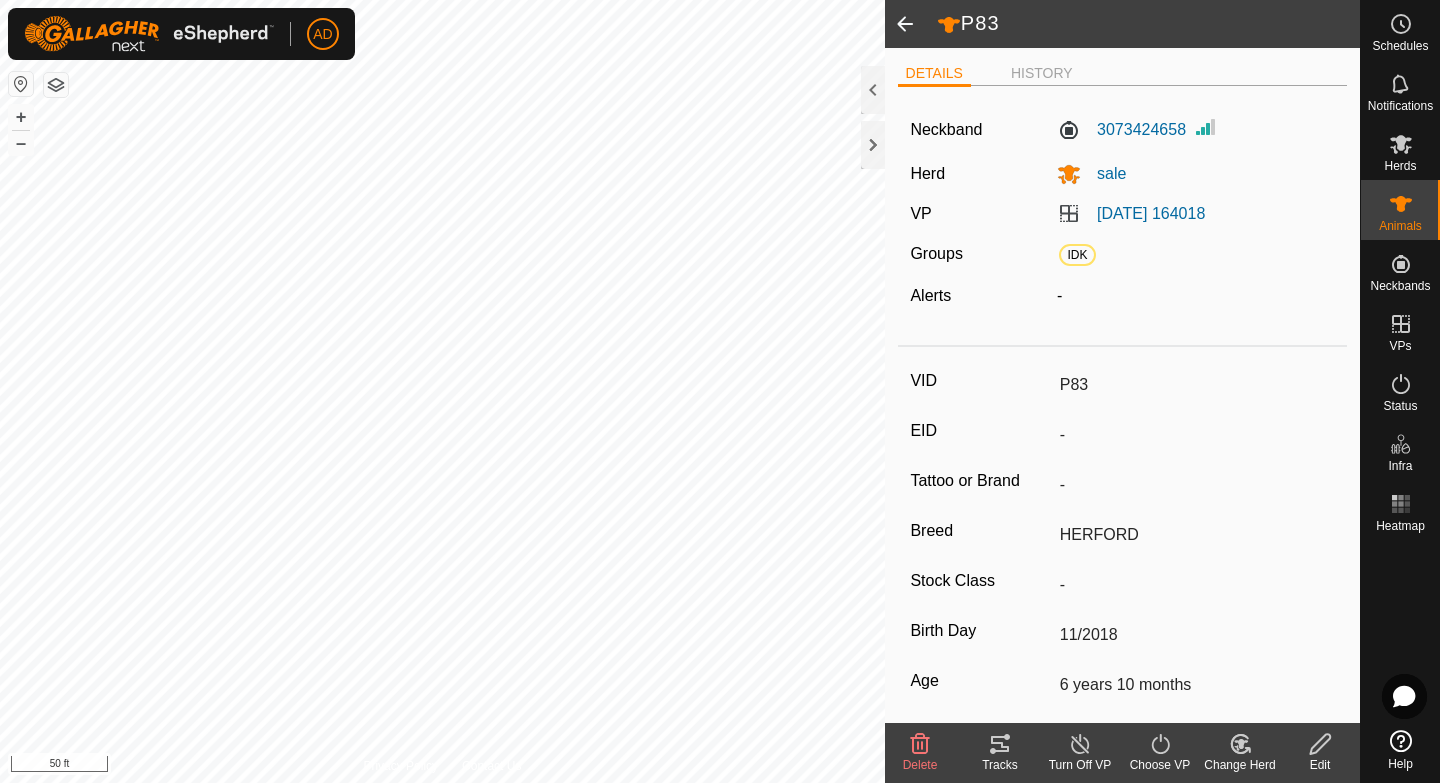 click 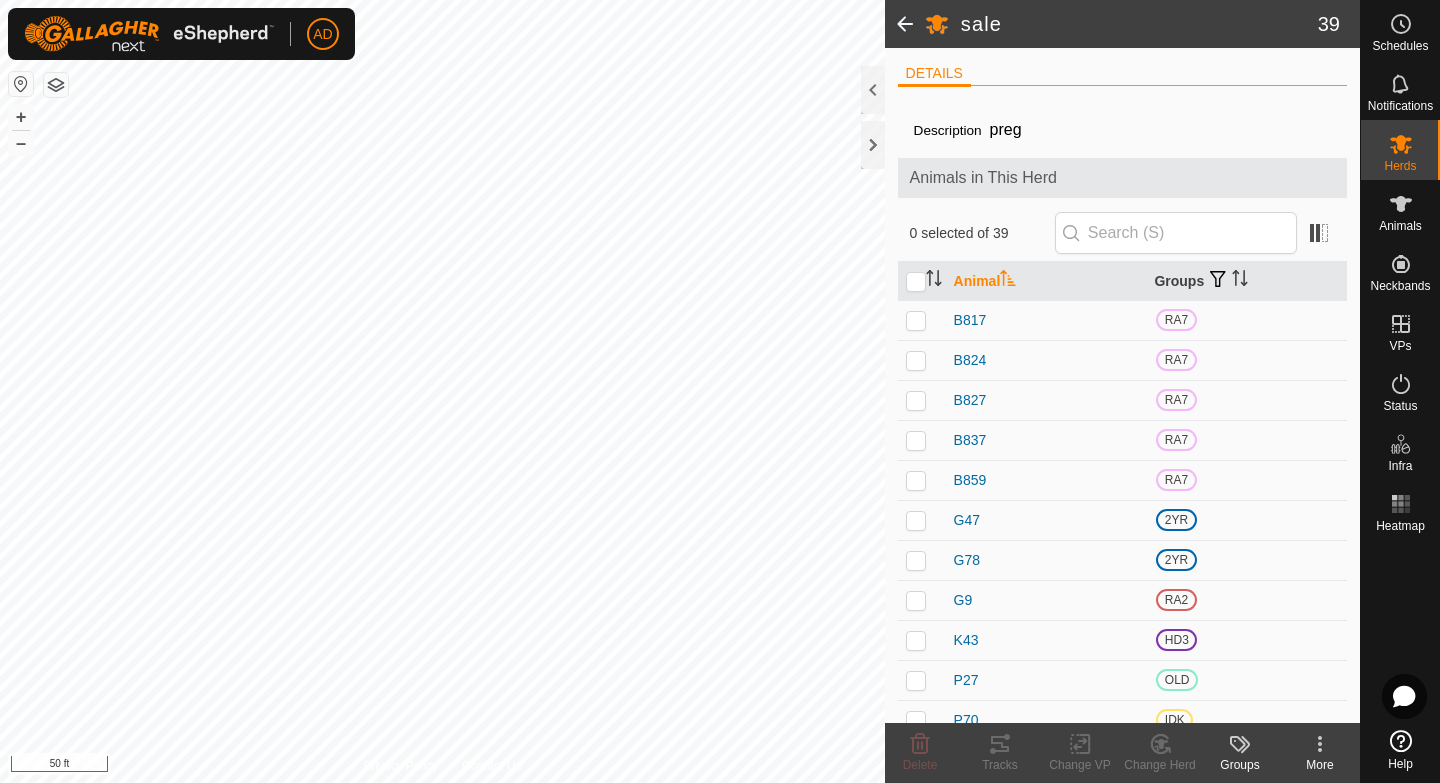 scroll, scrollTop: 920, scrollLeft: 0, axis: vertical 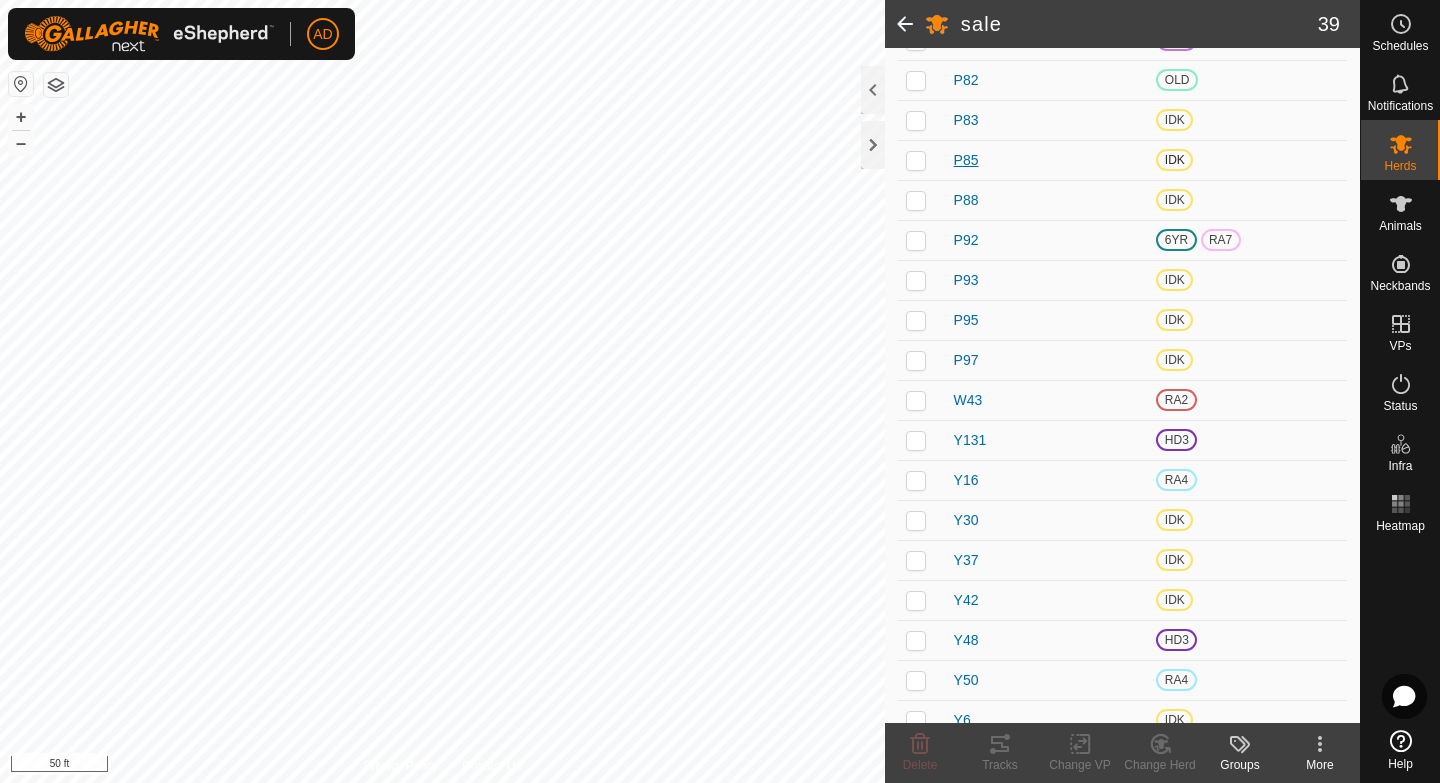 click on "P85" at bounding box center [966, 160] 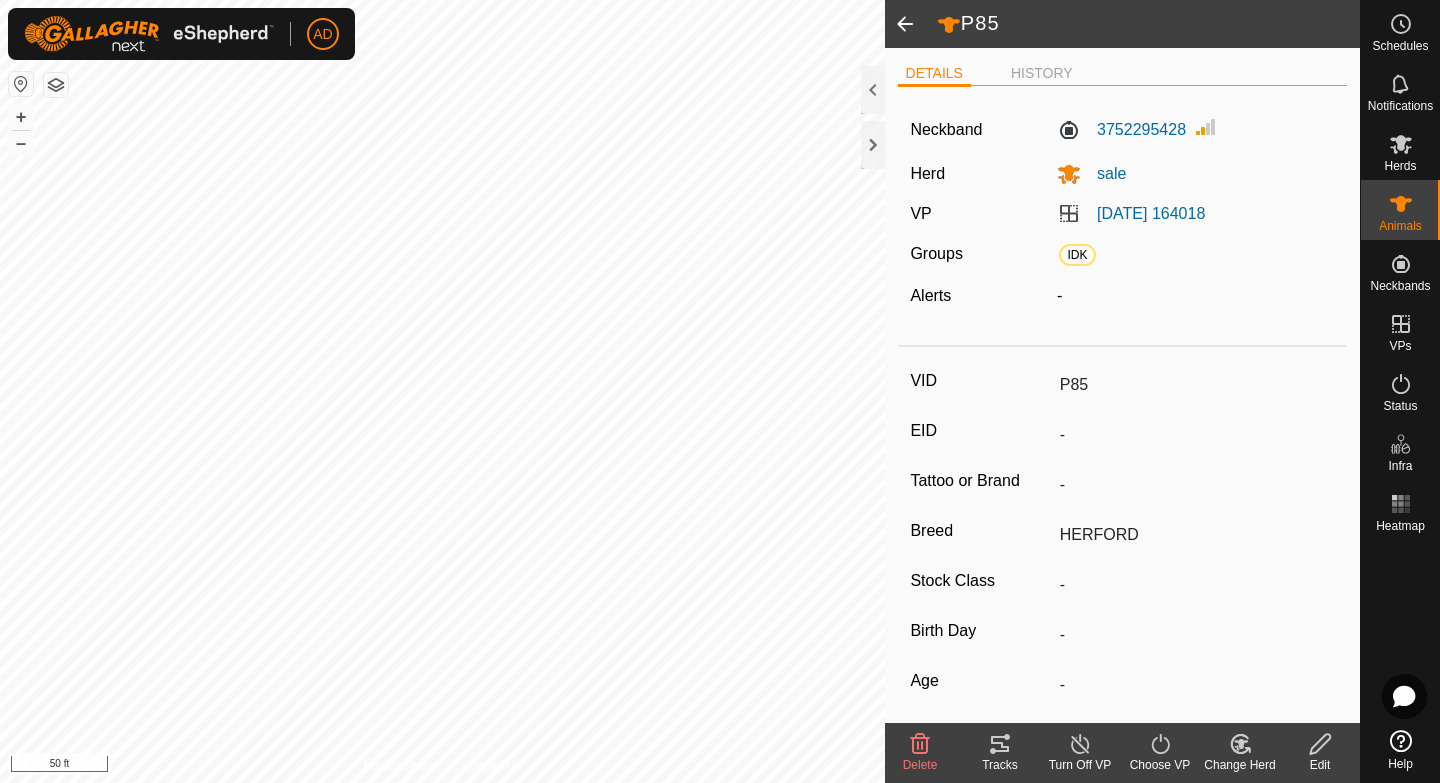 click 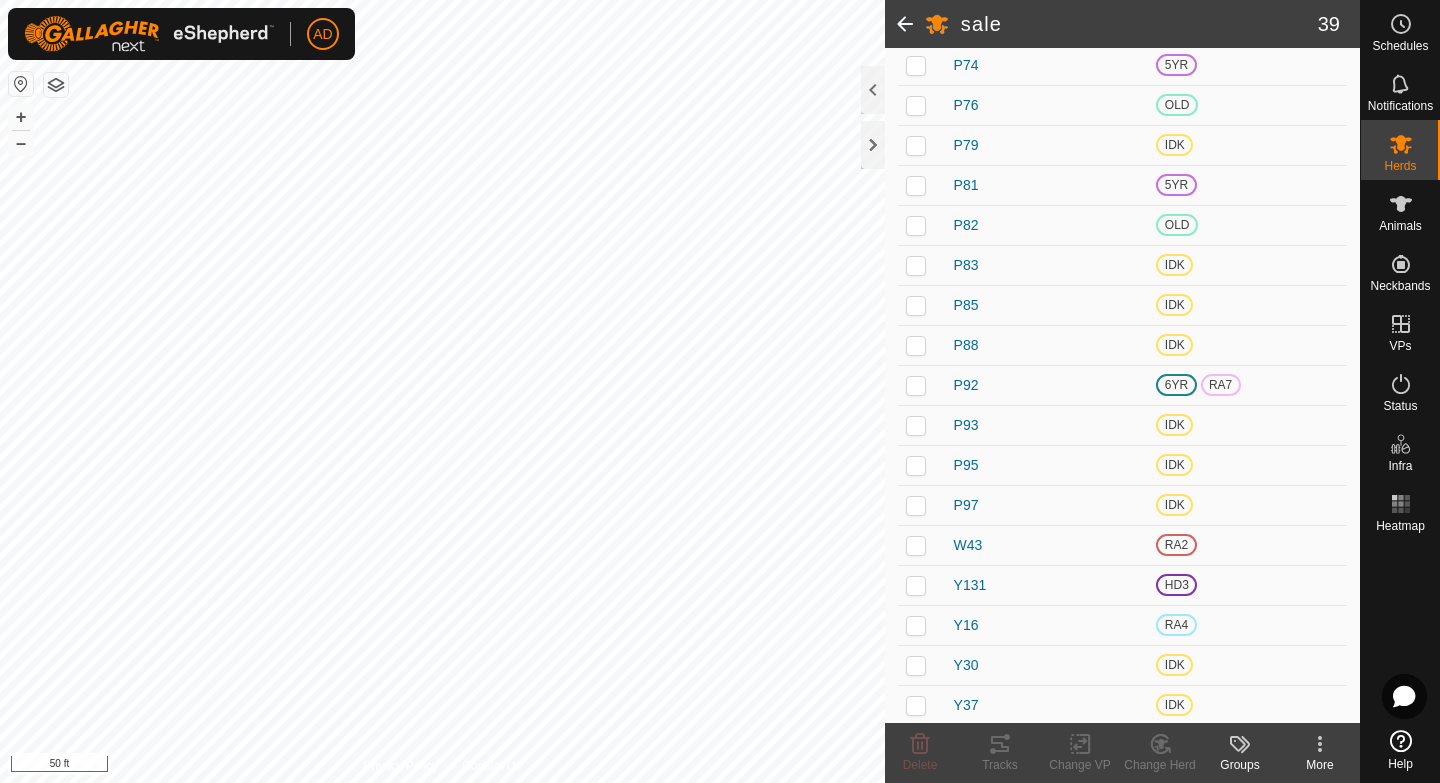 scroll, scrollTop: 785, scrollLeft: 0, axis: vertical 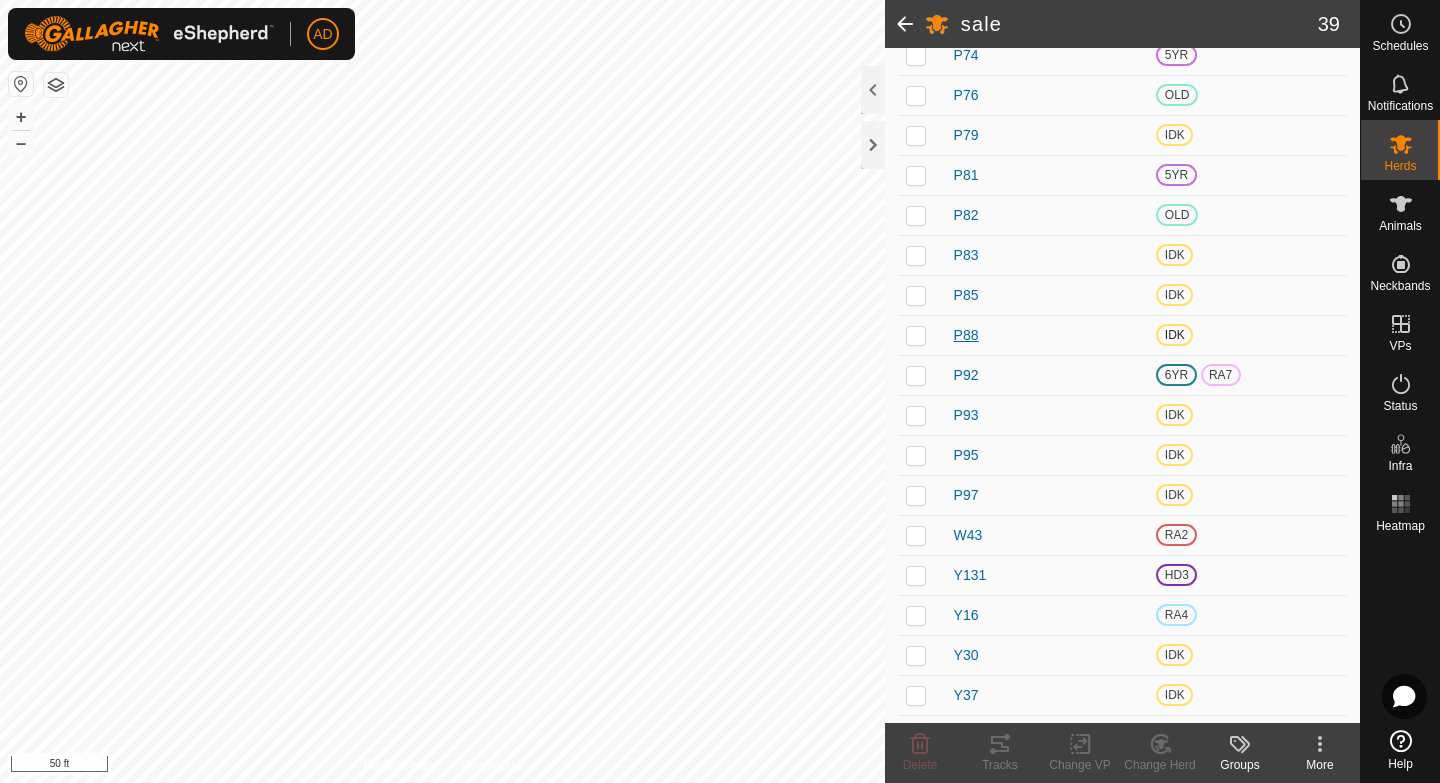 click on "P88" at bounding box center (966, 335) 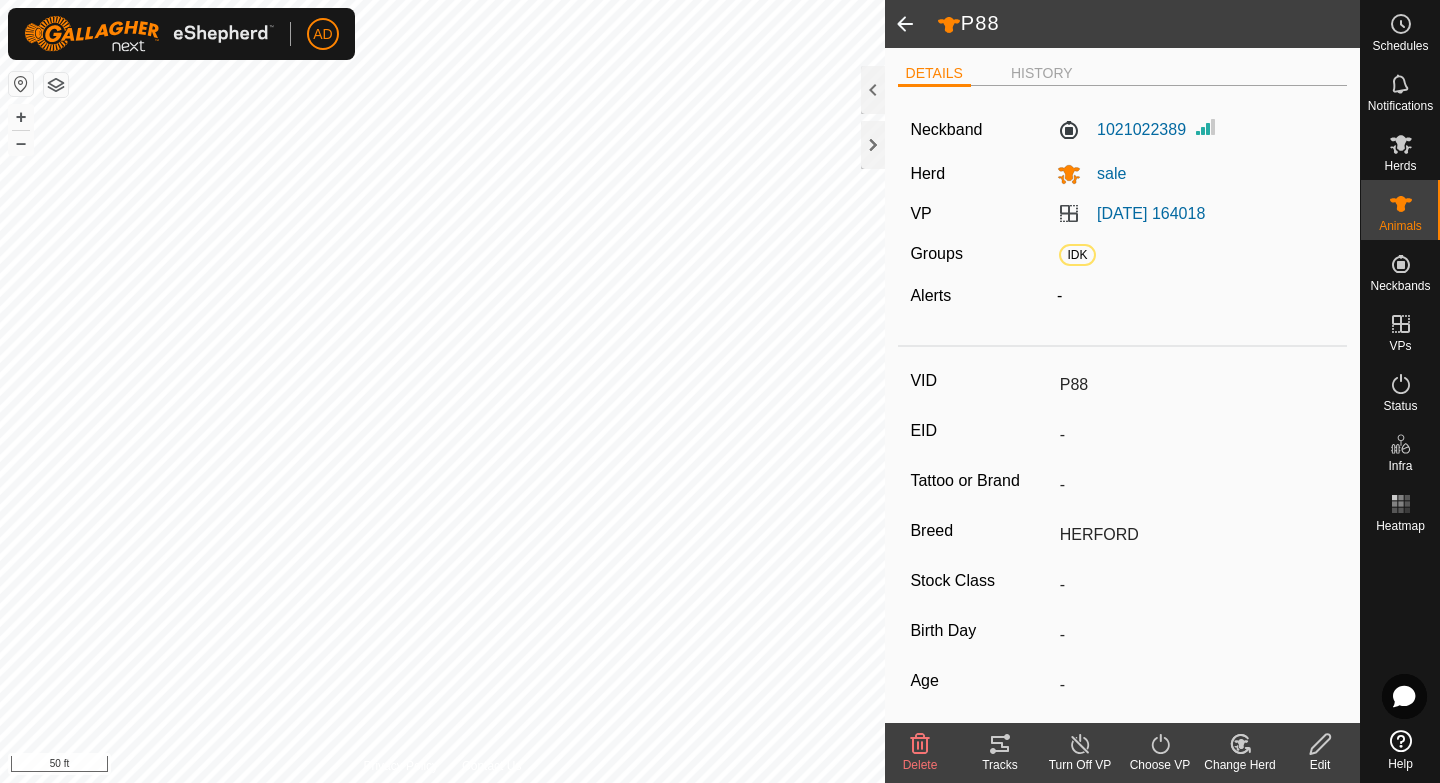 click 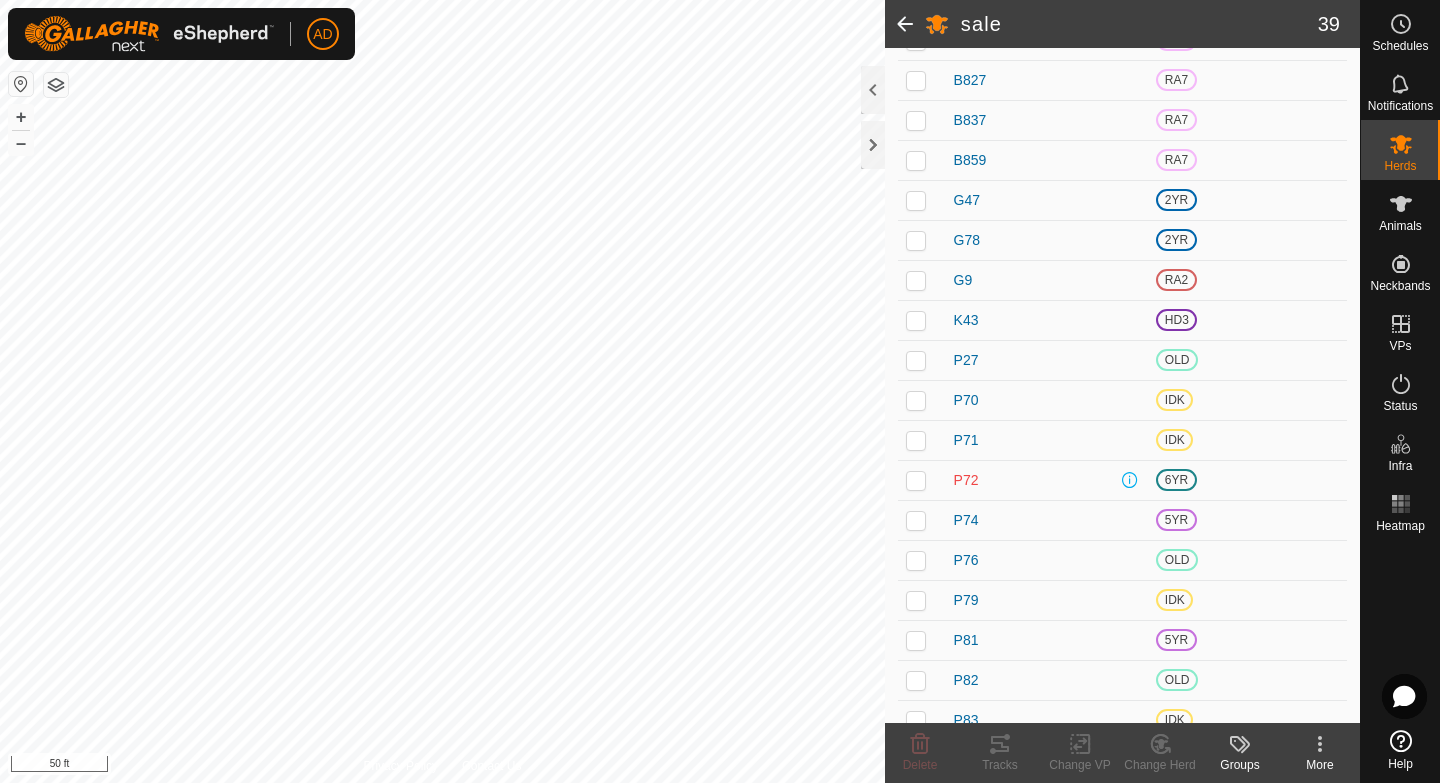scroll, scrollTop: 0, scrollLeft: 0, axis: both 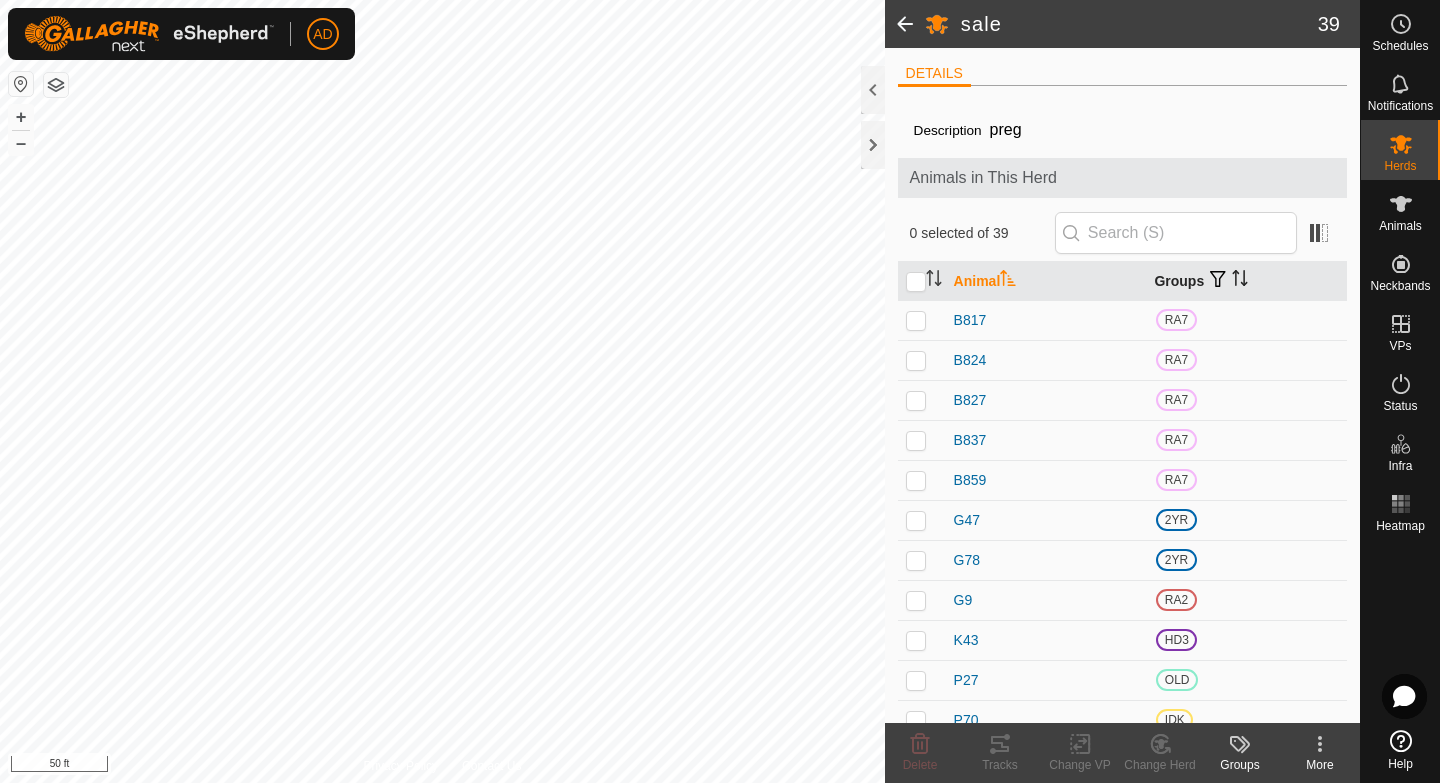 click on "Groups" at bounding box center [1246, 281] 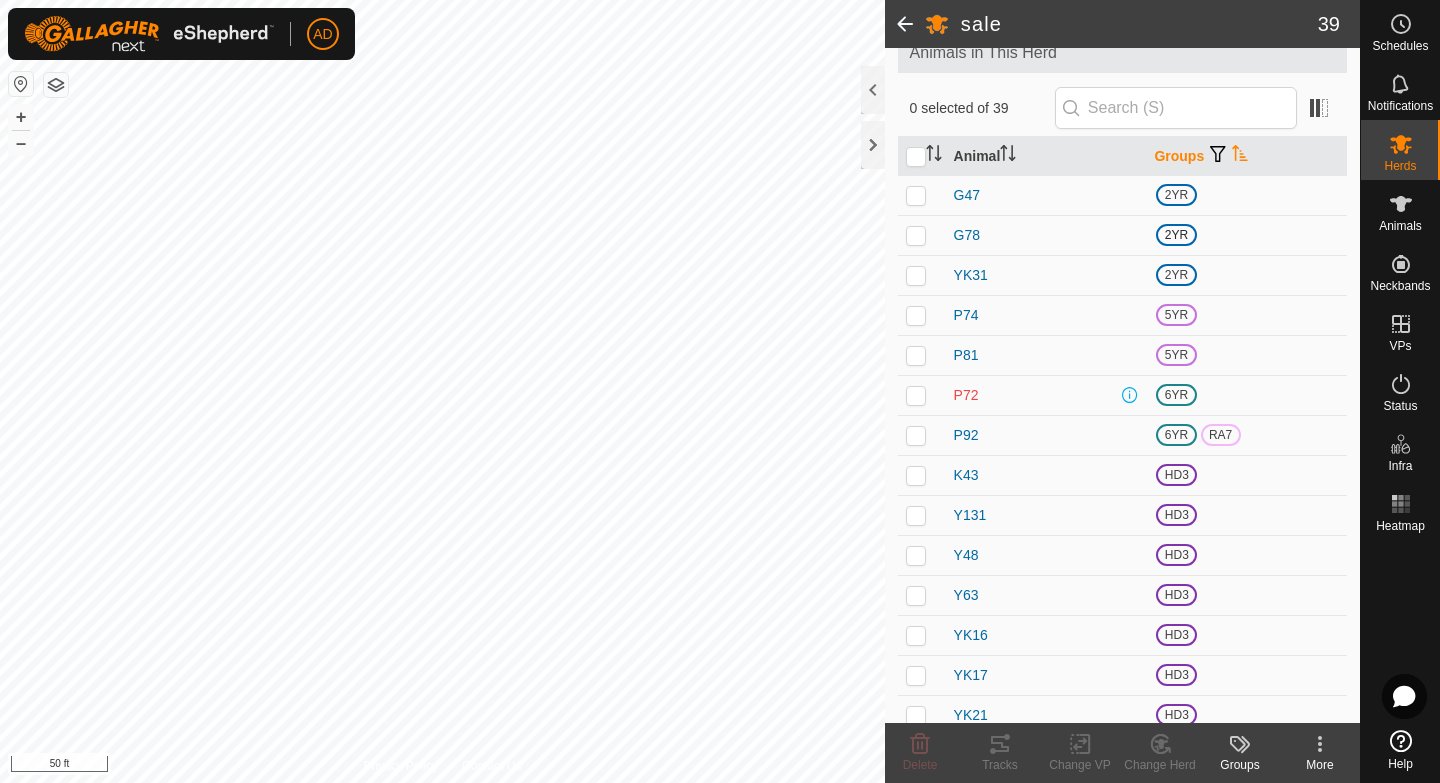 scroll, scrollTop: 128, scrollLeft: 0, axis: vertical 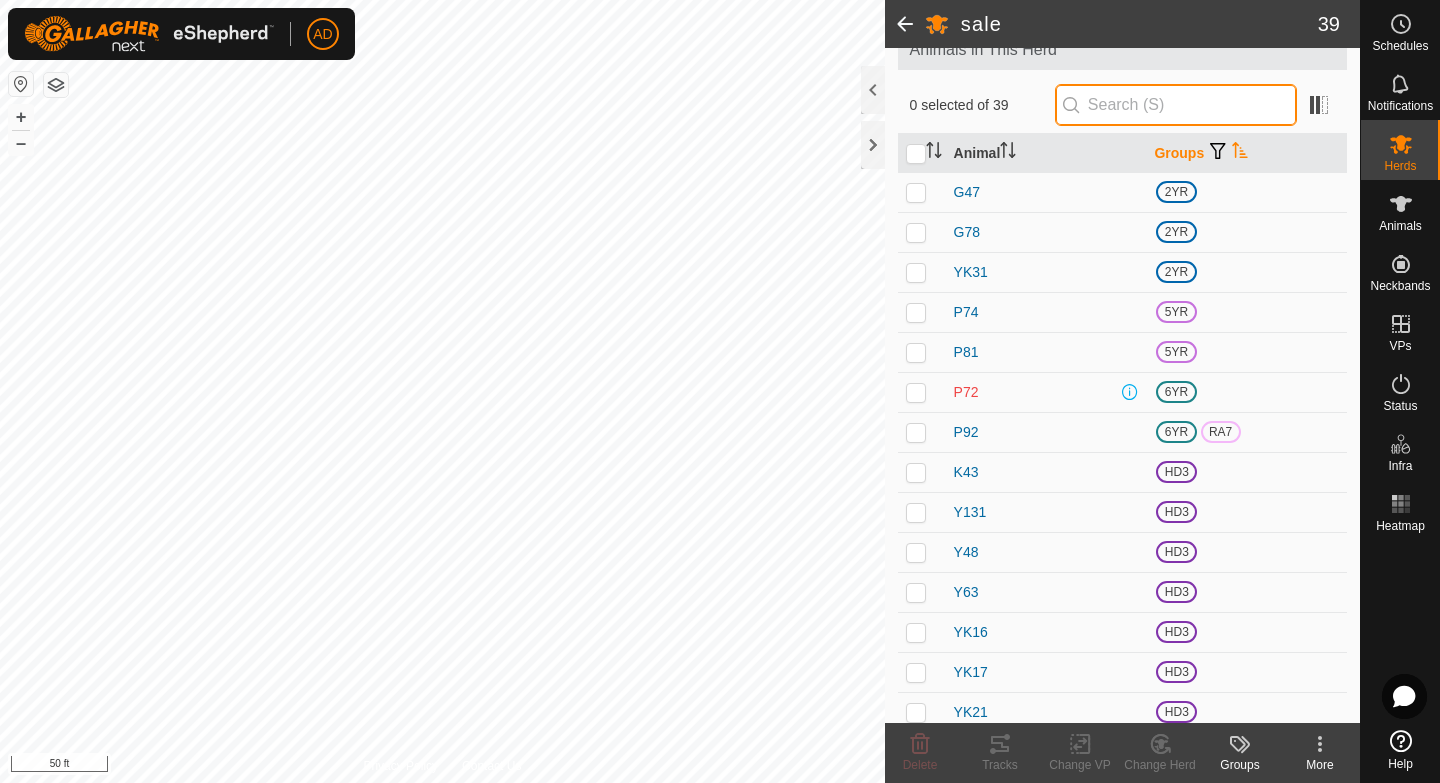click at bounding box center (1176, 105) 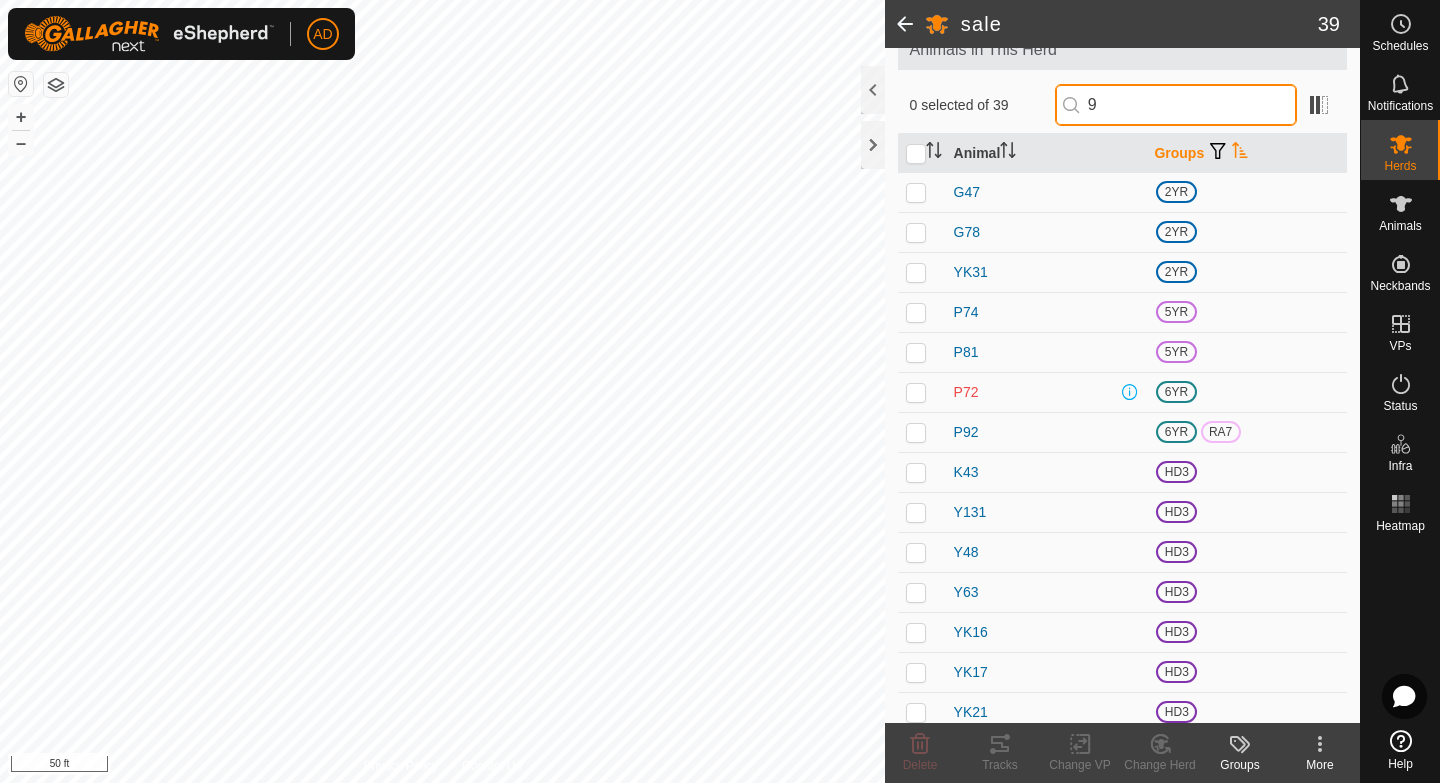 scroll, scrollTop: 0, scrollLeft: 0, axis: both 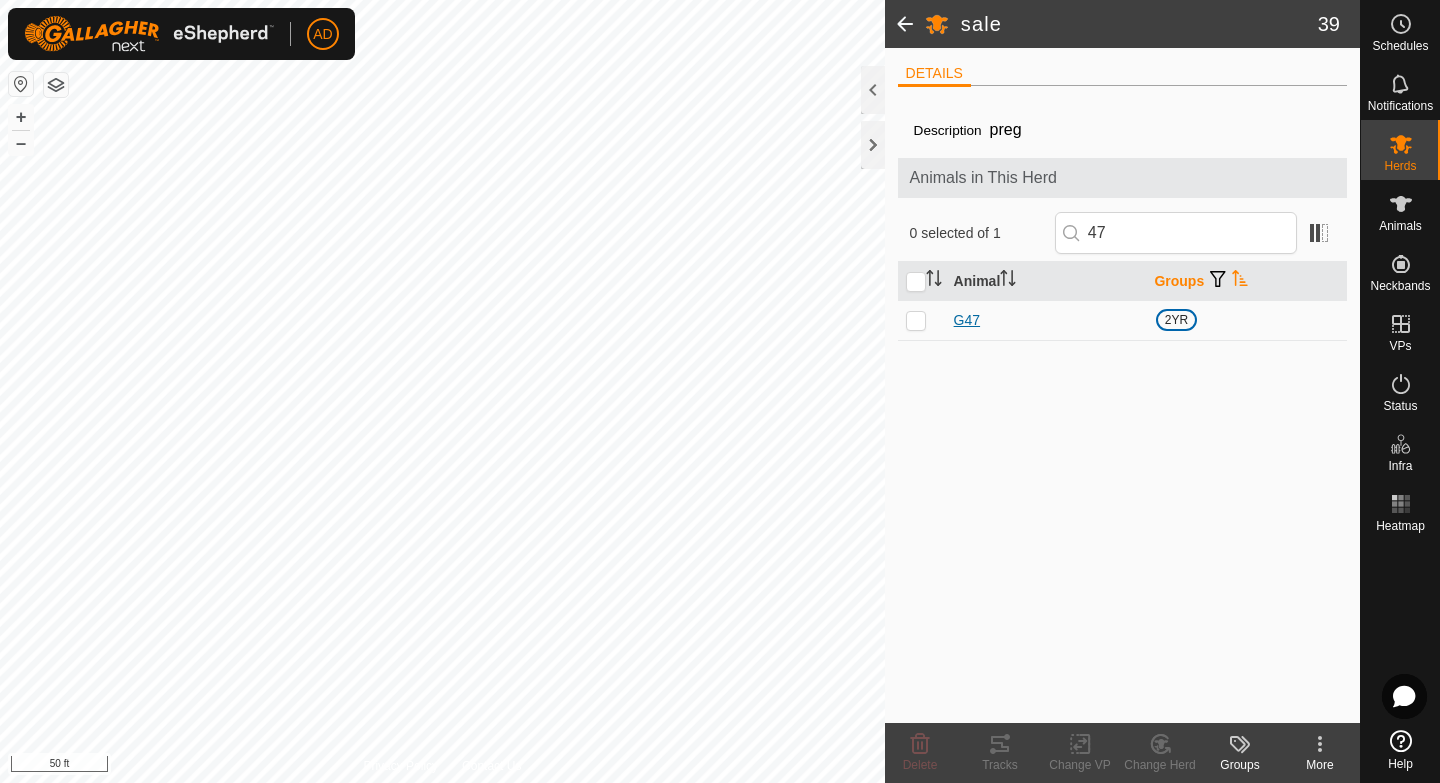 click on "G47" at bounding box center [967, 320] 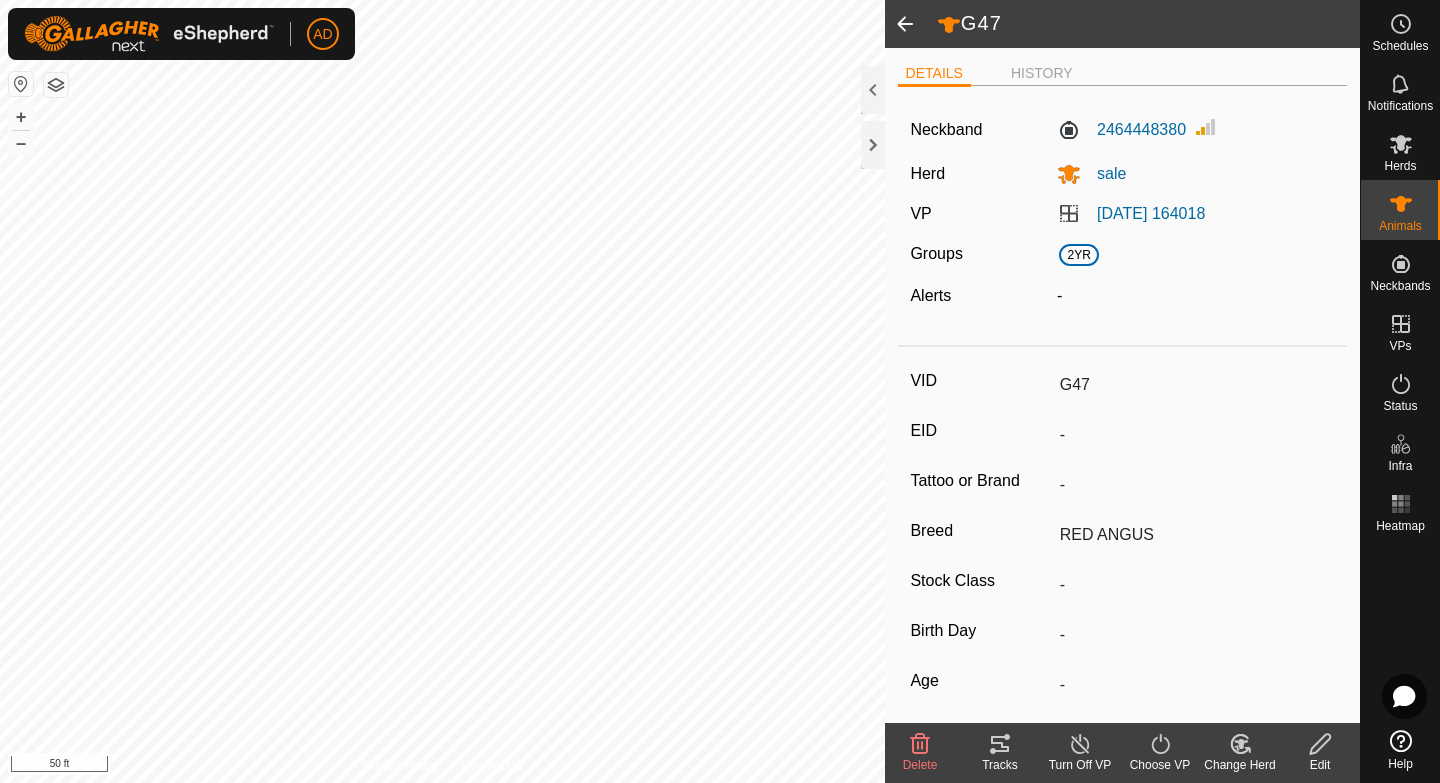 scroll, scrollTop: 201, scrollLeft: 0, axis: vertical 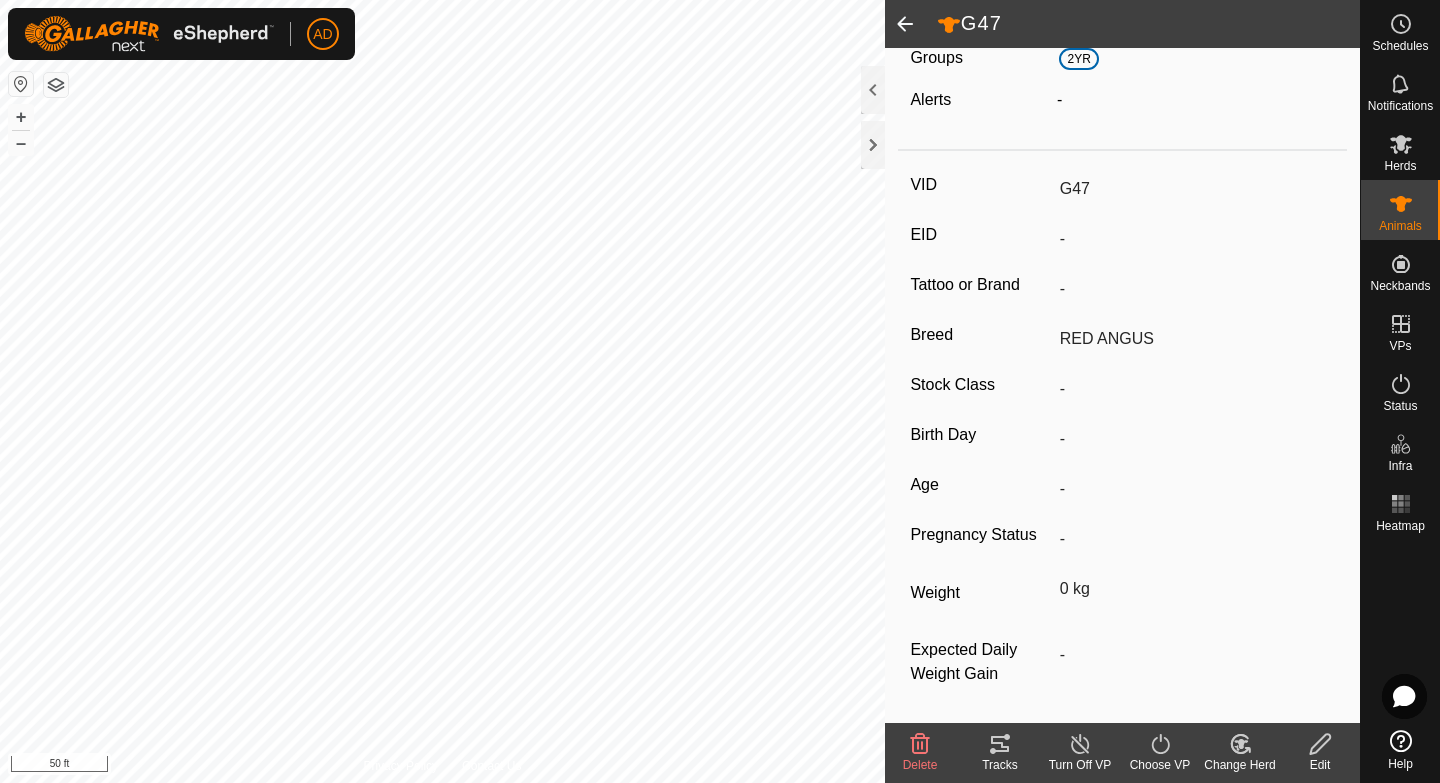 click 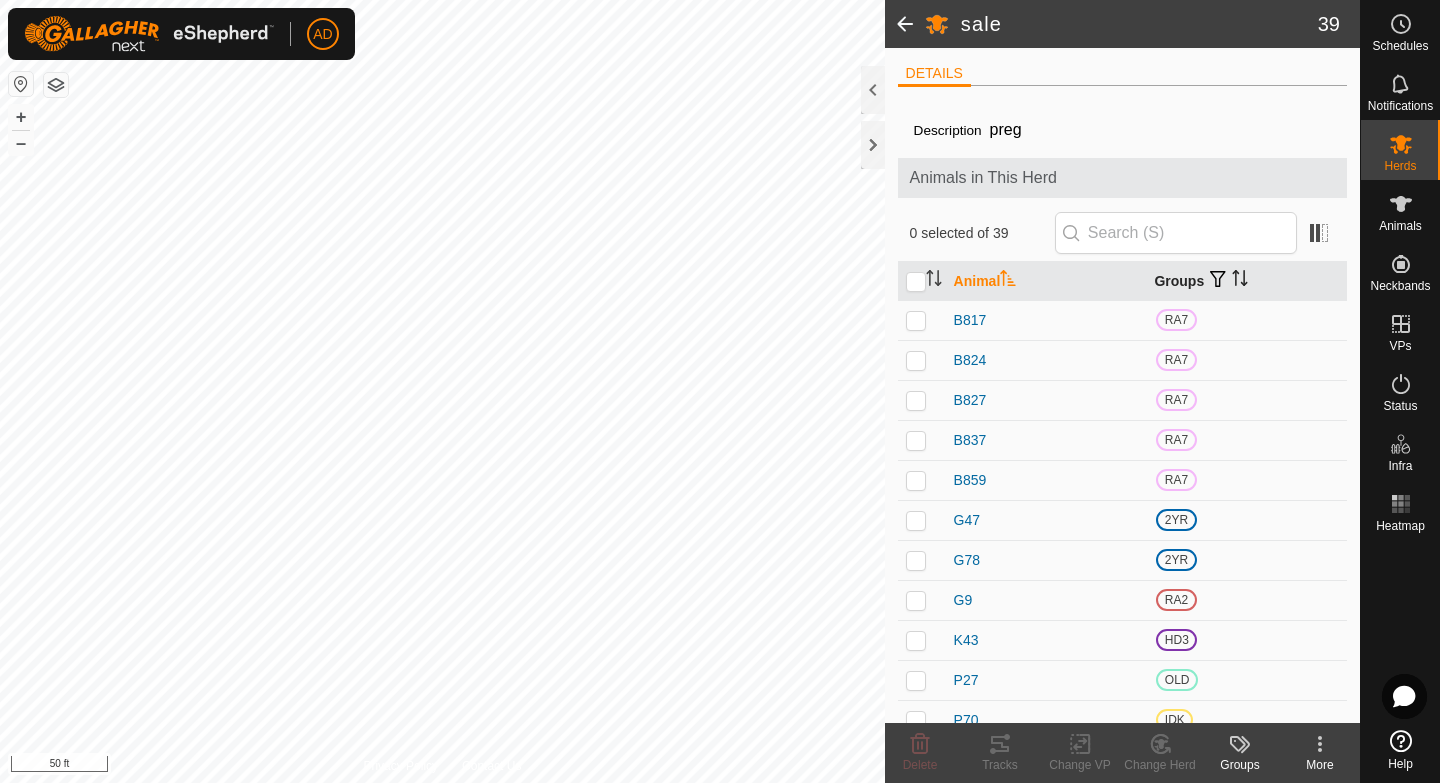 click 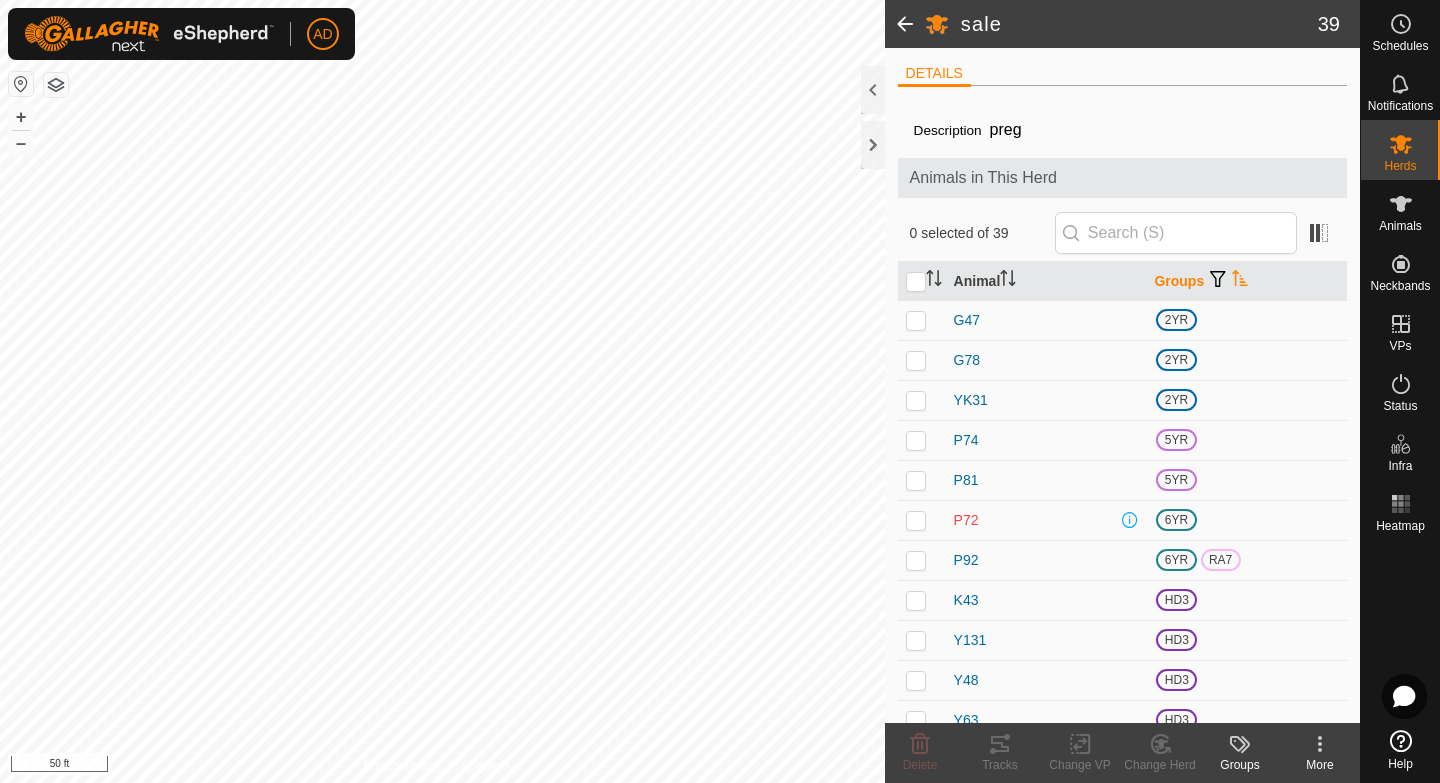 click 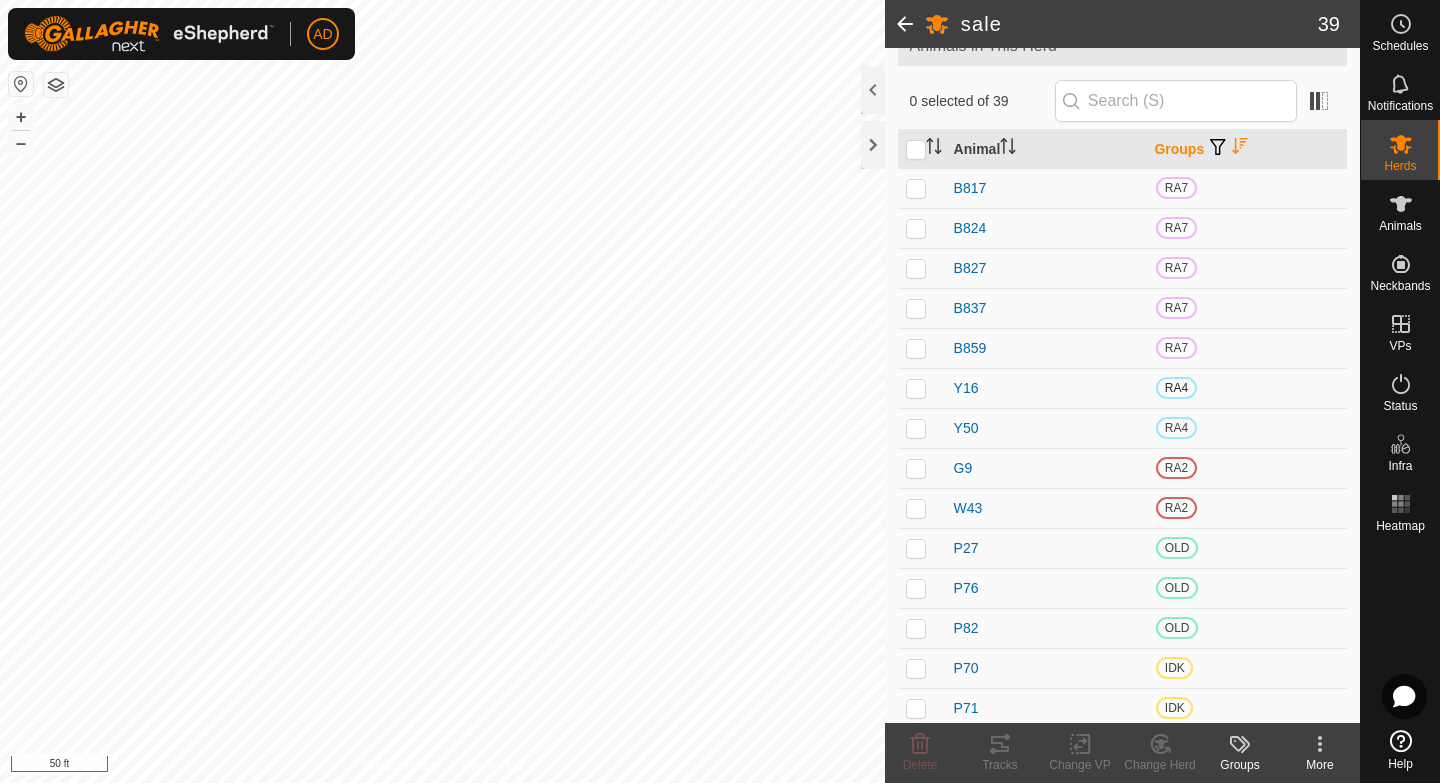 scroll, scrollTop: 146, scrollLeft: 0, axis: vertical 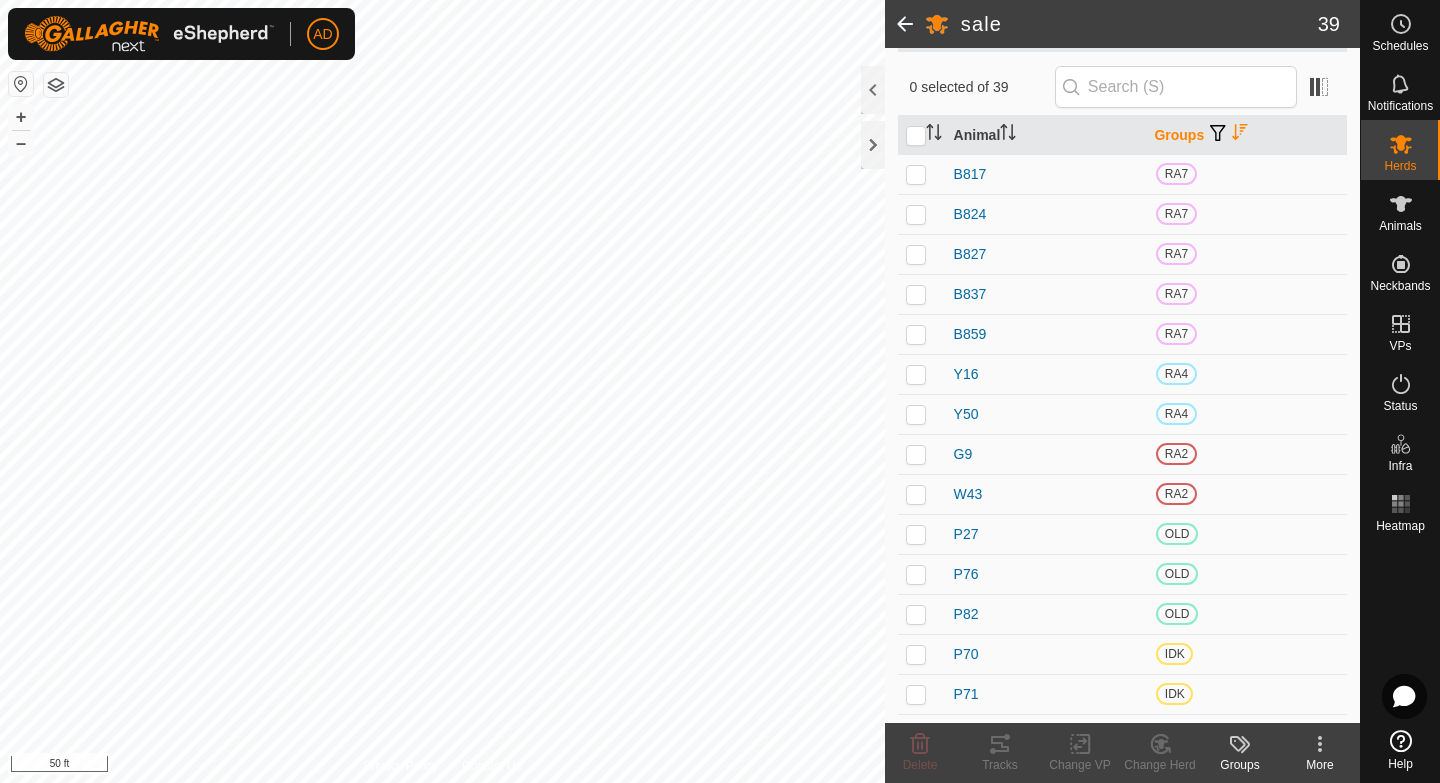 click 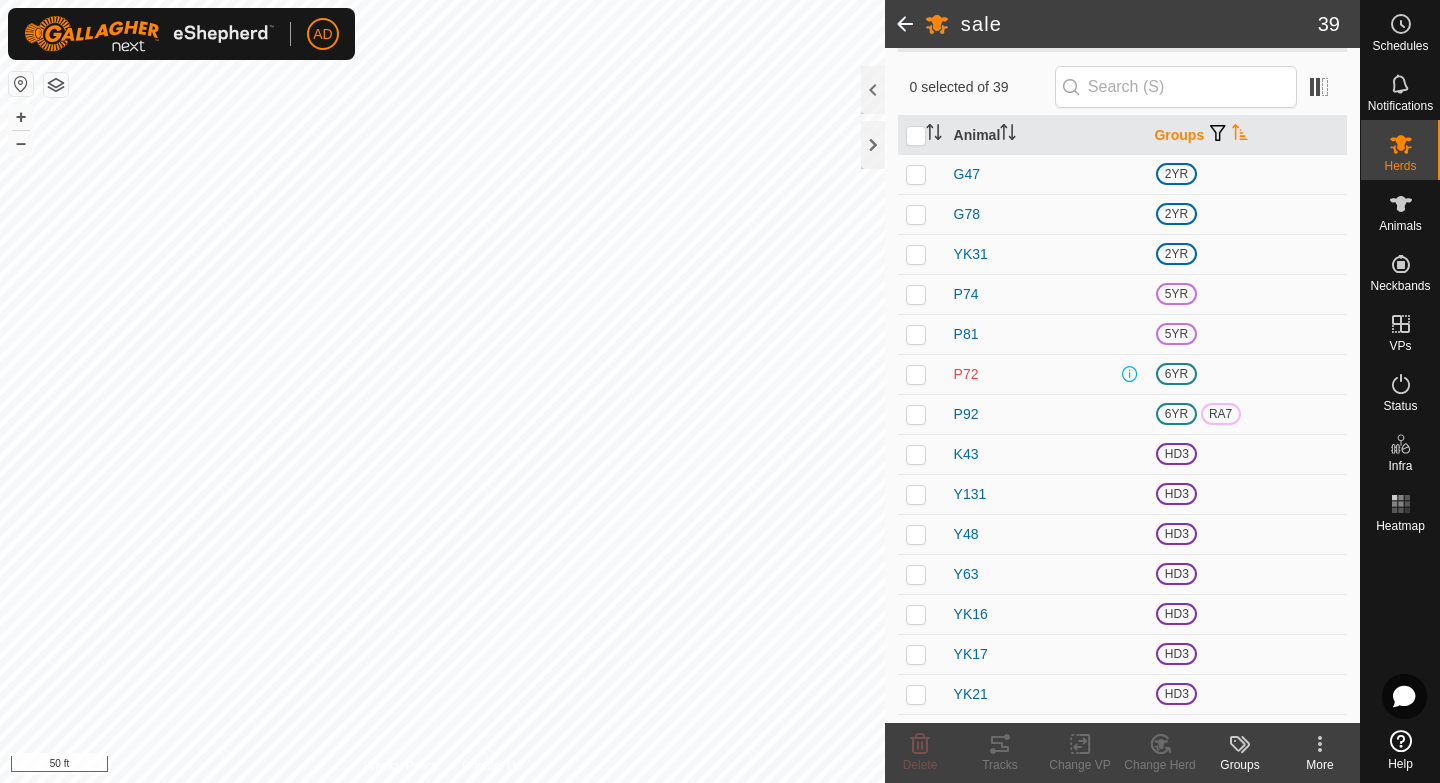 click 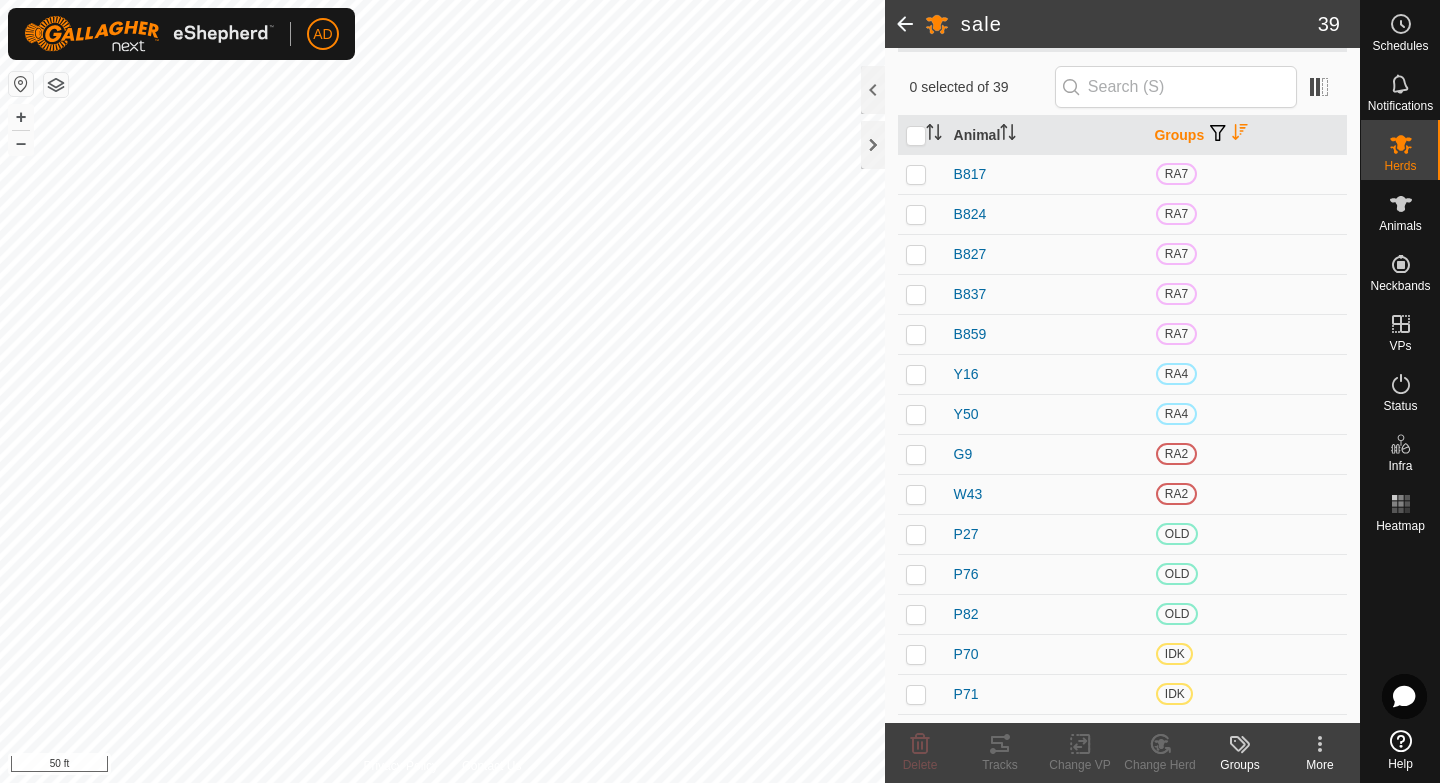 click 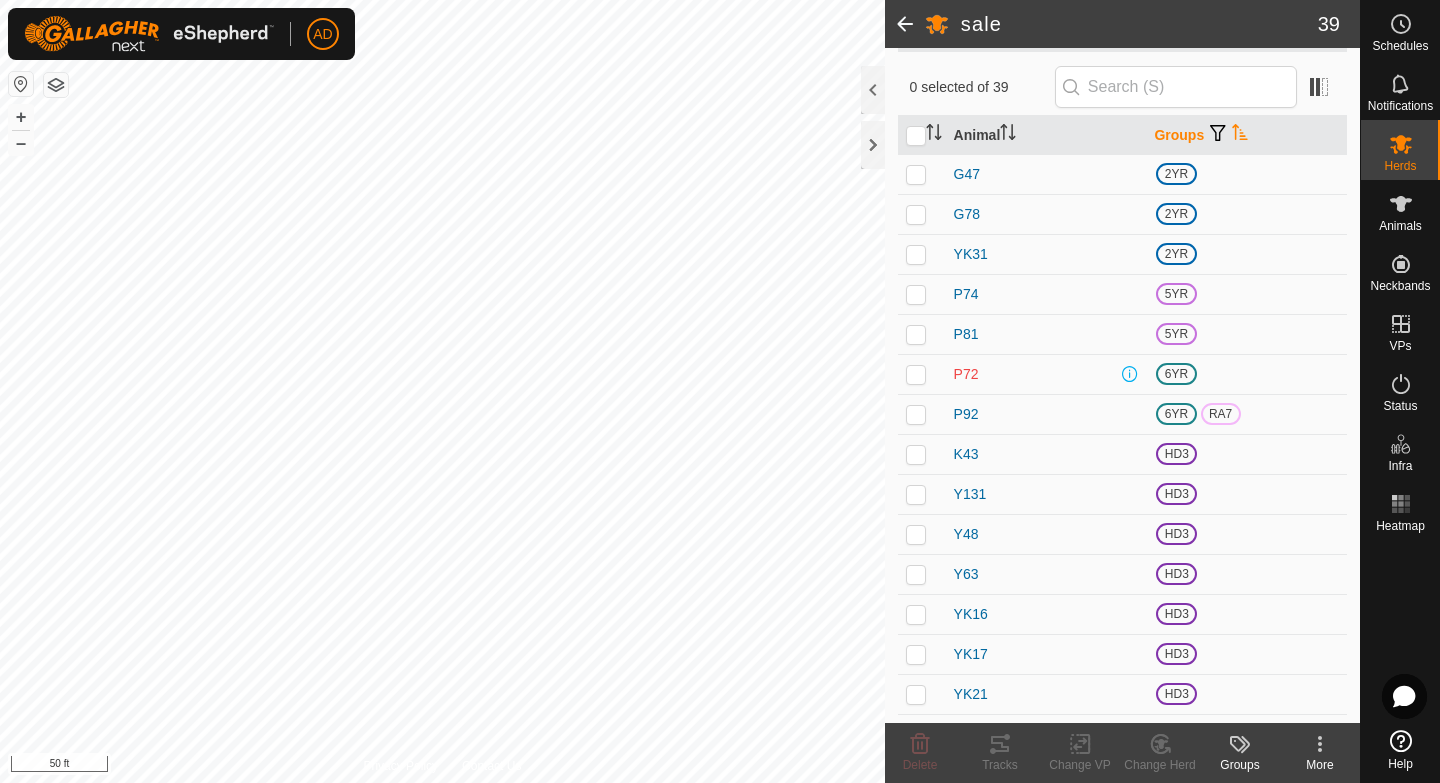 click on "Groups" 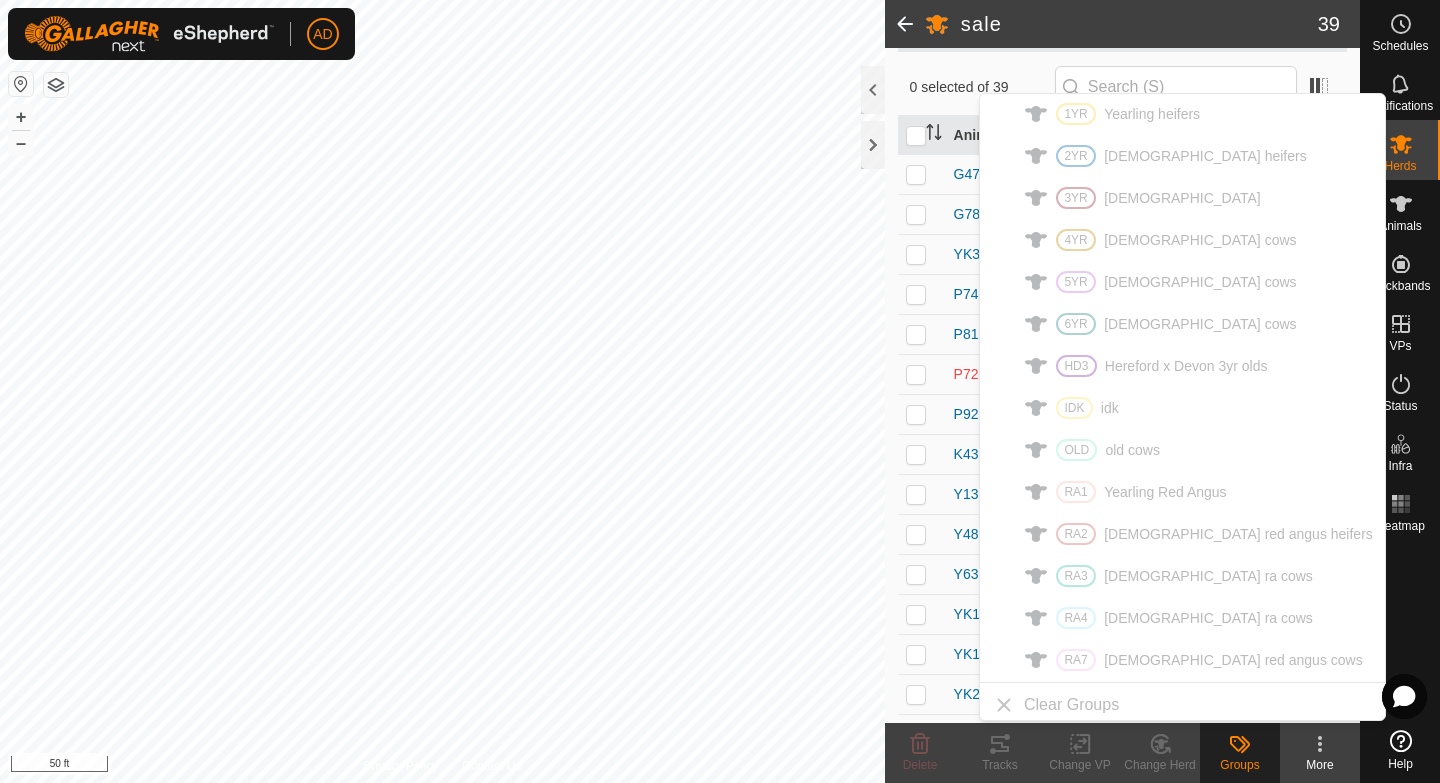 click on "1YR
Yearling heifers
2YR
[DEMOGRAPHIC_DATA] heifers
3YR
[DEMOGRAPHIC_DATA]
4YR
[DEMOGRAPHIC_DATA] cows
5YR
[DEMOGRAPHIC_DATA] cows
6YR
[DEMOGRAPHIC_DATA] cows
HD3
Hereford x Devon 3yr olds
IDK
idk
OLD
old cows
RA1
Yearling Red Angus
RA2
[DEMOGRAPHIC_DATA] red angus heifers
RA3
[DEMOGRAPHIC_DATA] ra cows
RA4
[DEMOGRAPHIC_DATA] ra cows
RA7
[DEMOGRAPHIC_DATA] red angus cows Clear Groups Manage Groups" at bounding box center (1182, 407) 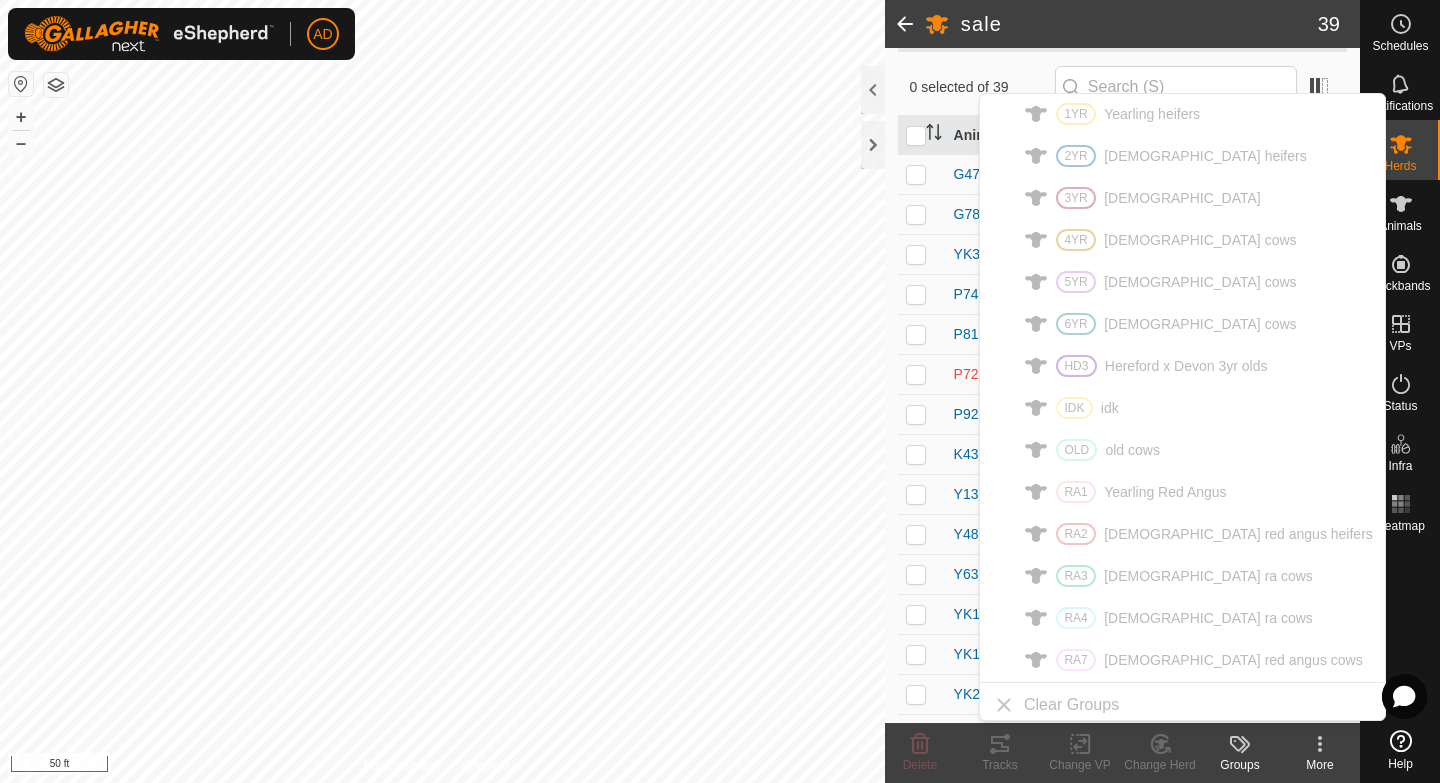 click at bounding box center (922, 174) 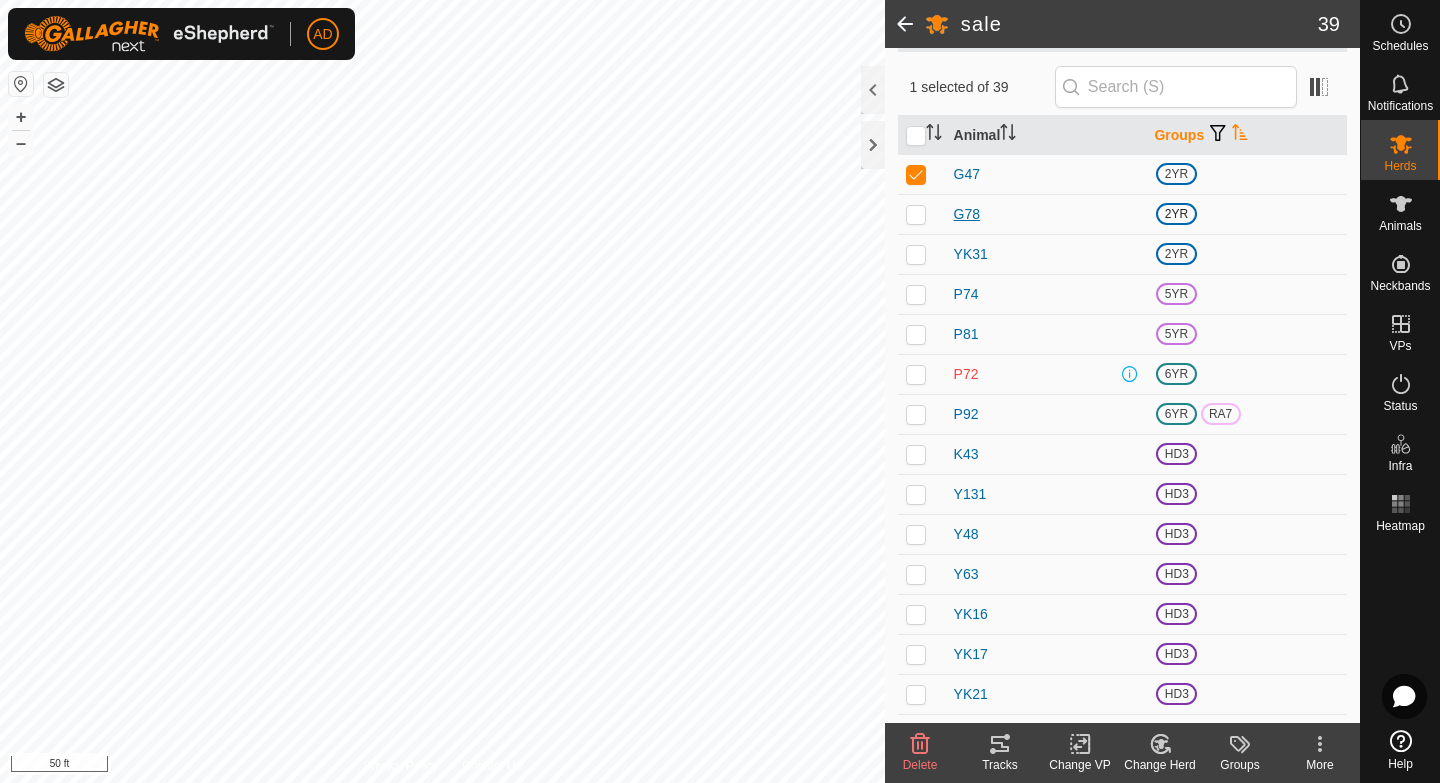click on "G78" at bounding box center [967, 214] 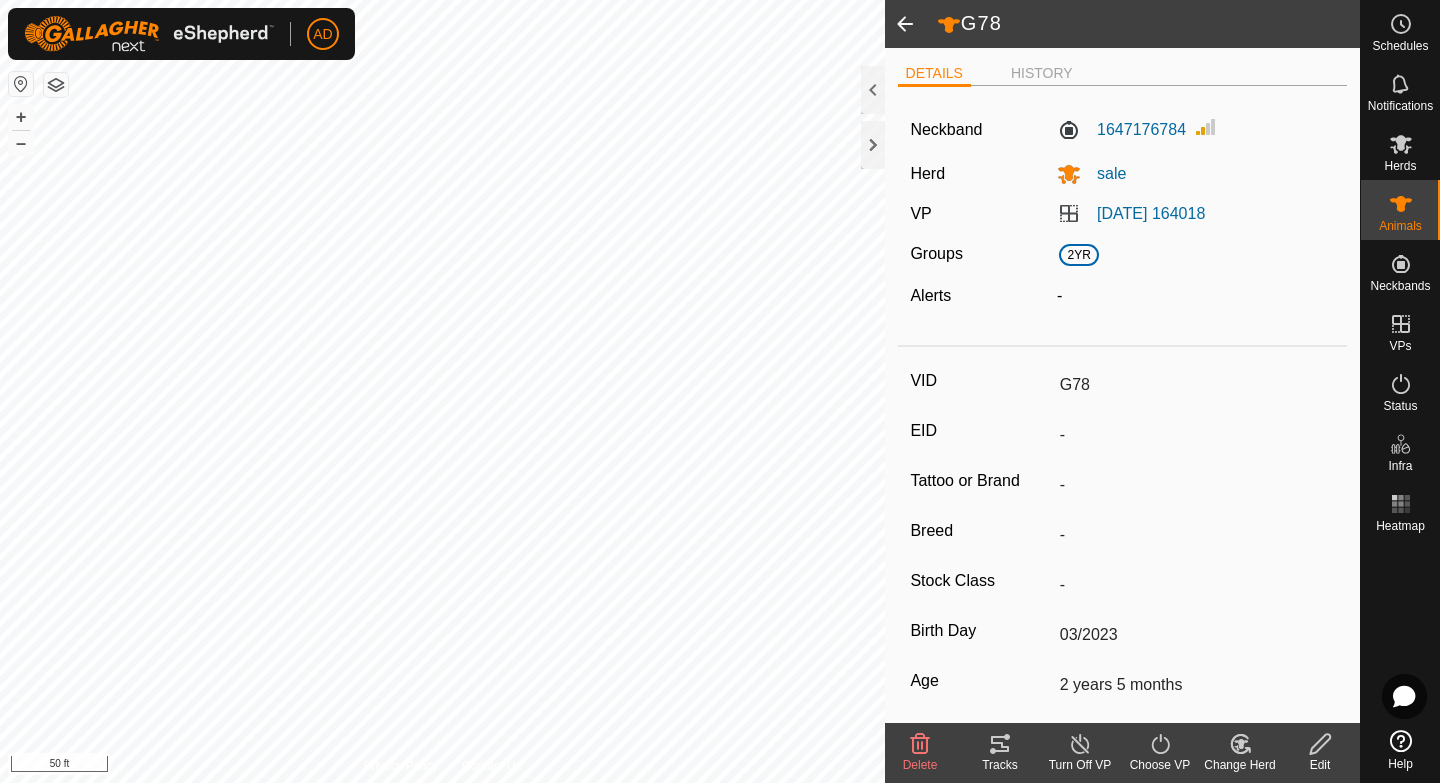 click 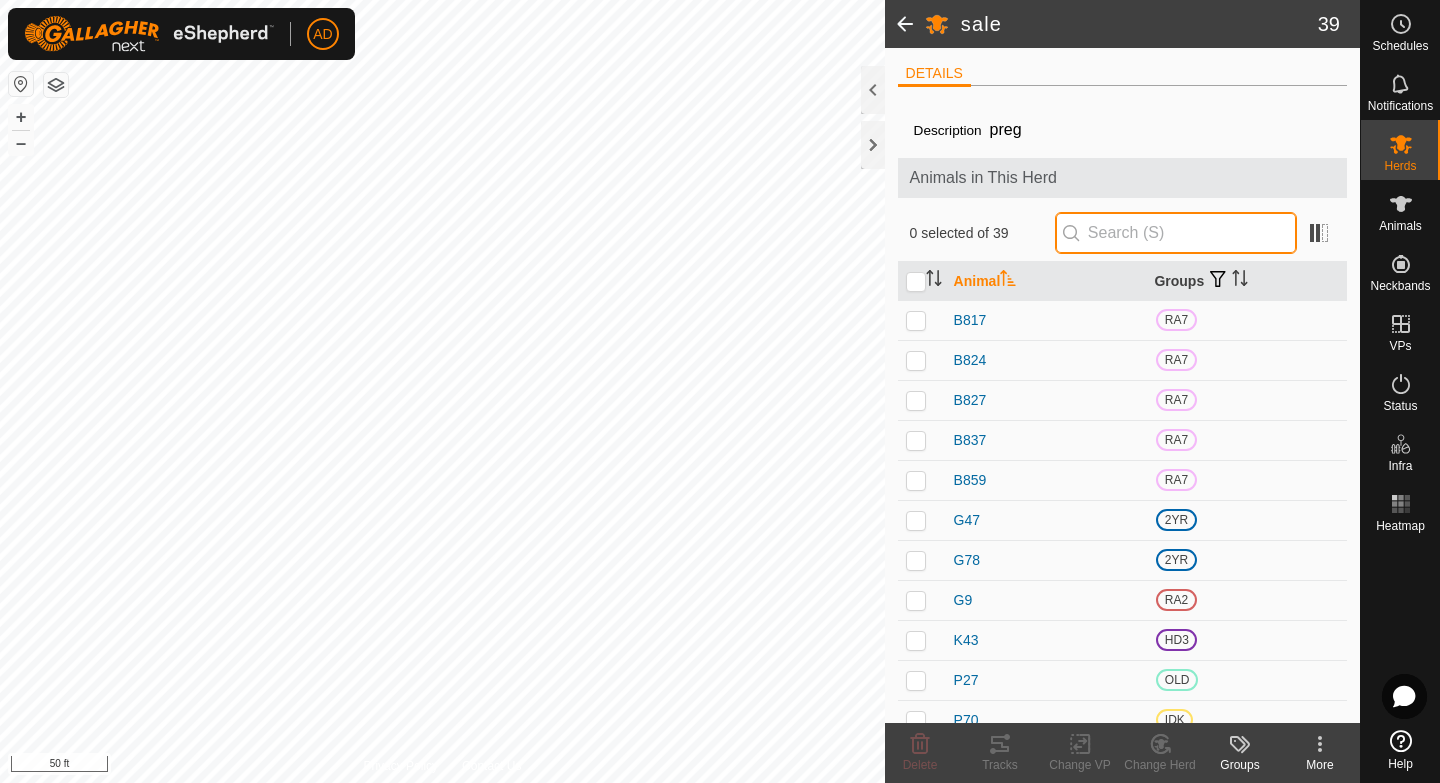 click at bounding box center [1176, 233] 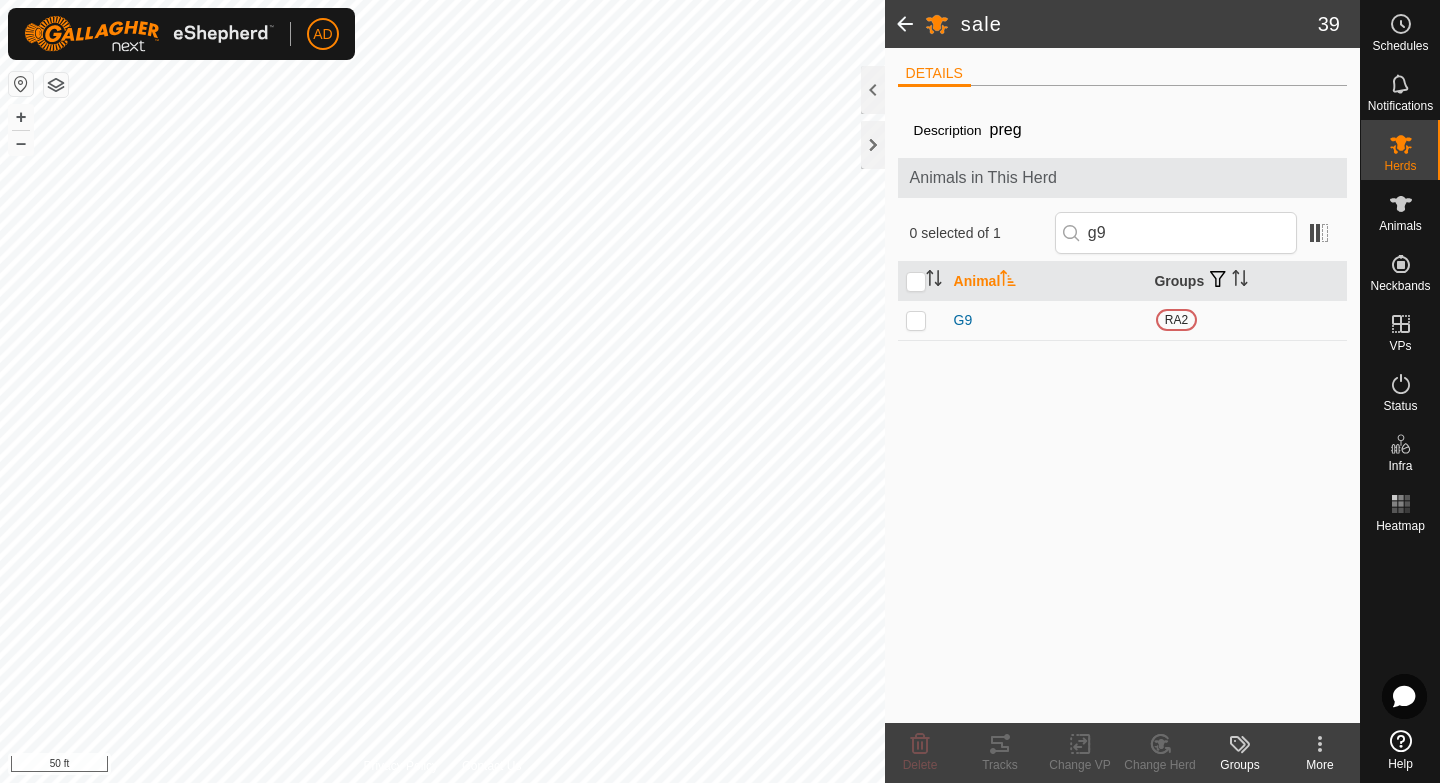 click at bounding box center (916, 320) 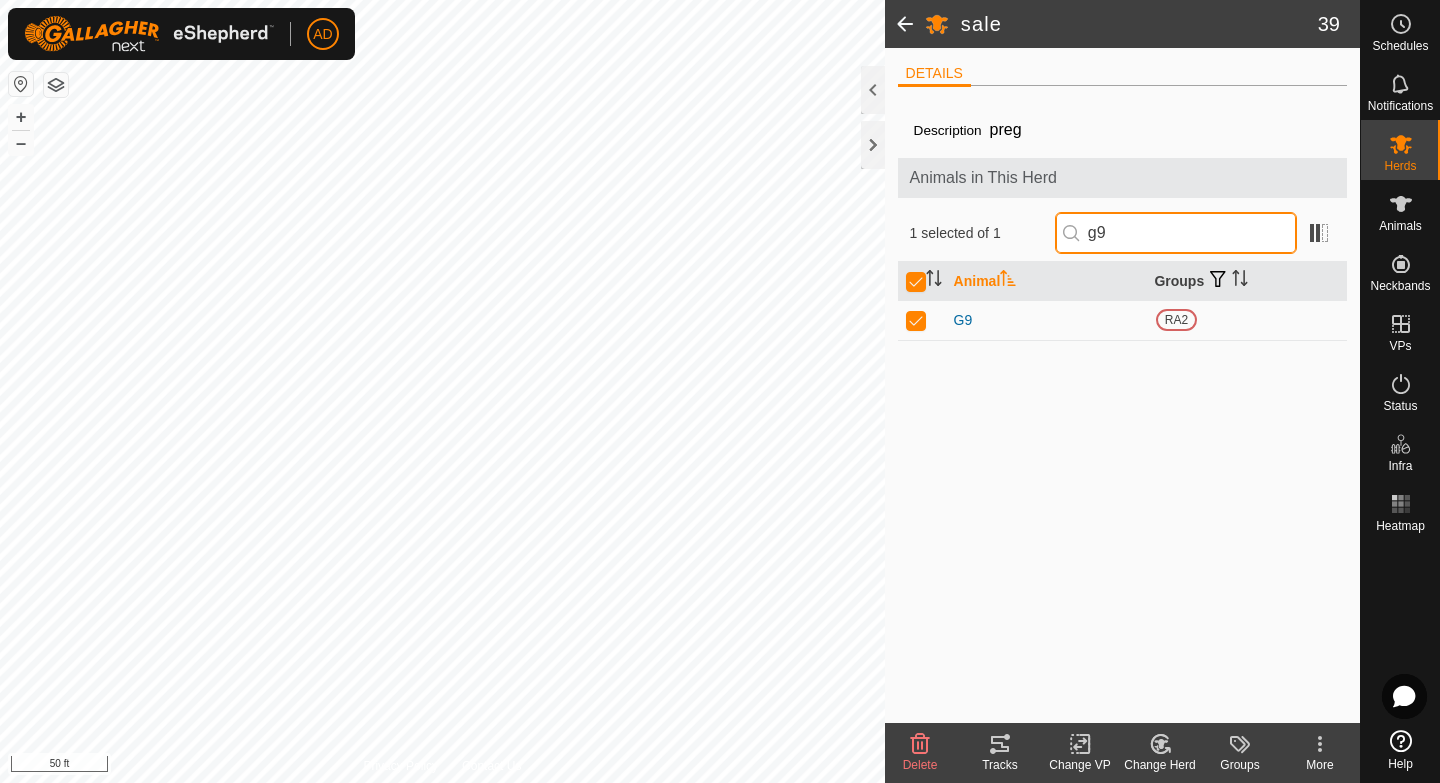 click on "g9" at bounding box center (1176, 233) 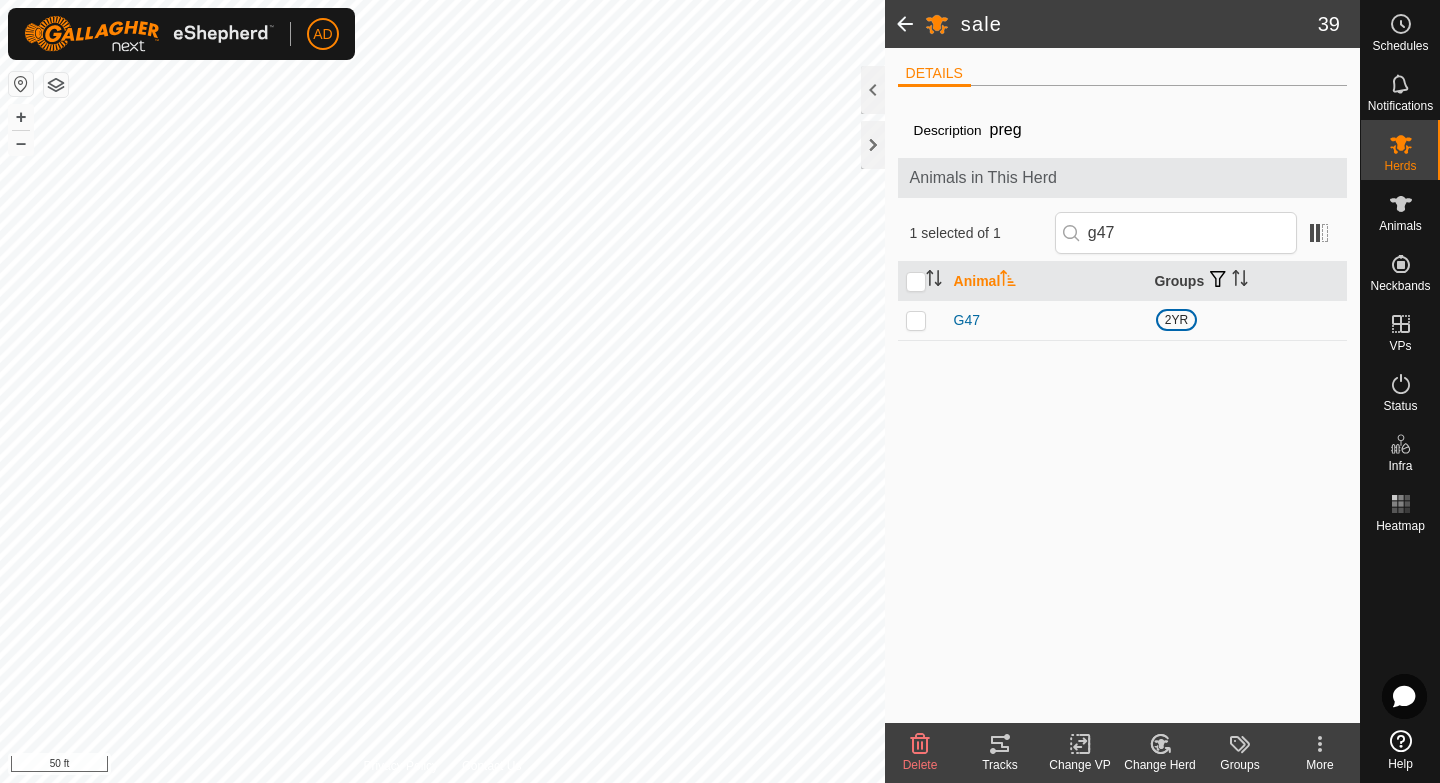 click at bounding box center [916, 320] 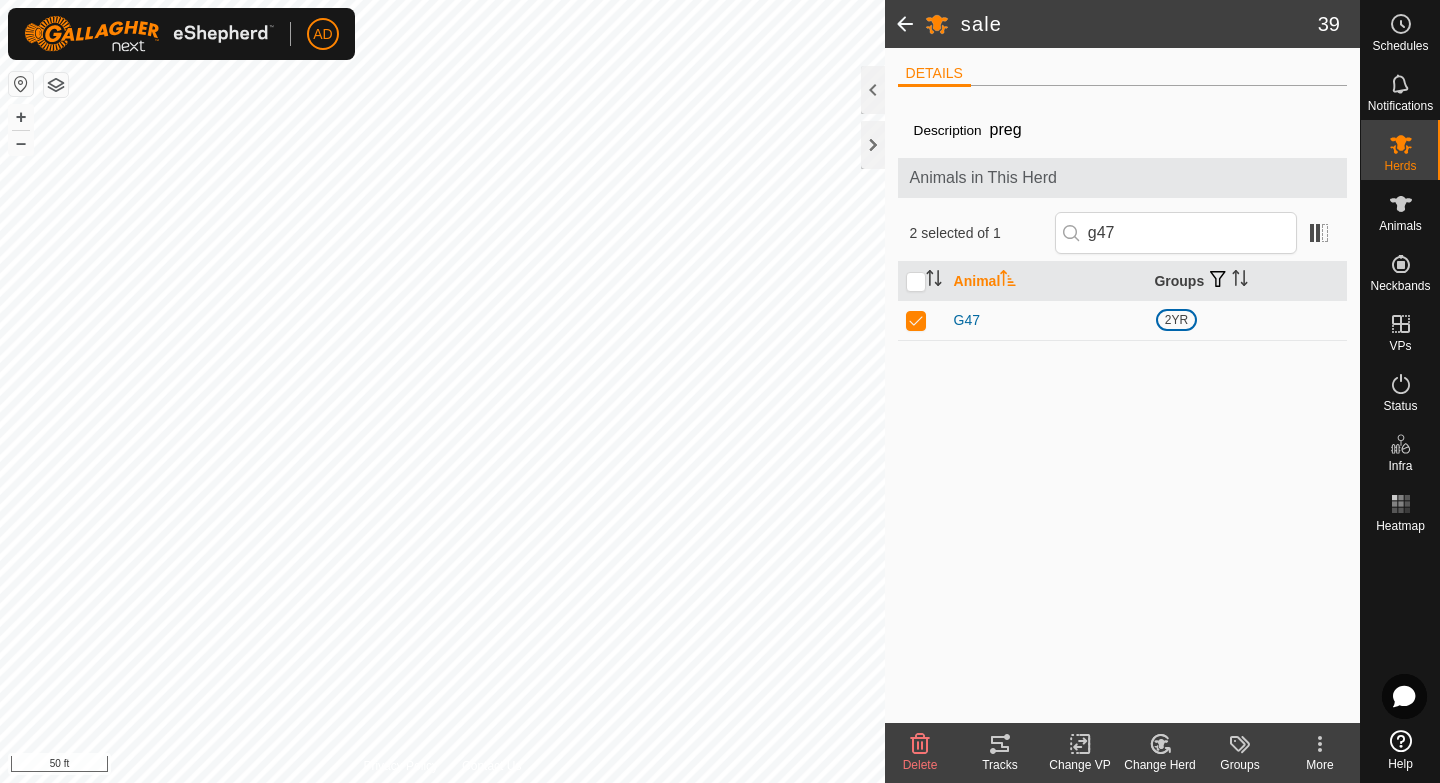 click 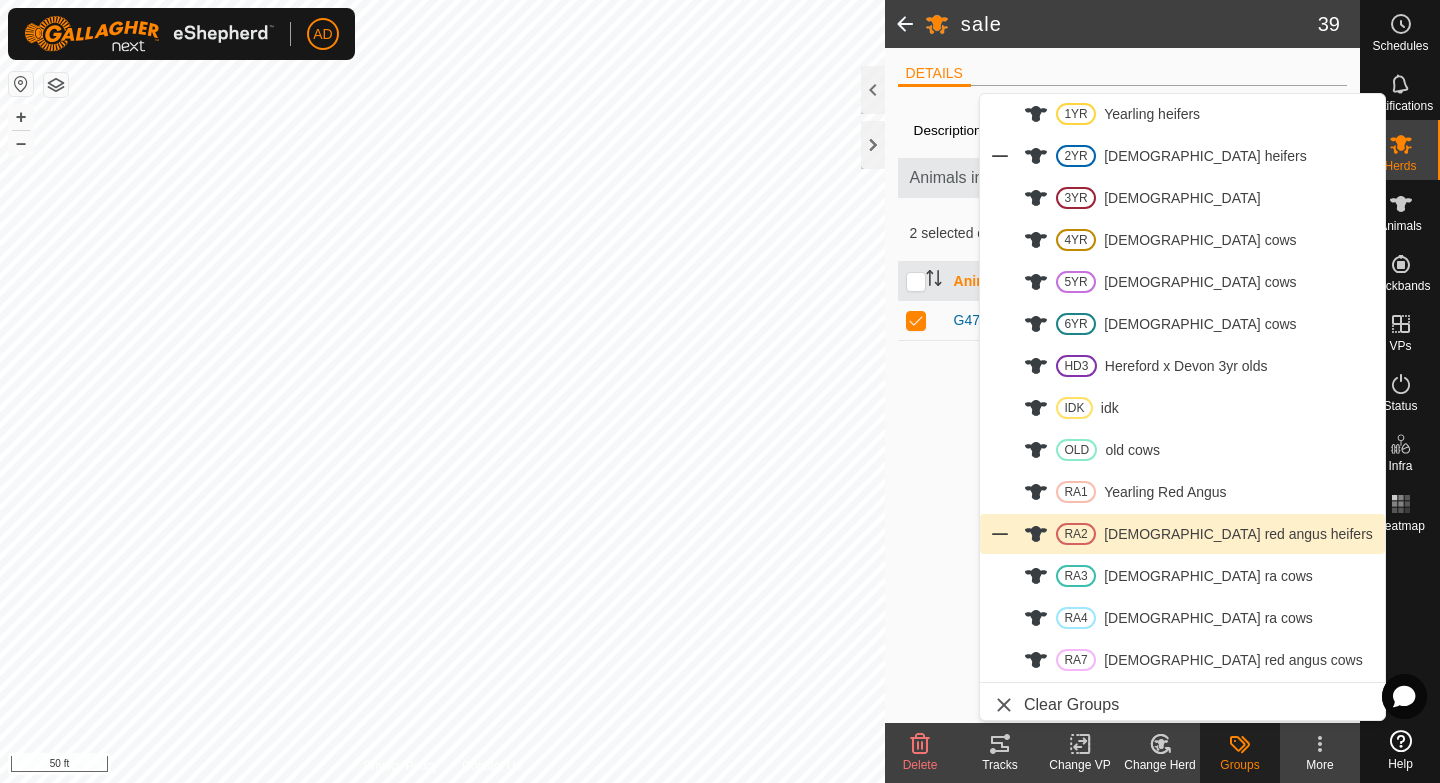 click on "RA2
[DEMOGRAPHIC_DATA] red angus heifers" at bounding box center (1182, 534) 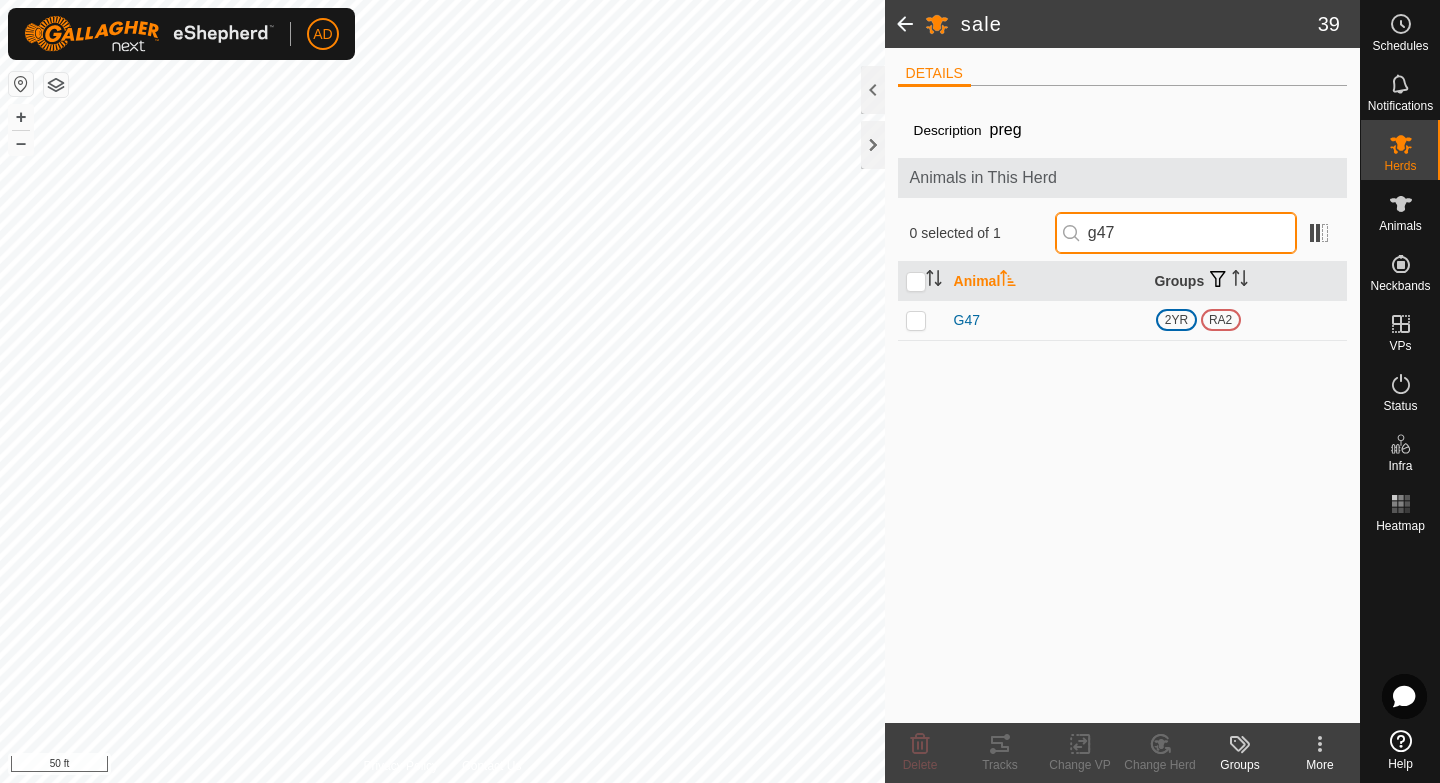 click on "g47" at bounding box center (1176, 233) 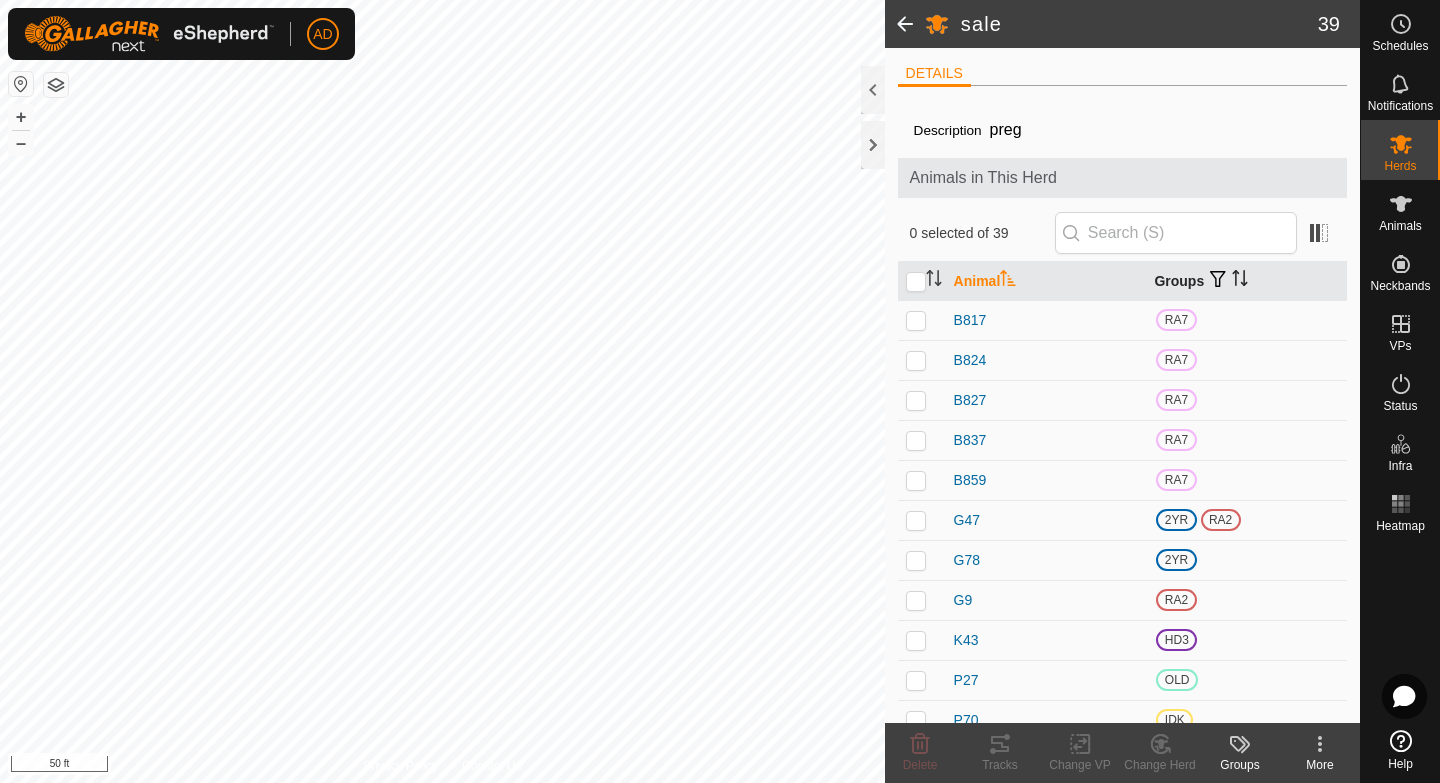 click 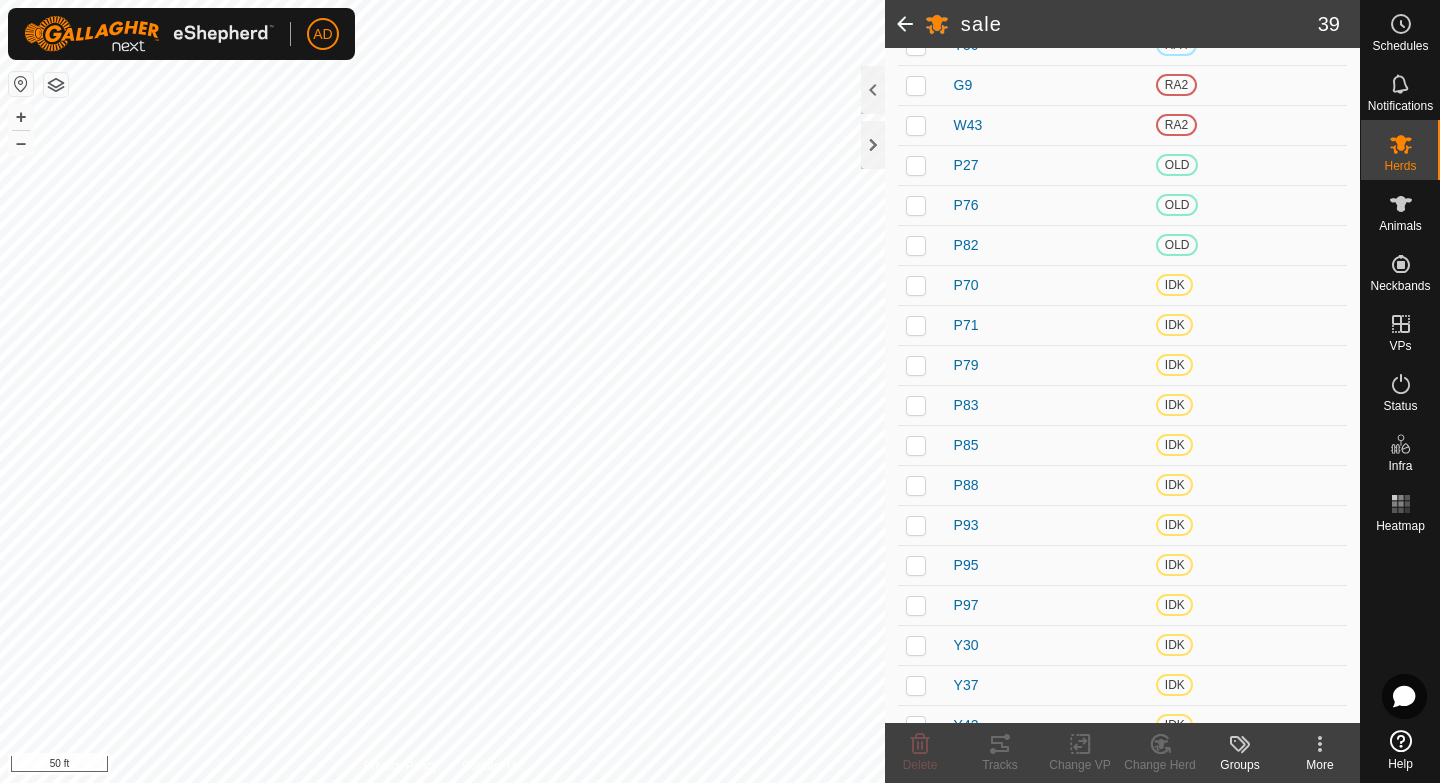 scroll, scrollTop: 1137, scrollLeft: 0, axis: vertical 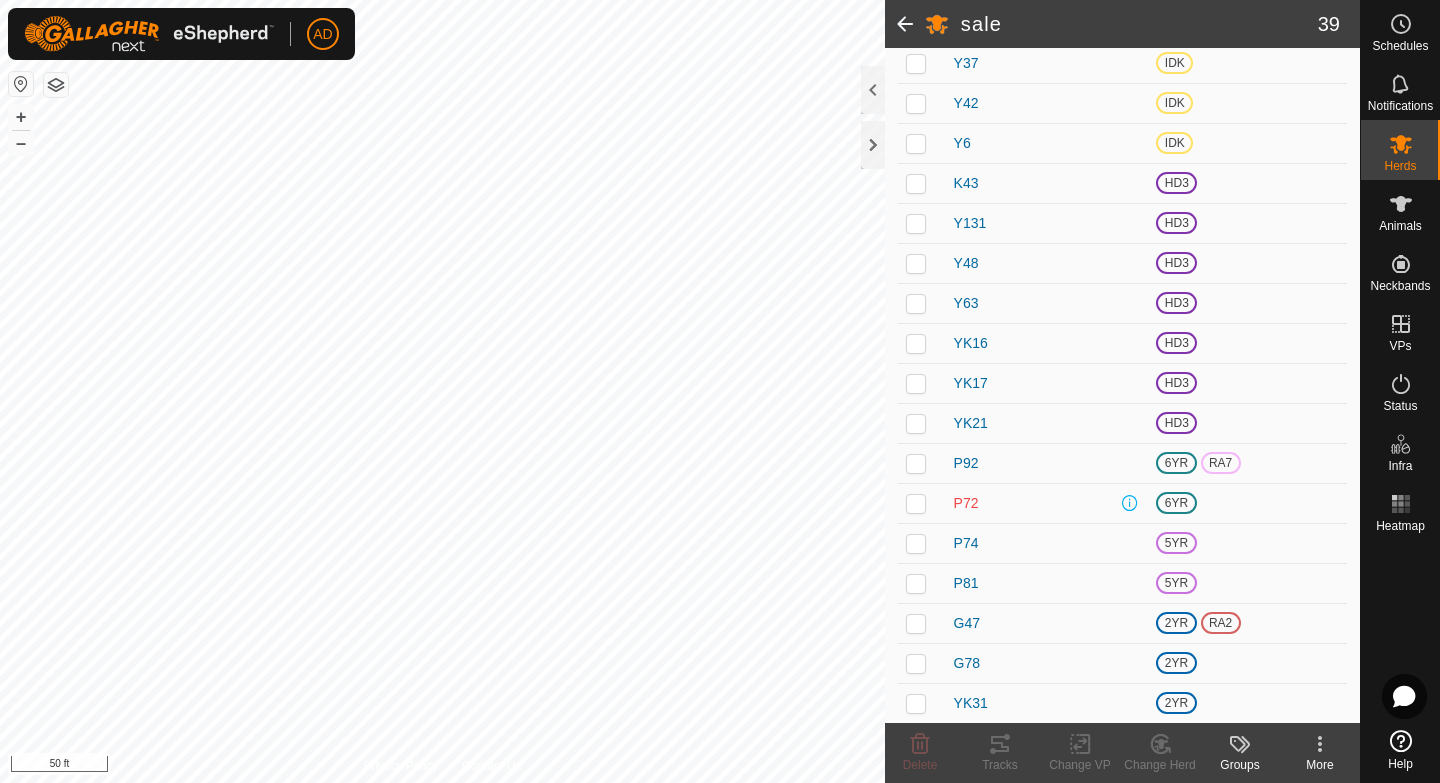 click 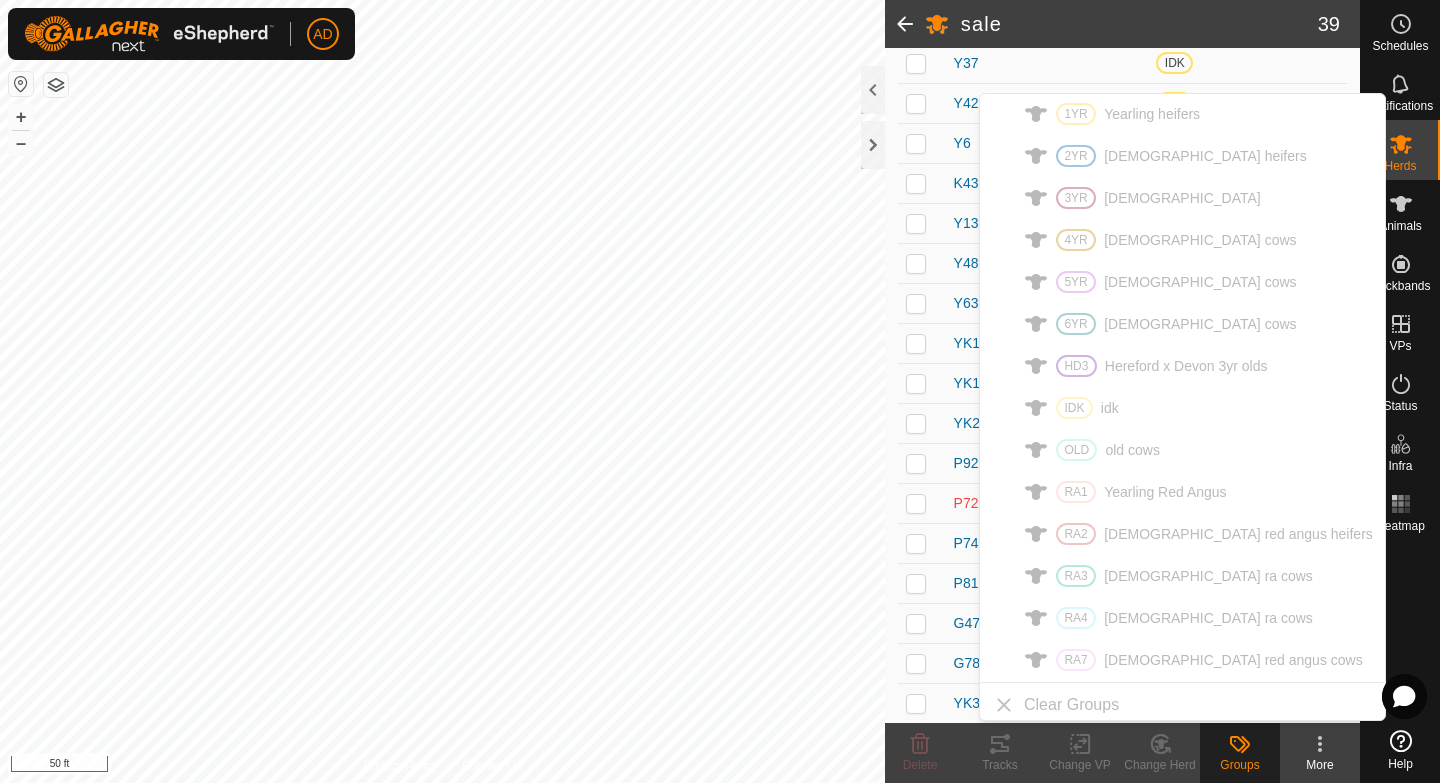 click on "Groups" 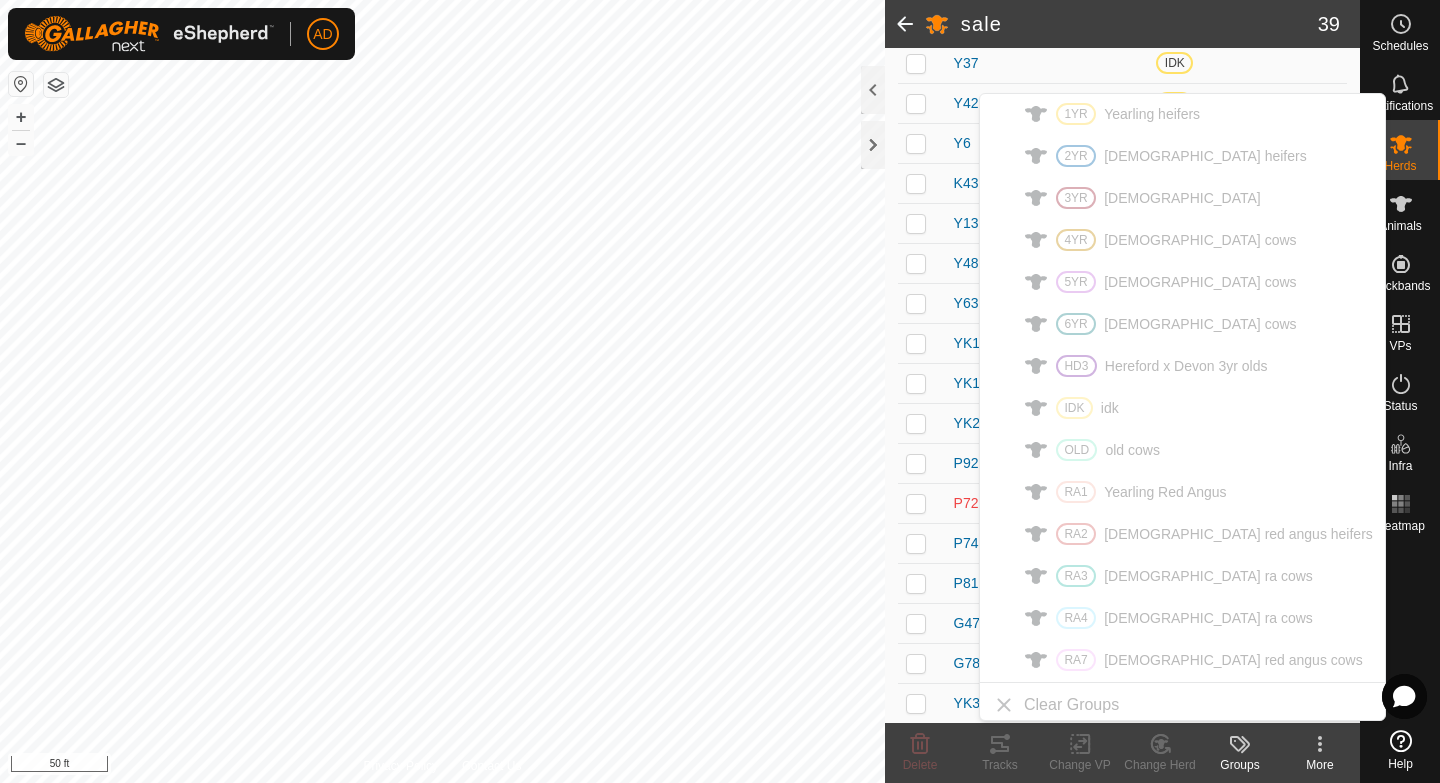 click at bounding box center (922, 623) 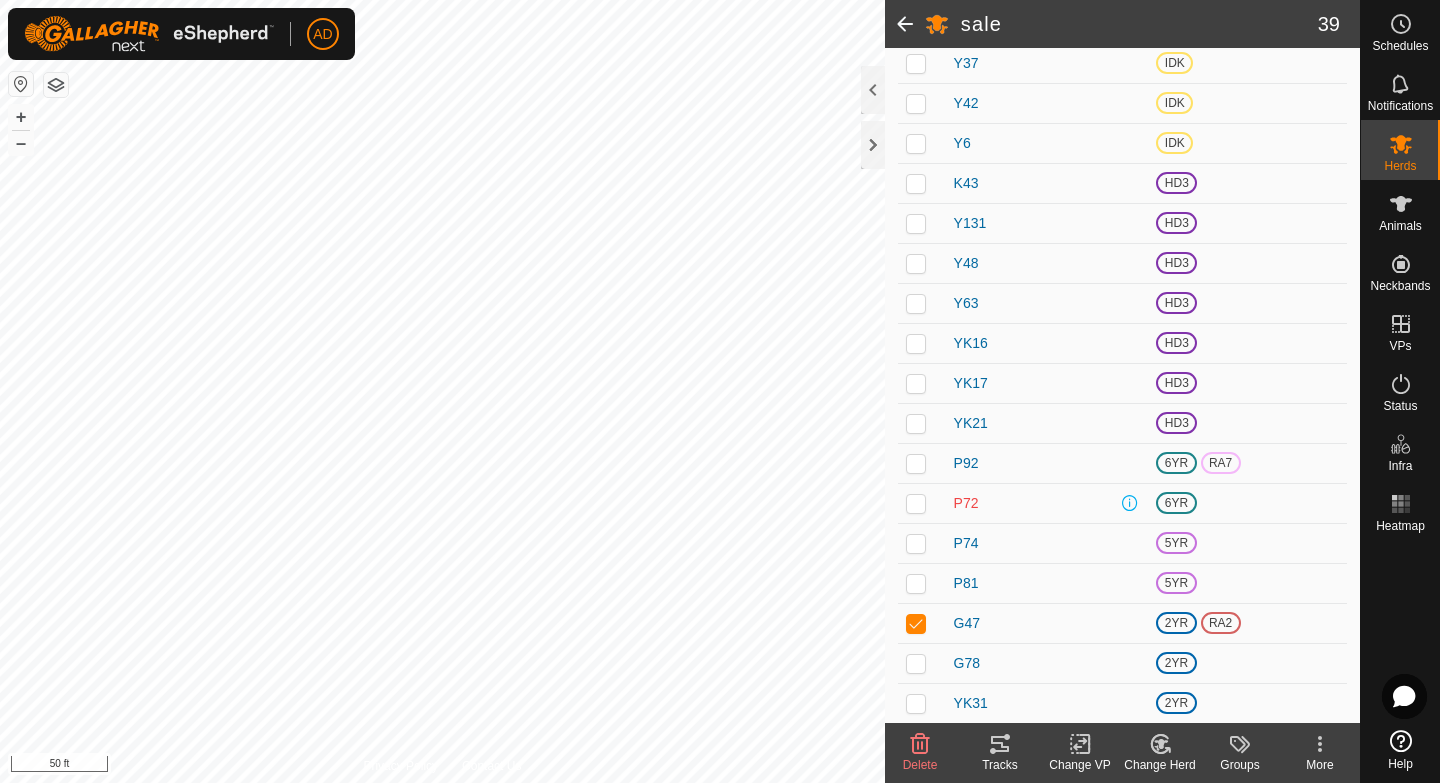 click 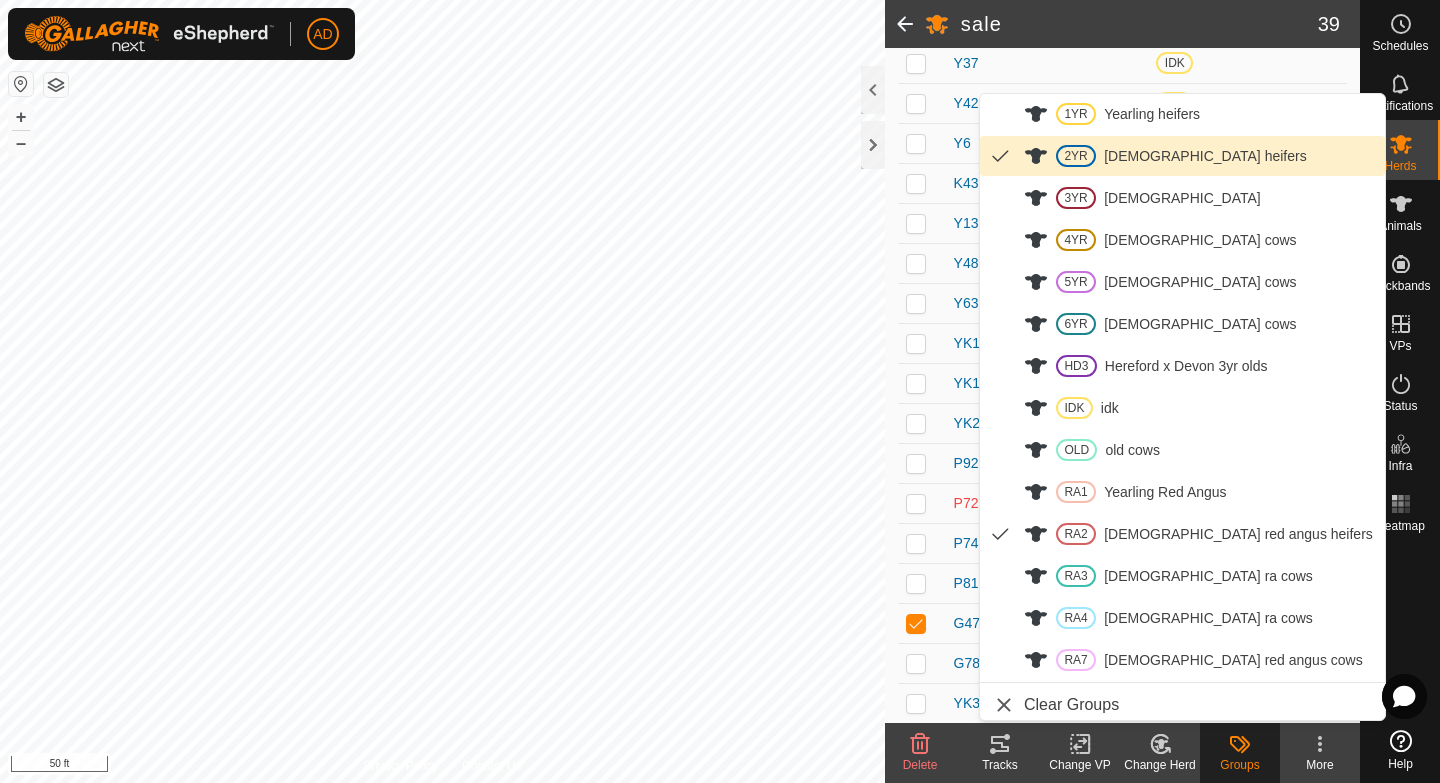 click on "2YR
[DEMOGRAPHIC_DATA] heifers" at bounding box center (1182, 156) 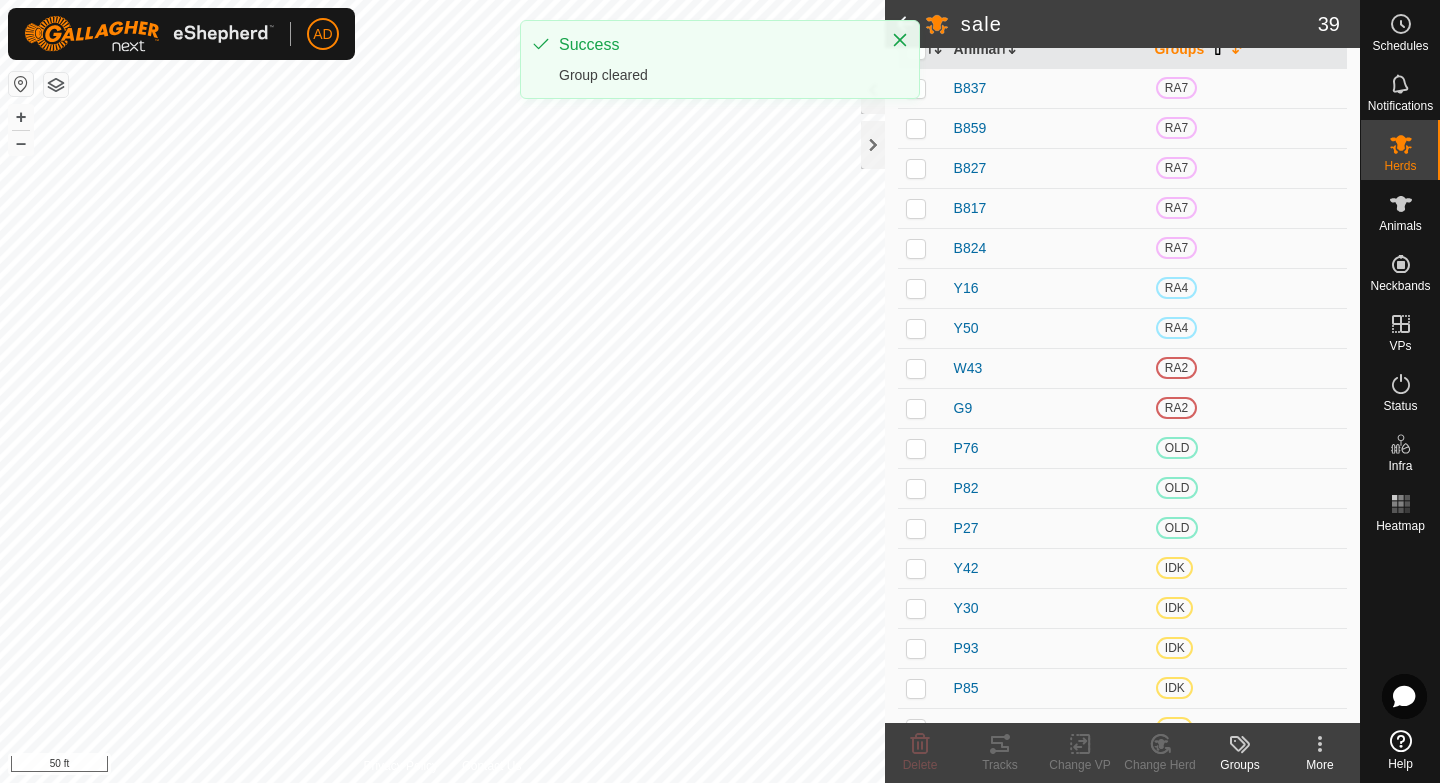 scroll, scrollTop: 0, scrollLeft: 0, axis: both 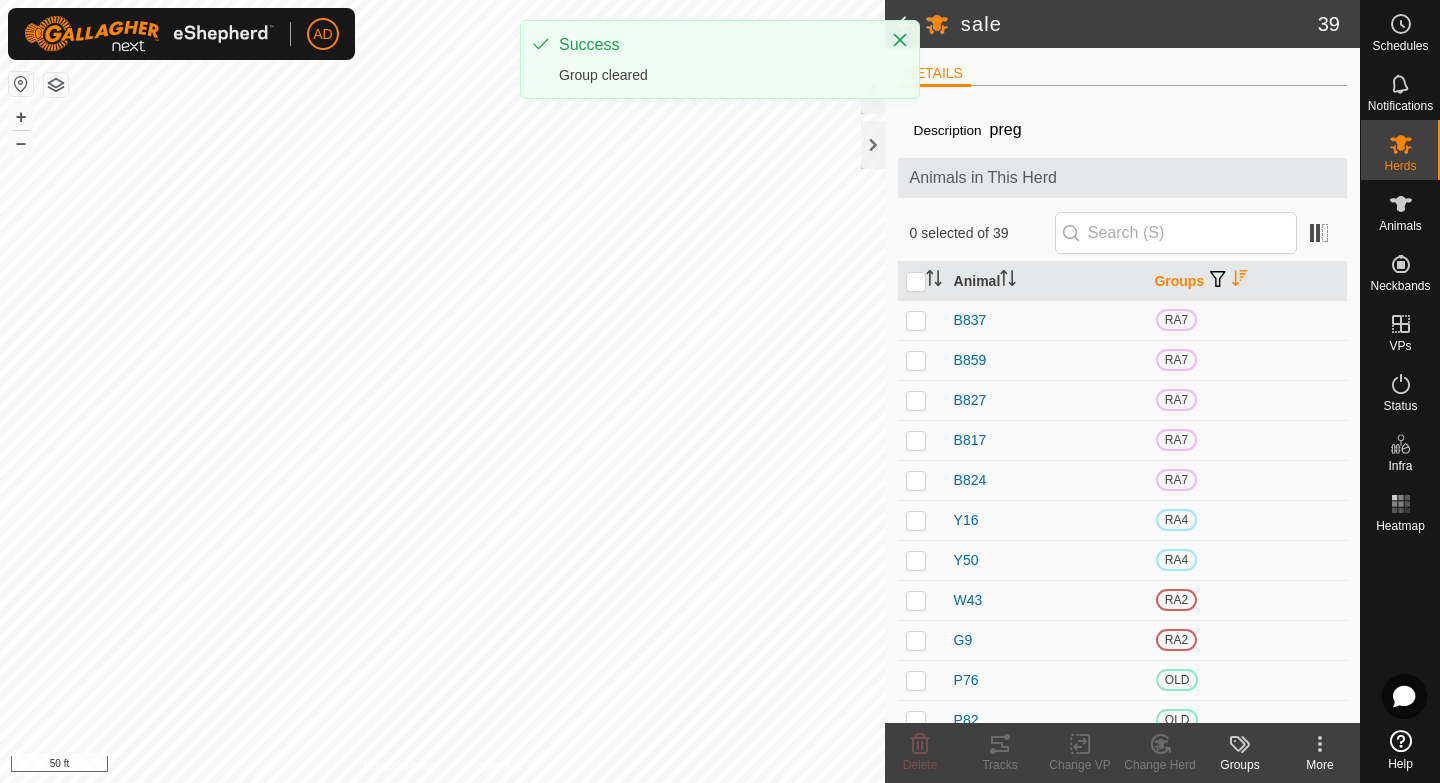 click 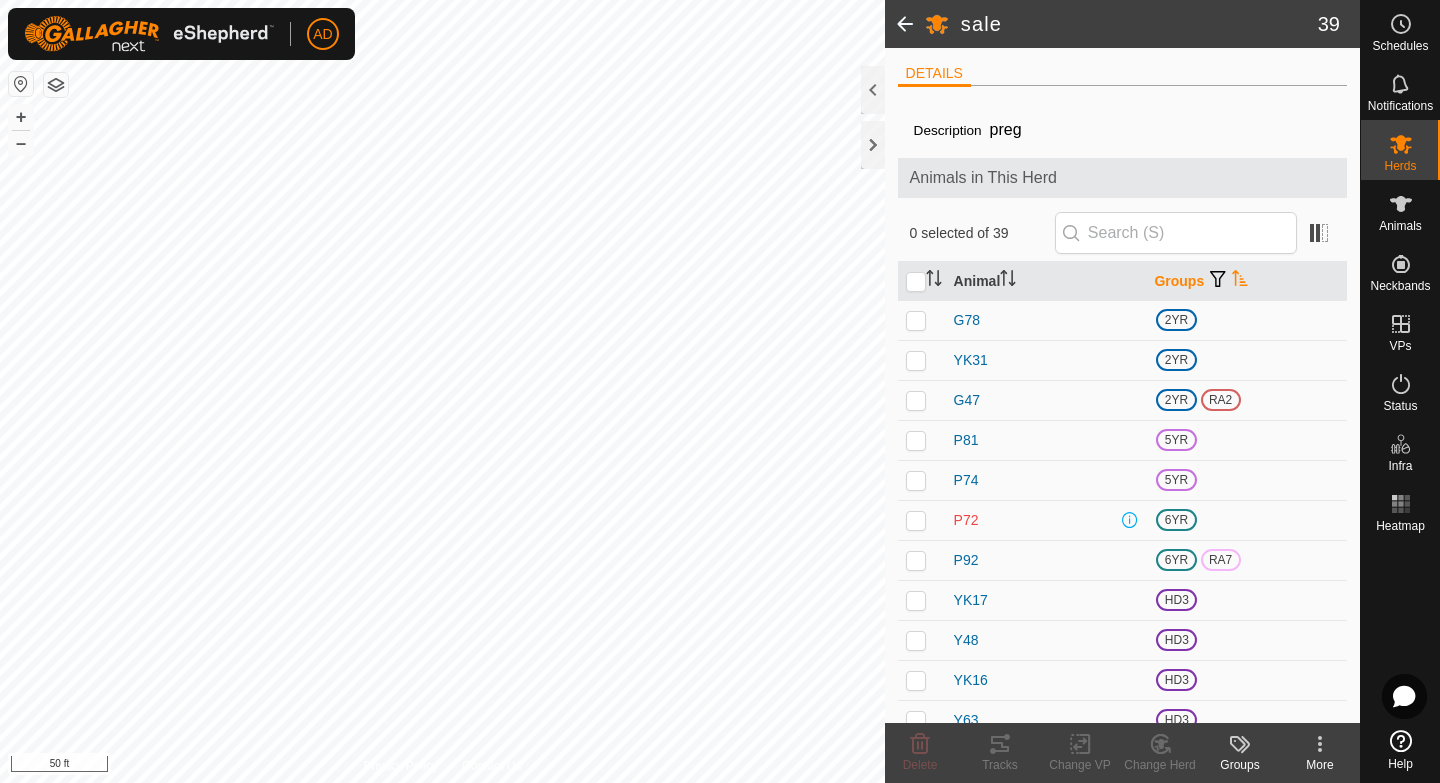 click 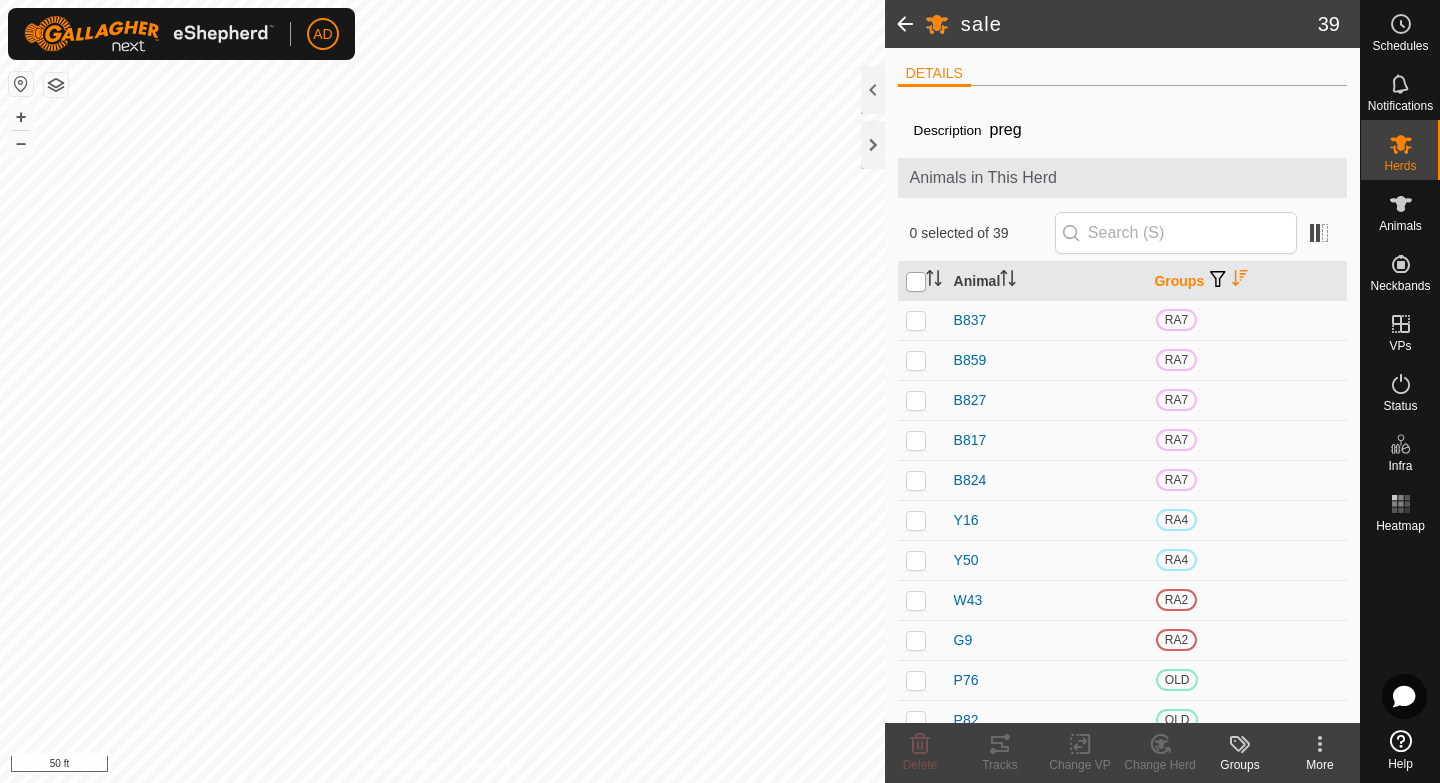 click at bounding box center [916, 282] 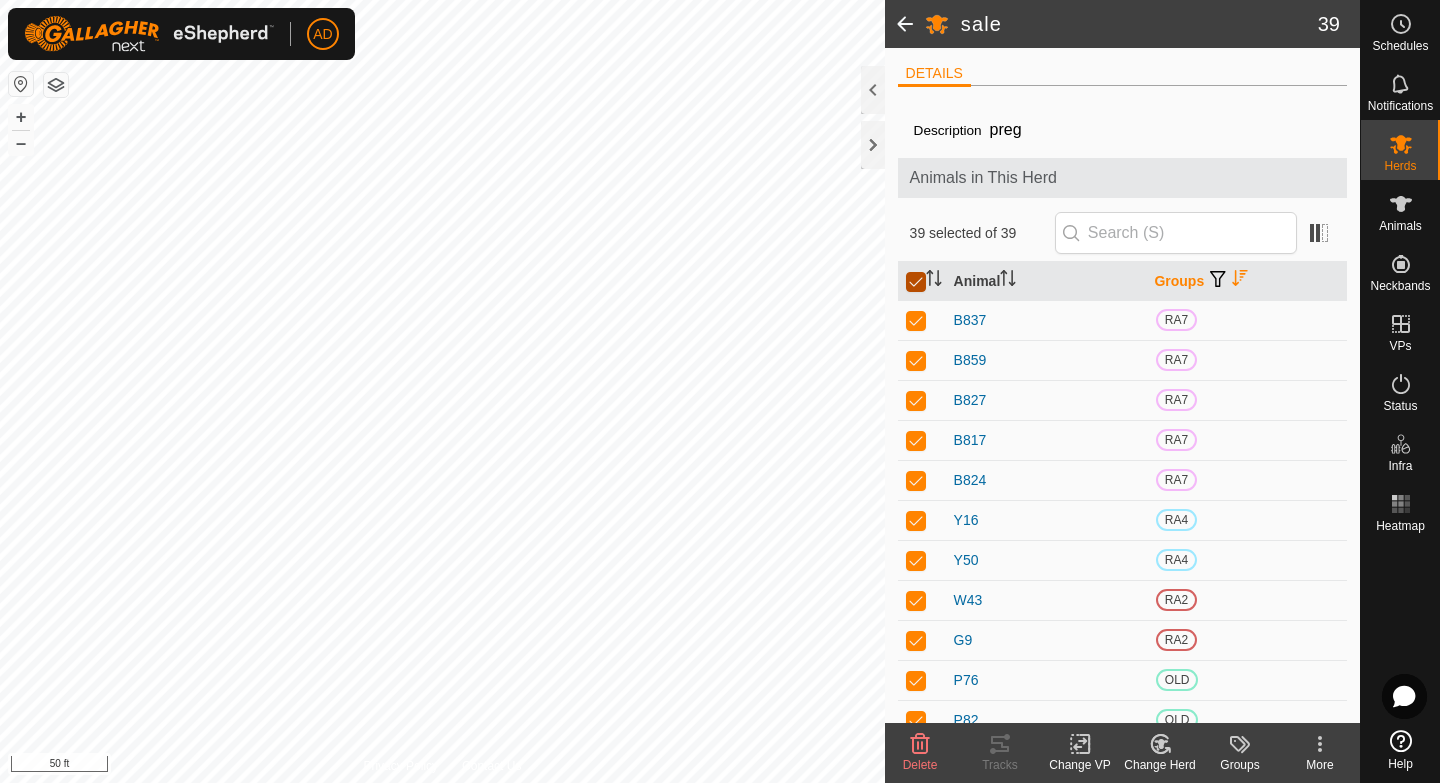 click at bounding box center (916, 282) 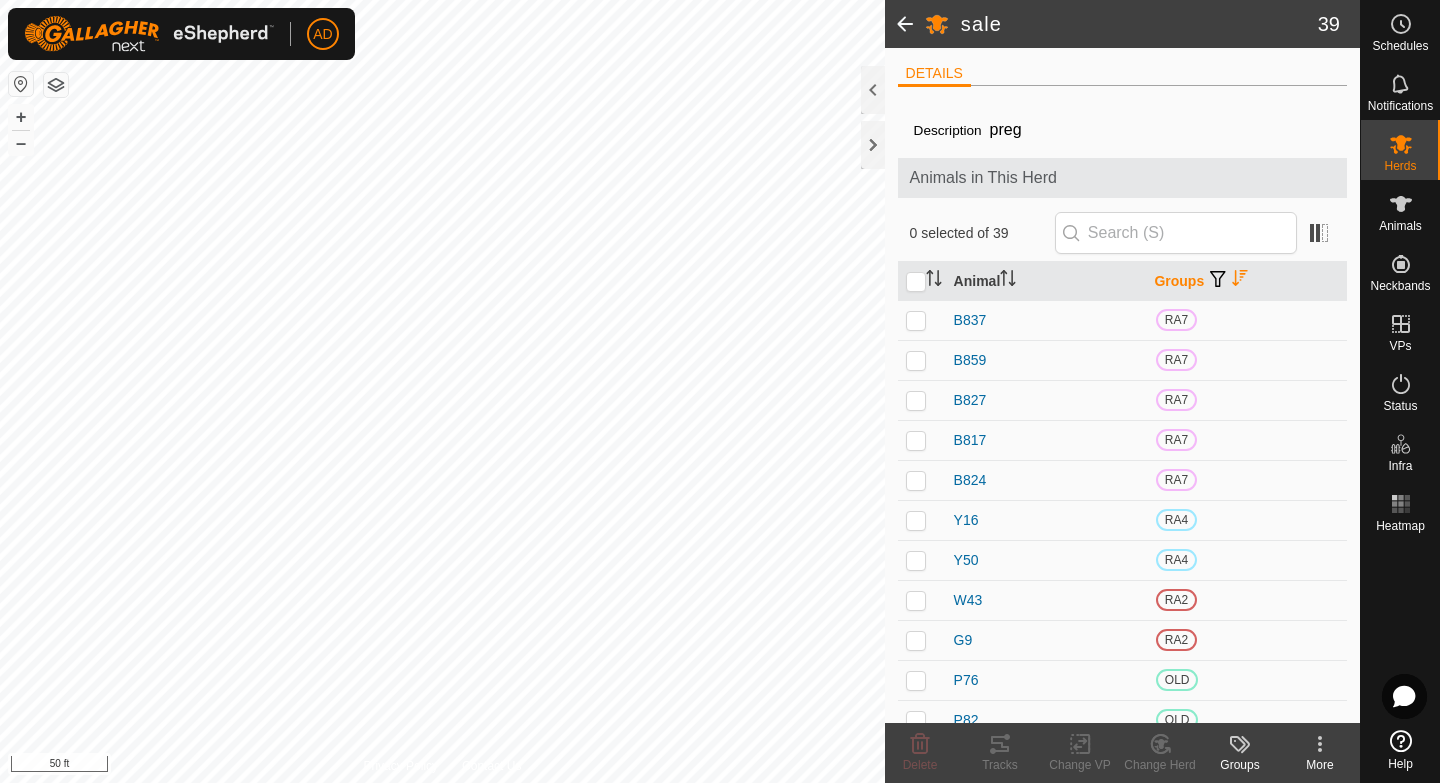 click 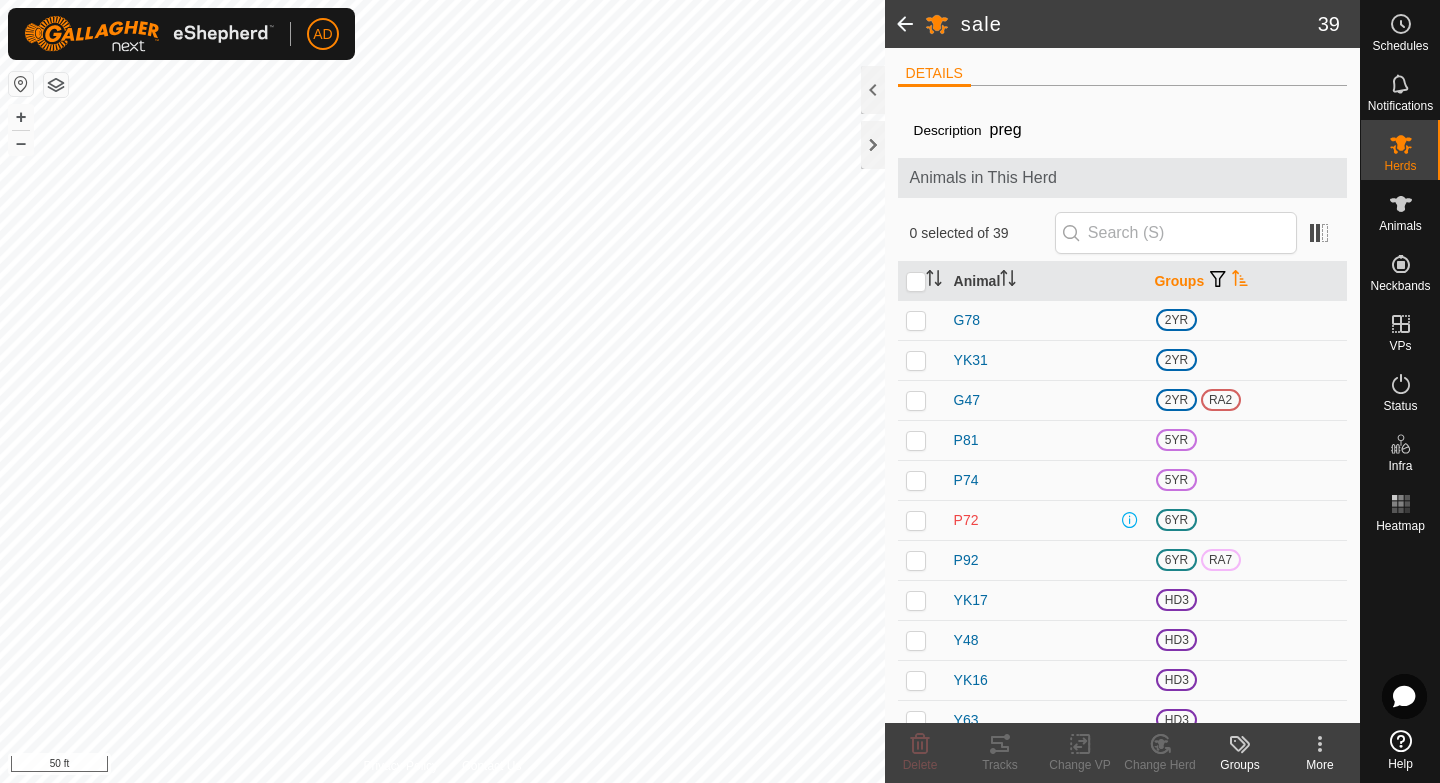 click 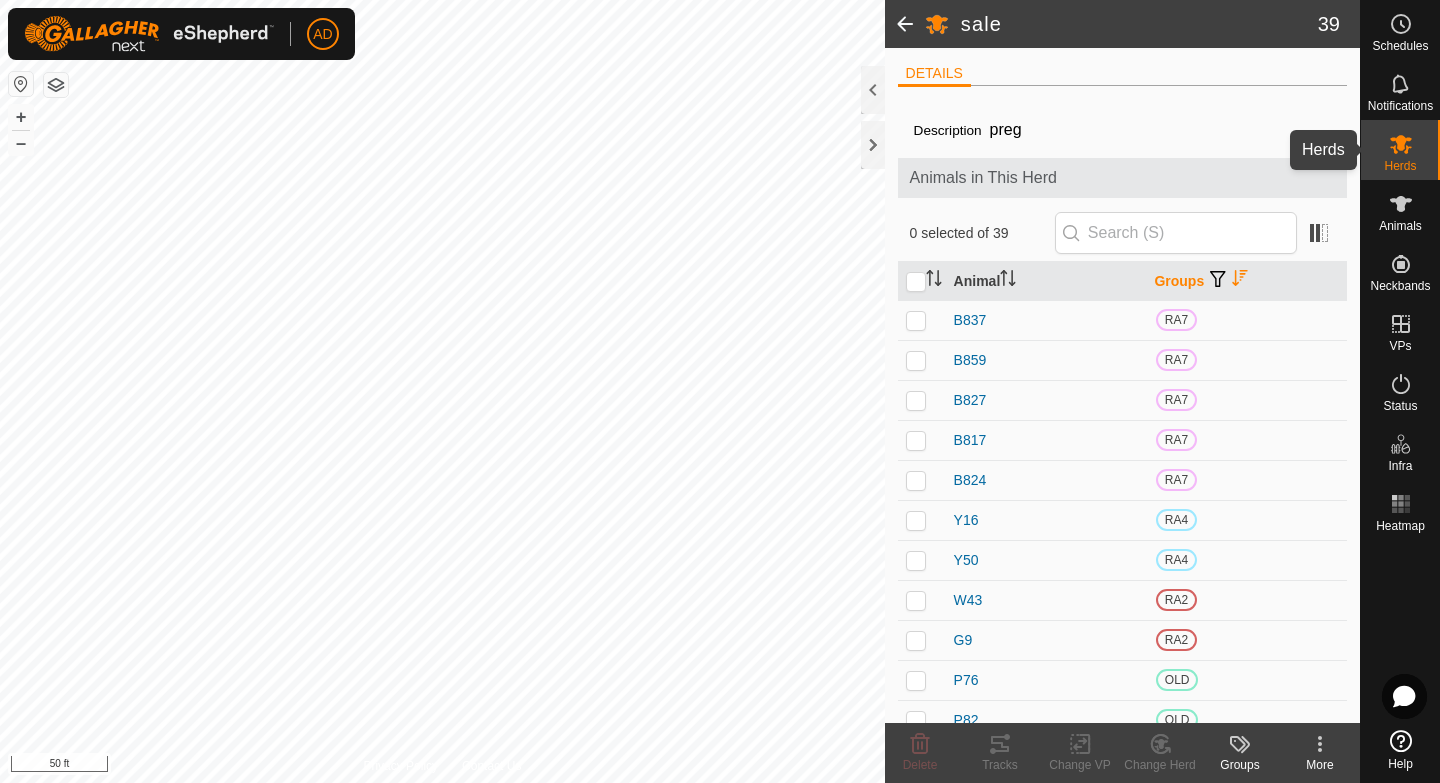 click on "Herds" at bounding box center (1400, 166) 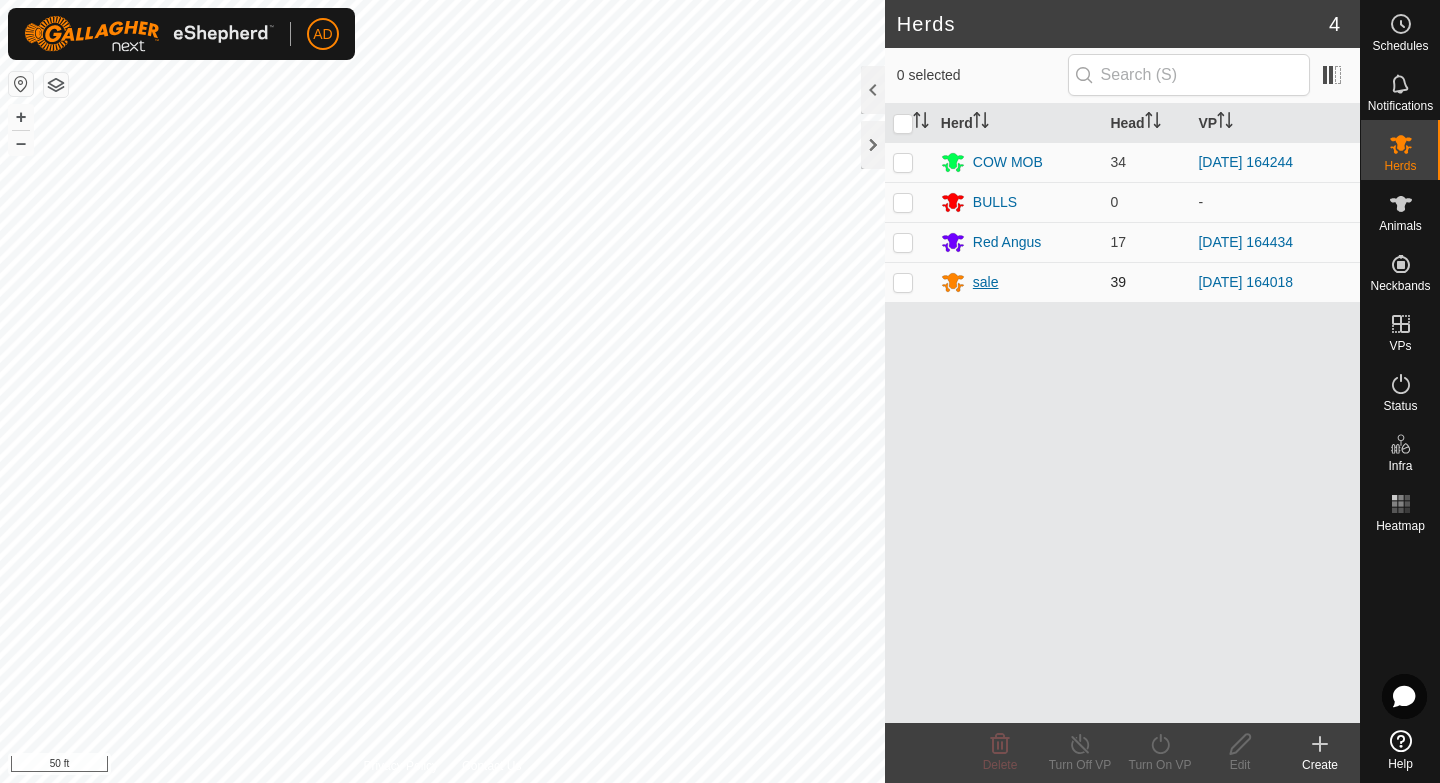 click on "sale" at bounding box center [986, 282] 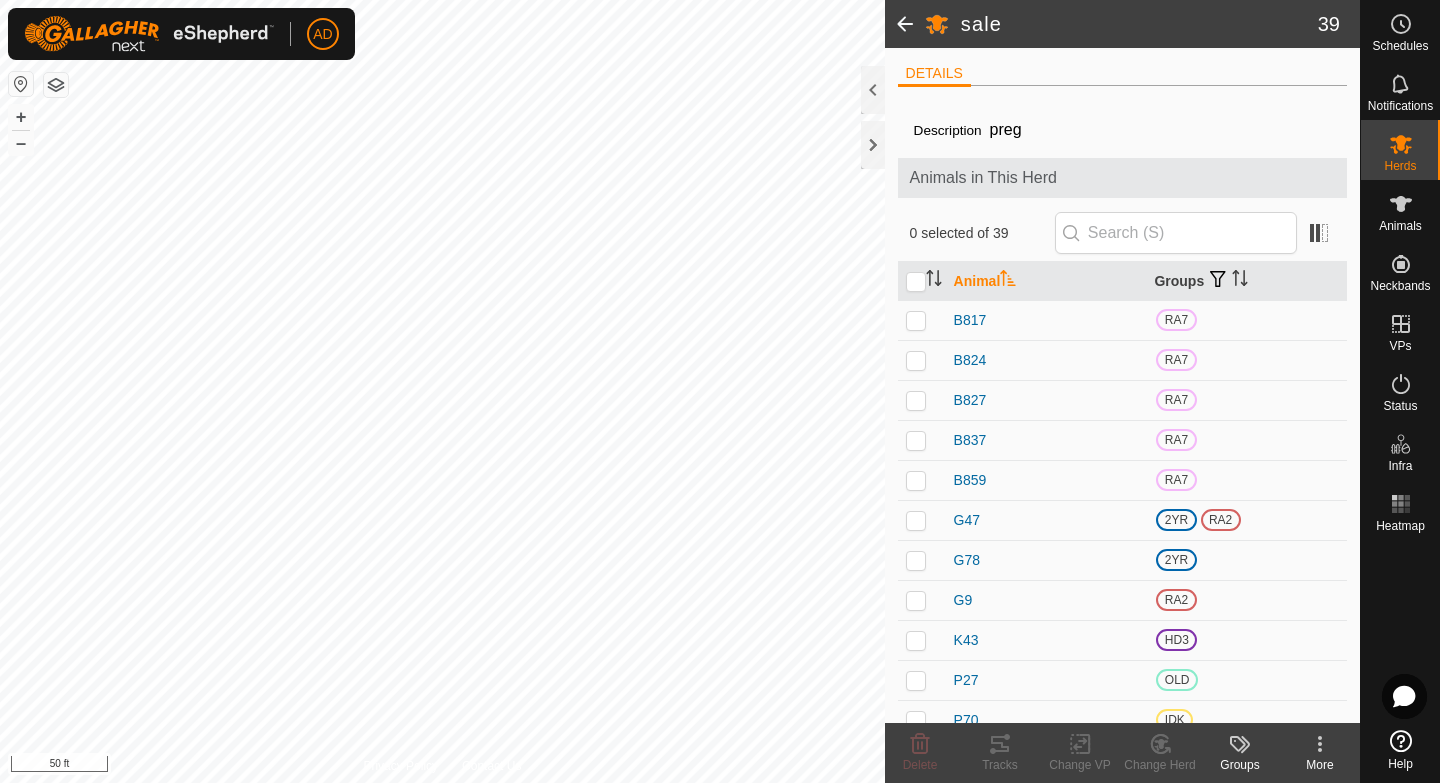click on "Groups" 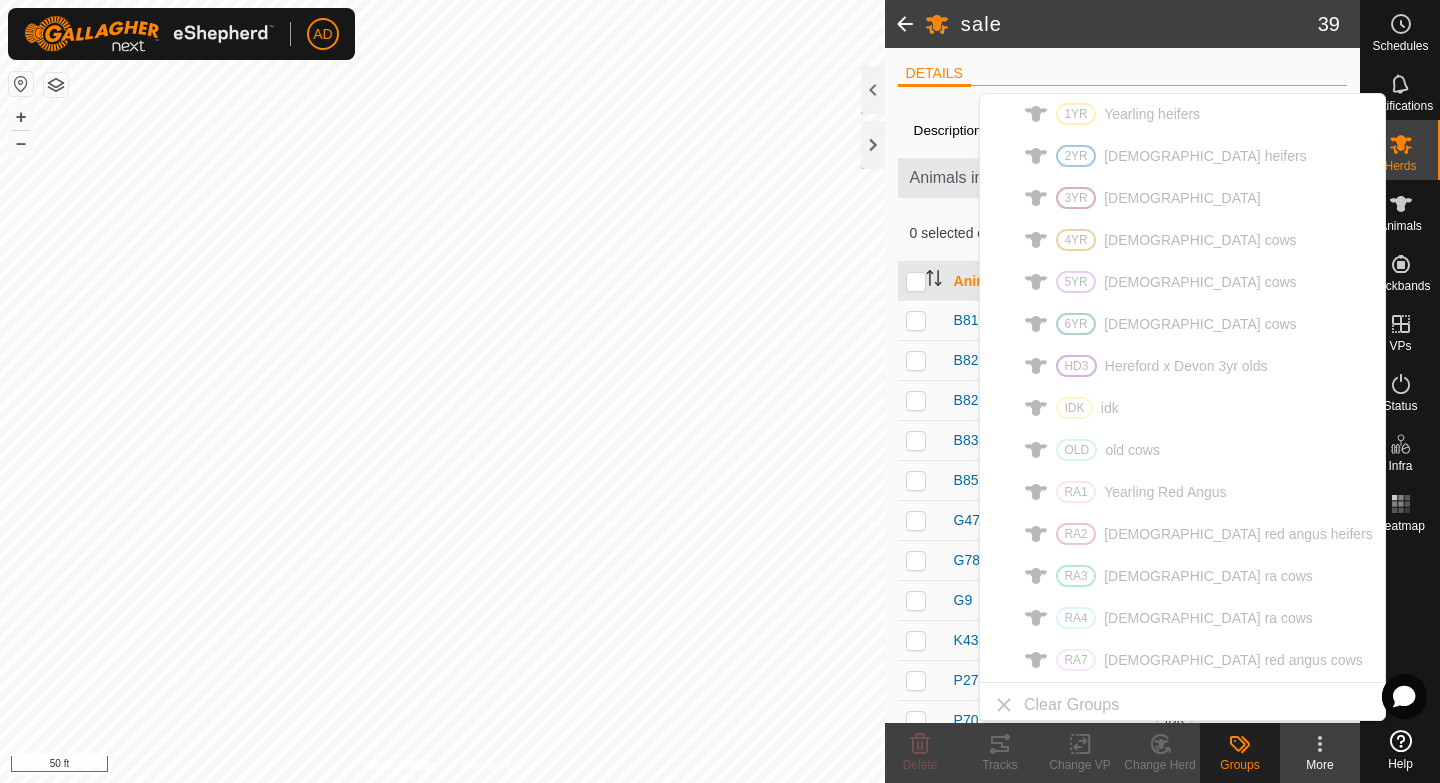 click on "Groups" 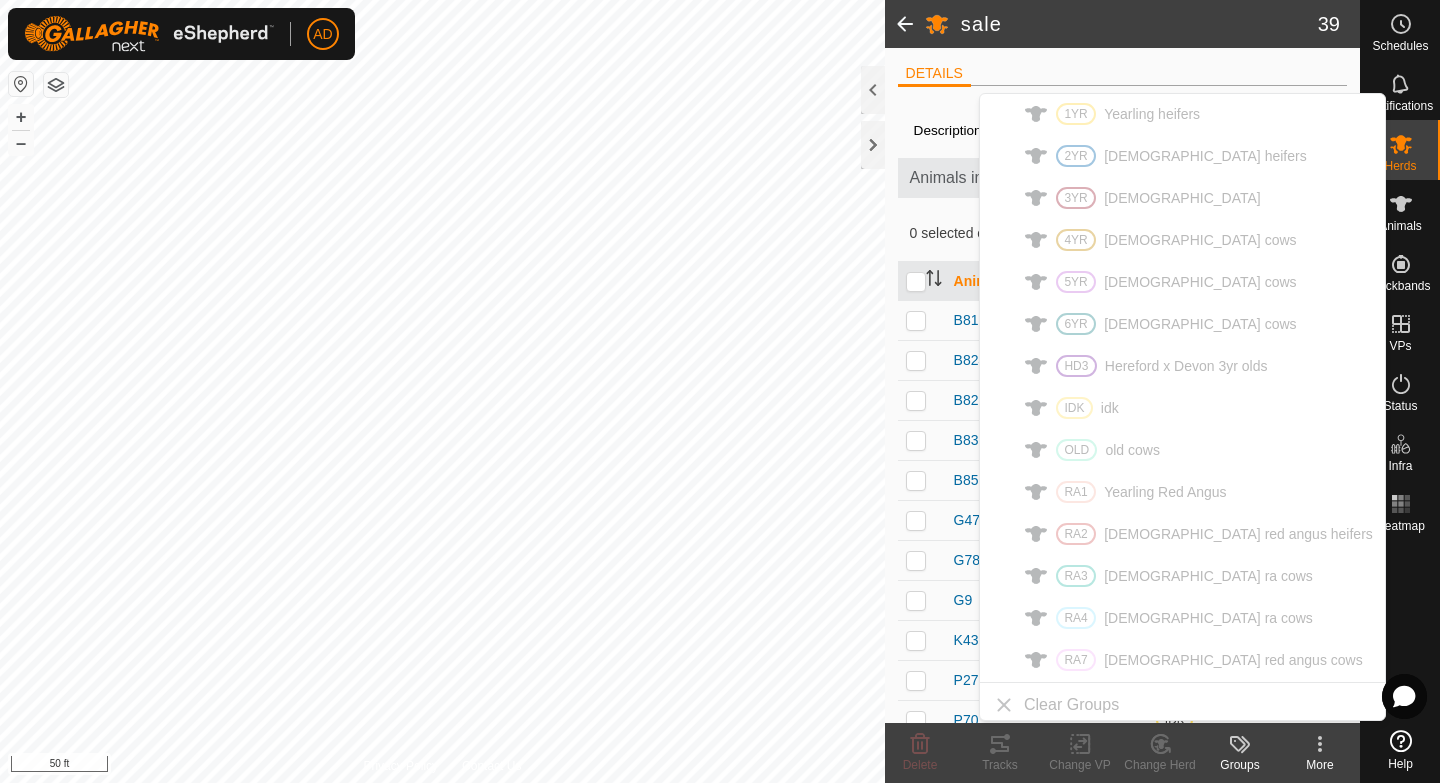 click on "G47" at bounding box center [1046, 520] 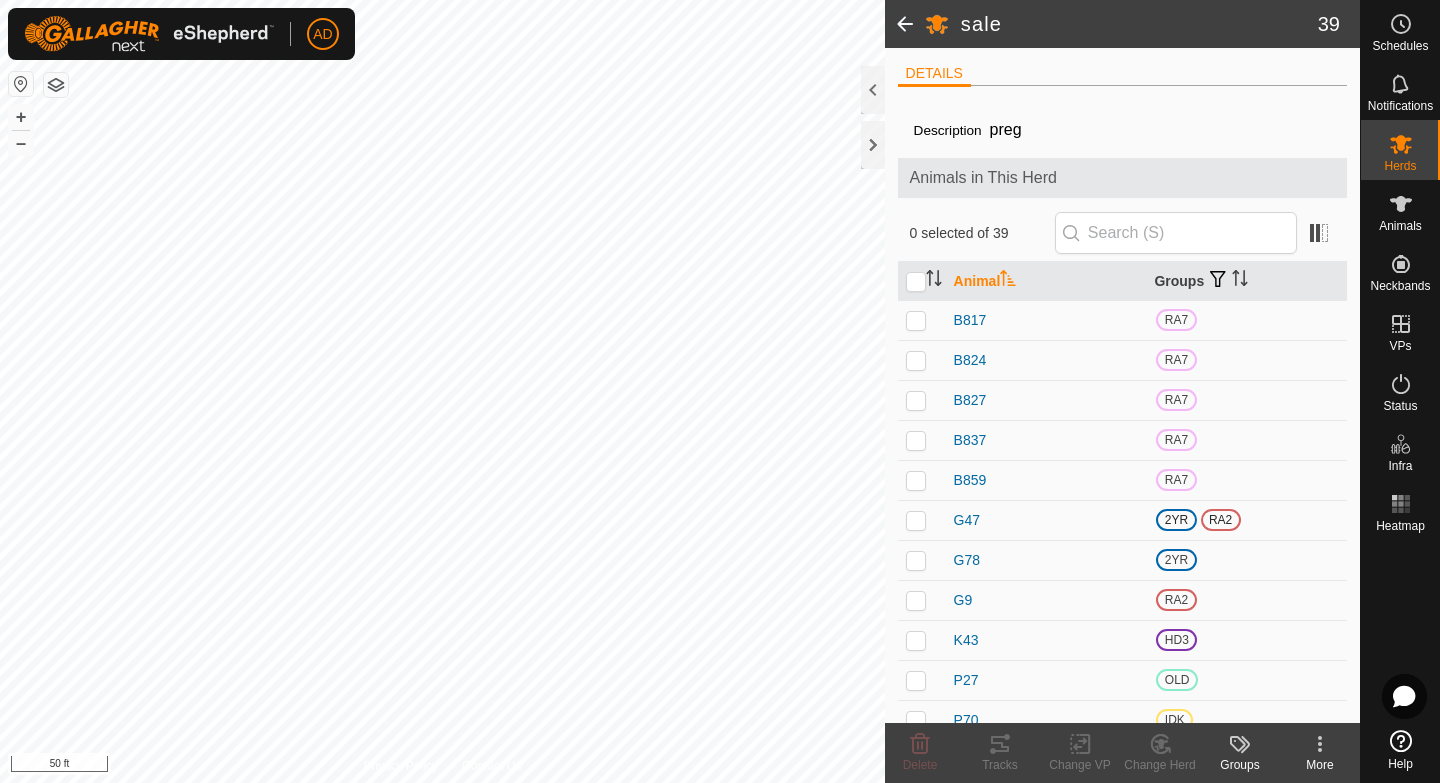 click at bounding box center (916, 520) 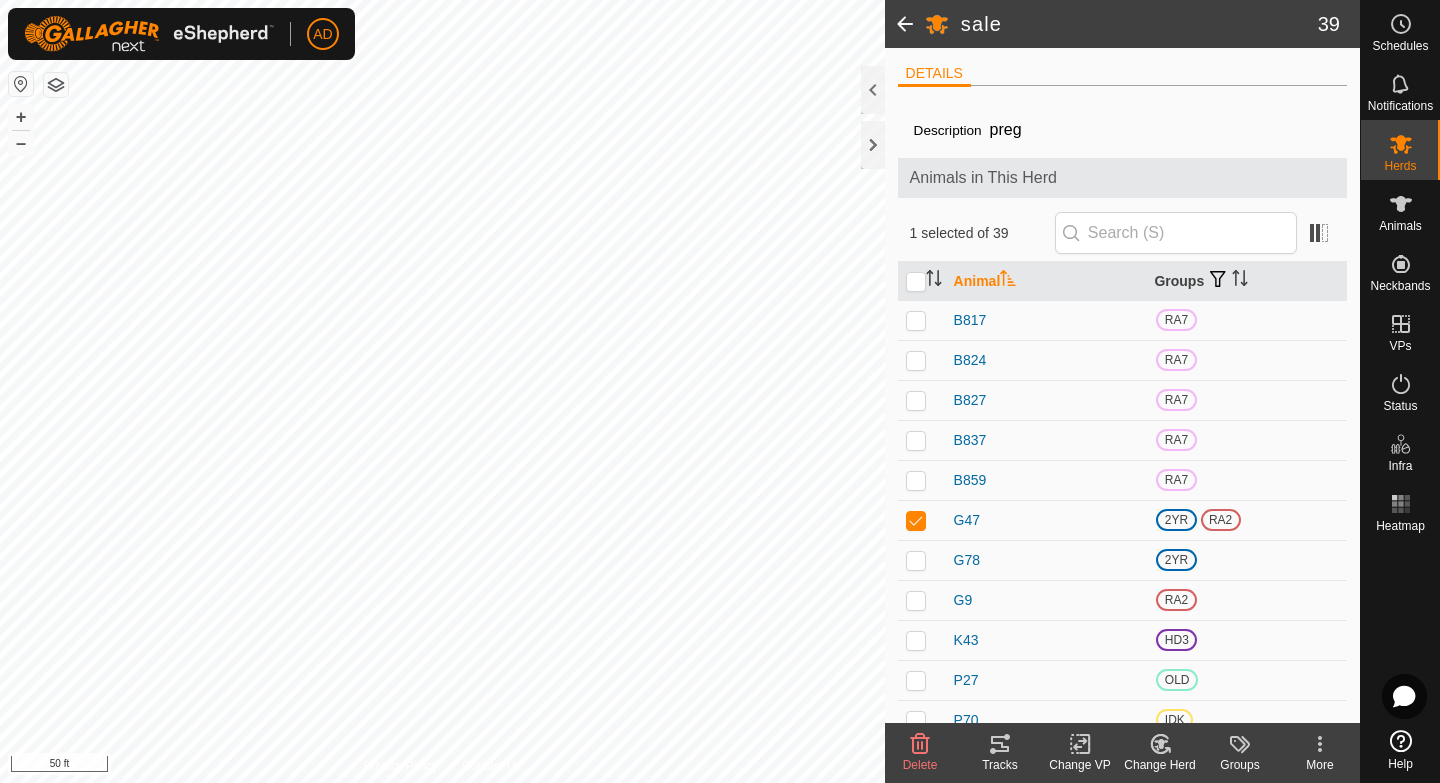 click 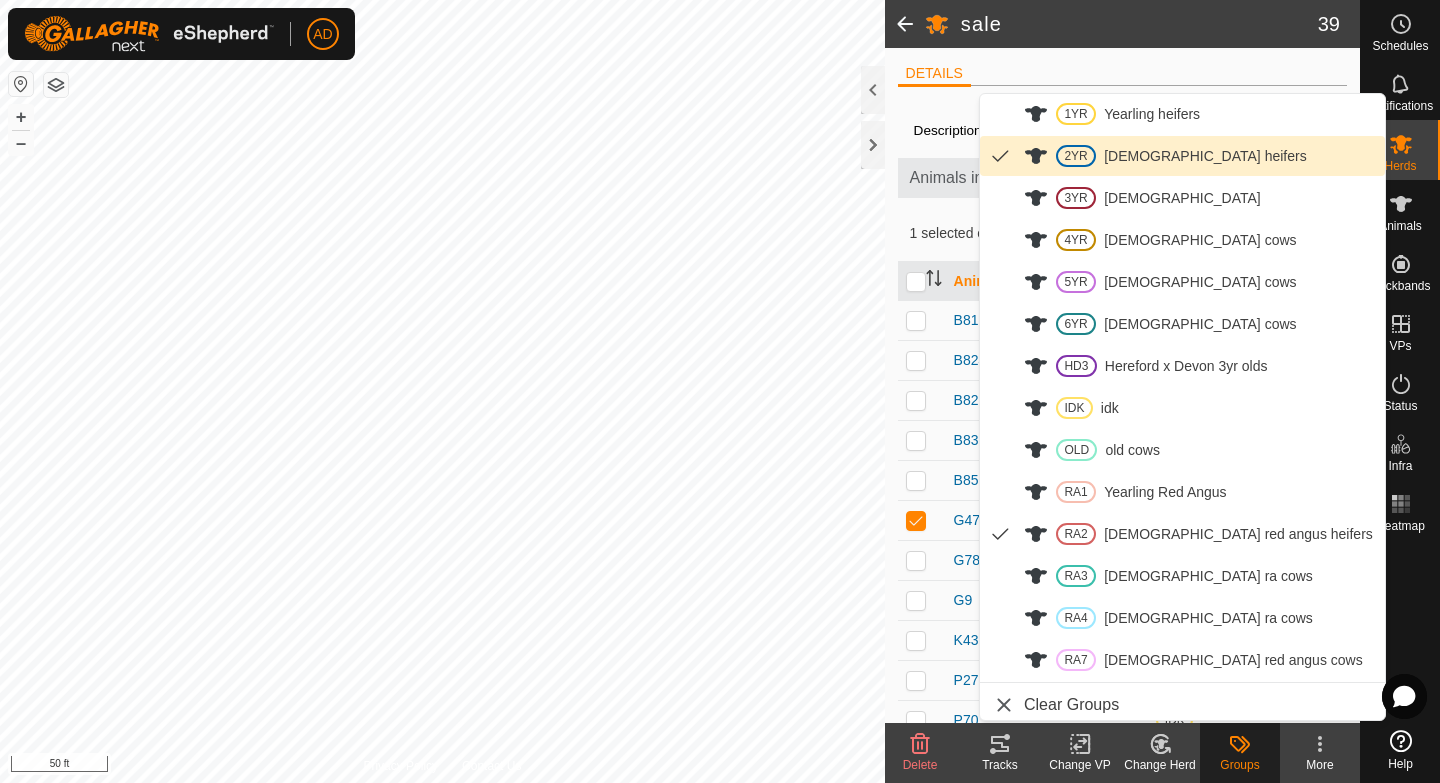 click on "2YR
[DEMOGRAPHIC_DATA] heifers" at bounding box center (1182, 156) 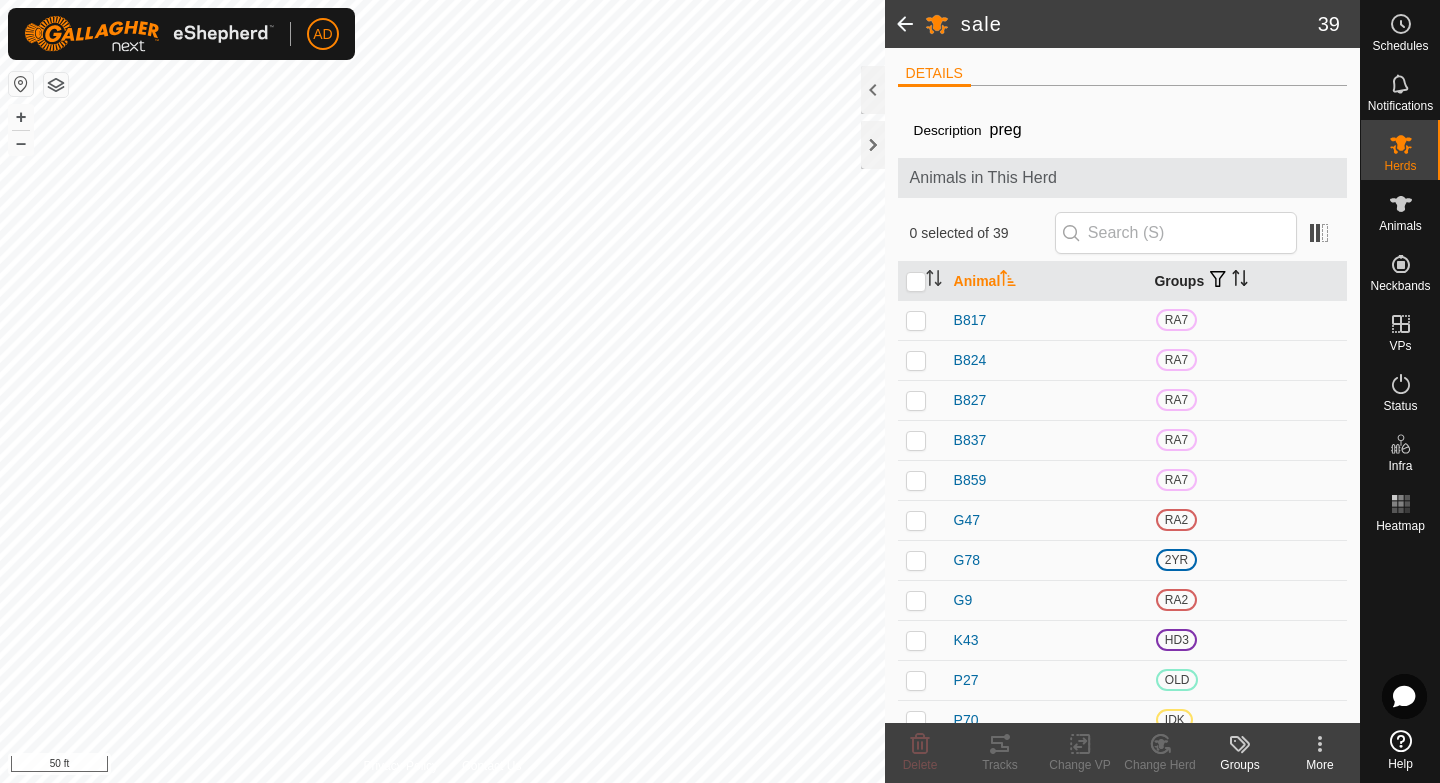 click 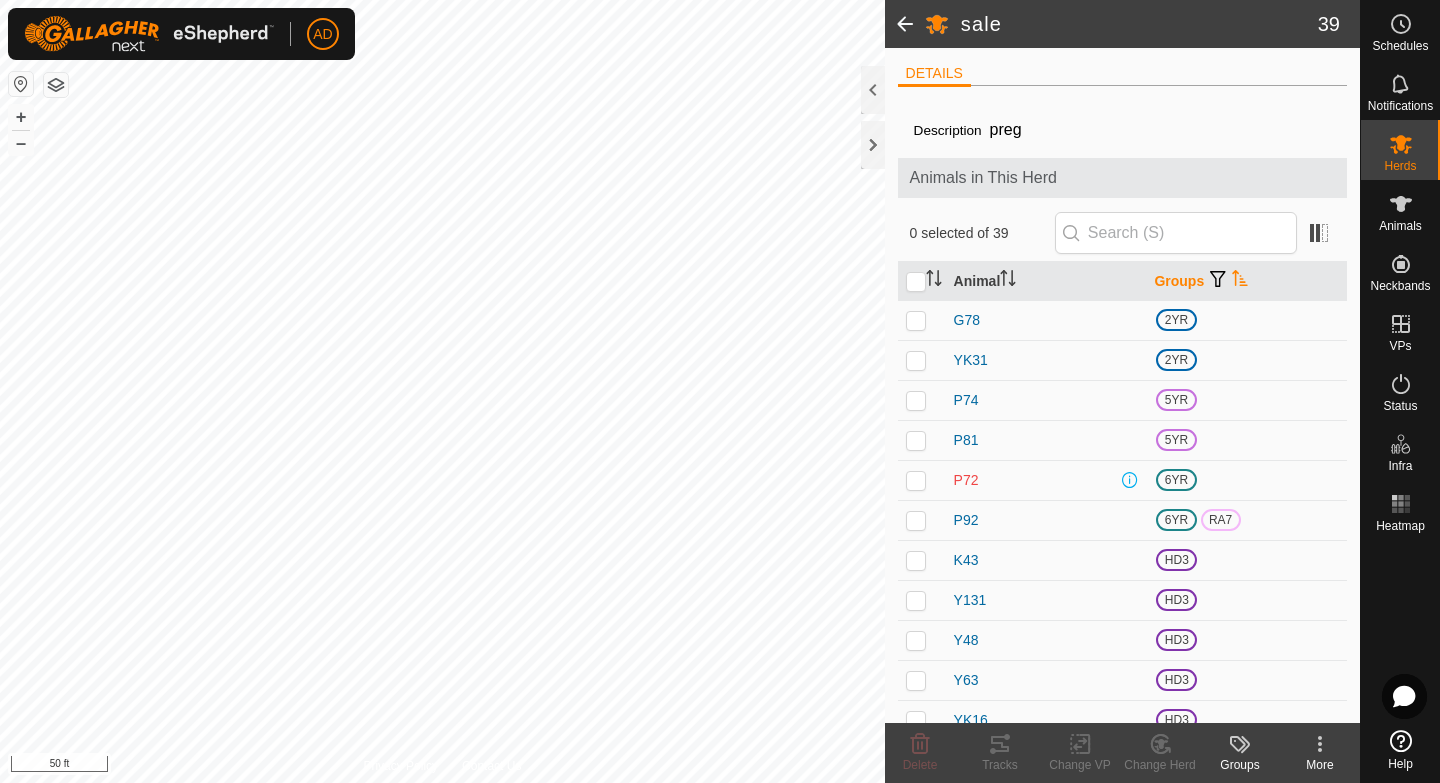 click 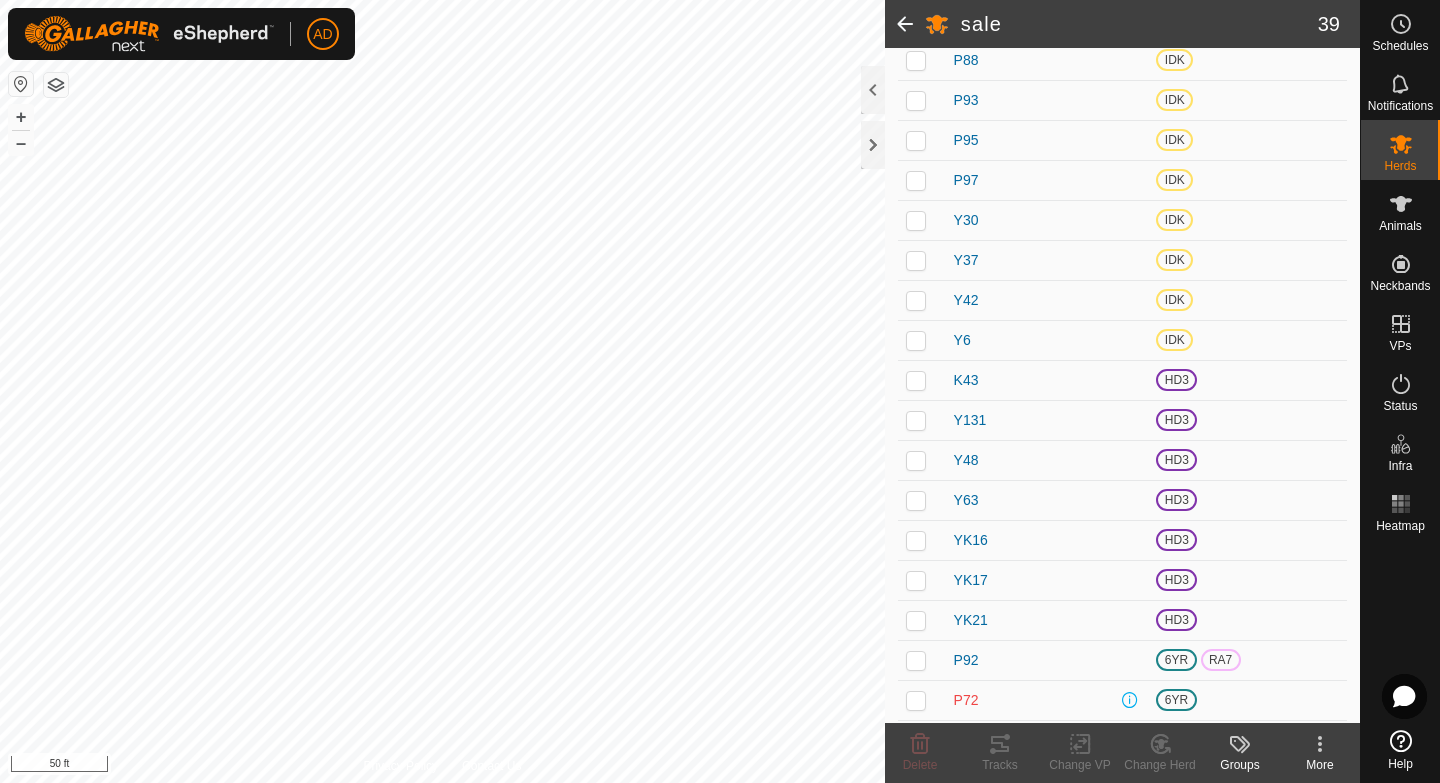 scroll, scrollTop: 1137, scrollLeft: 0, axis: vertical 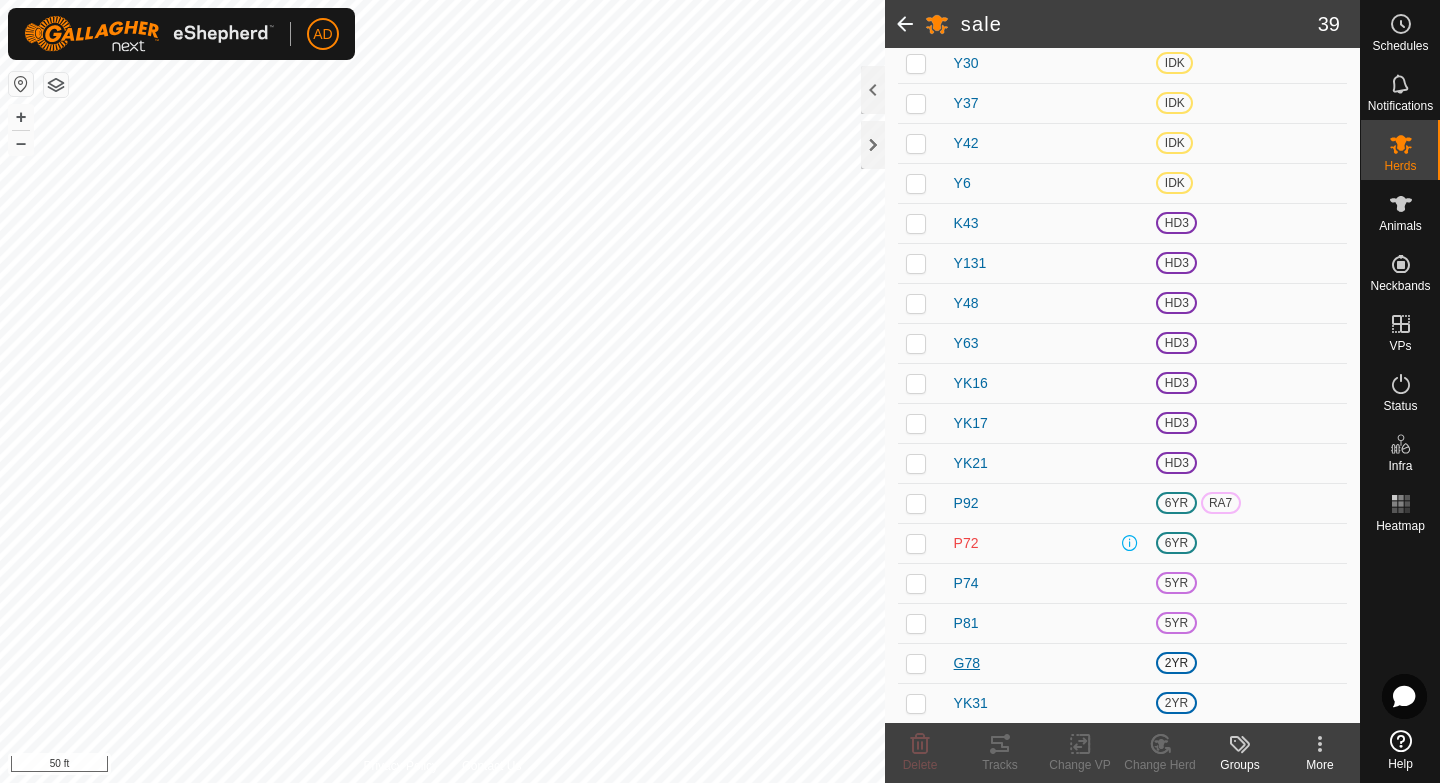 click on "G78" at bounding box center [967, 663] 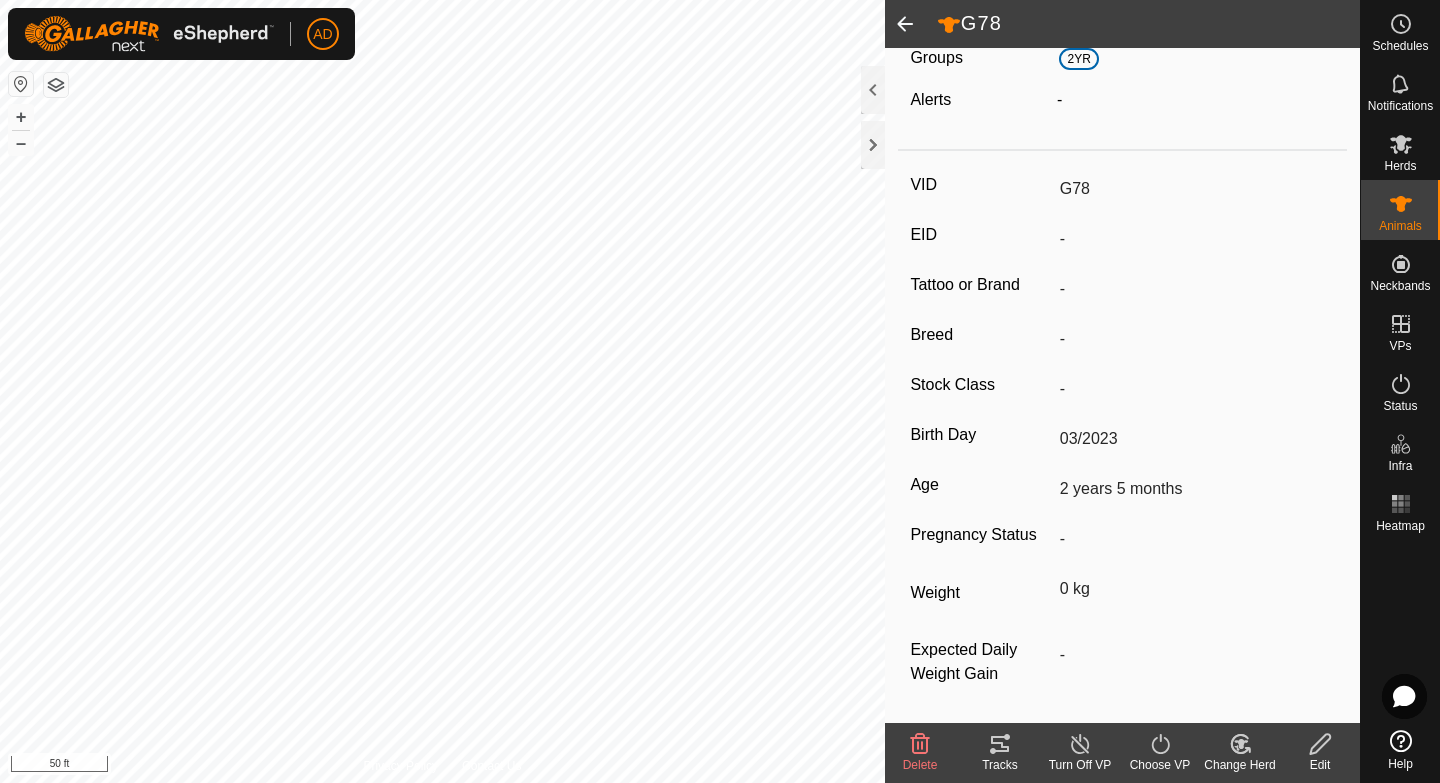 scroll, scrollTop: 0, scrollLeft: 0, axis: both 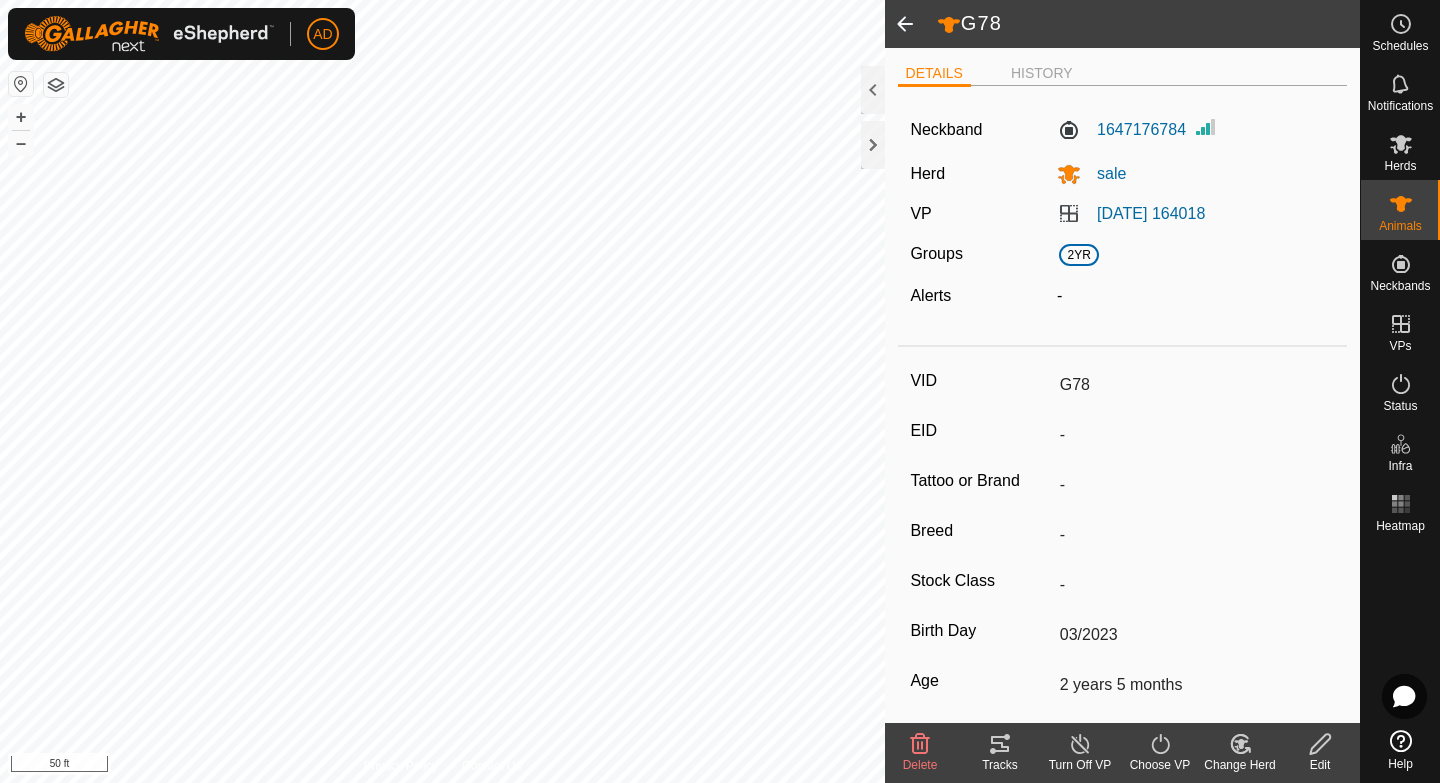 click 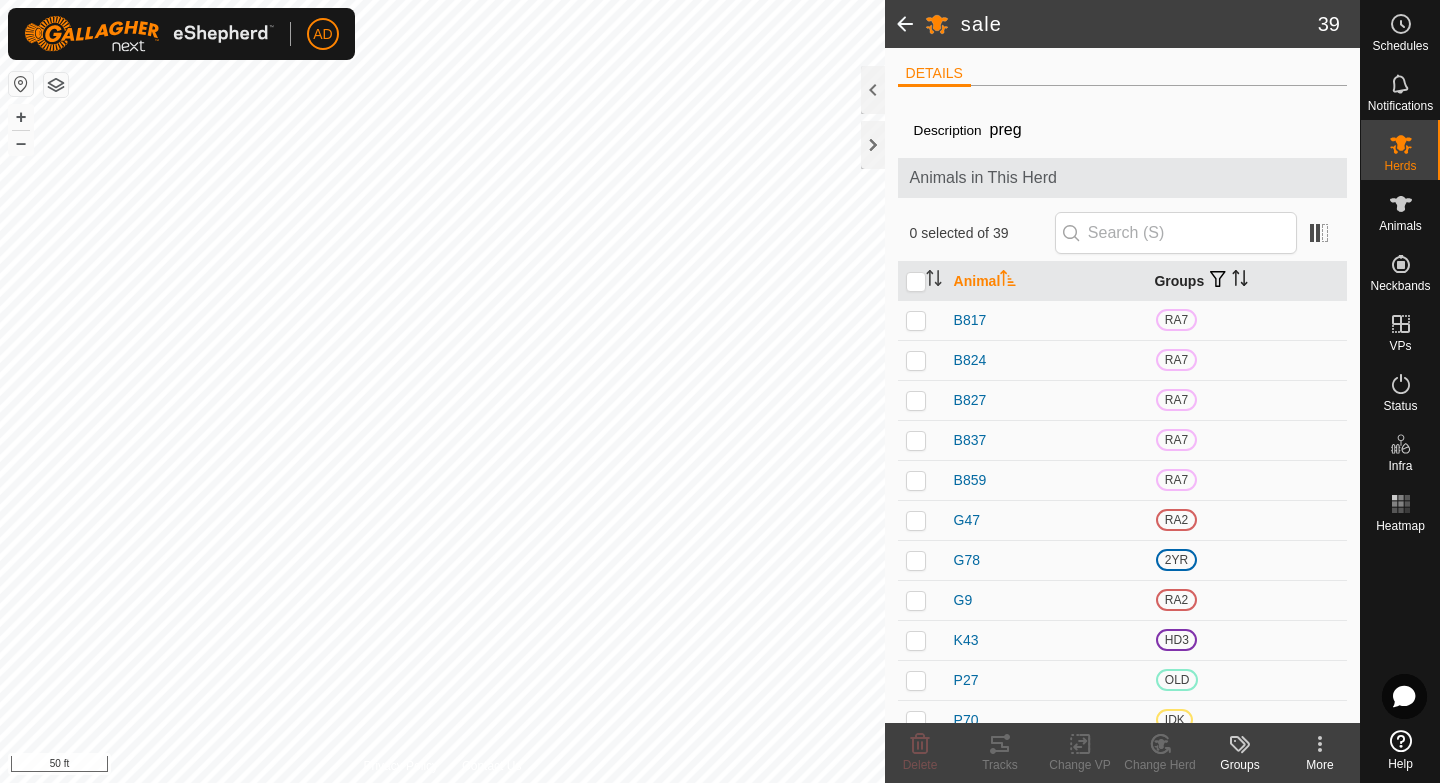 click 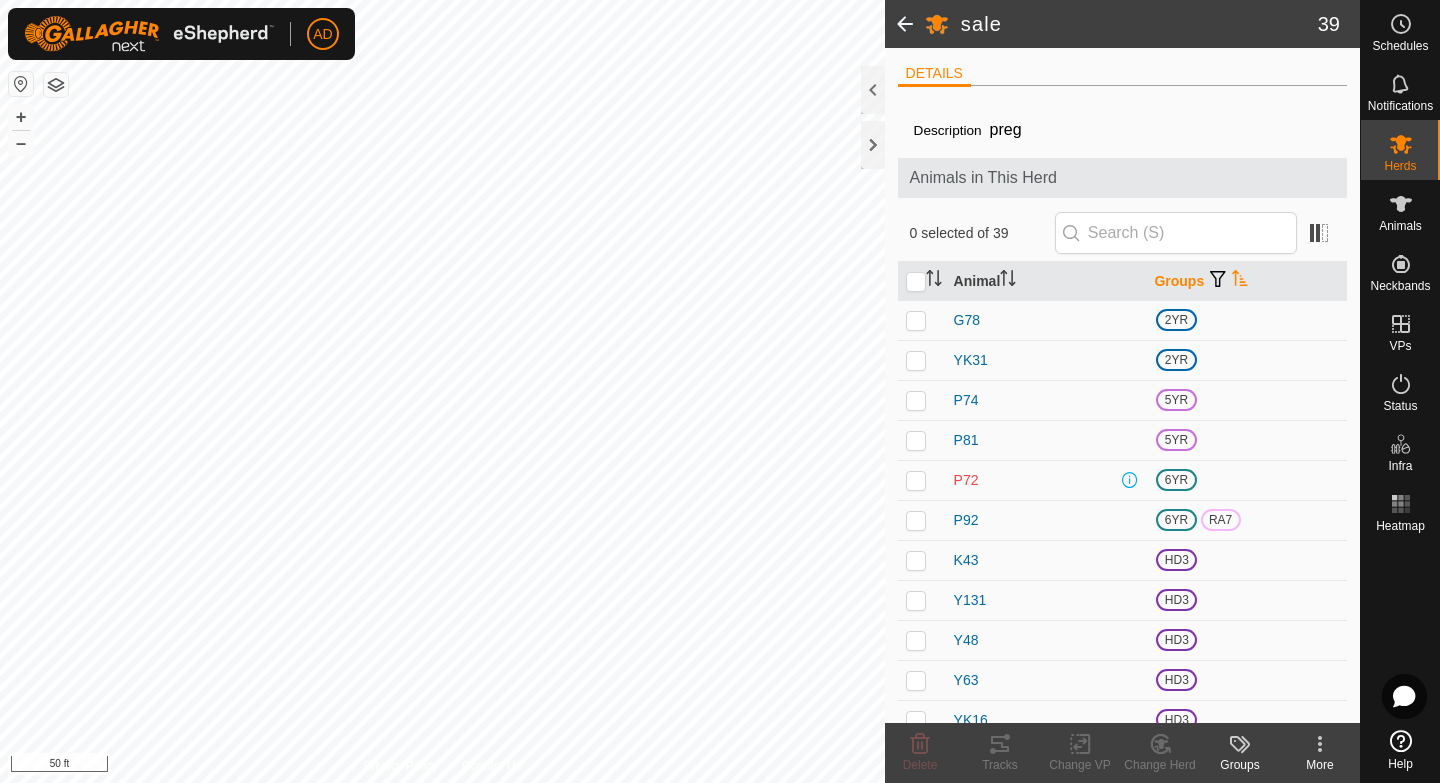 click 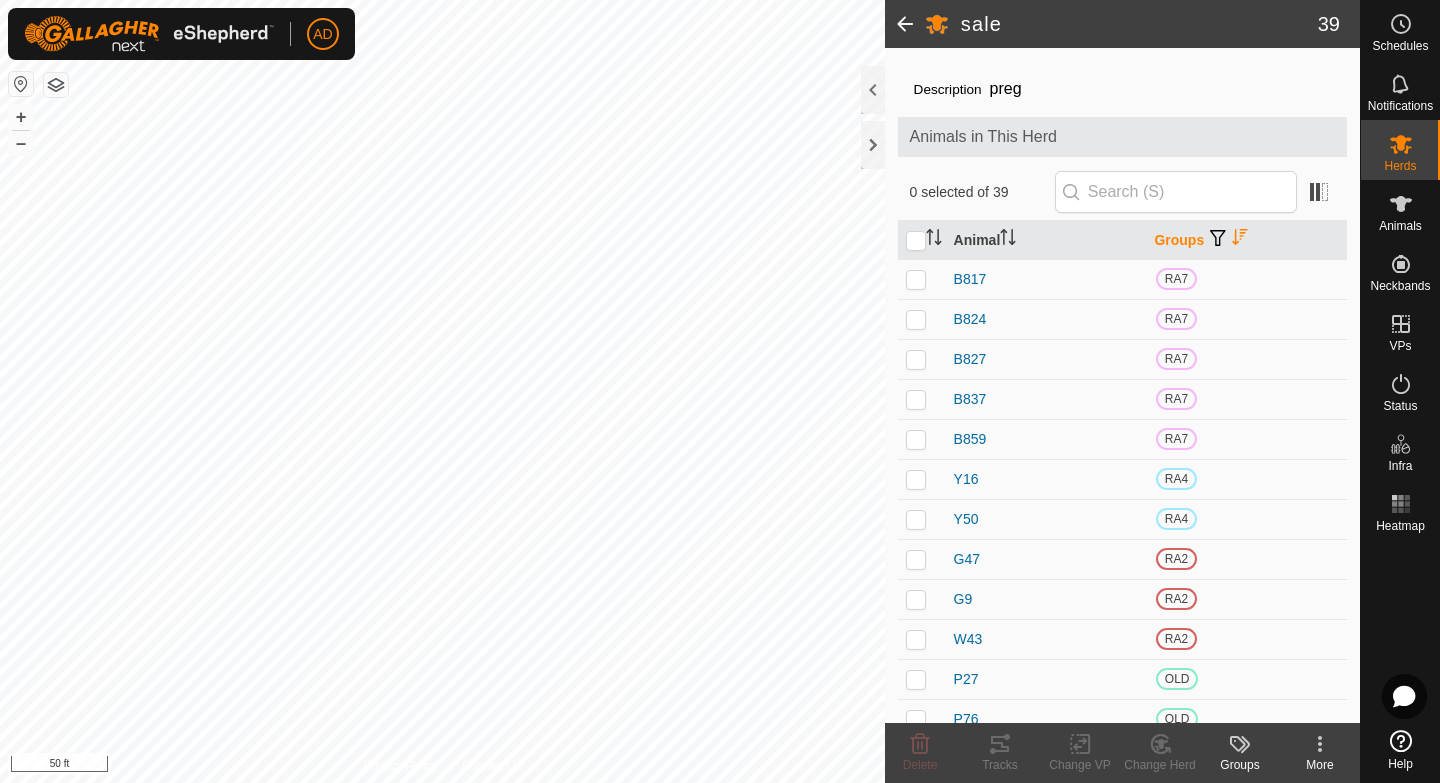 scroll, scrollTop: 37, scrollLeft: 0, axis: vertical 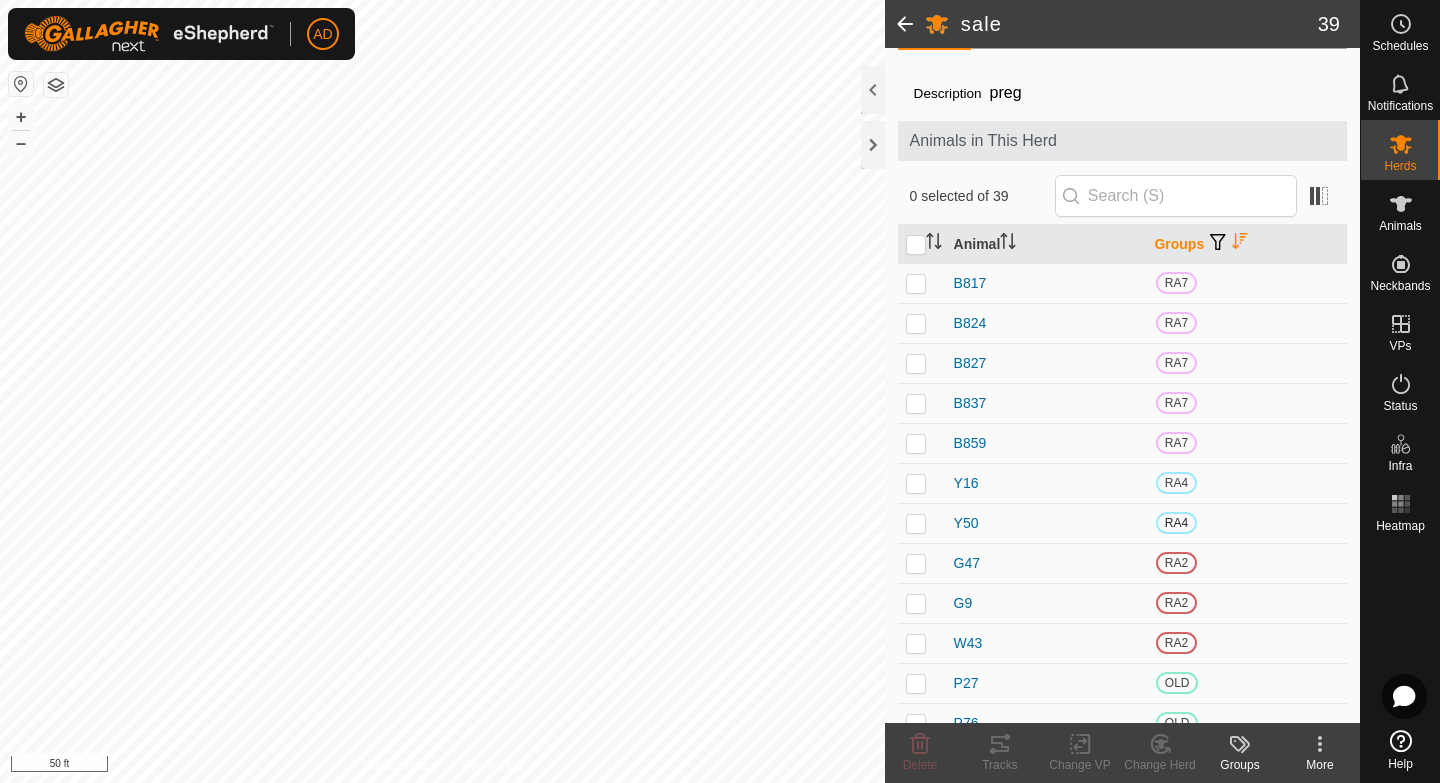 click at bounding box center [916, 523] 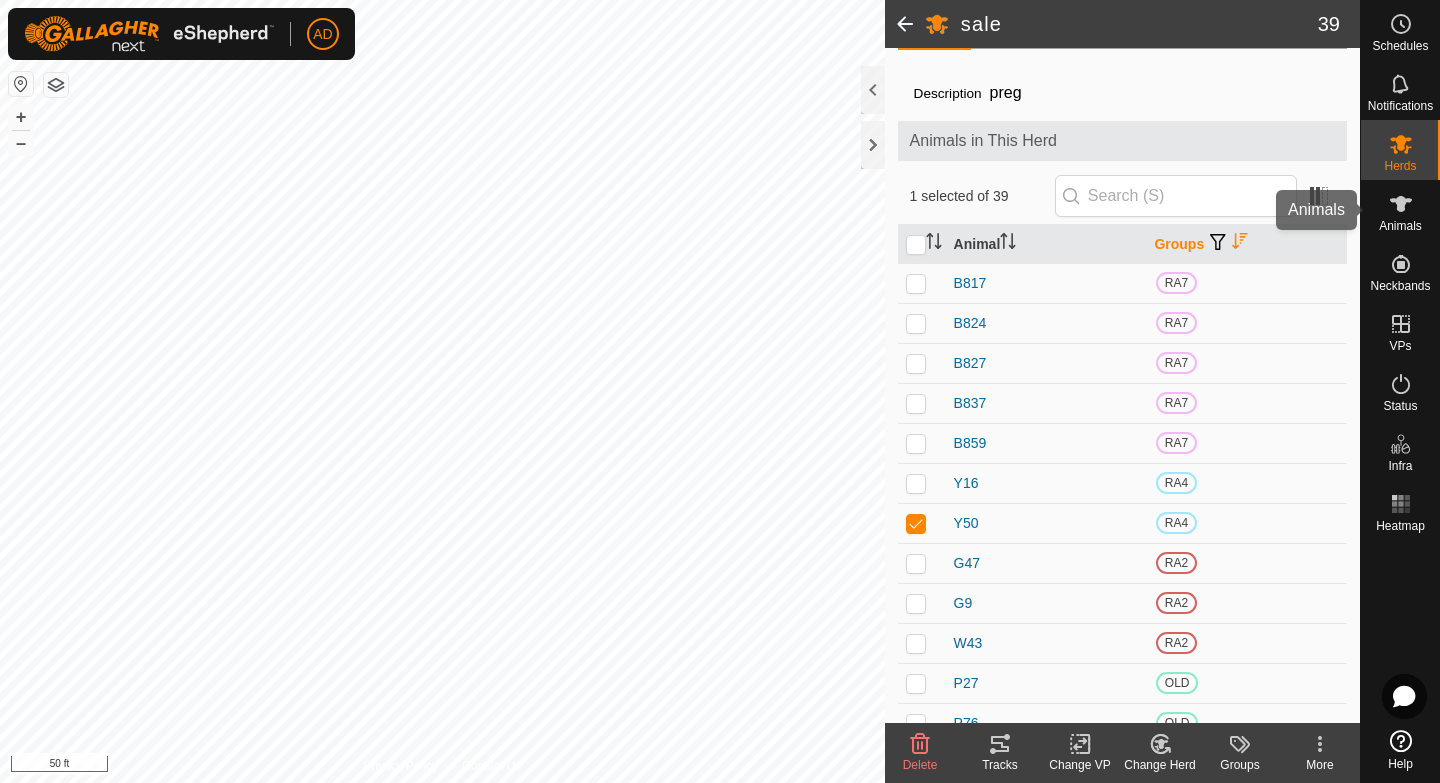 click on "Animals" at bounding box center (1400, 226) 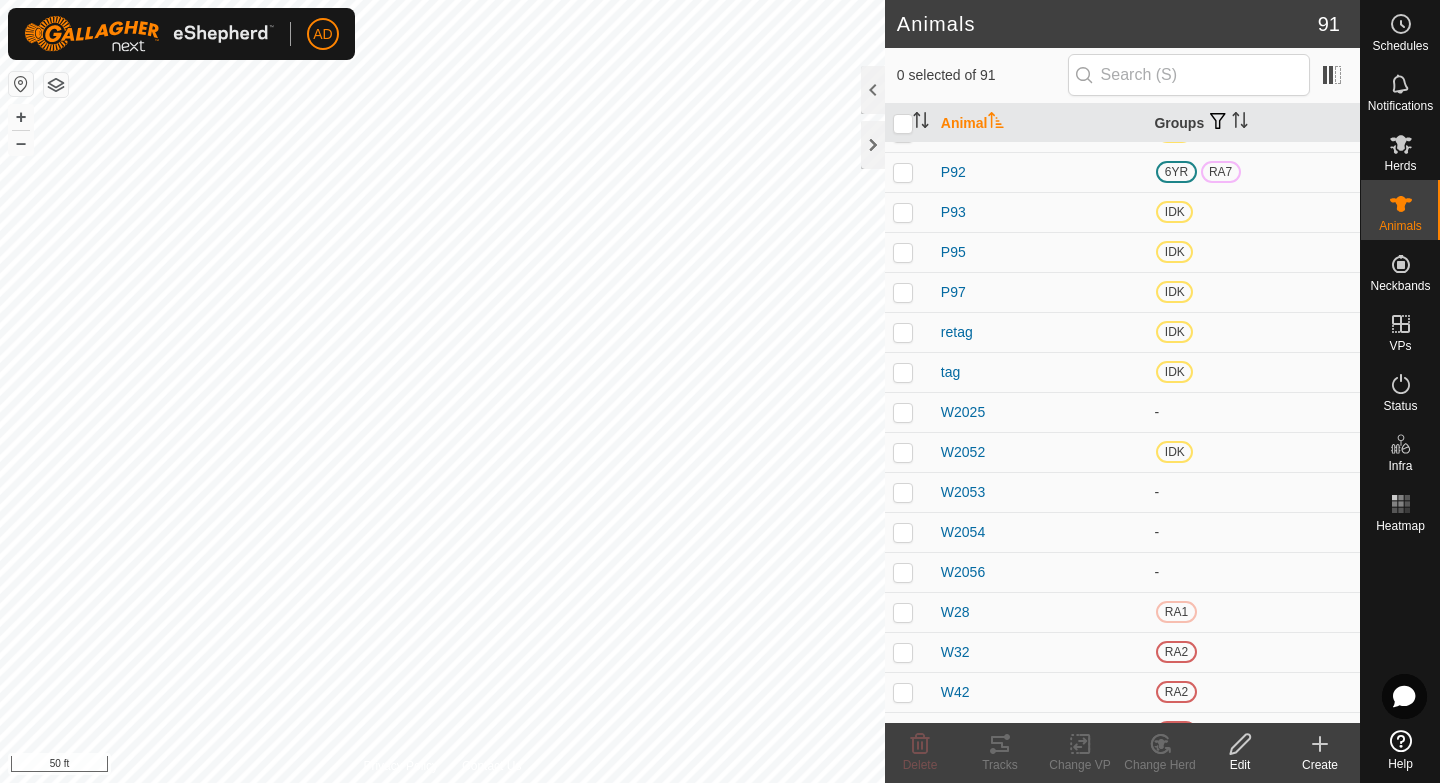 scroll, scrollTop: 2056, scrollLeft: 0, axis: vertical 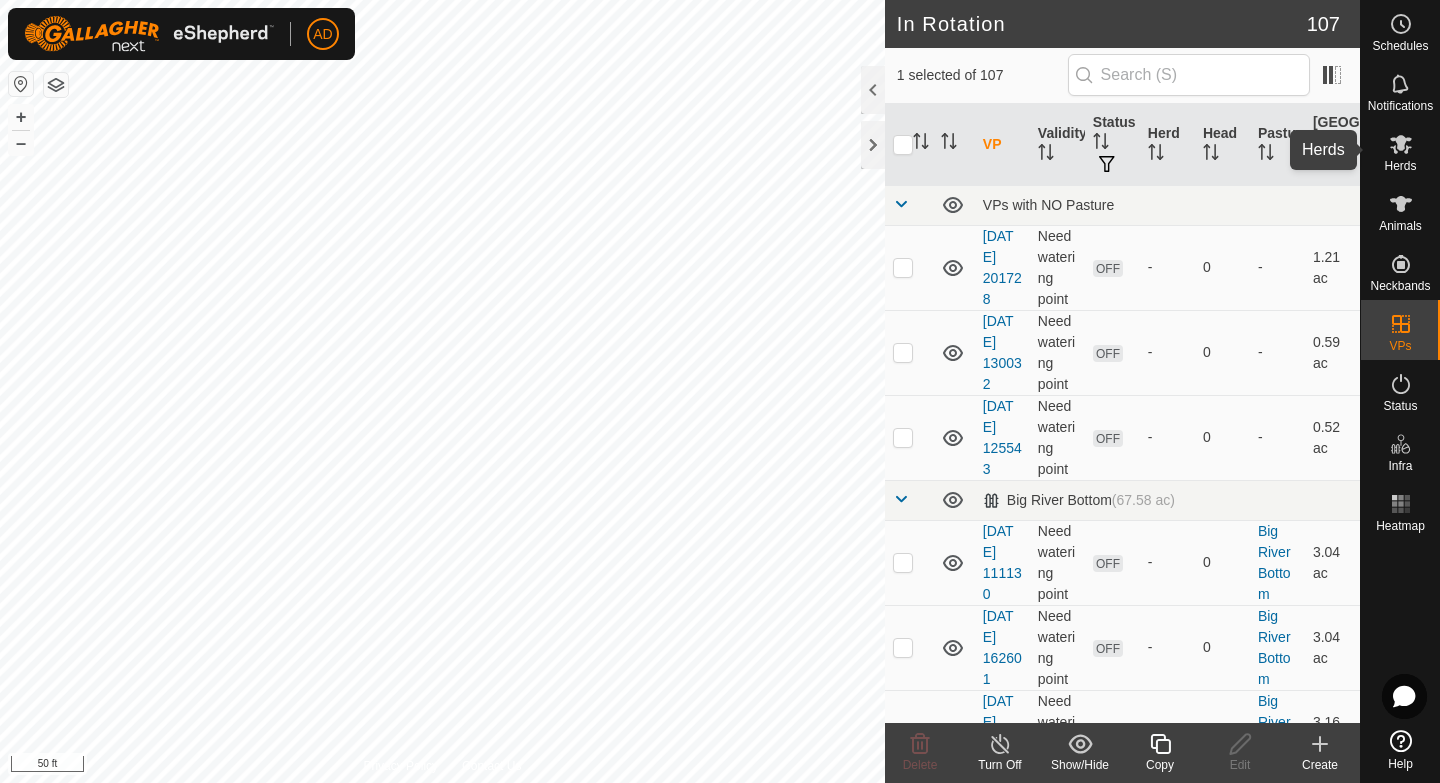 click on "Herds" at bounding box center [1400, 150] 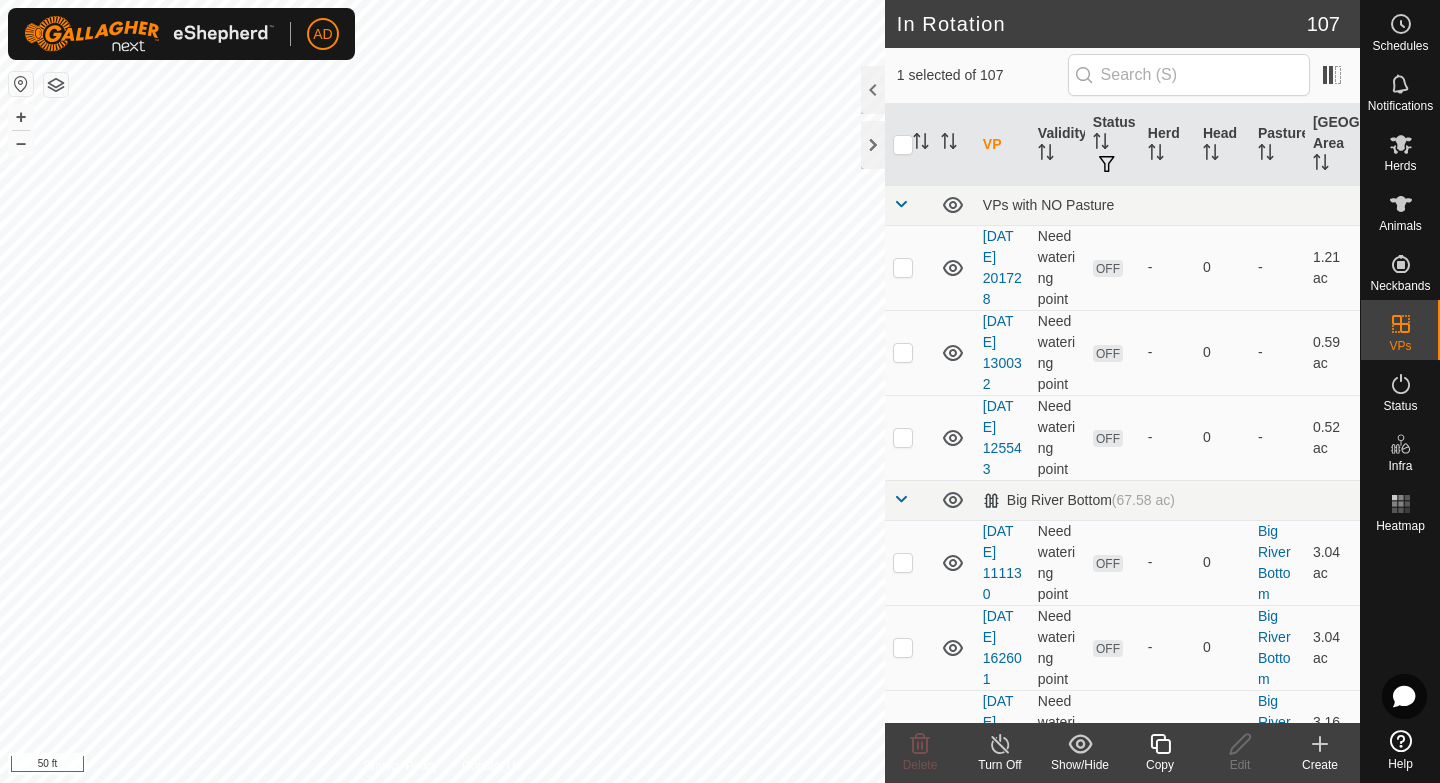 click on "Copy" 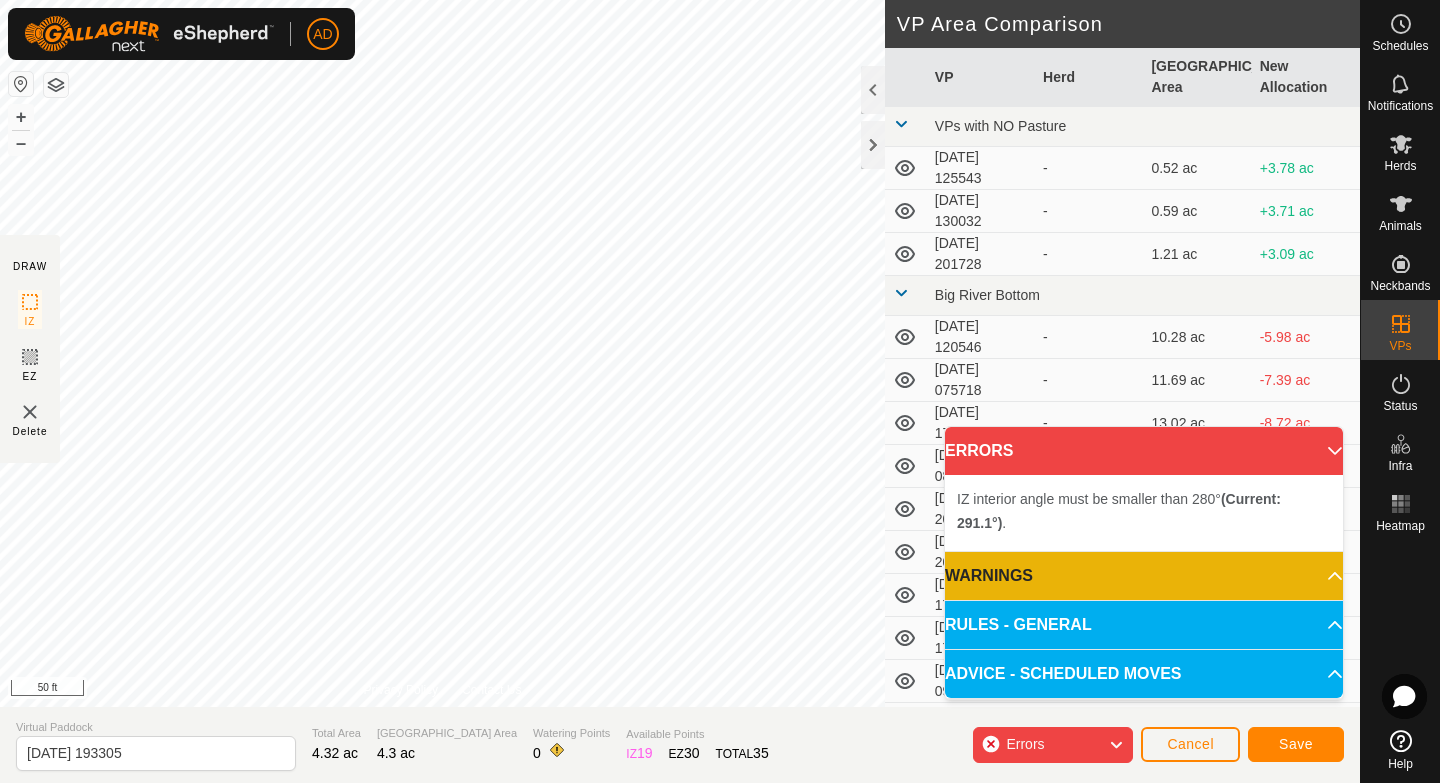 click on "IZ interior angle must be smaller than 280°  (Current: 291.1°) . + – ⇧ i 50 ft" at bounding box center (442, 353) 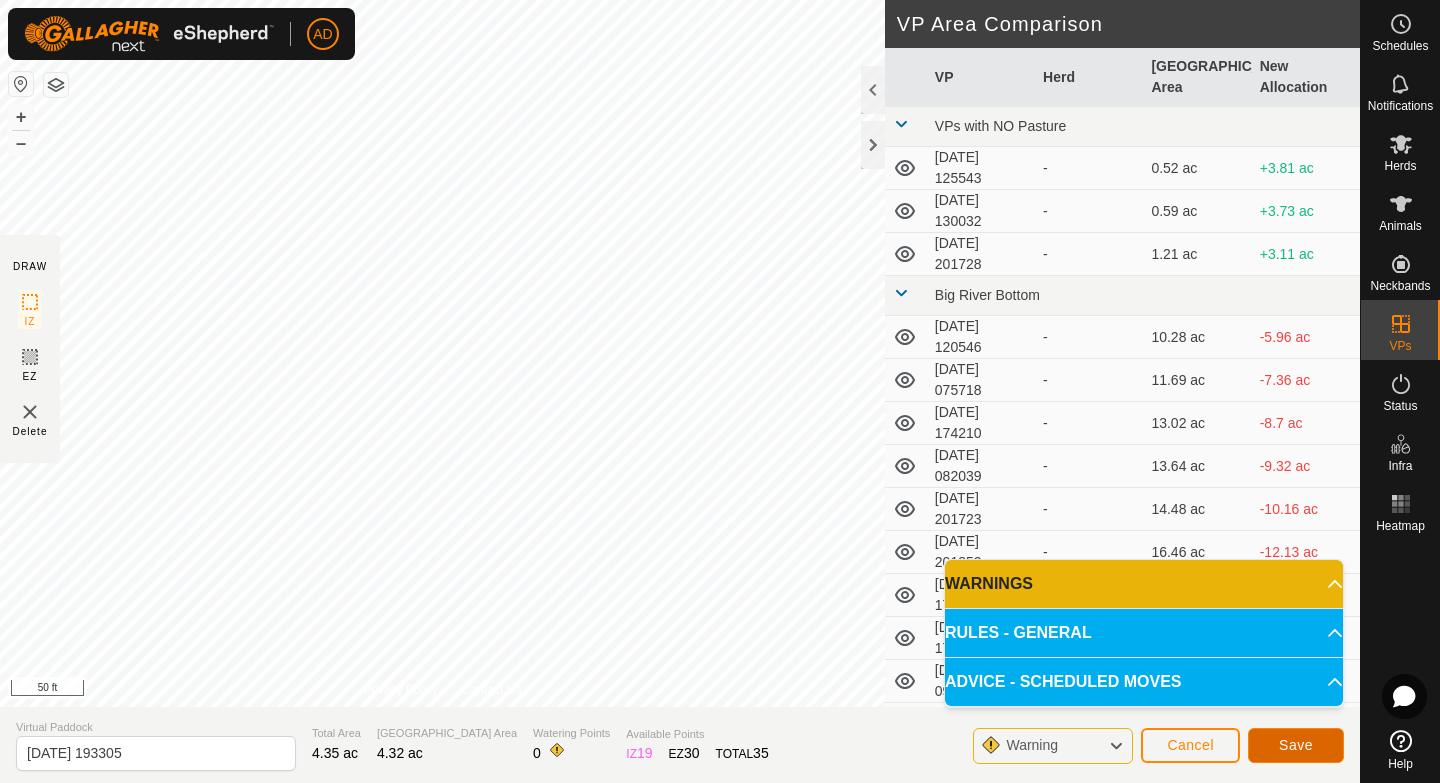 click on "Save" 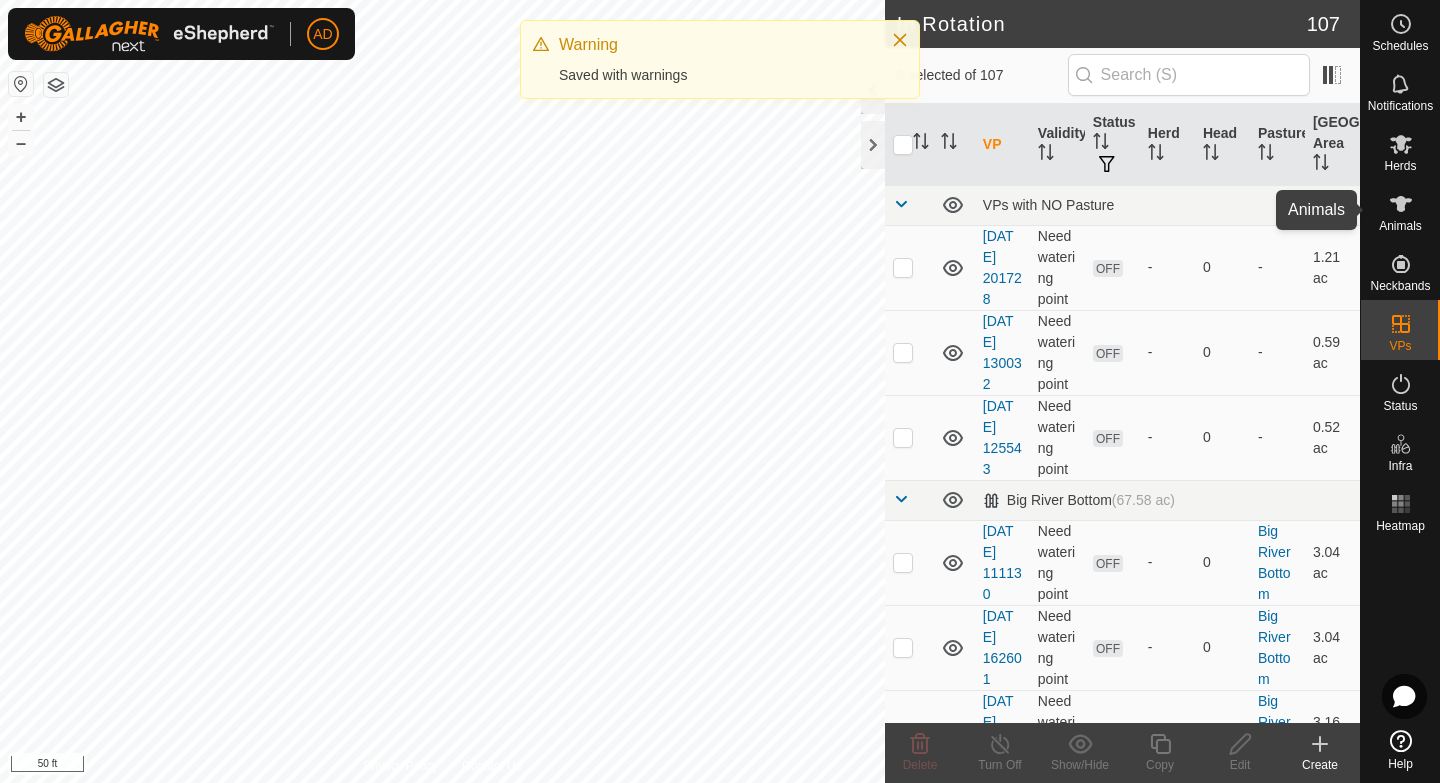click on "Herds" at bounding box center [1400, 166] 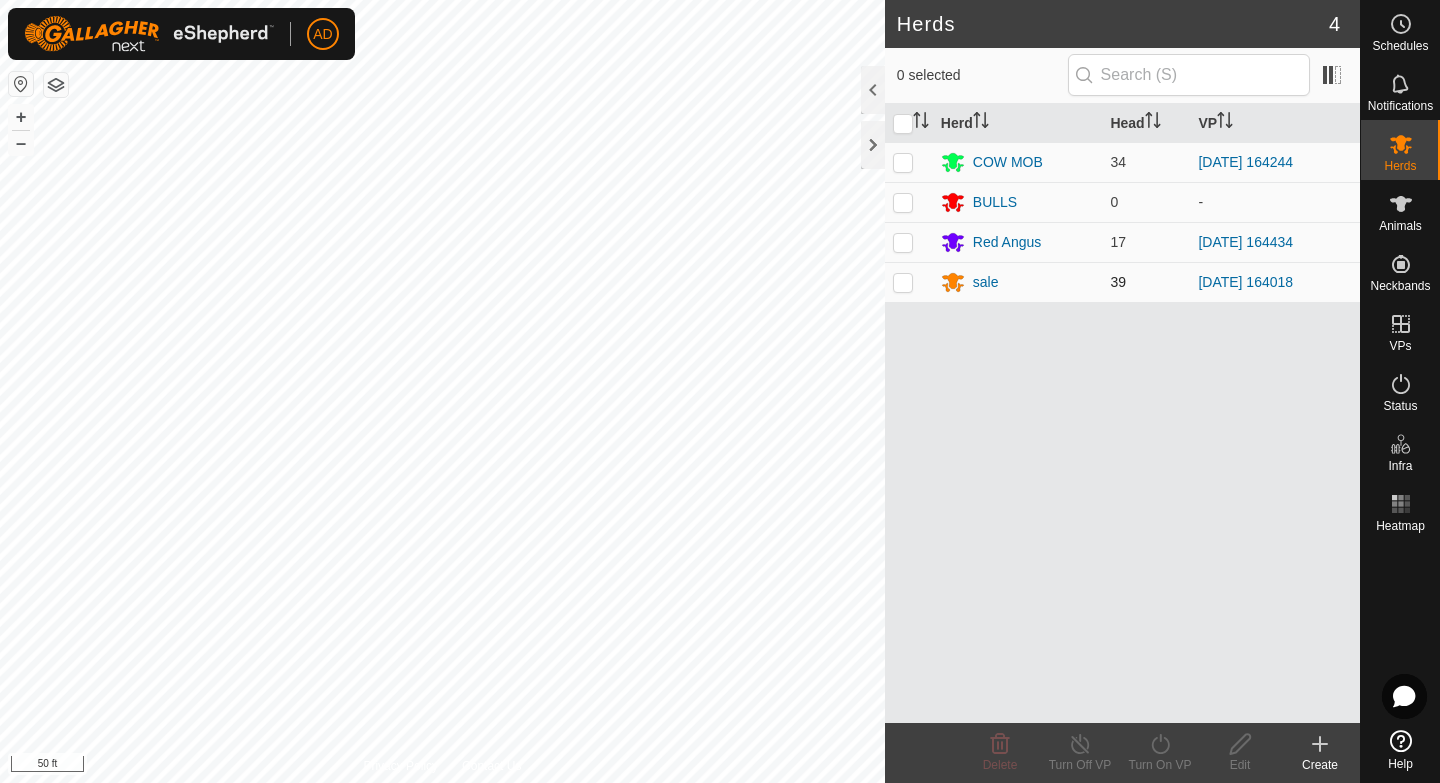 click at bounding box center (903, 282) 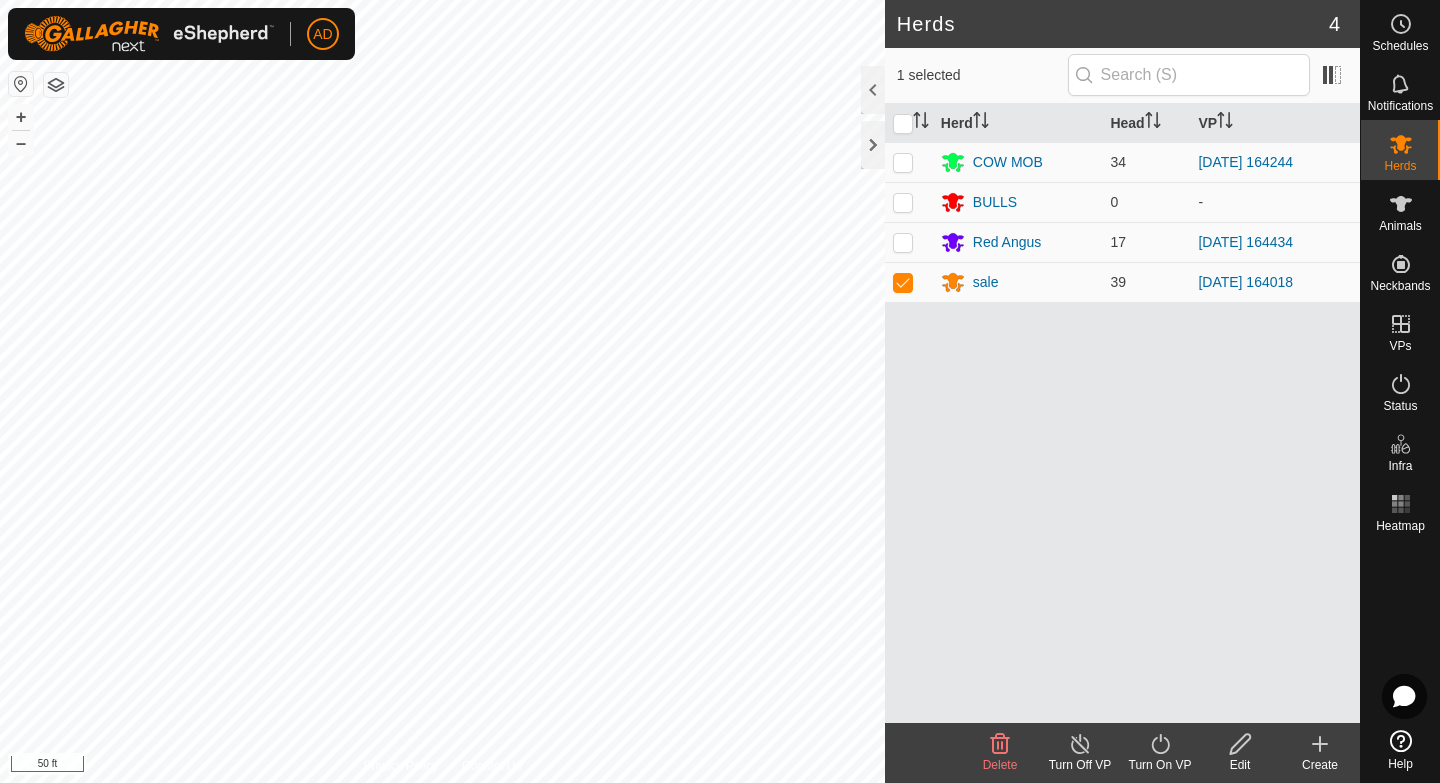 click 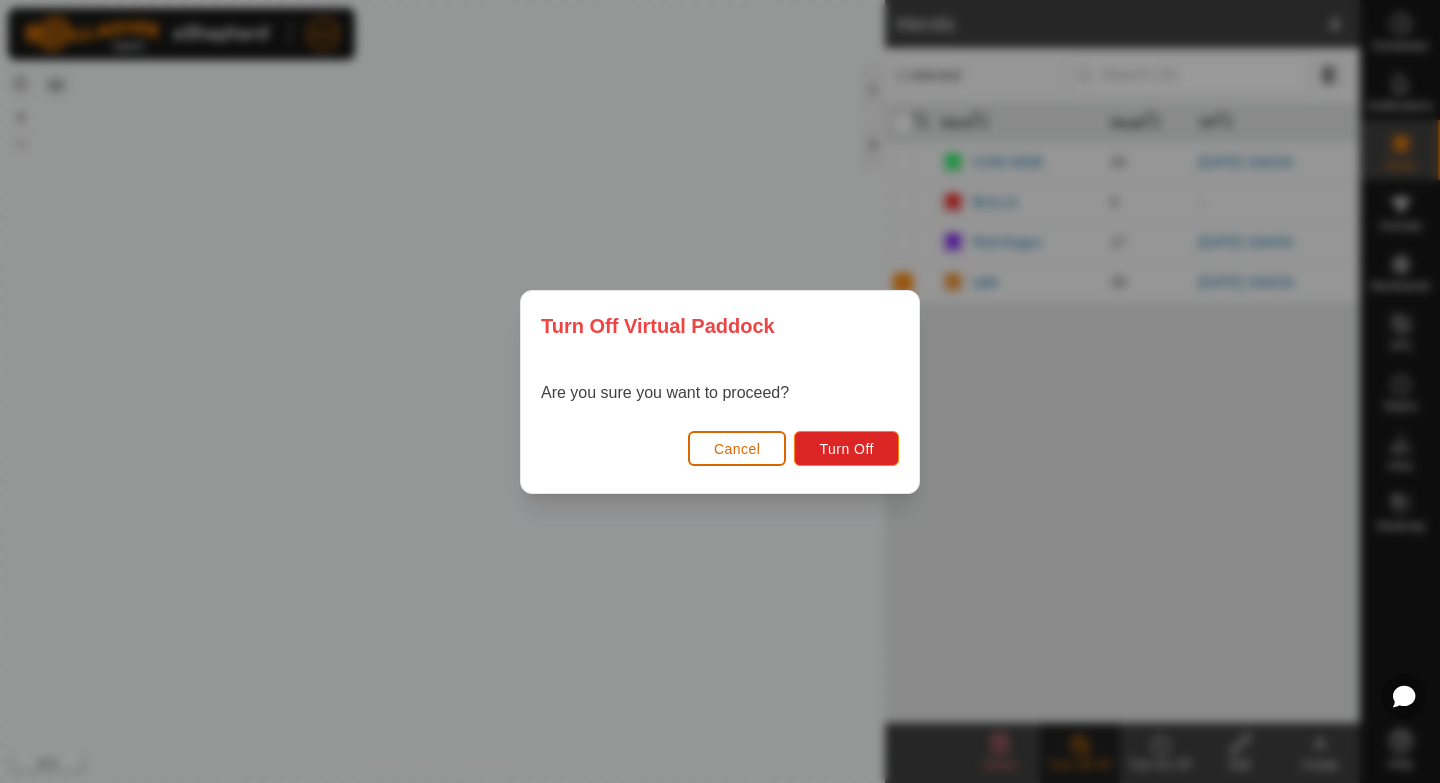 click on "Cancel" at bounding box center [737, 449] 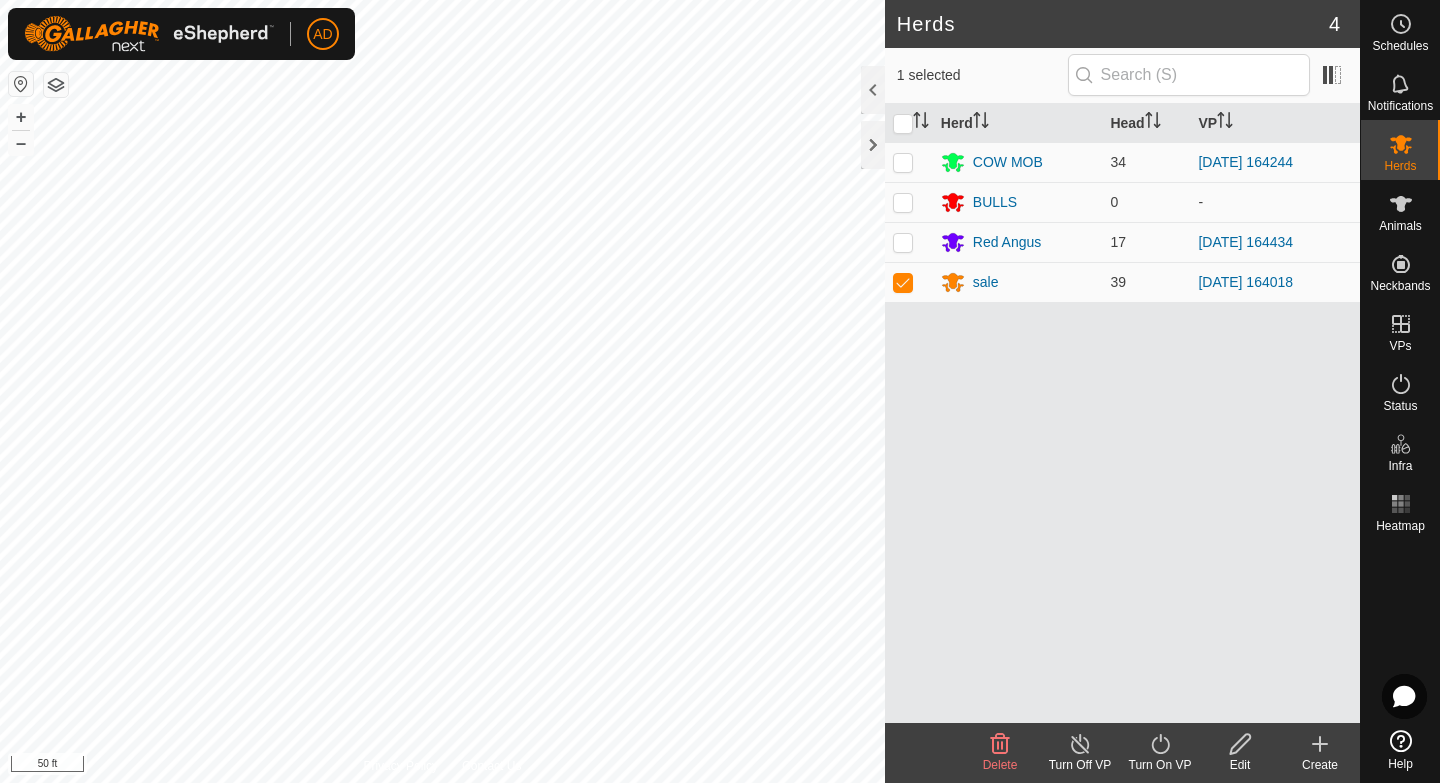 click 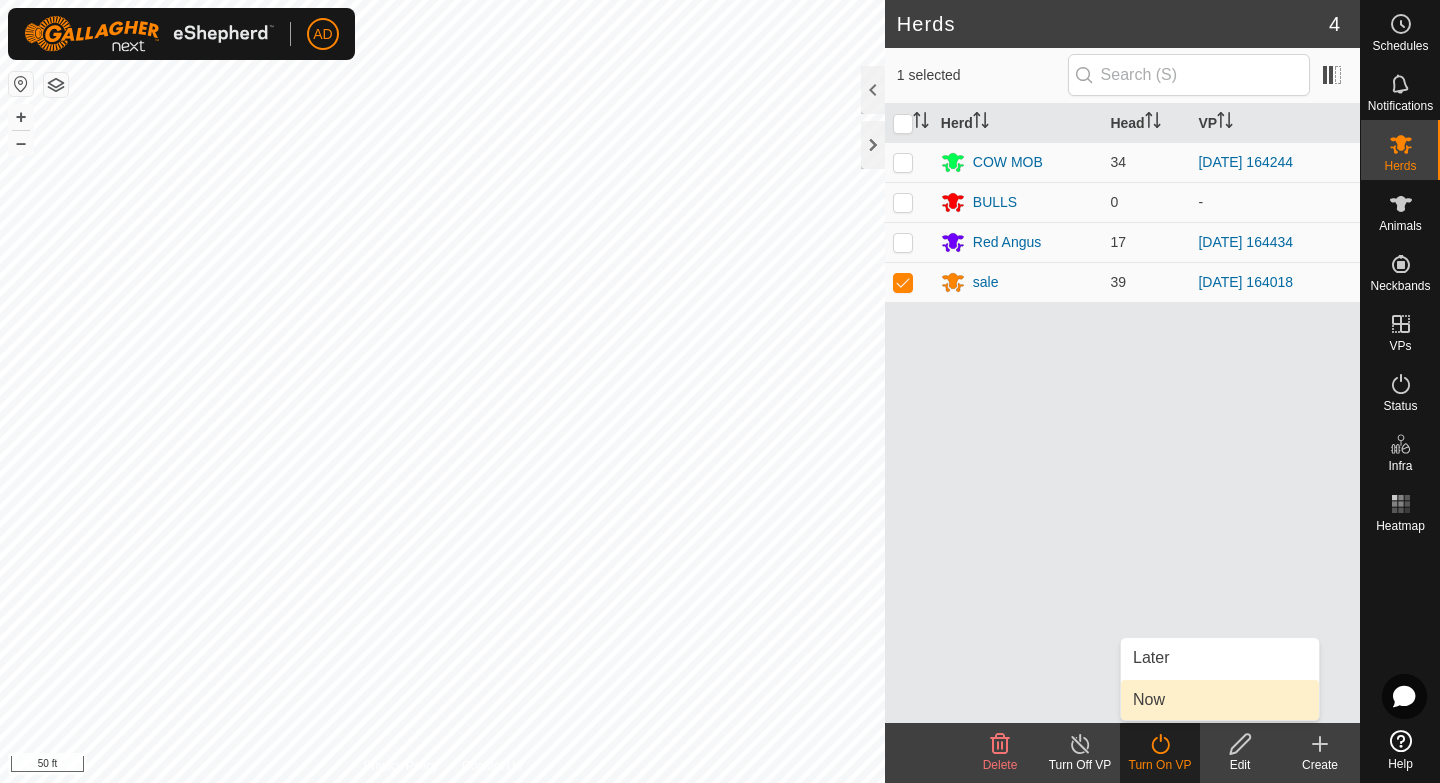 click on "Now" at bounding box center [1220, 700] 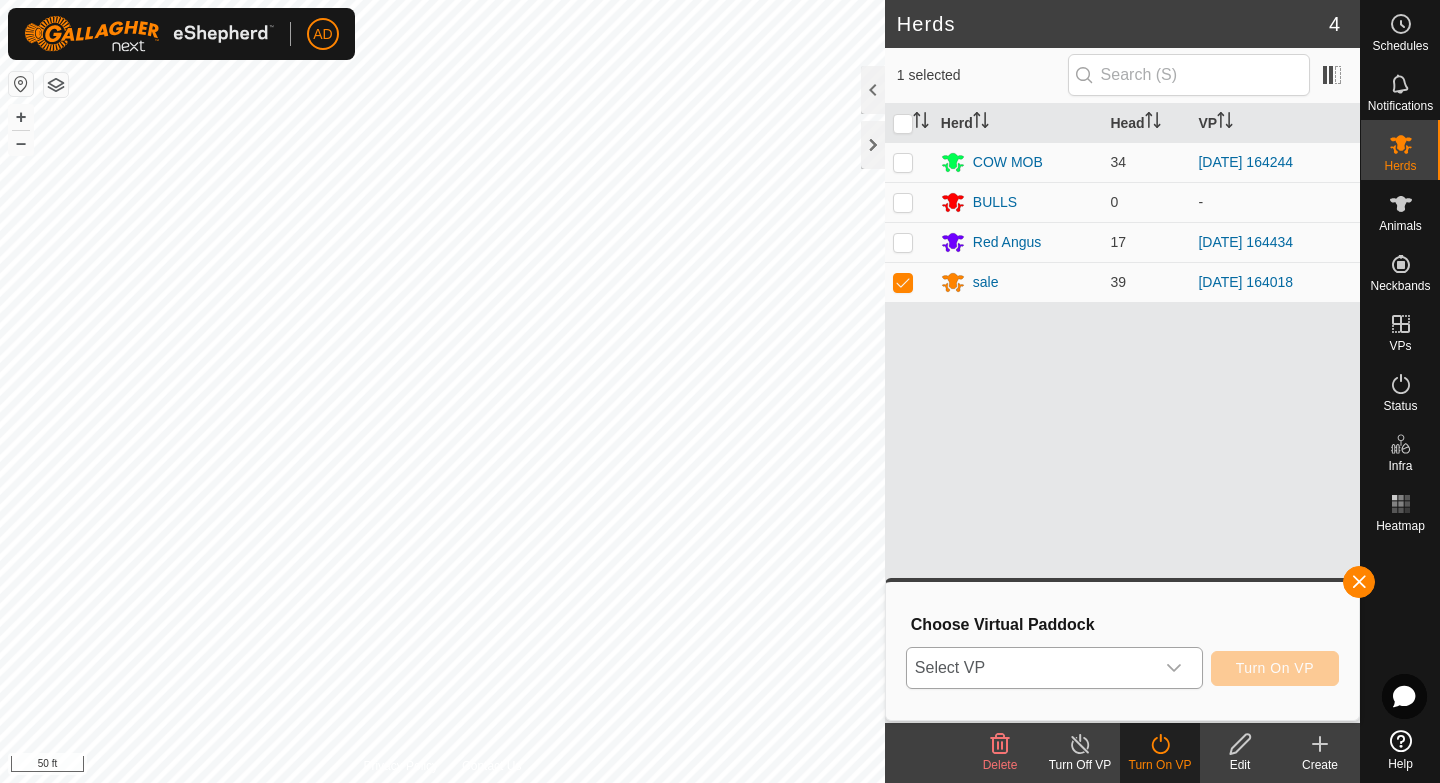 click on "Select VP" at bounding box center (1030, 668) 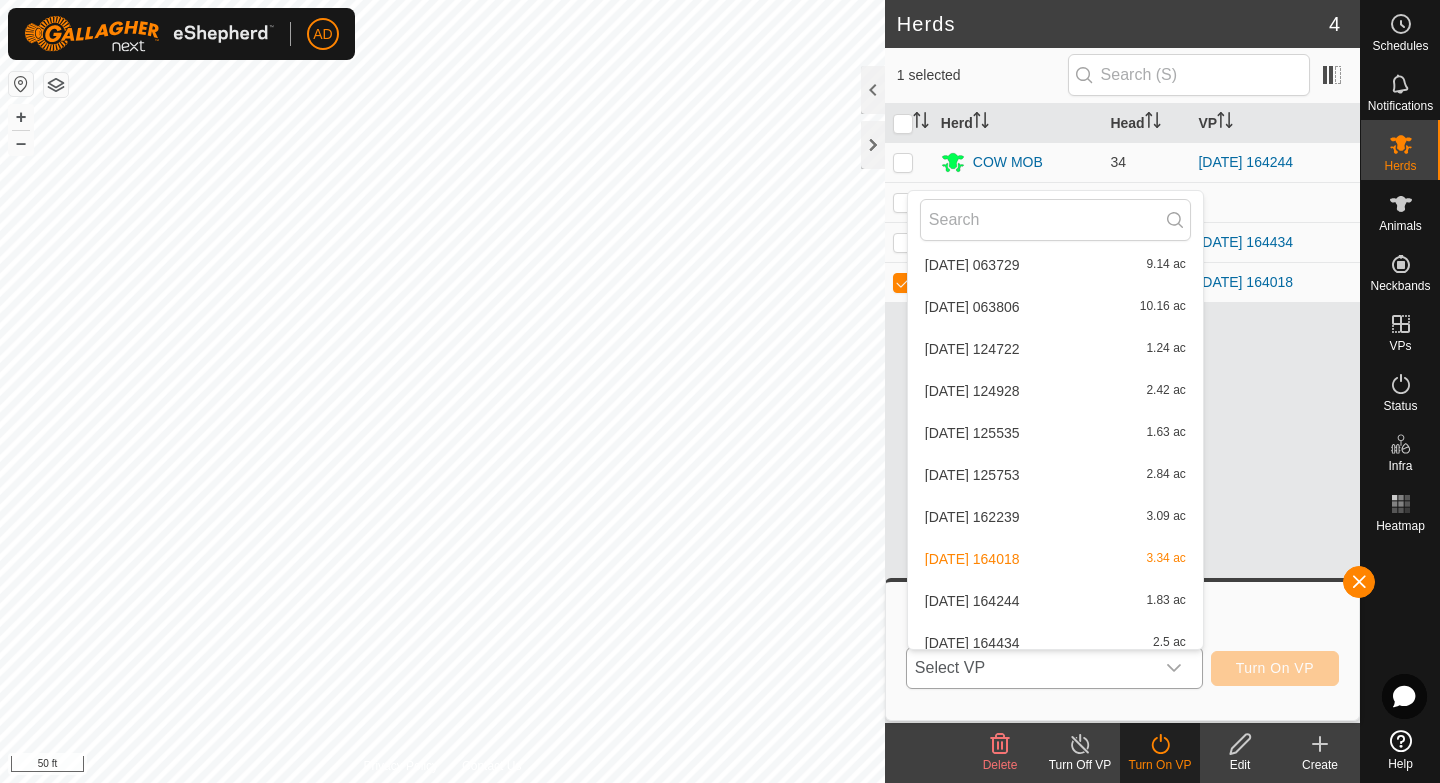 scroll, scrollTop: 4456, scrollLeft: 0, axis: vertical 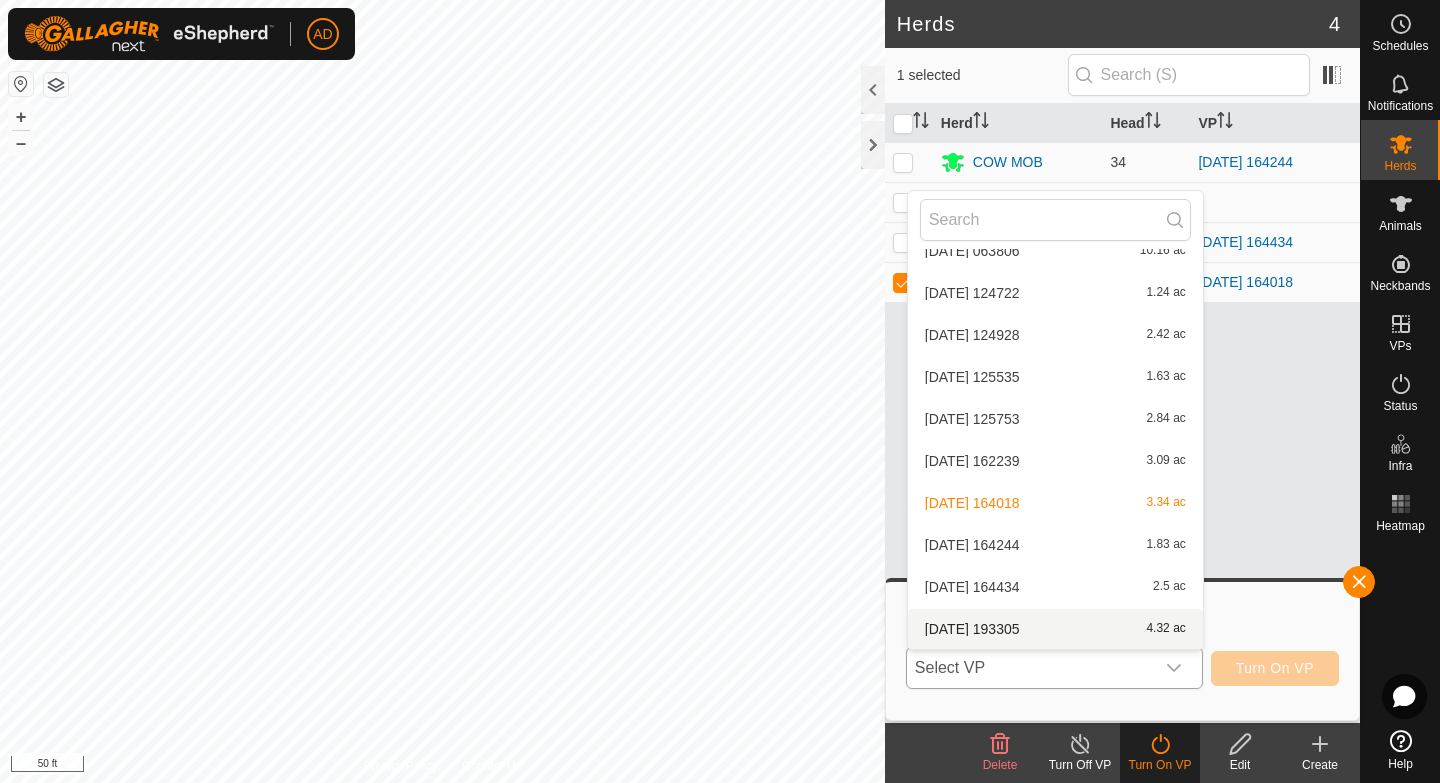click on "[DATE] 193305  4.32 ac" at bounding box center (1055, 629) 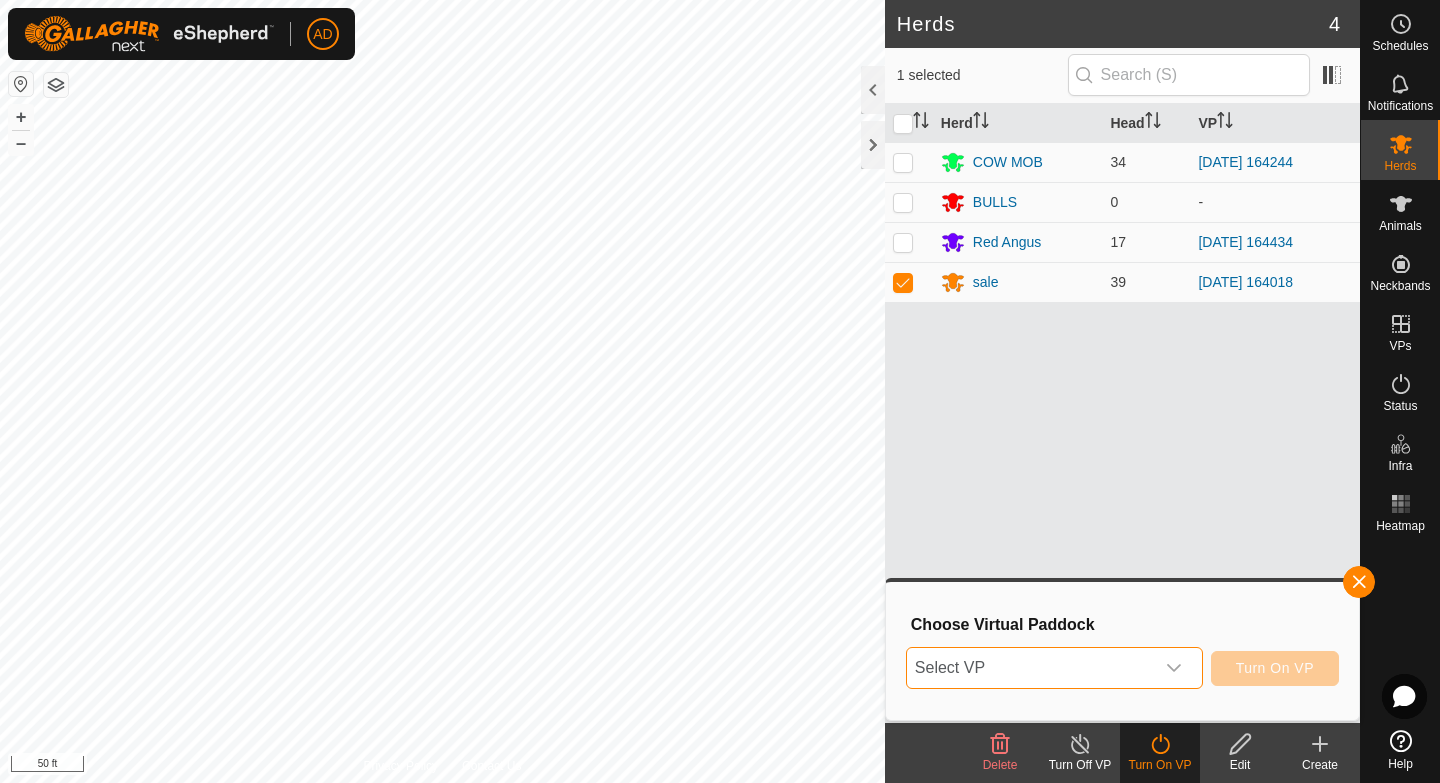 click at bounding box center [1174, 668] 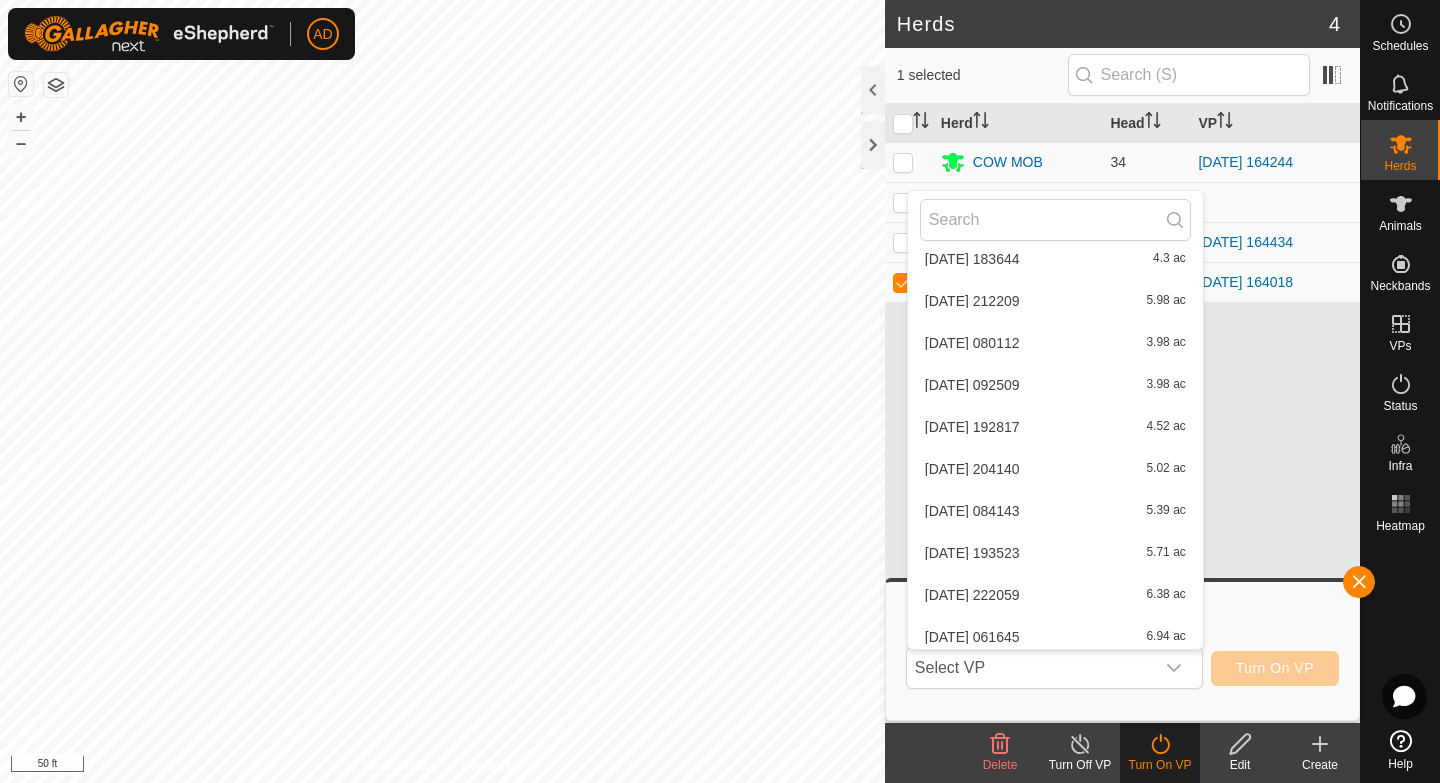 scroll, scrollTop: 4456, scrollLeft: 0, axis: vertical 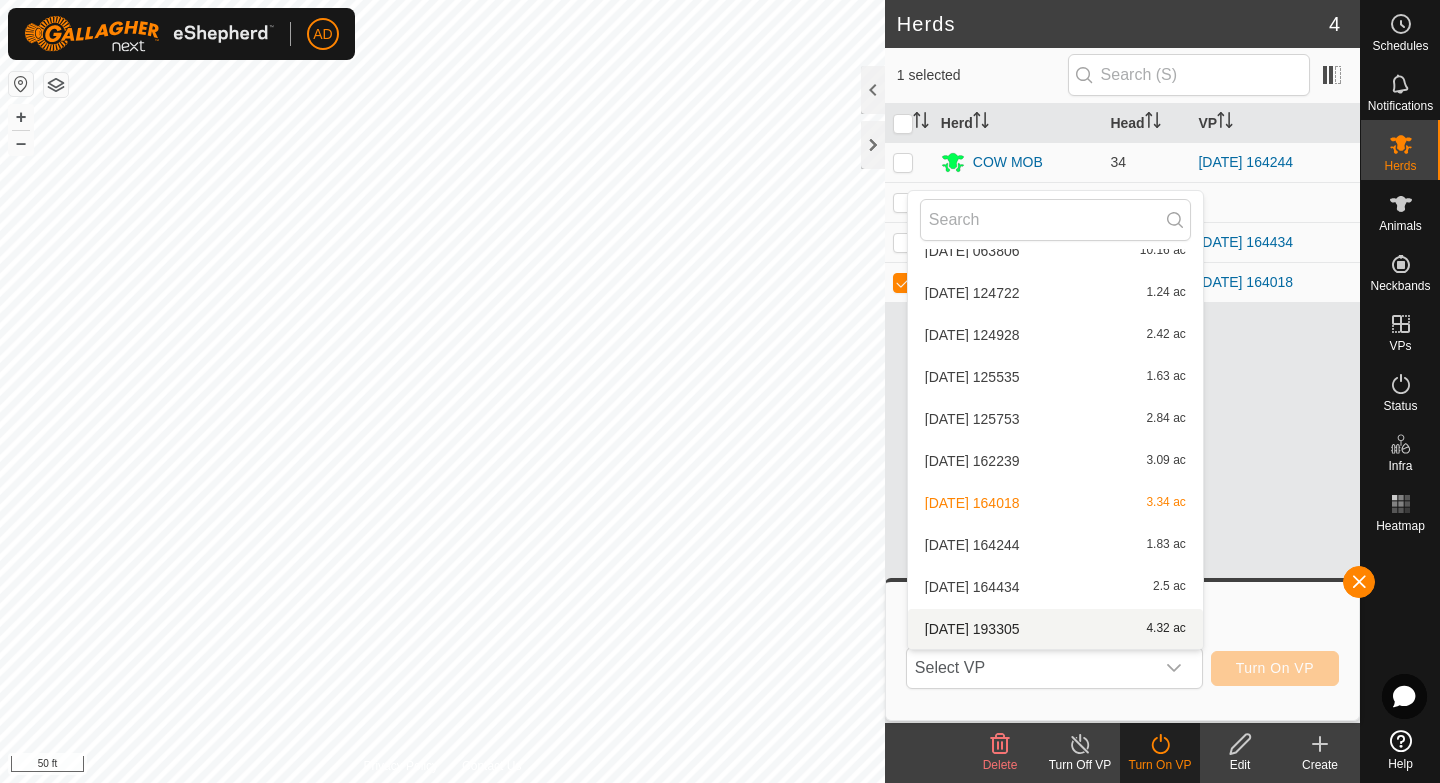 click on "[DATE] 193305  4.32 ac" at bounding box center (1055, 629) 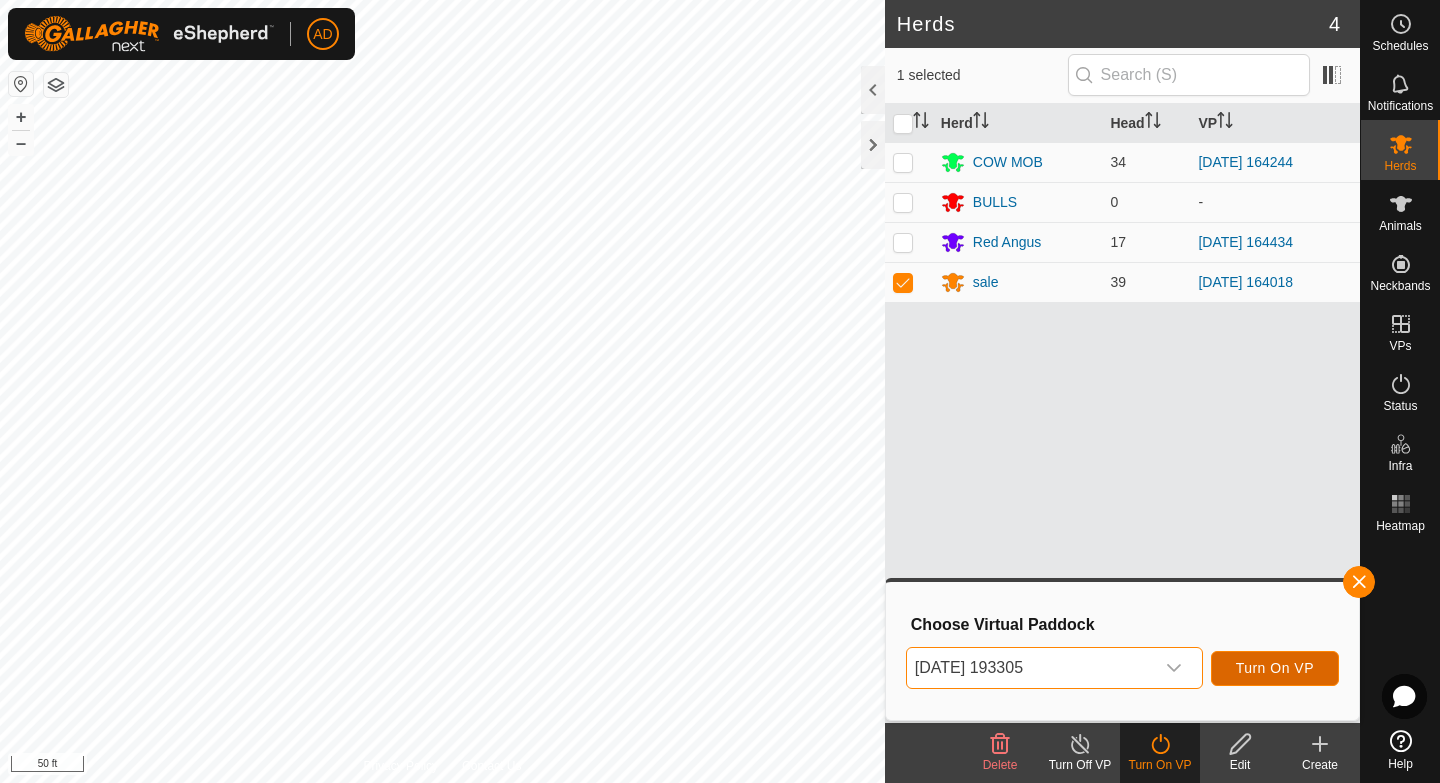 click on "Turn On VP" at bounding box center (1275, 668) 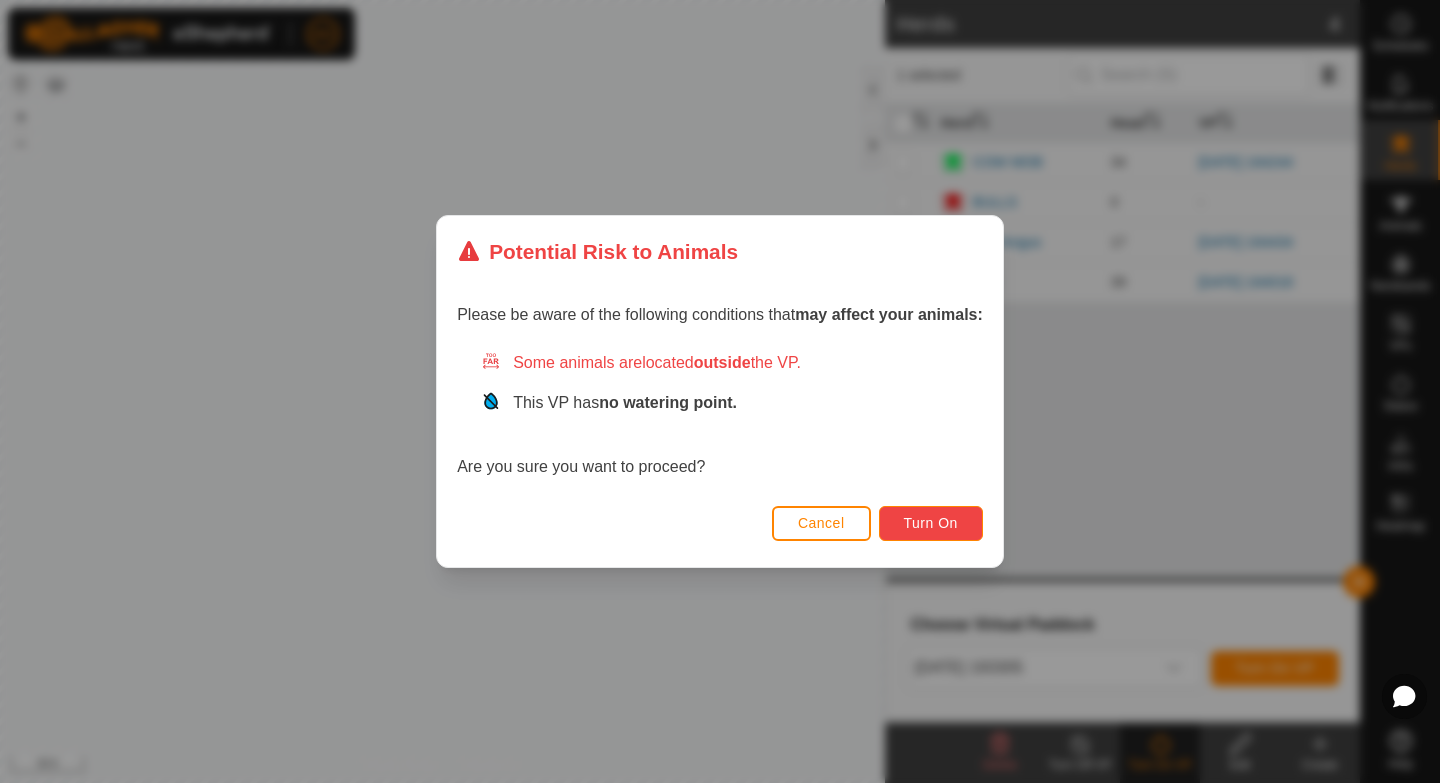 click on "Turn On" at bounding box center [931, 523] 